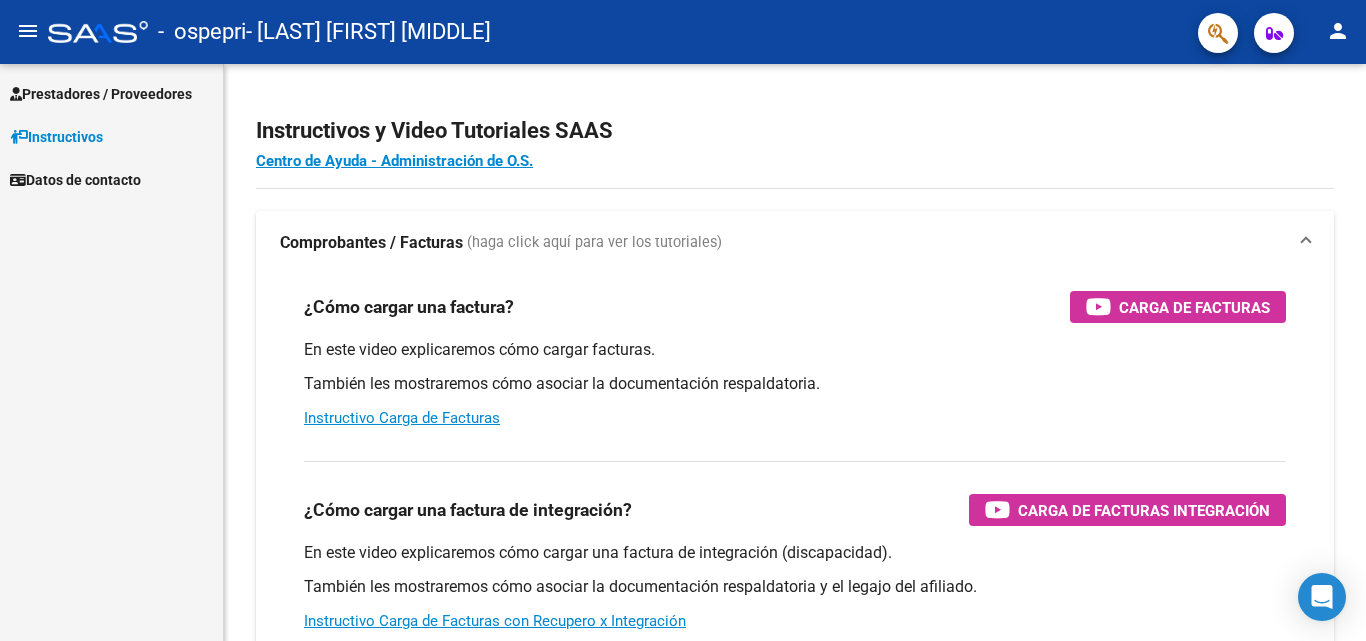 scroll, scrollTop: 0, scrollLeft: 0, axis: both 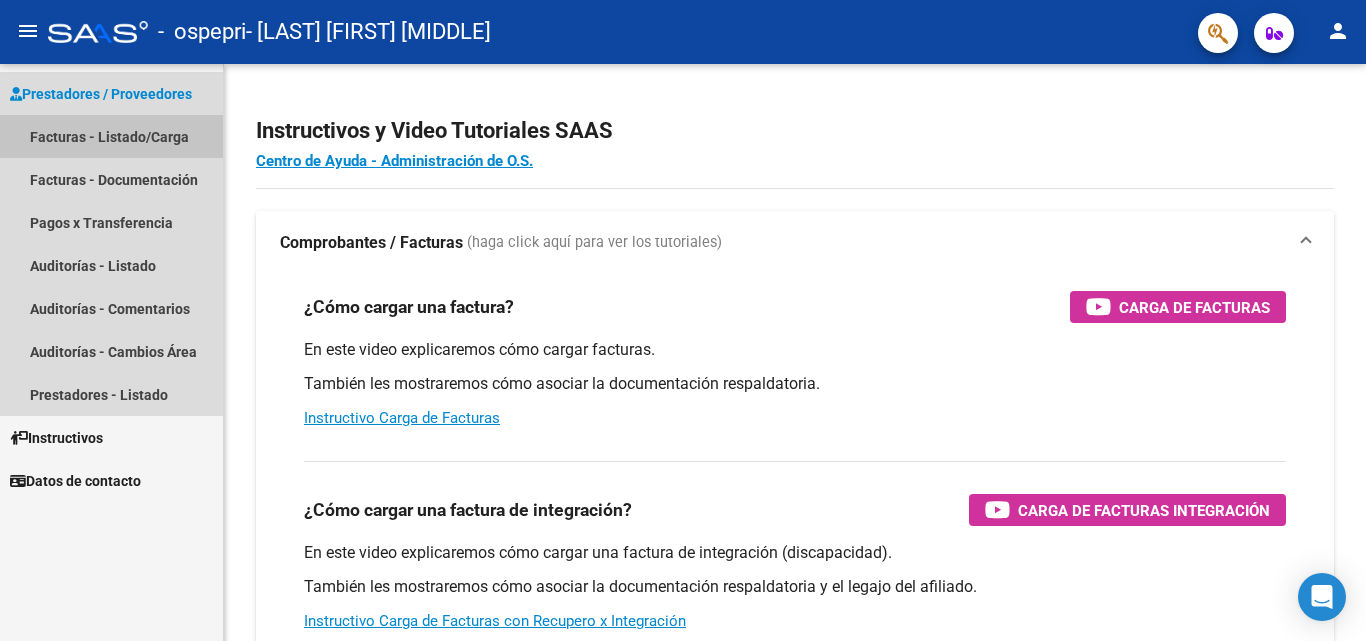 click on "Facturas - Listado/Carga" at bounding box center [111, 136] 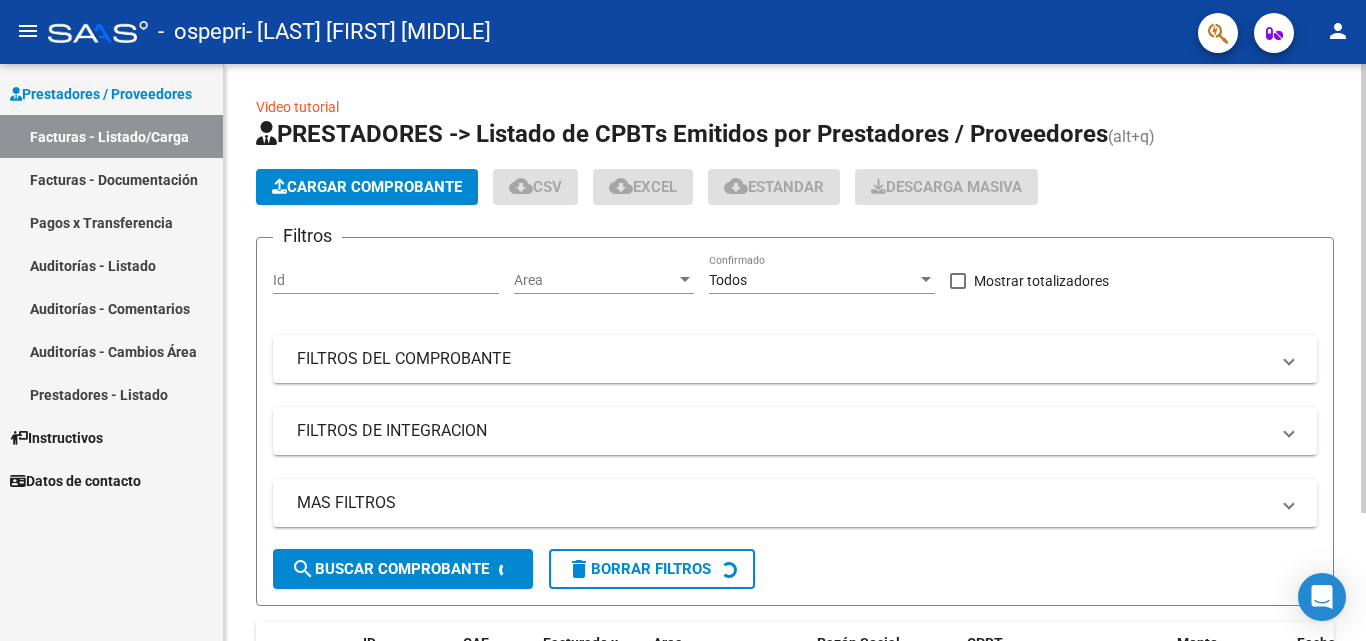 click on "Cargar Comprobante" 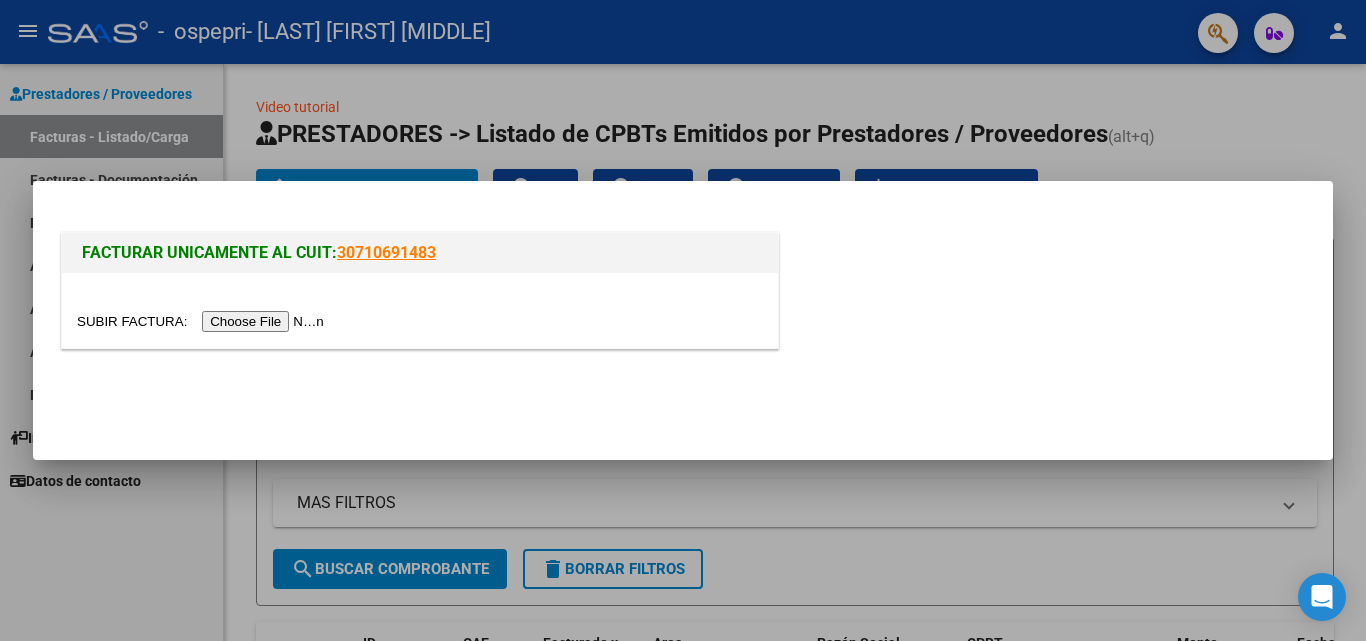 click at bounding box center (203, 321) 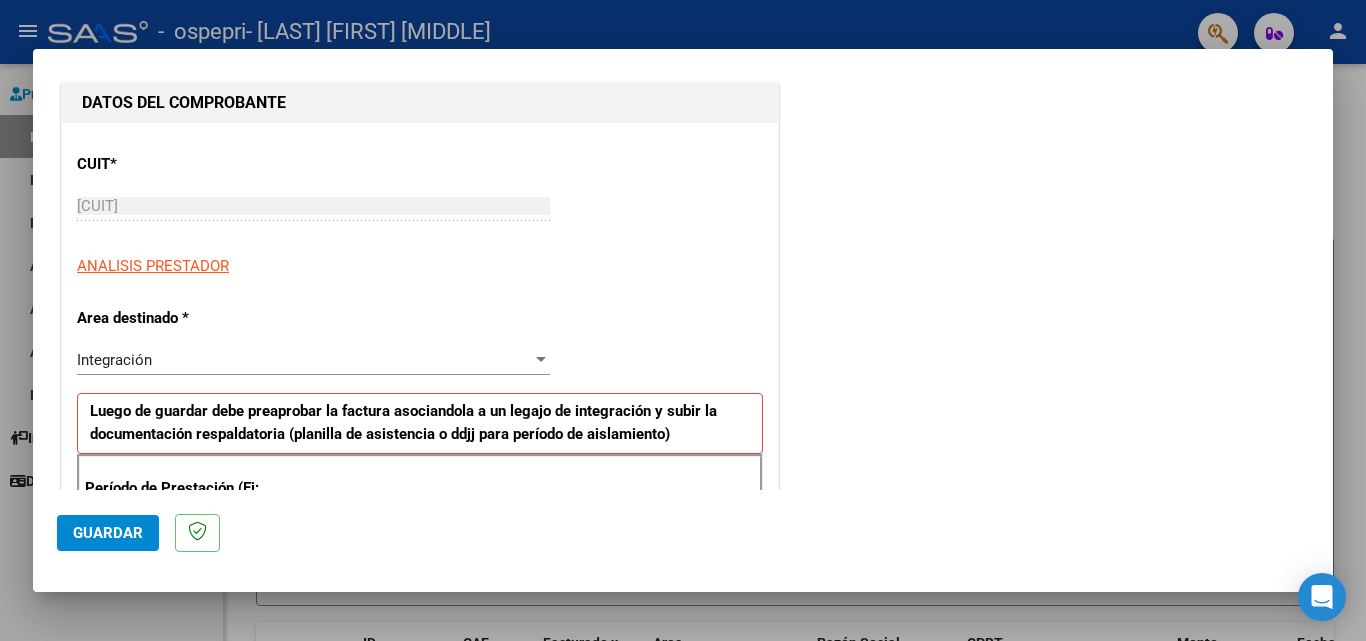 scroll, scrollTop: 400, scrollLeft: 0, axis: vertical 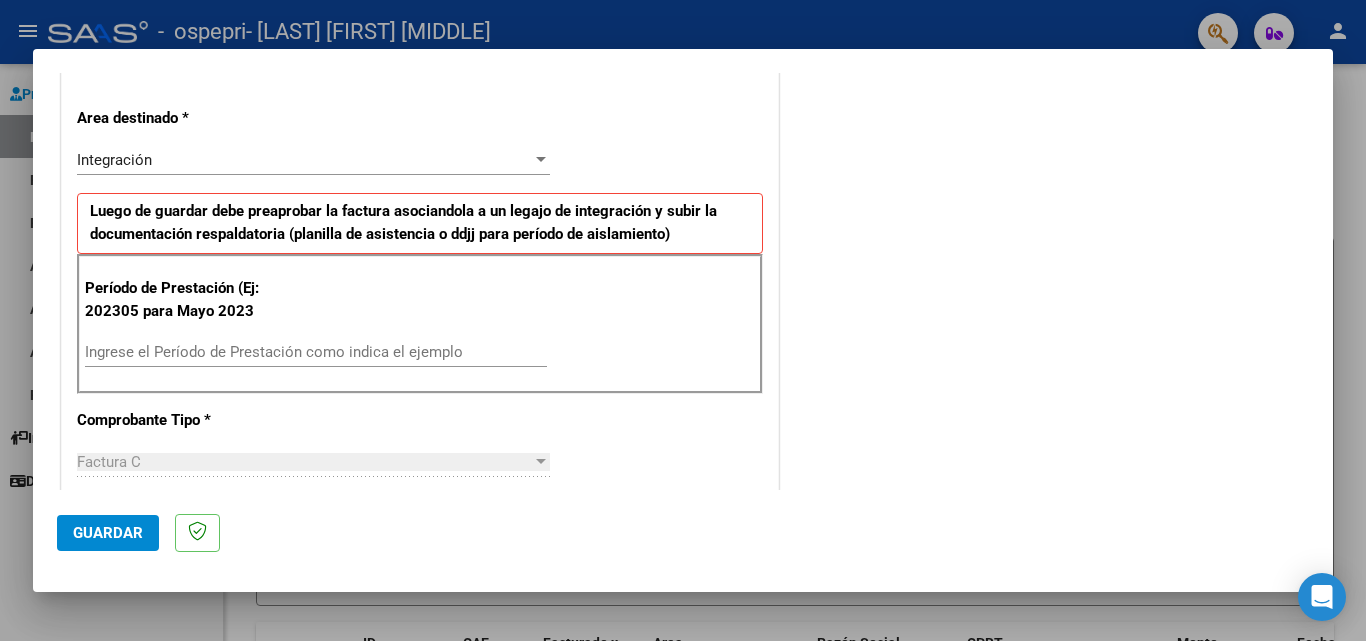 click on "Ingrese el Período de Prestación como indica el ejemplo" at bounding box center [316, 352] 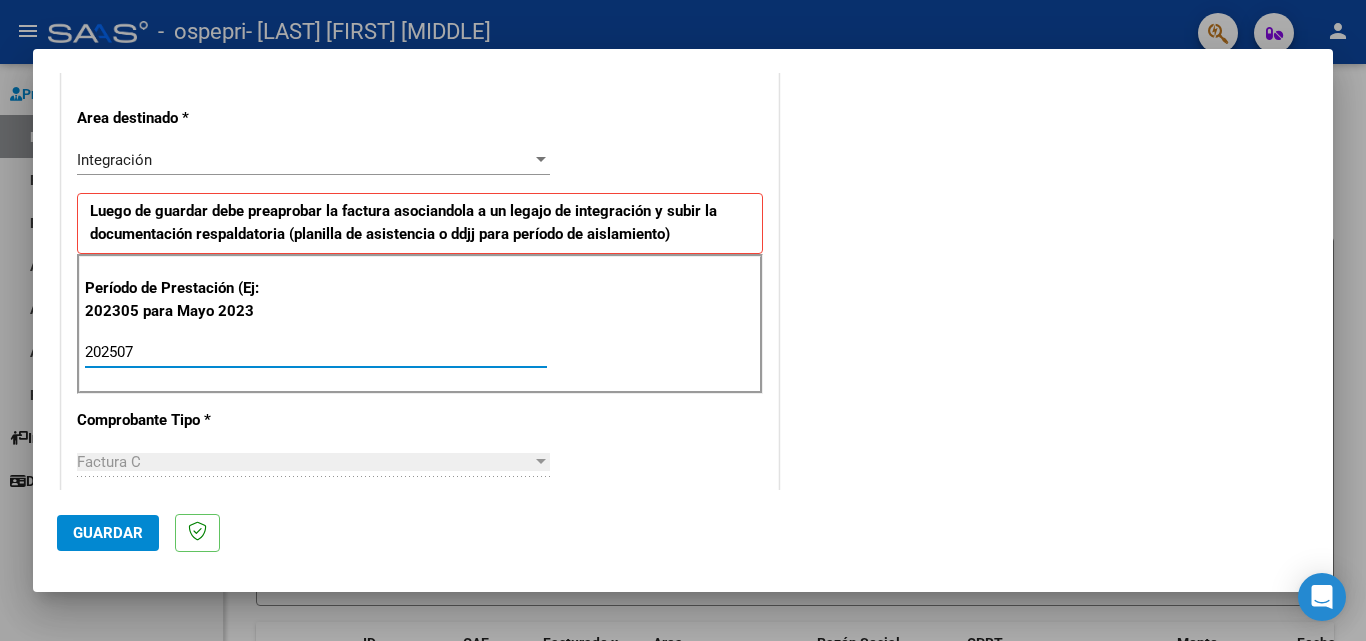 type on "202507" 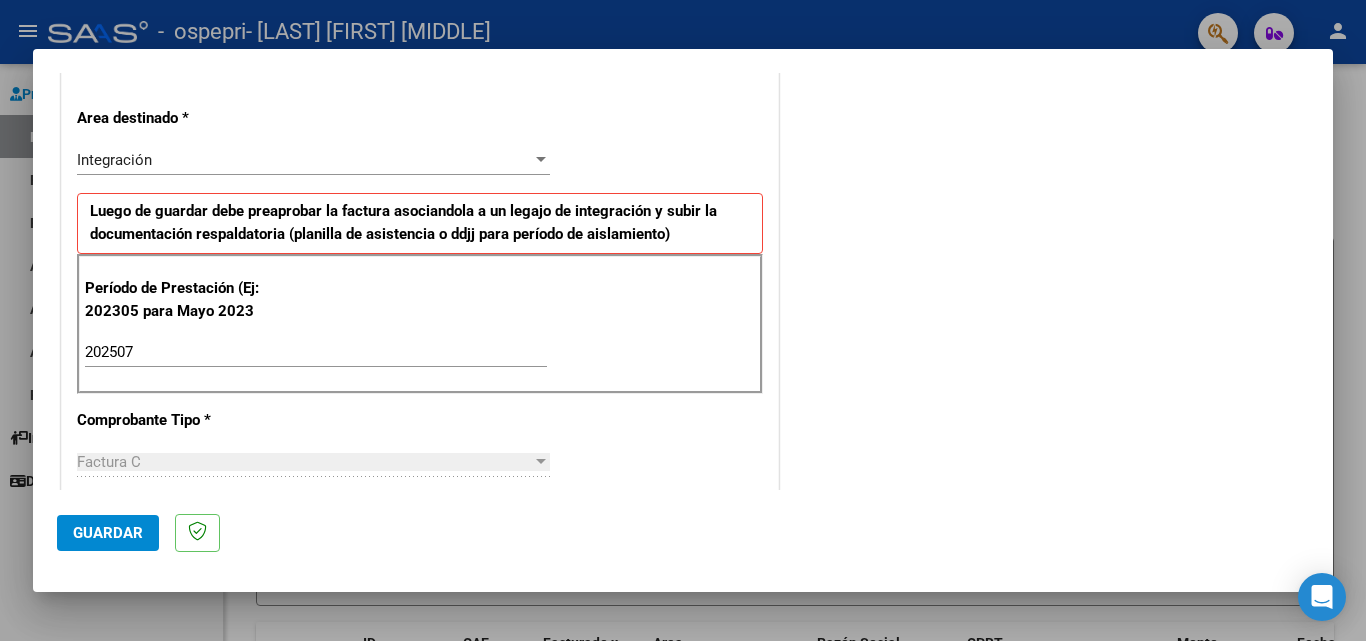 scroll, scrollTop: 1251, scrollLeft: 0, axis: vertical 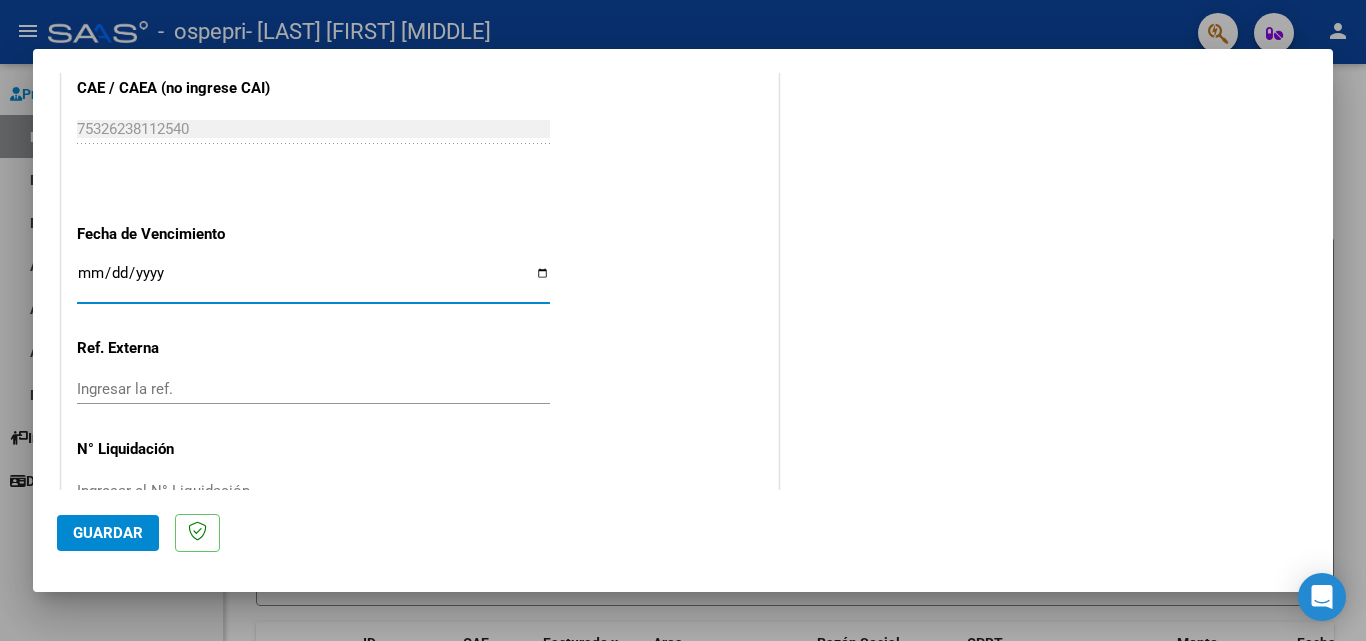 click on "Guardar" 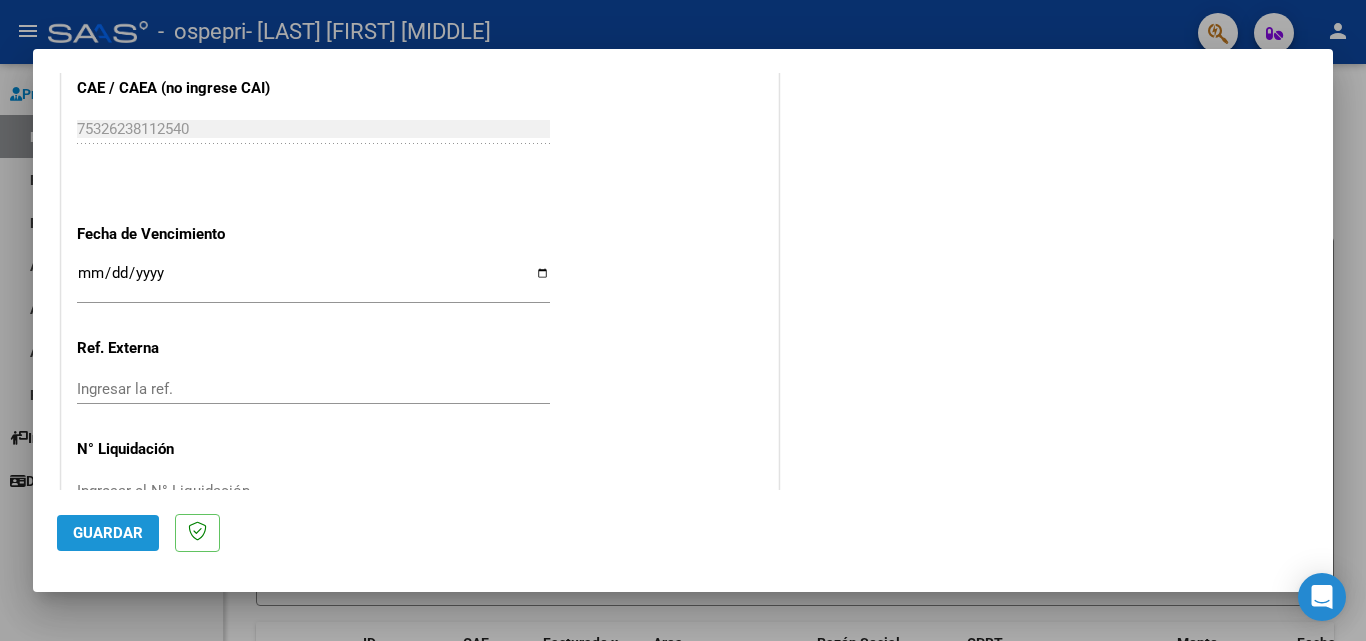 click on "Guardar" 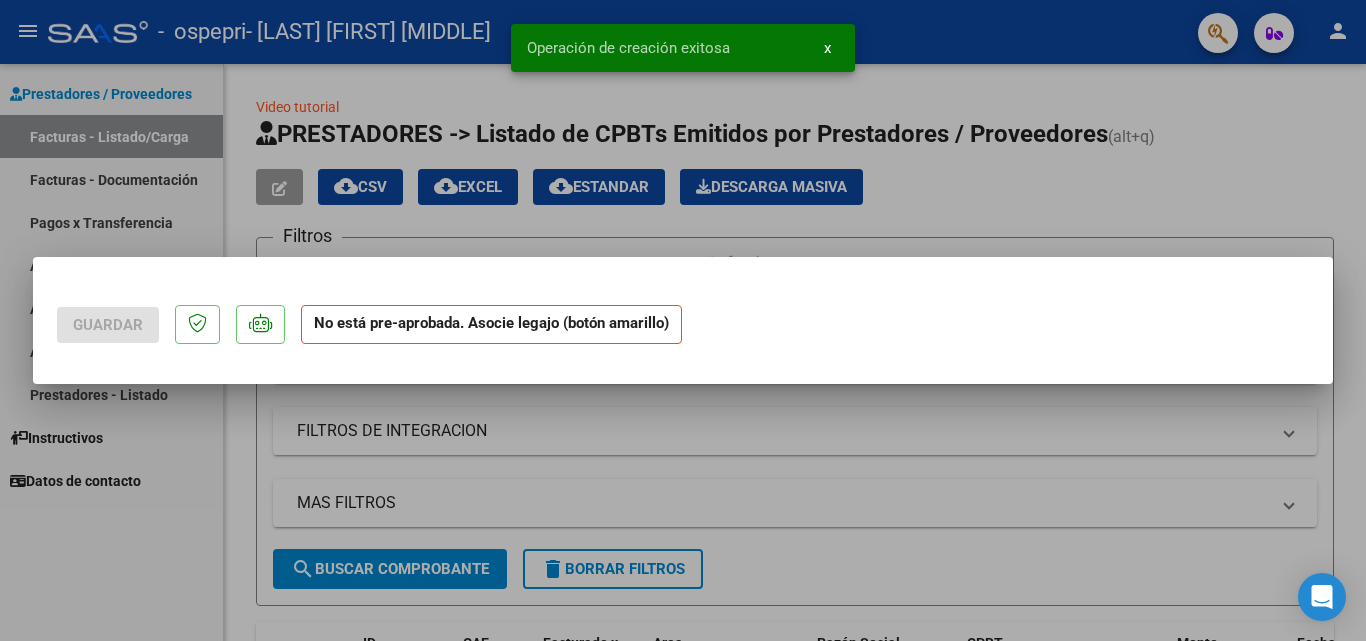 scroll, scrollTop: 0, scrollLeft: 0, axis: both 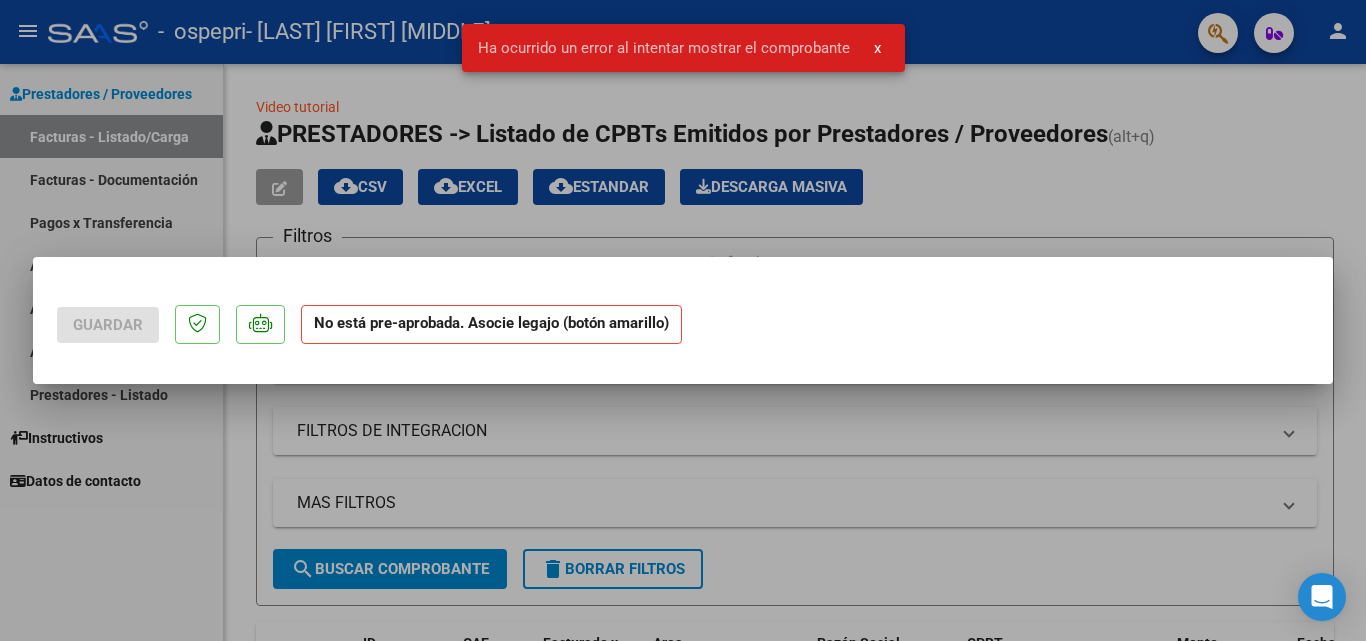 click on "x" at bounding box center [877, 48] 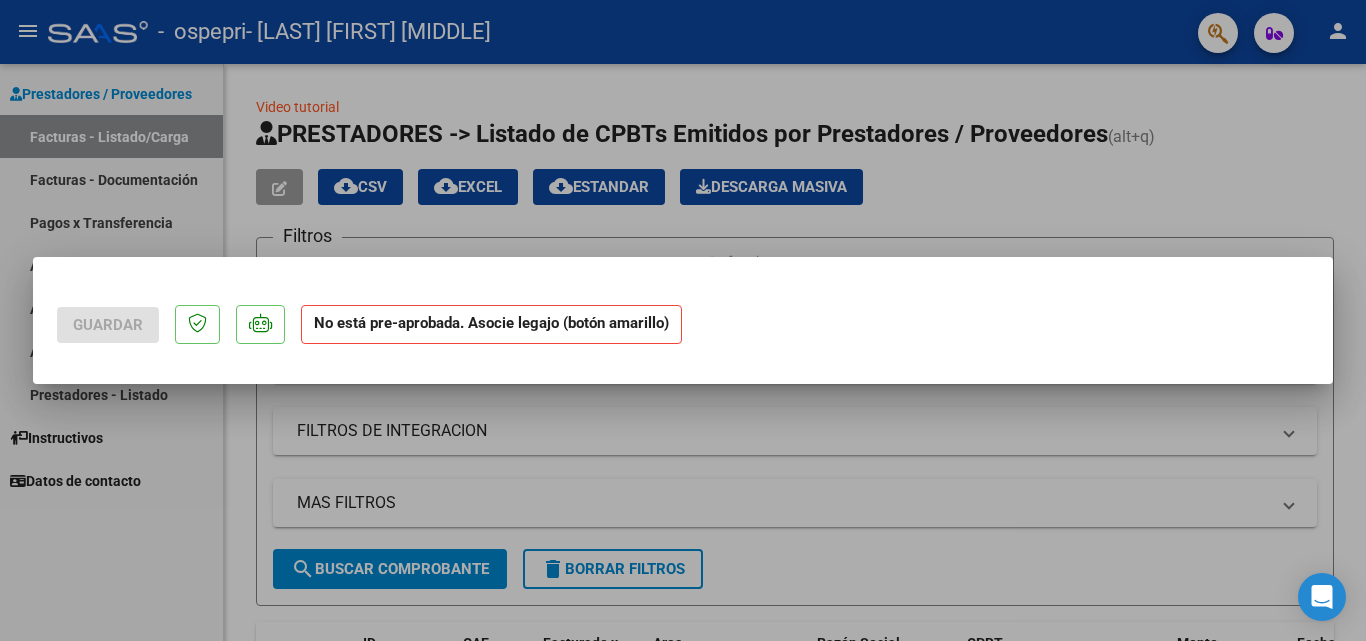 click at bounding box center (683, 320) 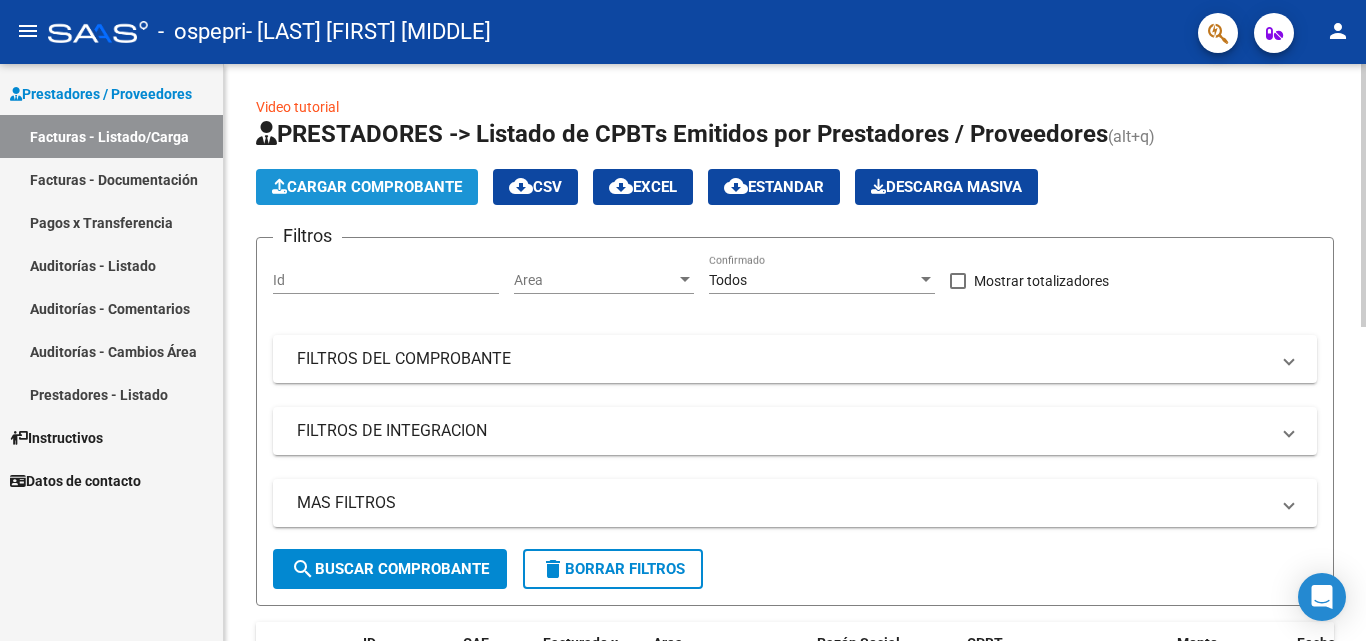 click on "Cargar Comprobante" 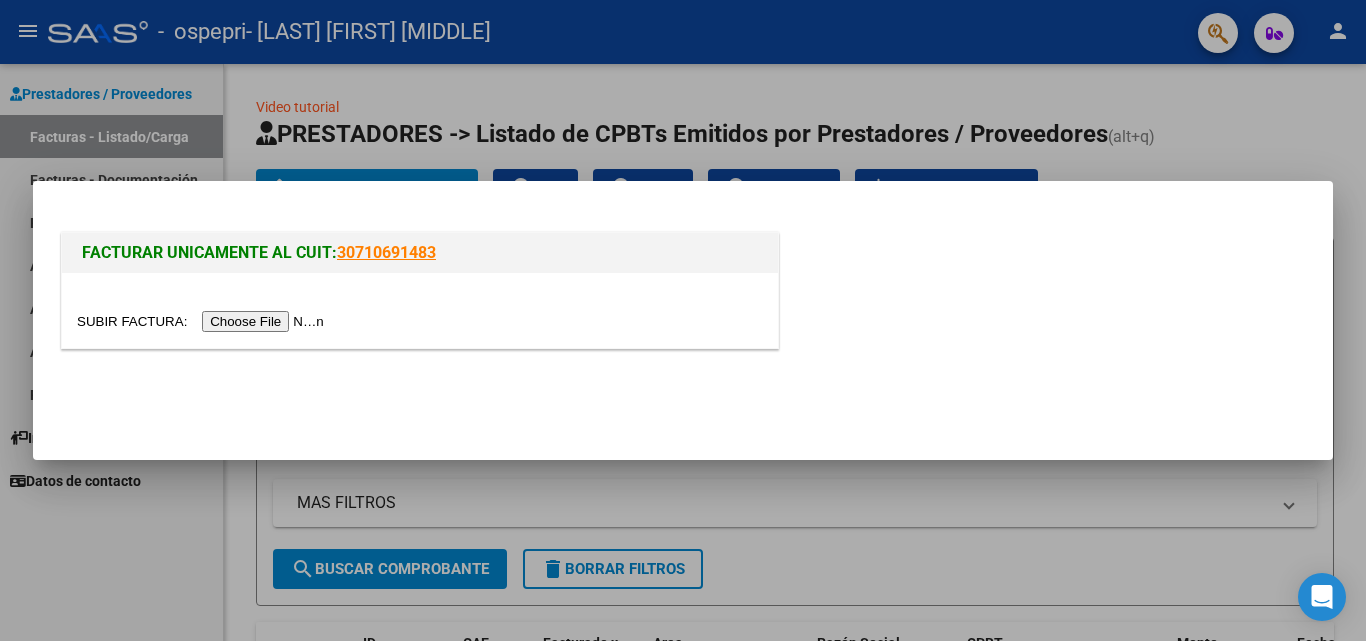 click at bounding box center [203, 321] 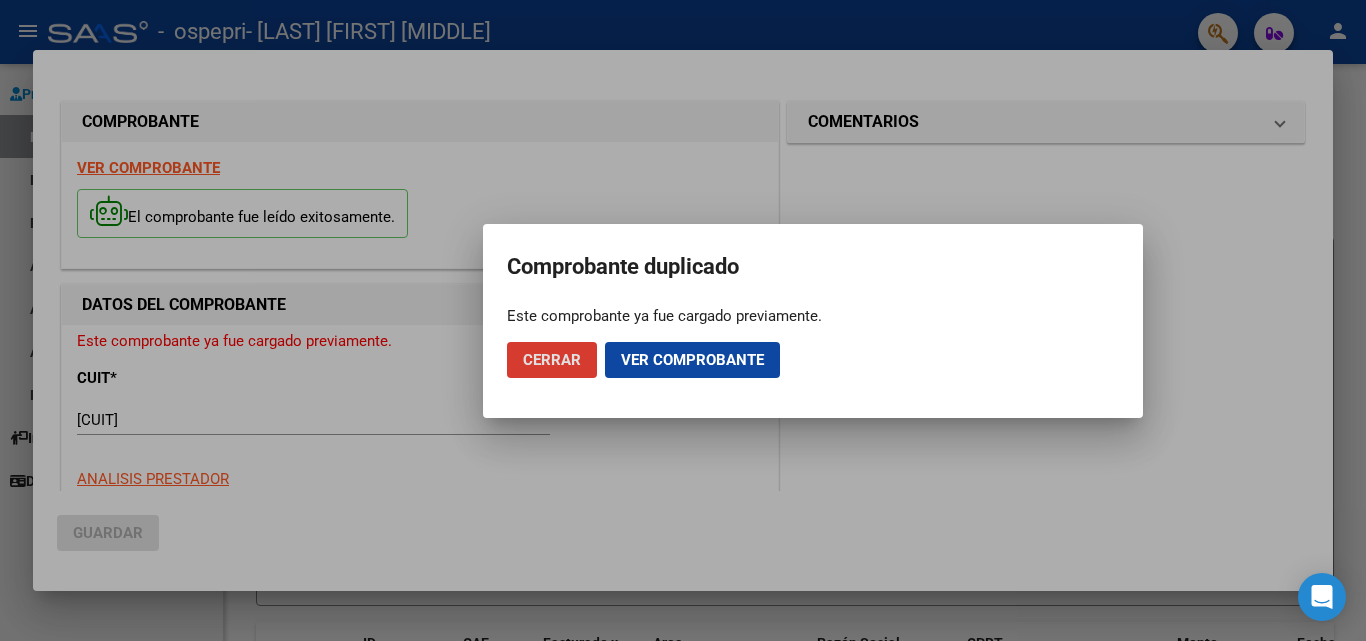 click on "Ver comprobante" 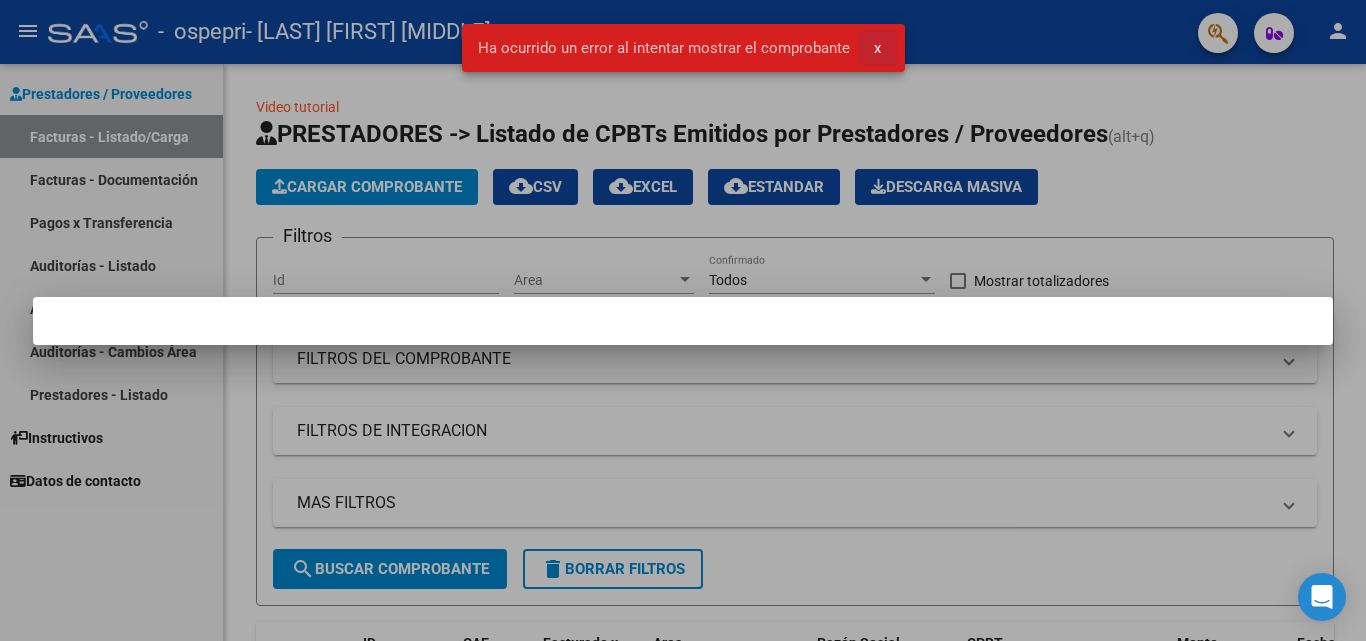click on "x" at bounding box center (877, 48) 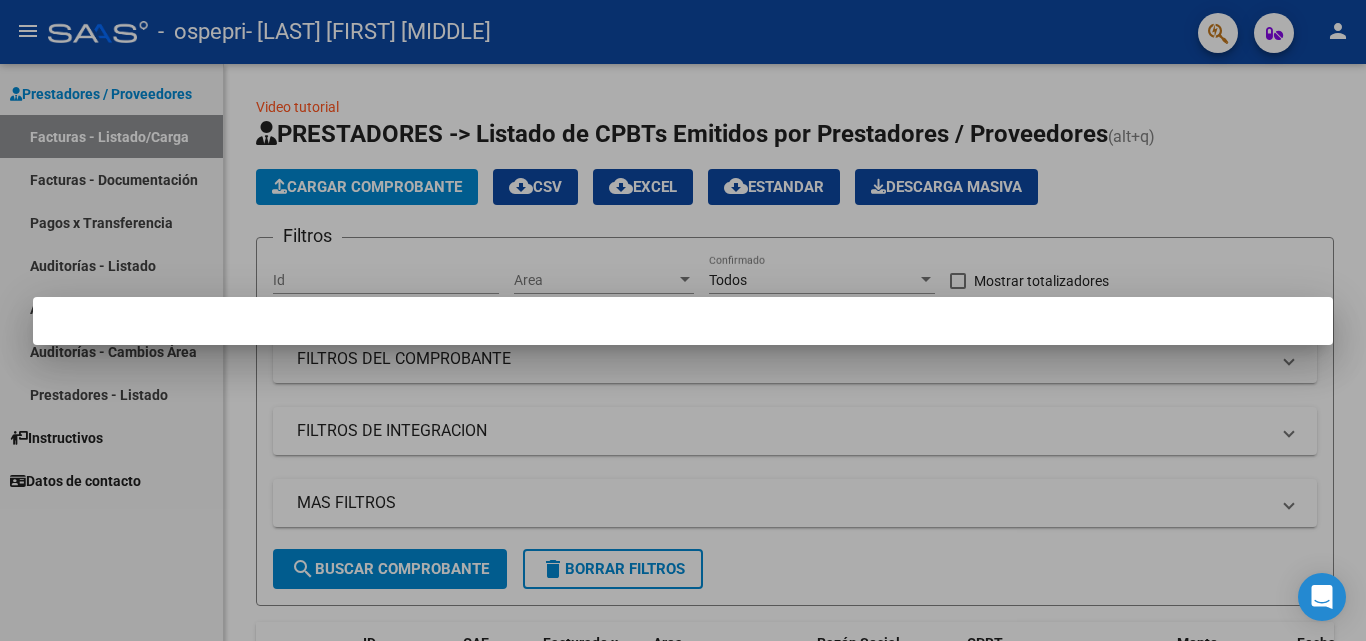 click at bounding box center (683, 320) 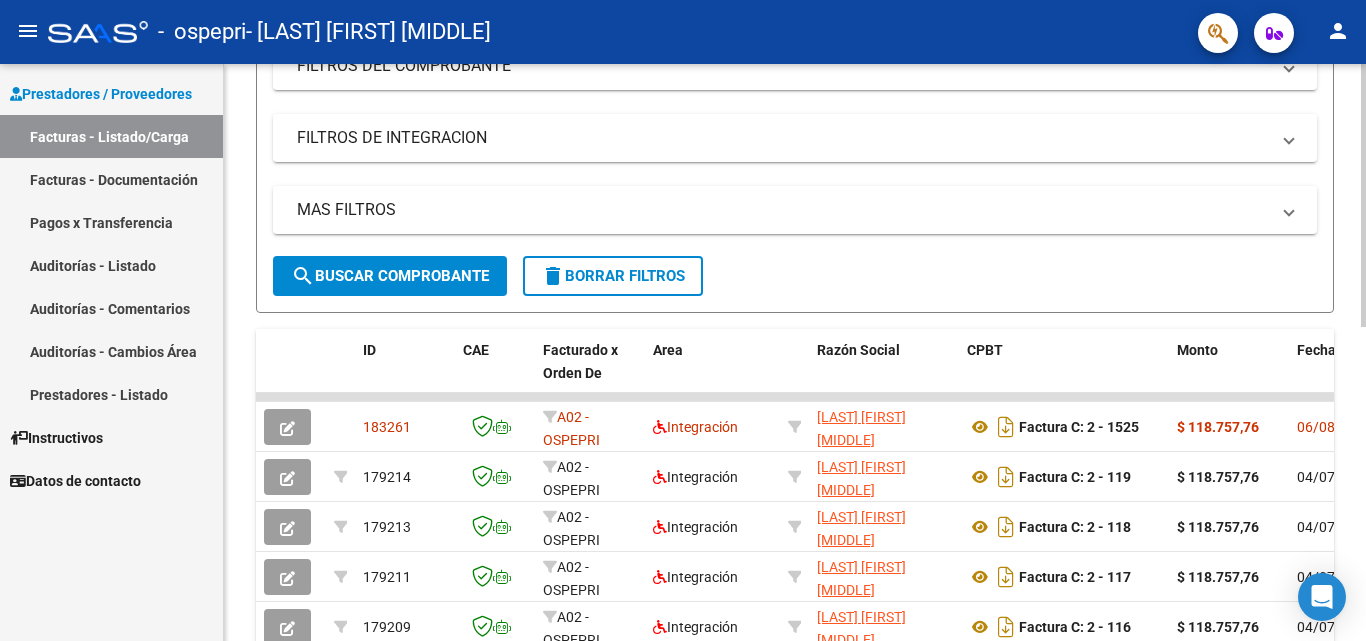 scroll, scrollTop: 300, scrollLeft: 0, axis: vertical 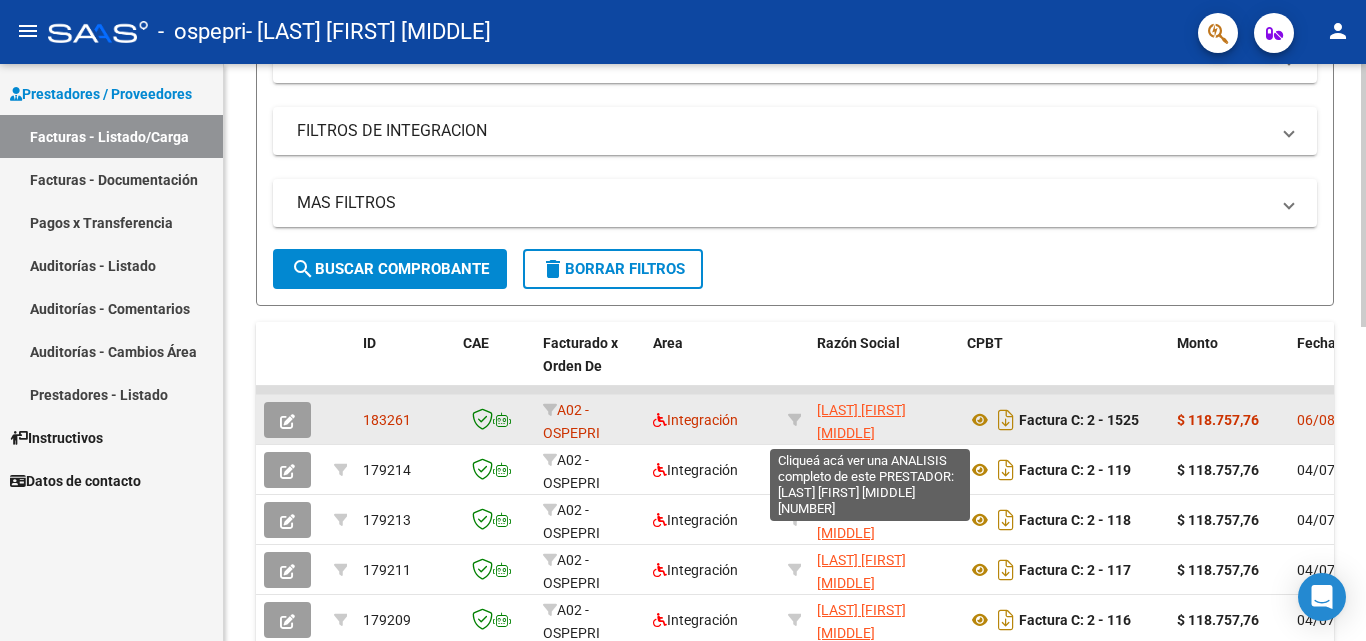 click on "ORTEGA MIRIAM DAIANA" 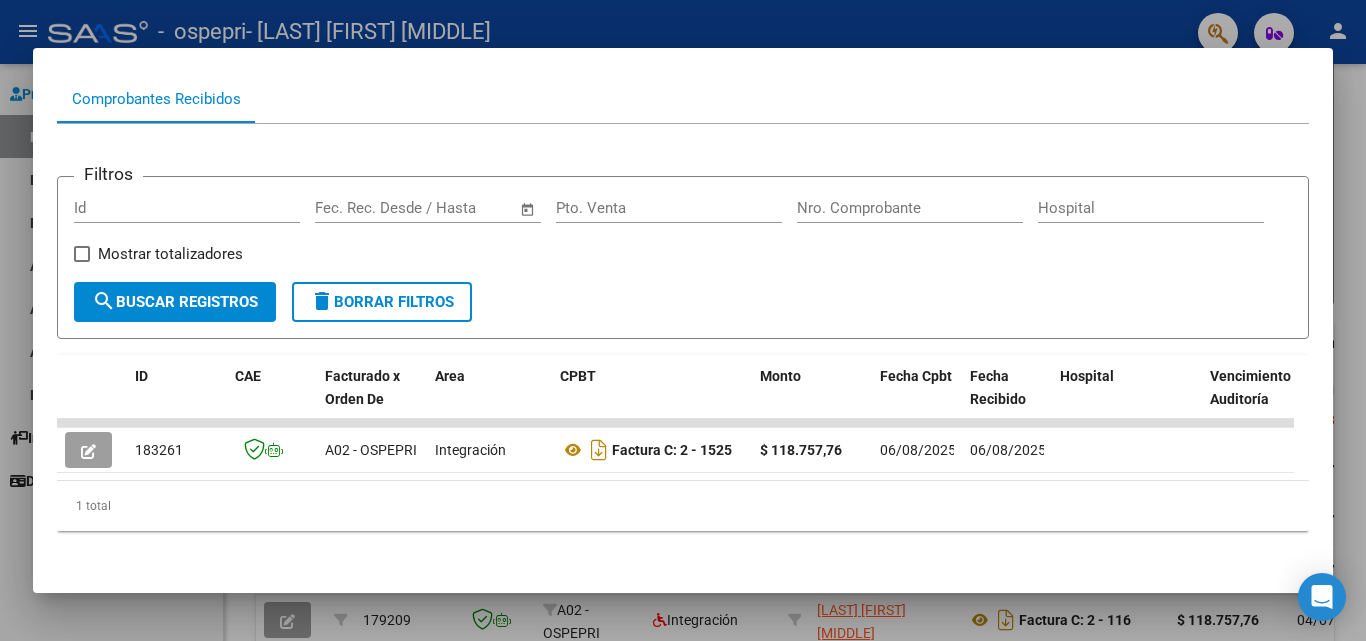 scroll, scrollTop: 217, scrollLeft: 0, axis: vertical 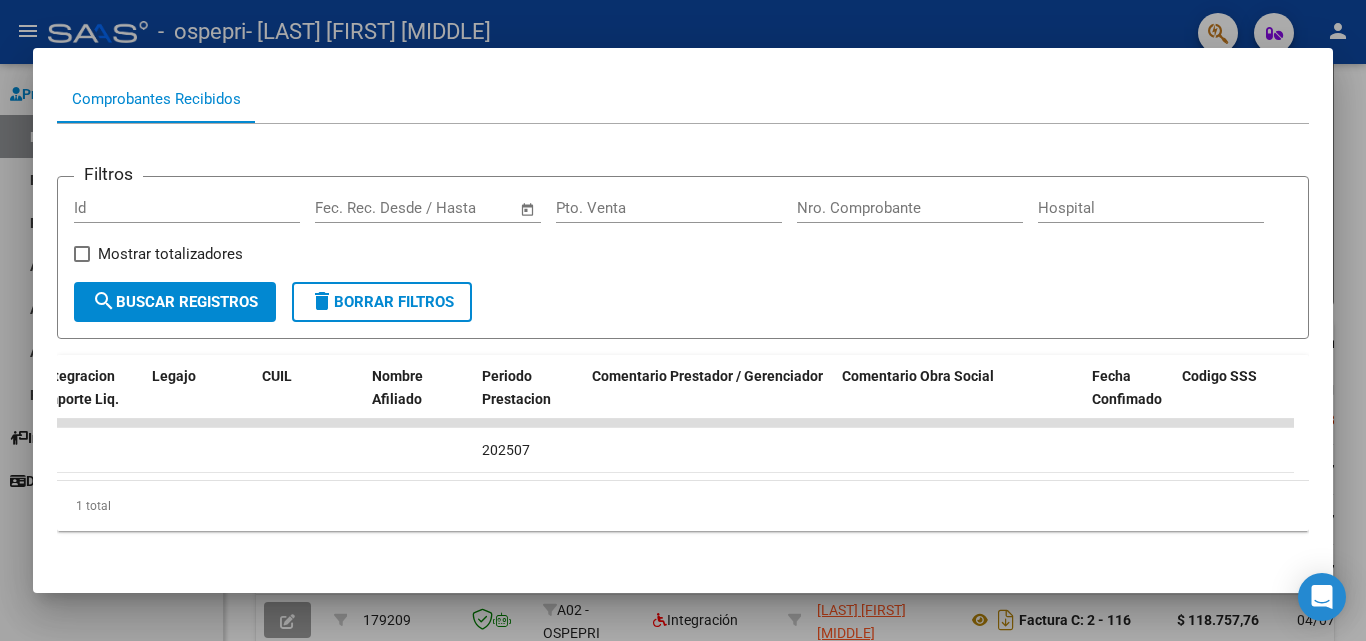 click at bounding box center (683, 320) 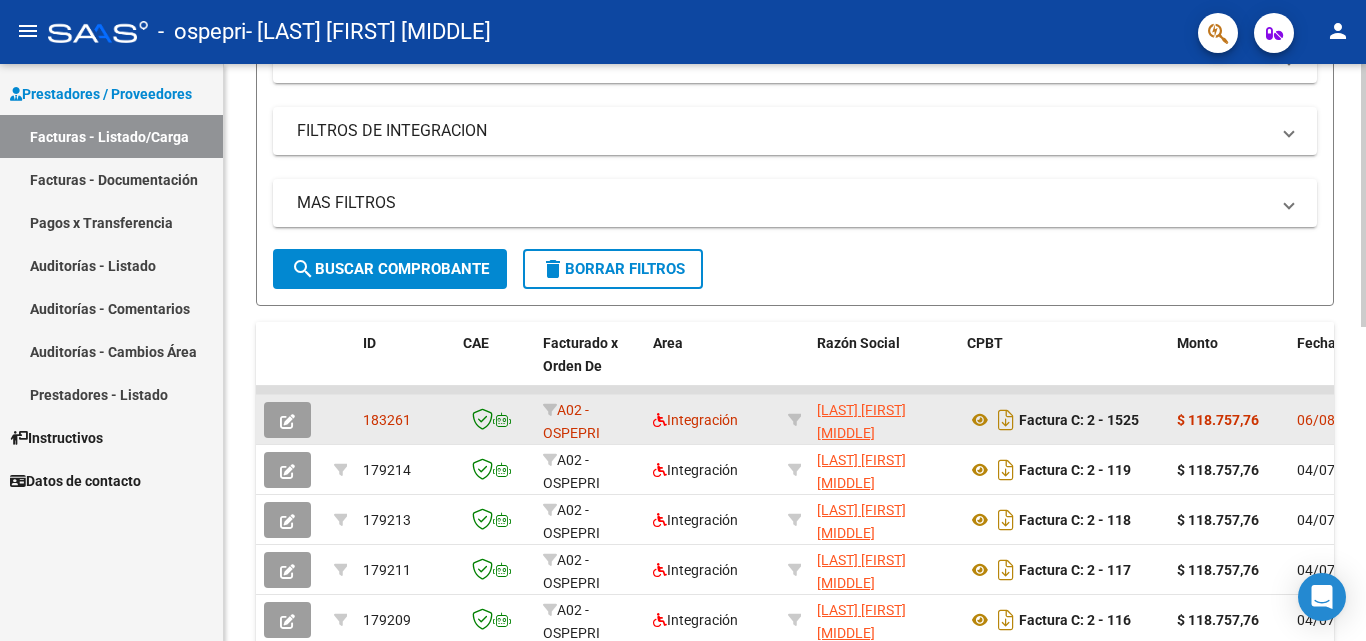 click 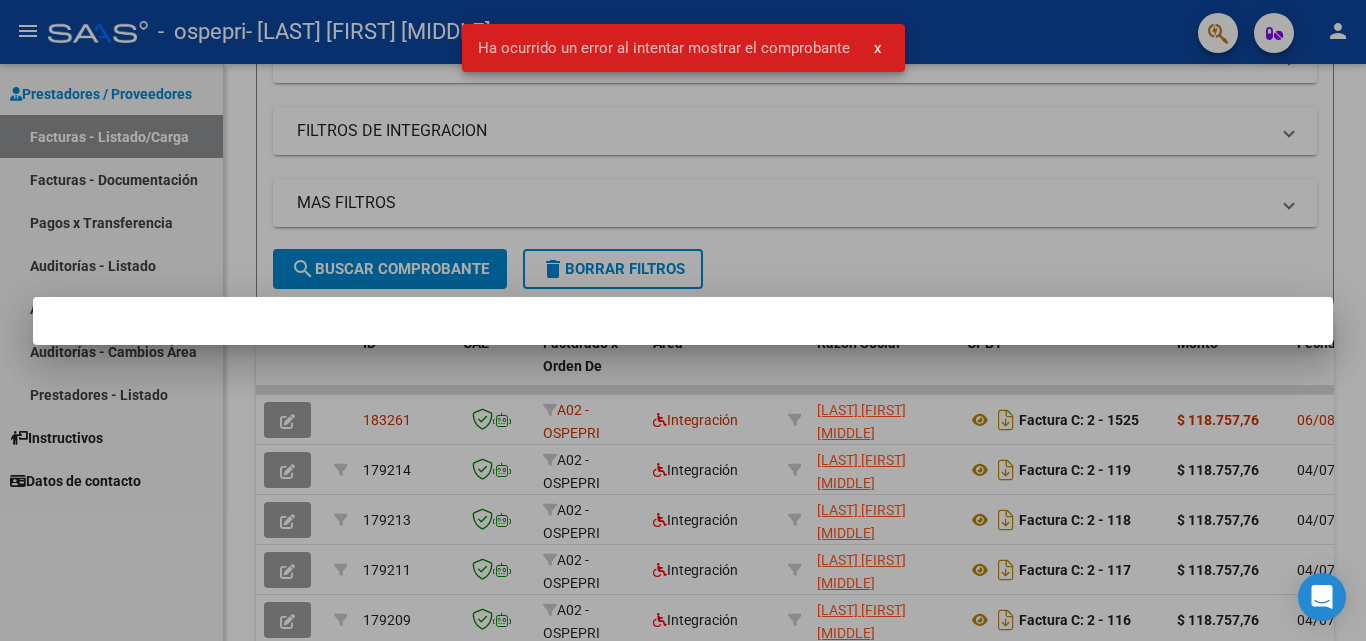 click at bounding box center [683, 320] 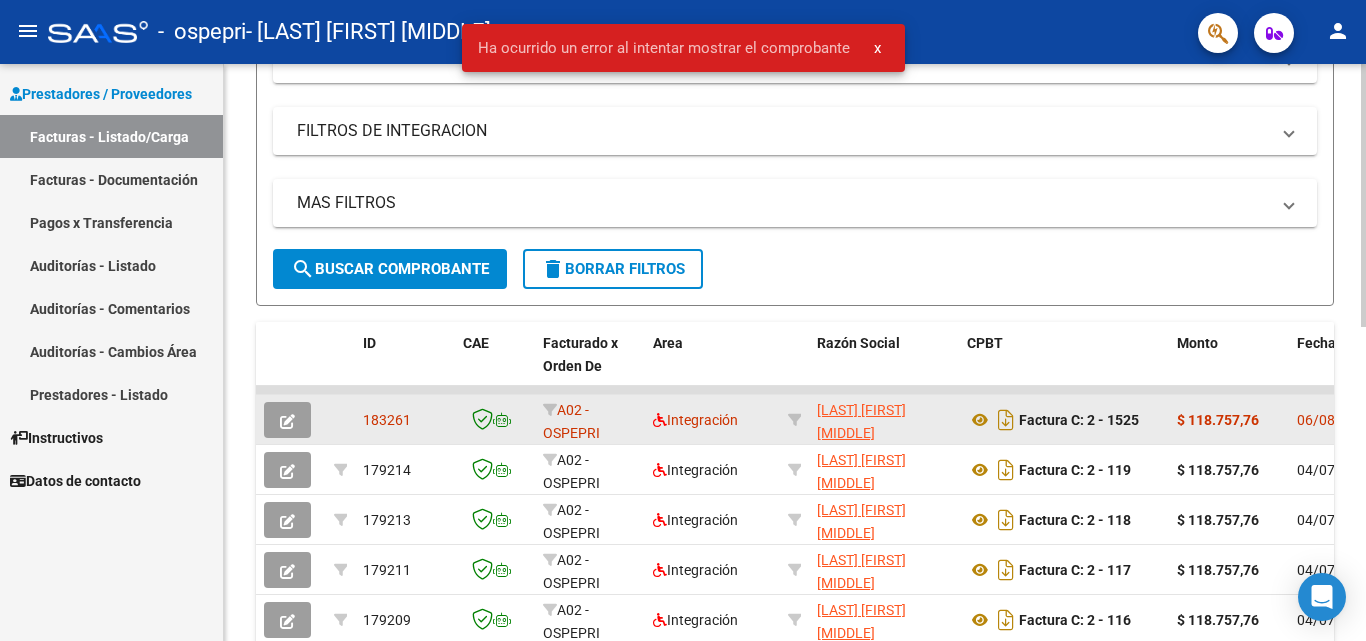 click on "$ 118.757,76" 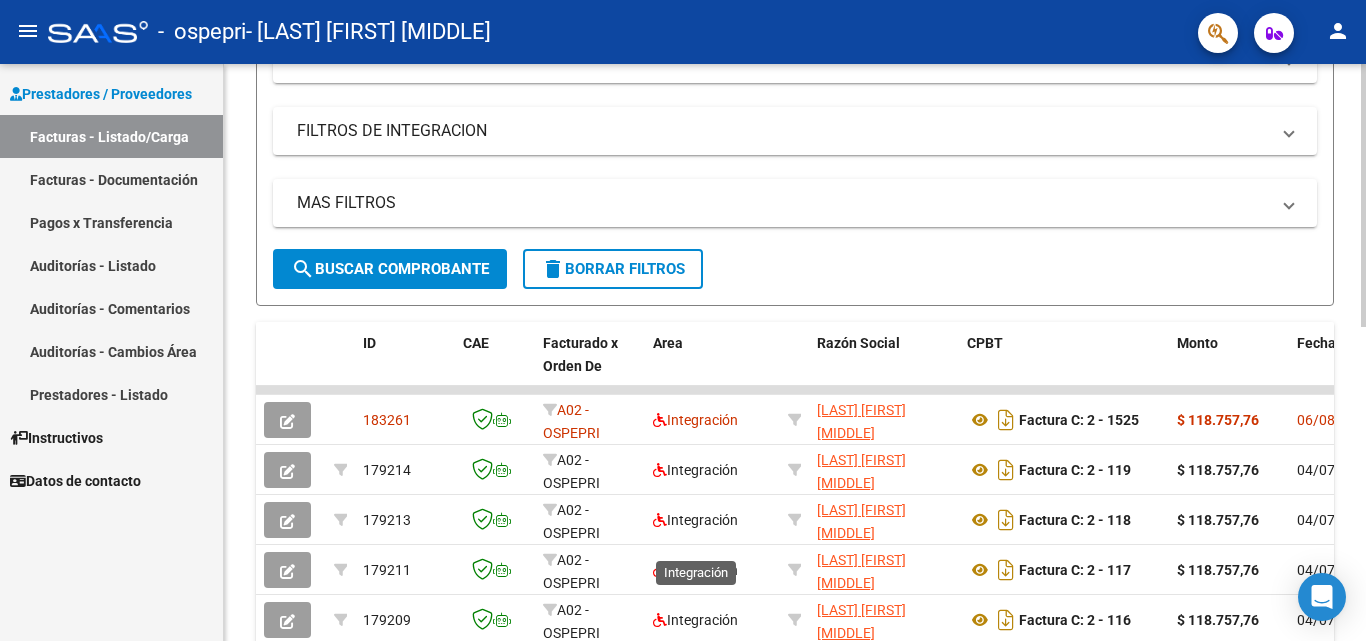 scroll, scrollTop: 600, scrollLeft: 0, axis: vertical 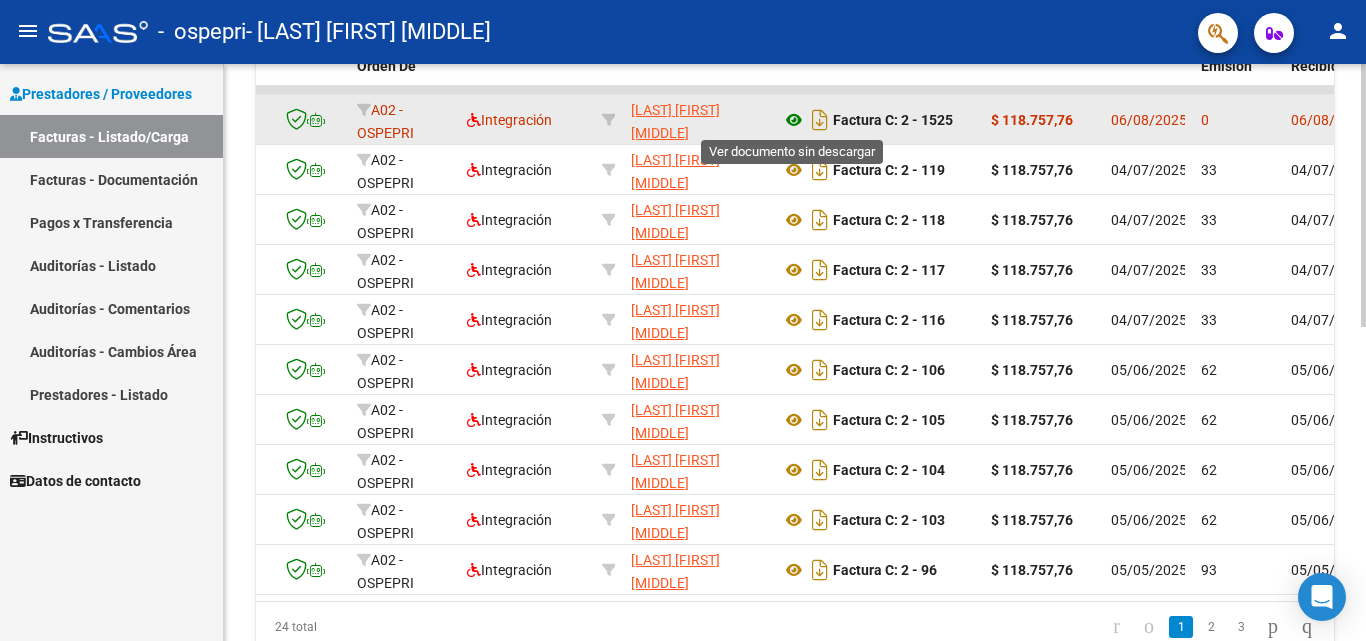 click 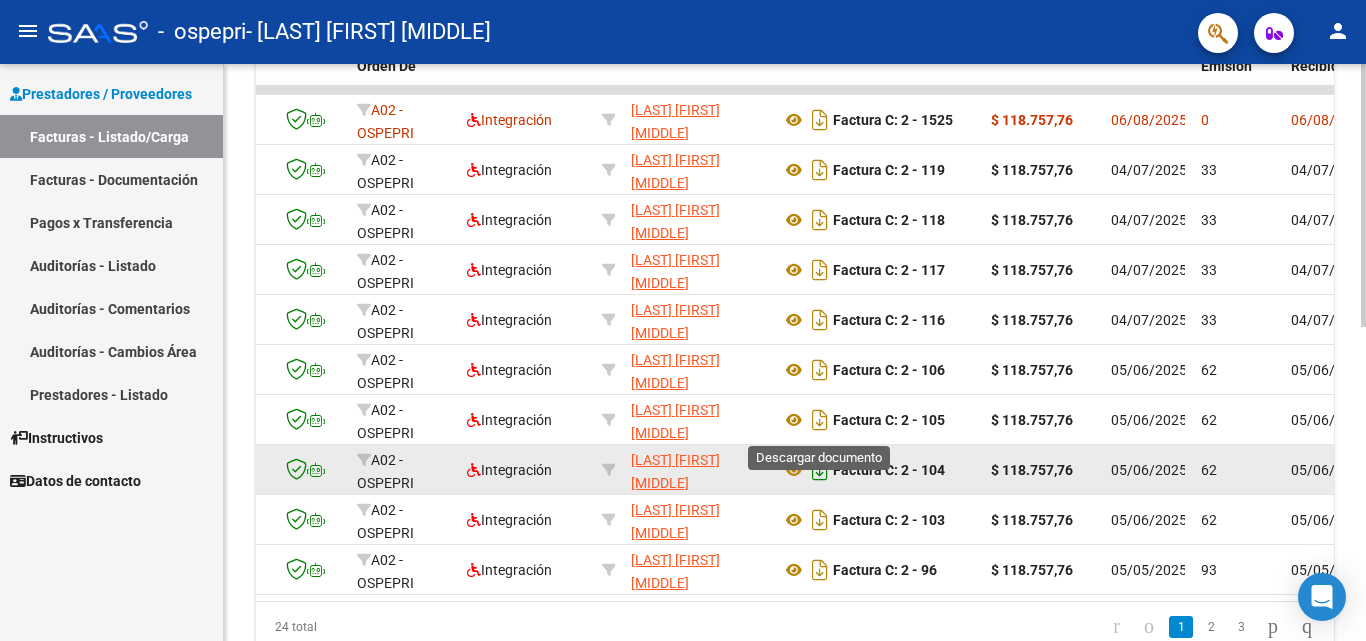 scroll, scrollTop: 691, scrollLeft: 0, axis: vertical 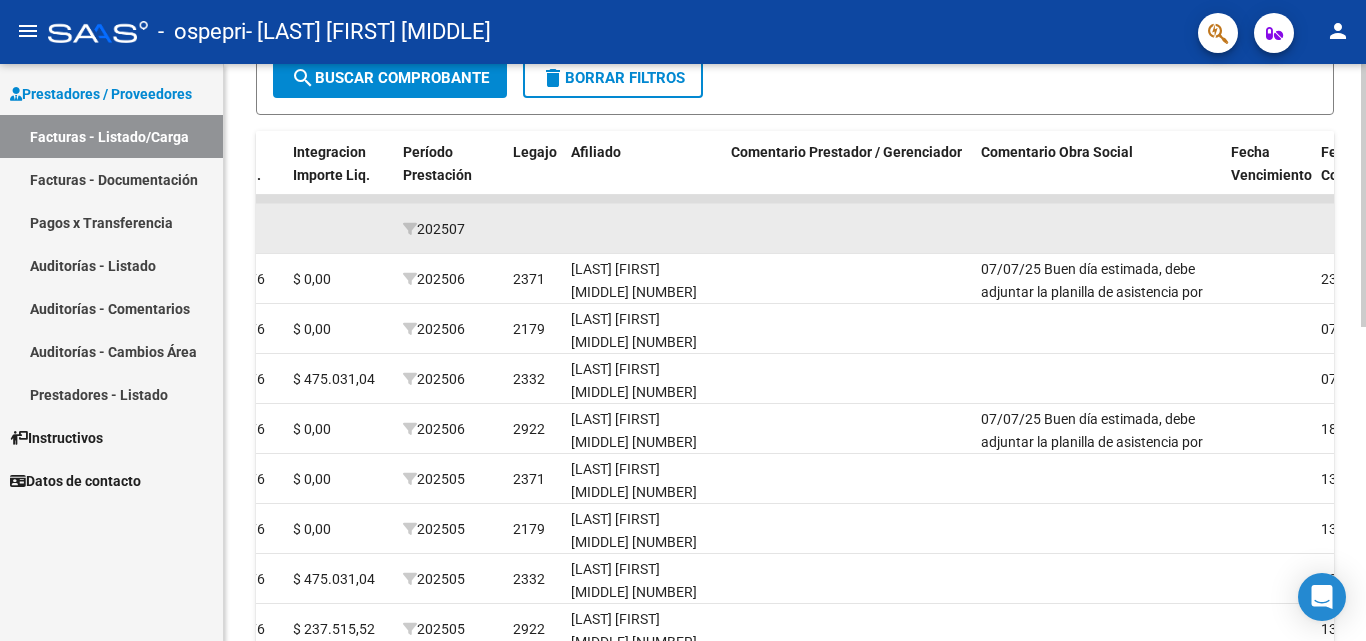 click 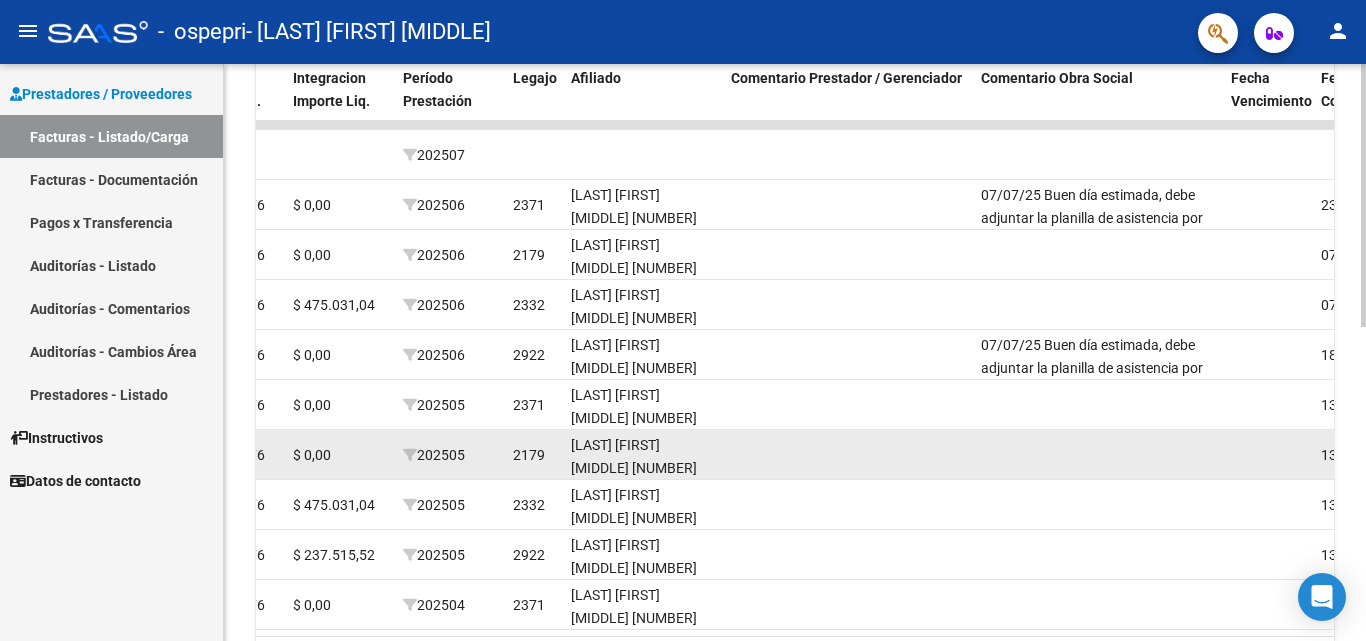 scroll, scrollTop: 691, scrollLeft: 0, axis: vertical 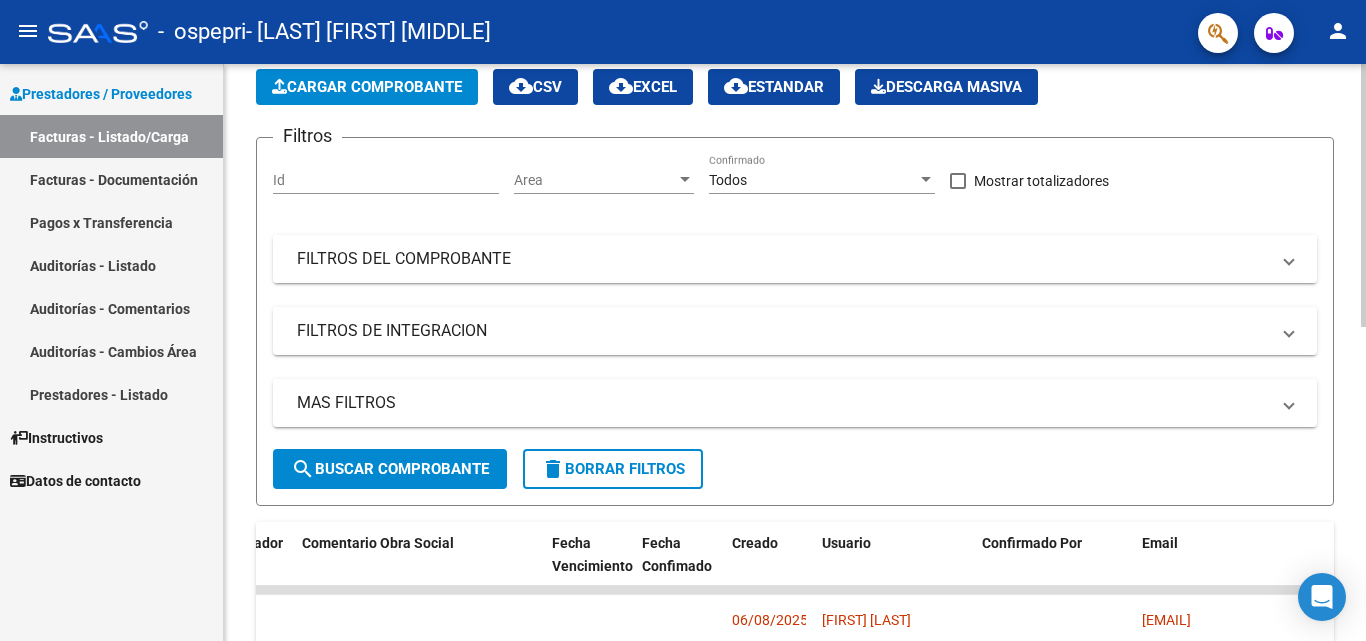 click on "FILTROS DEL COMPROBANTE" at bounding box center [795, 259] 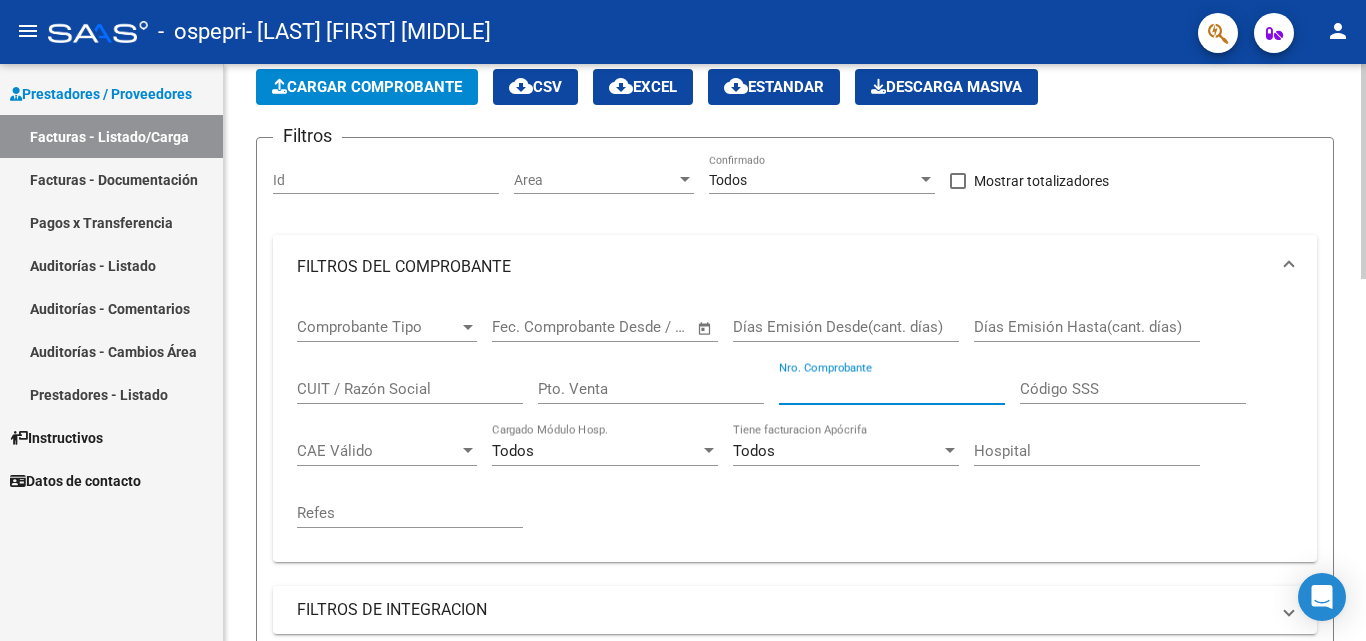 click on "Nro. Comprobante" at bounding box center [892, 389] 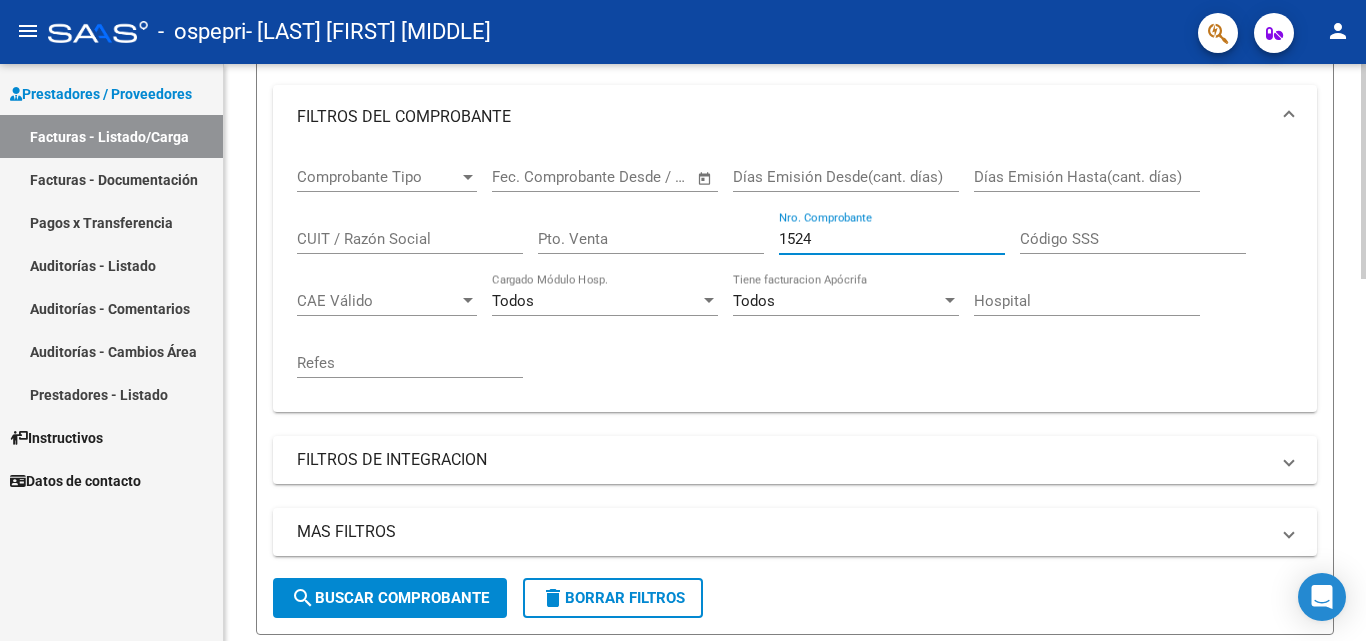 scroll, scrollTop: 300, scrollLeft: 0, axis: vertical 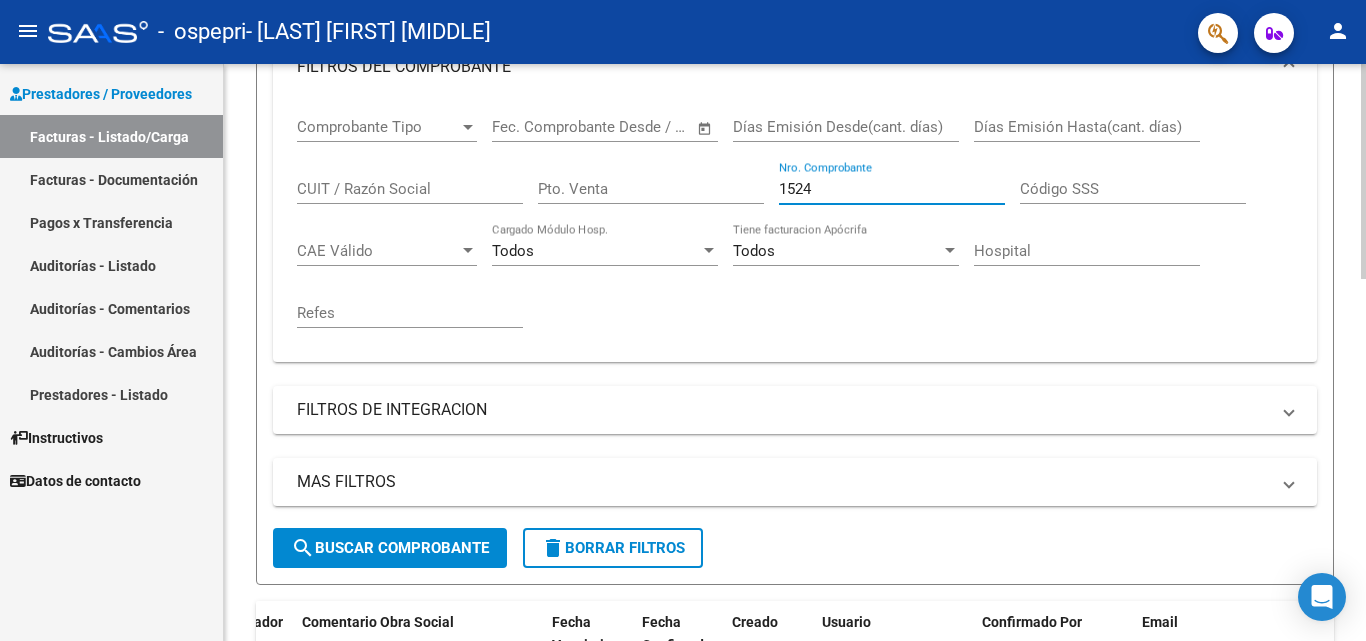 type on "1524" 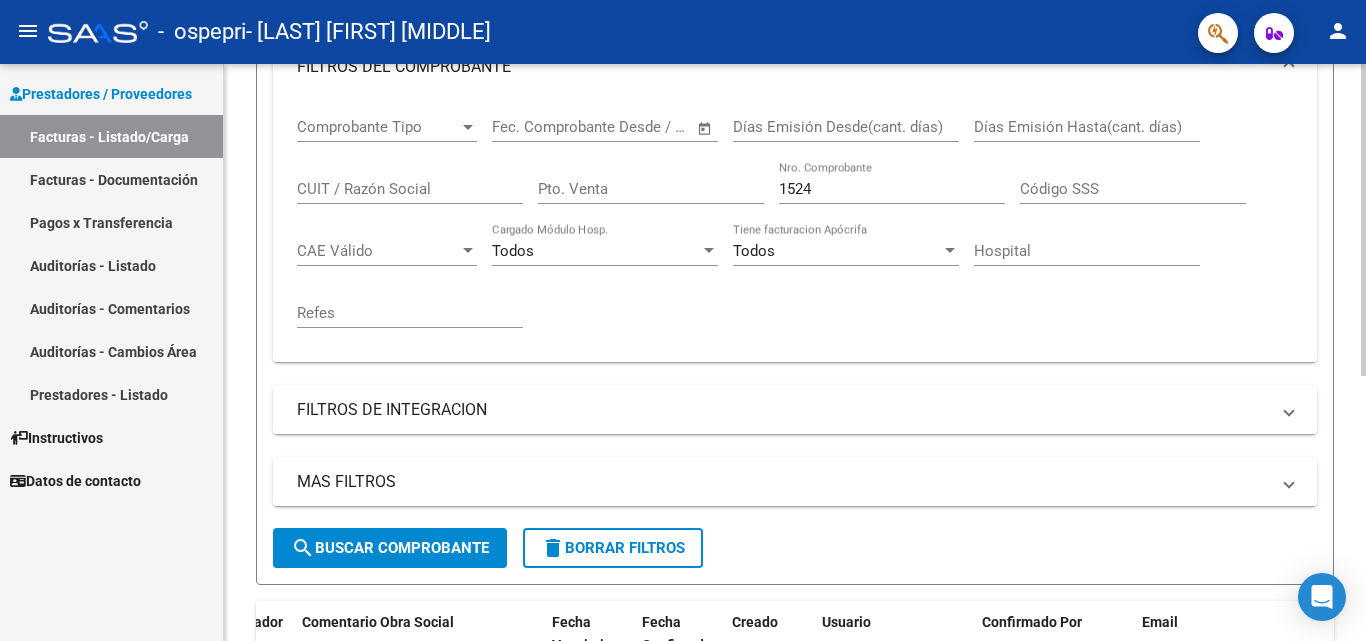 scroll, scrollTop: 0, scrollLeft: 0, axis: both 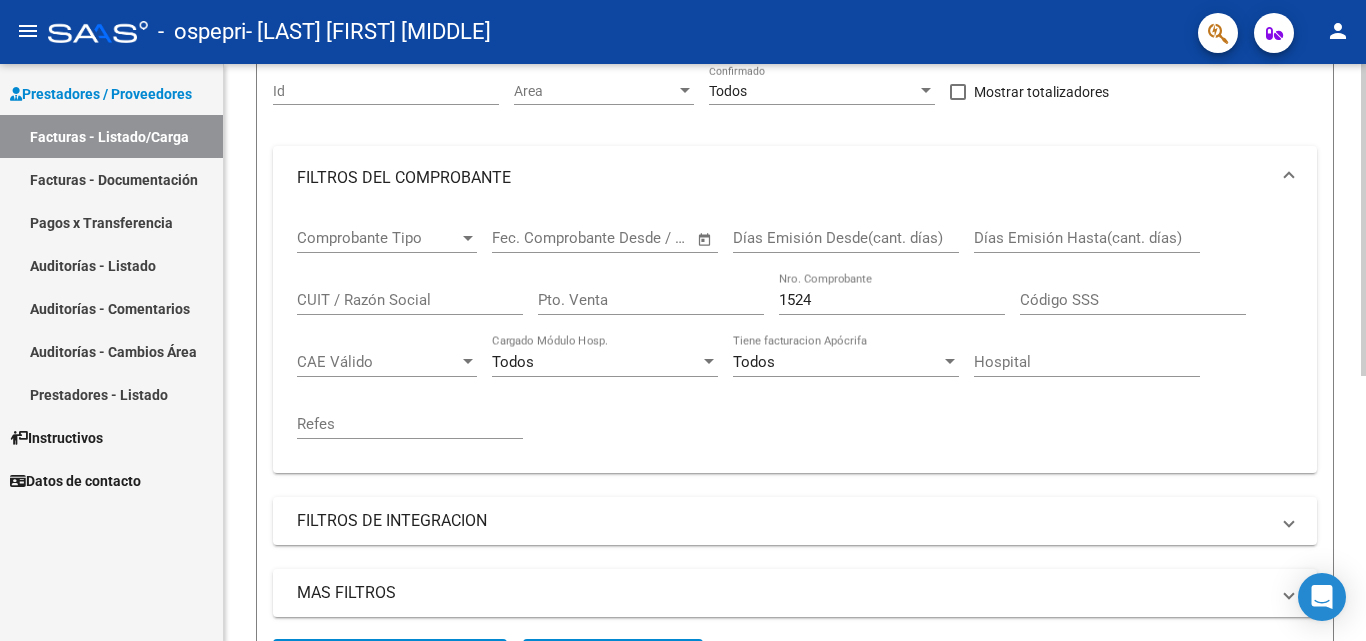 click on "1524" at bounding box center [892, 300] 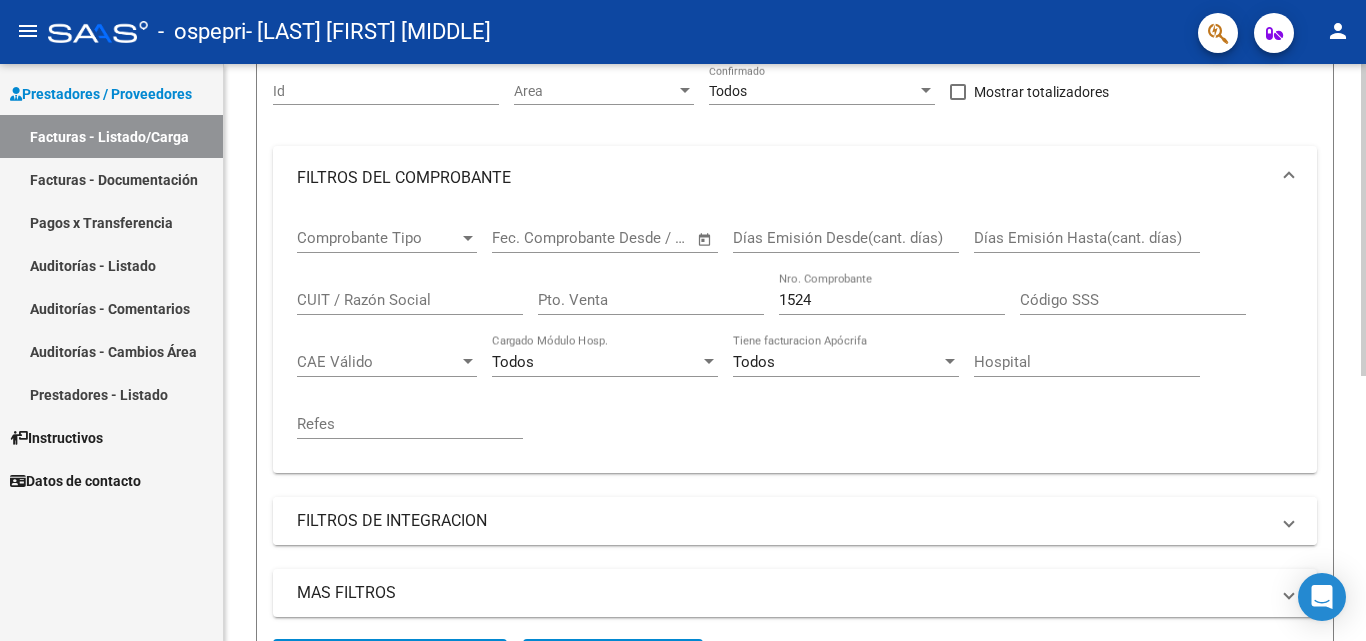 click on "FILTROS DE INTEGRACION" at bounding box center (795, 521) 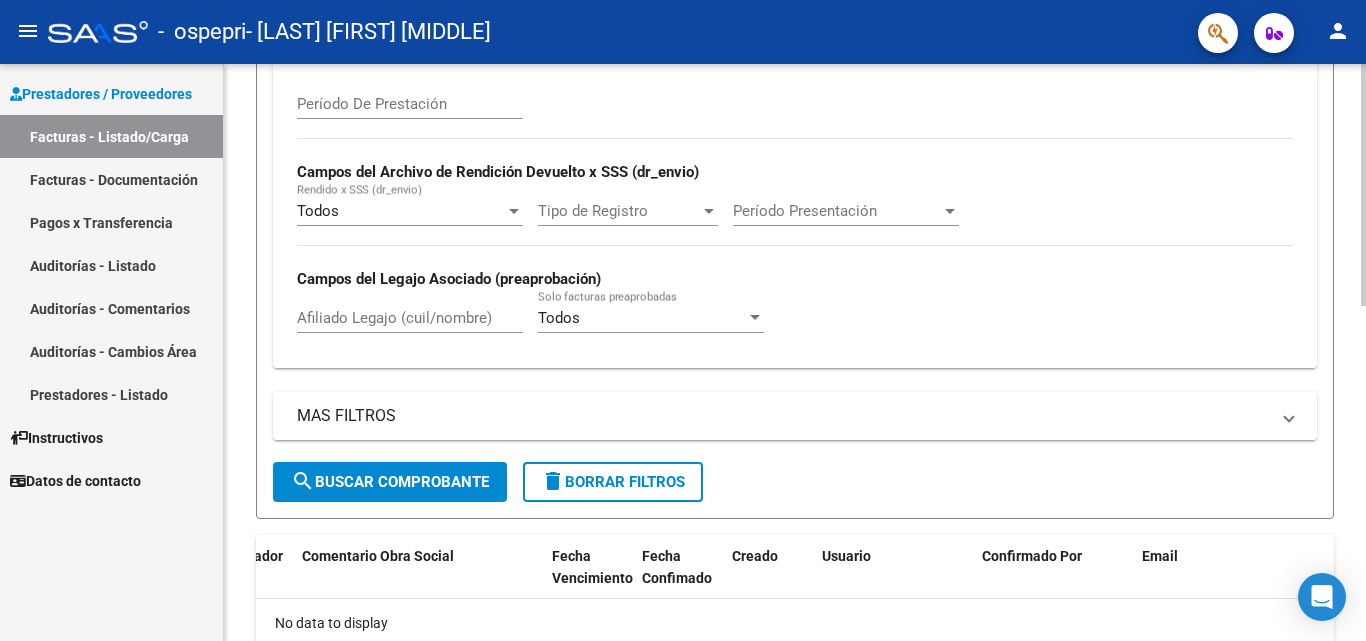 scroll, scrollTop: 689, scrollLeft: 0, axis: vertical 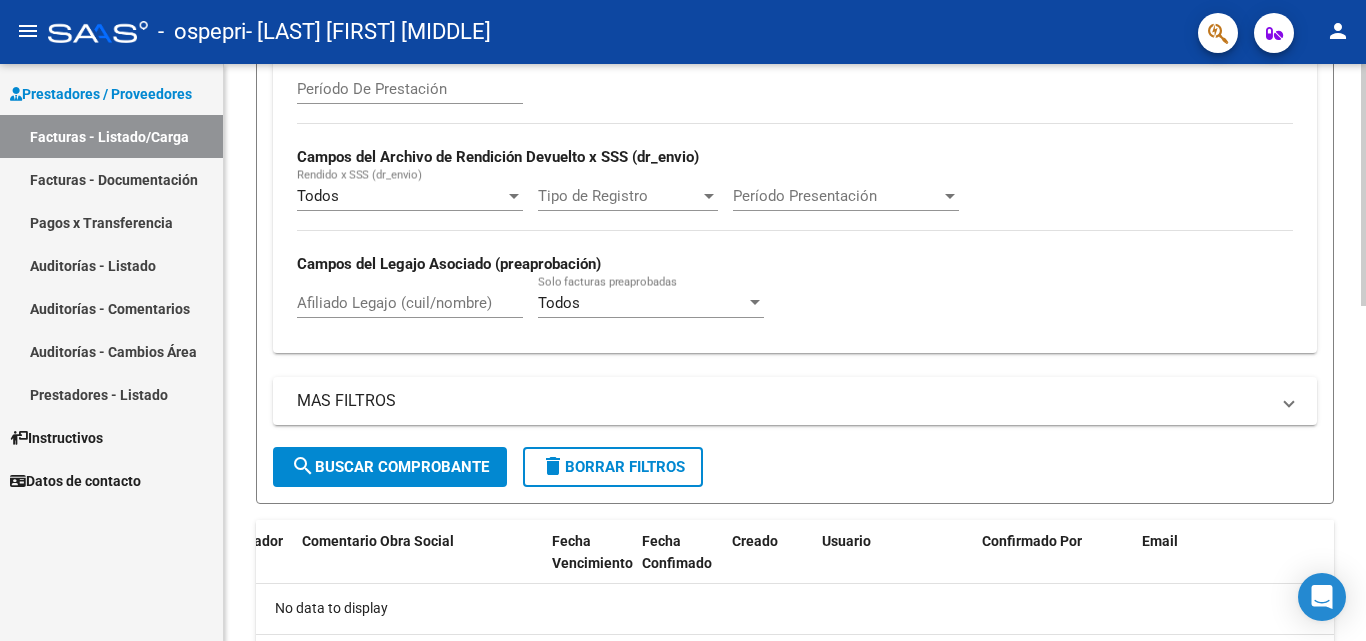 click on "delete  Borrar Filtros" 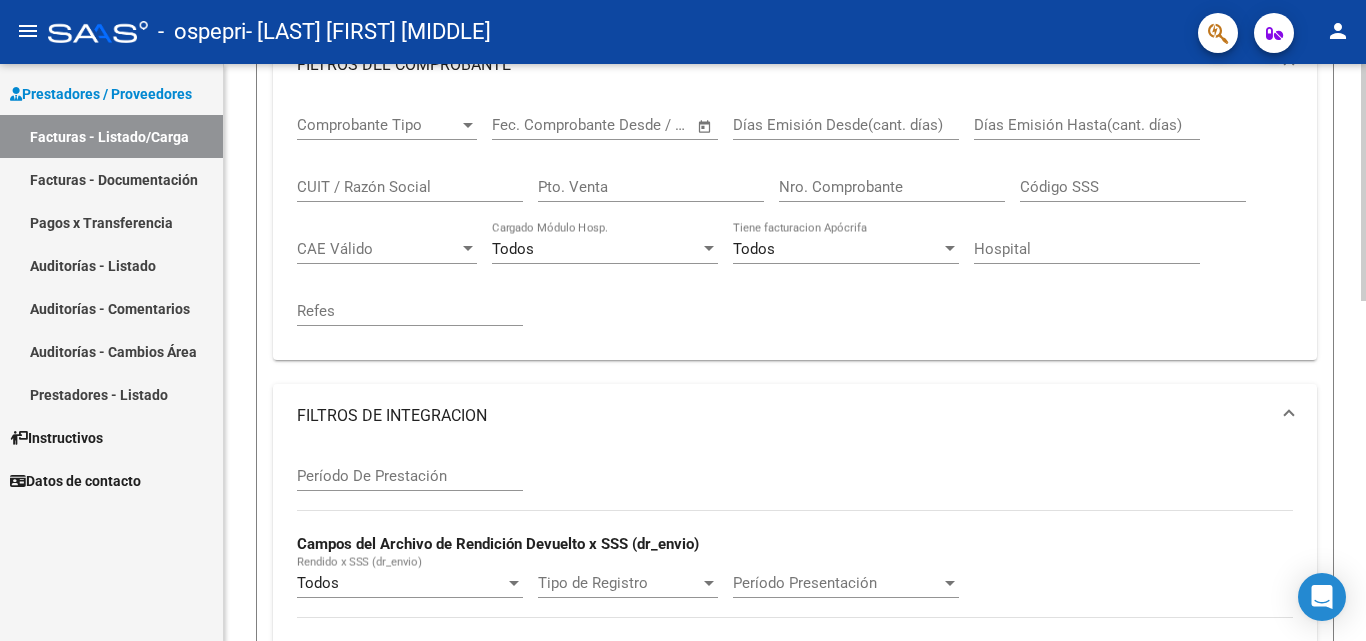 scroll, scrollTop: 189, scrollLeft: 0, axis: vertical 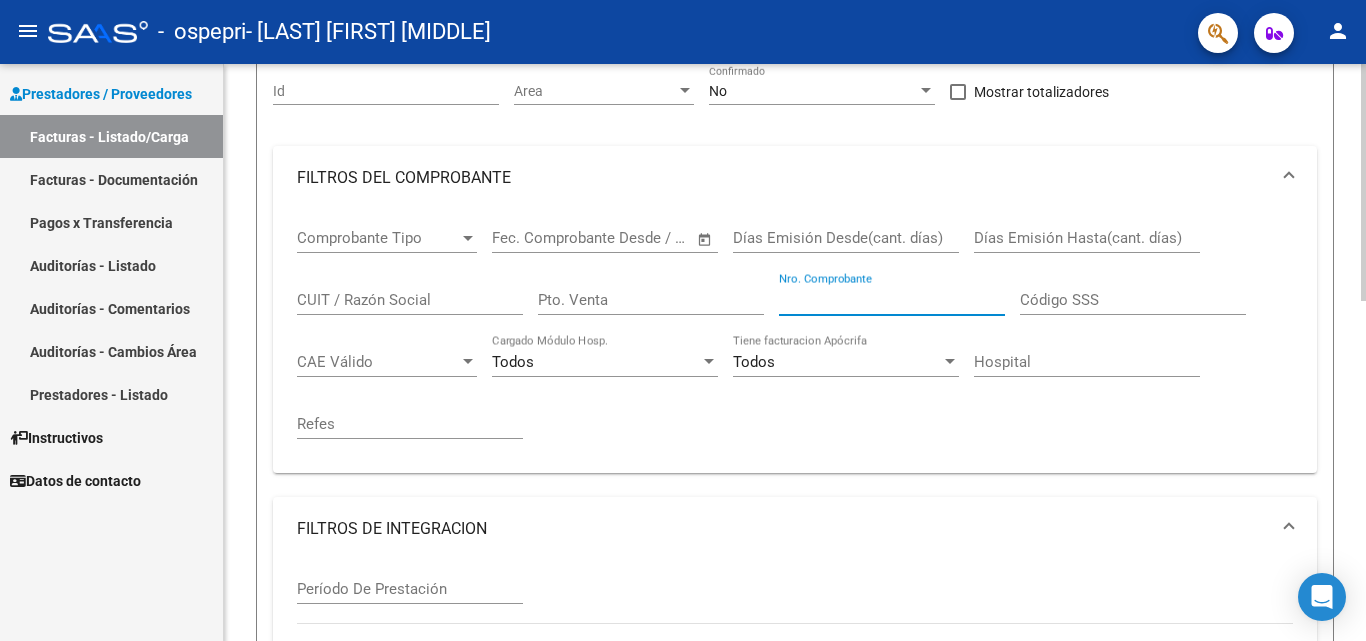 click on "Nro. Comprobante" at bounding box center [892, 300] 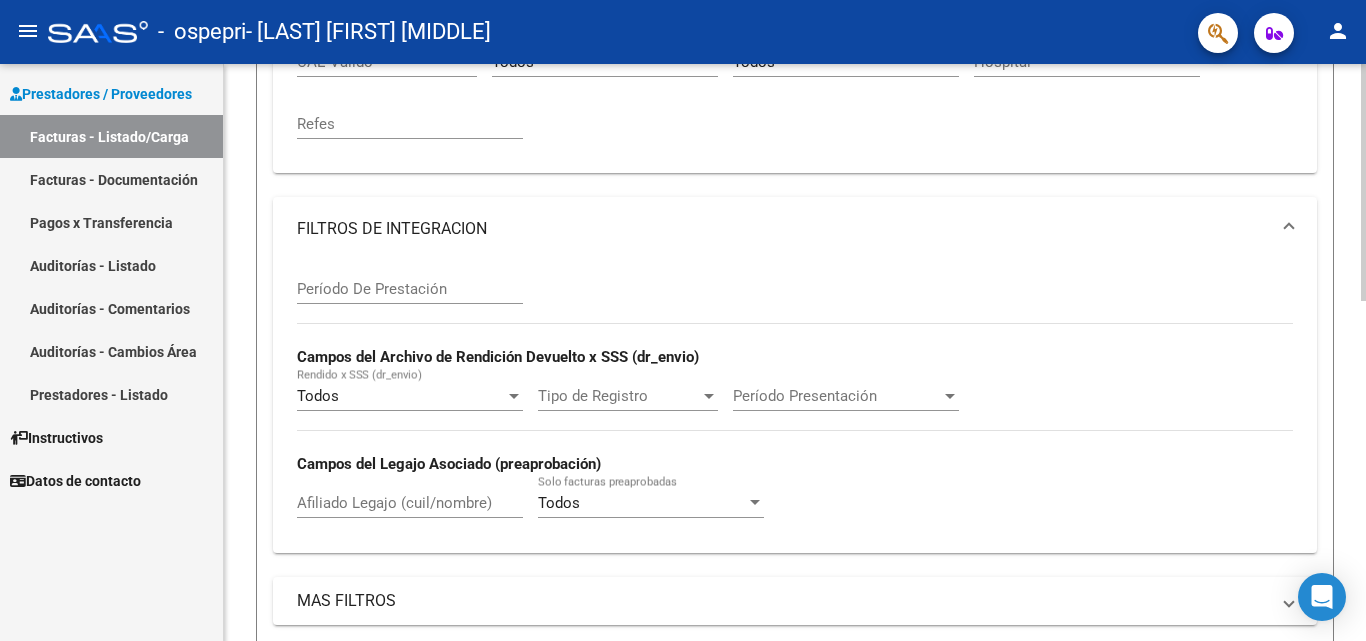 scroll, scrollTop: 589, scrollLeft: 0, axis: vertical 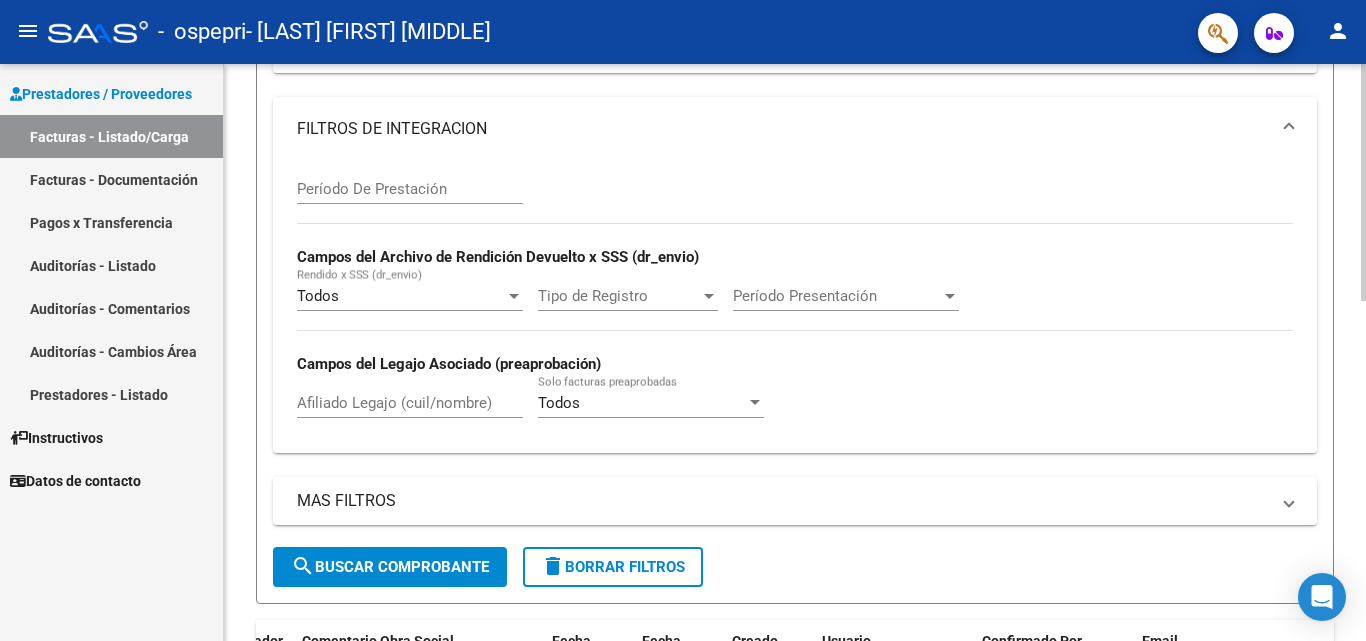 type on "1525" 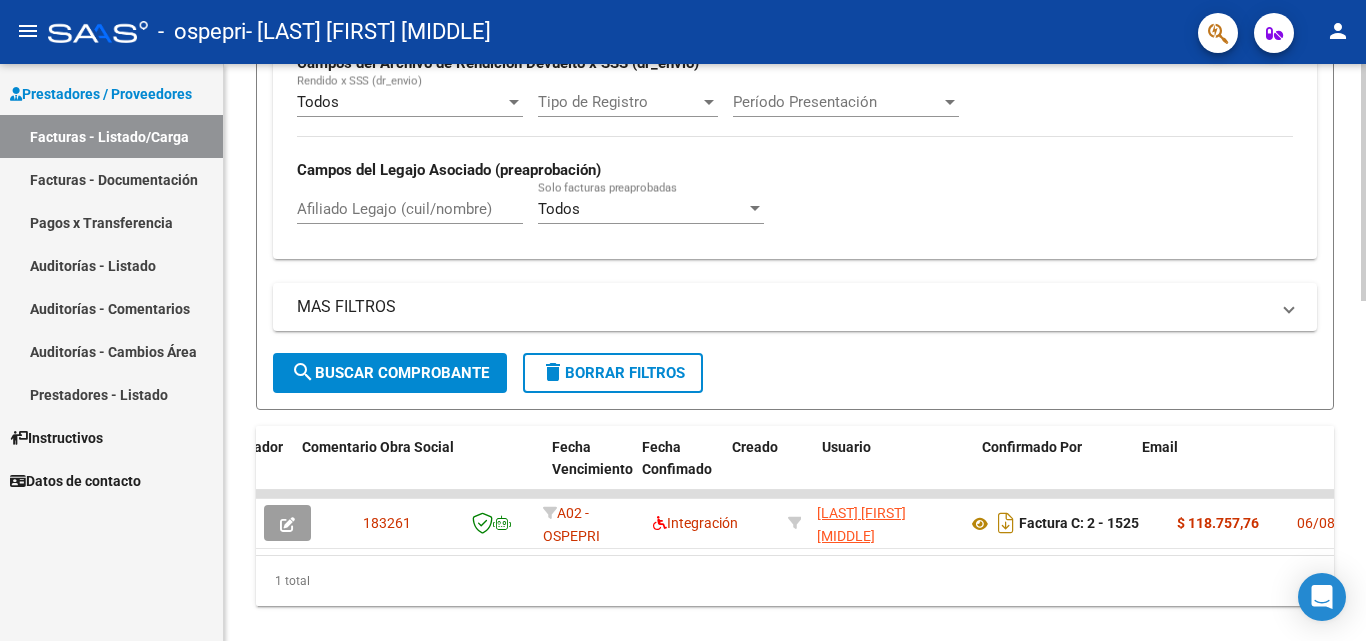 scroll, scrollTop: 828, scrollLeft: 0, axis: vertical 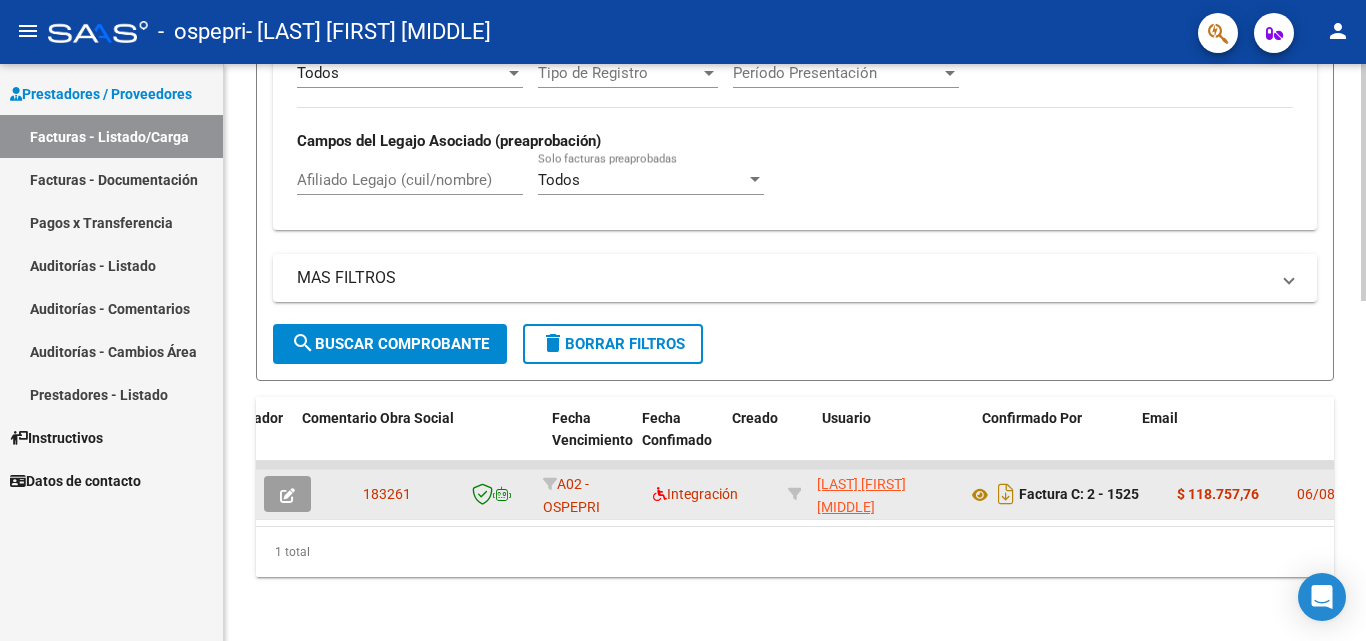 click 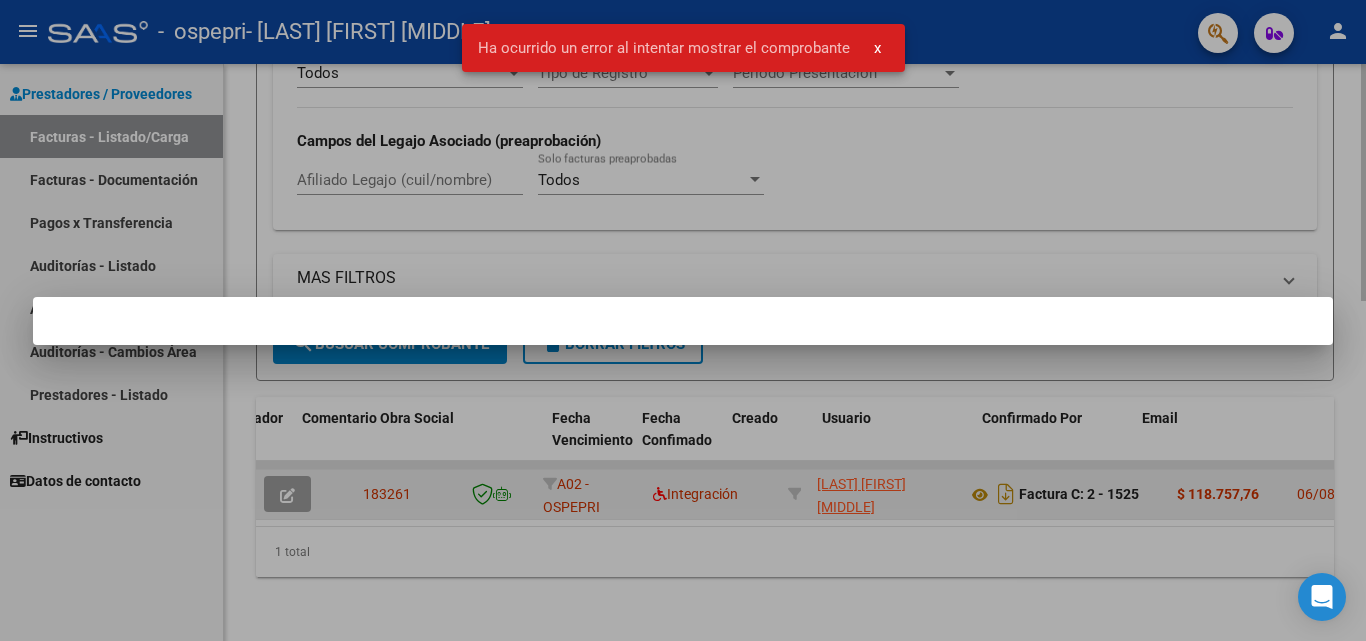 drag, startPoint x: 386, startPoint y: 476, endPoint x: 347, endPoint y: 479, distance: 39.115215 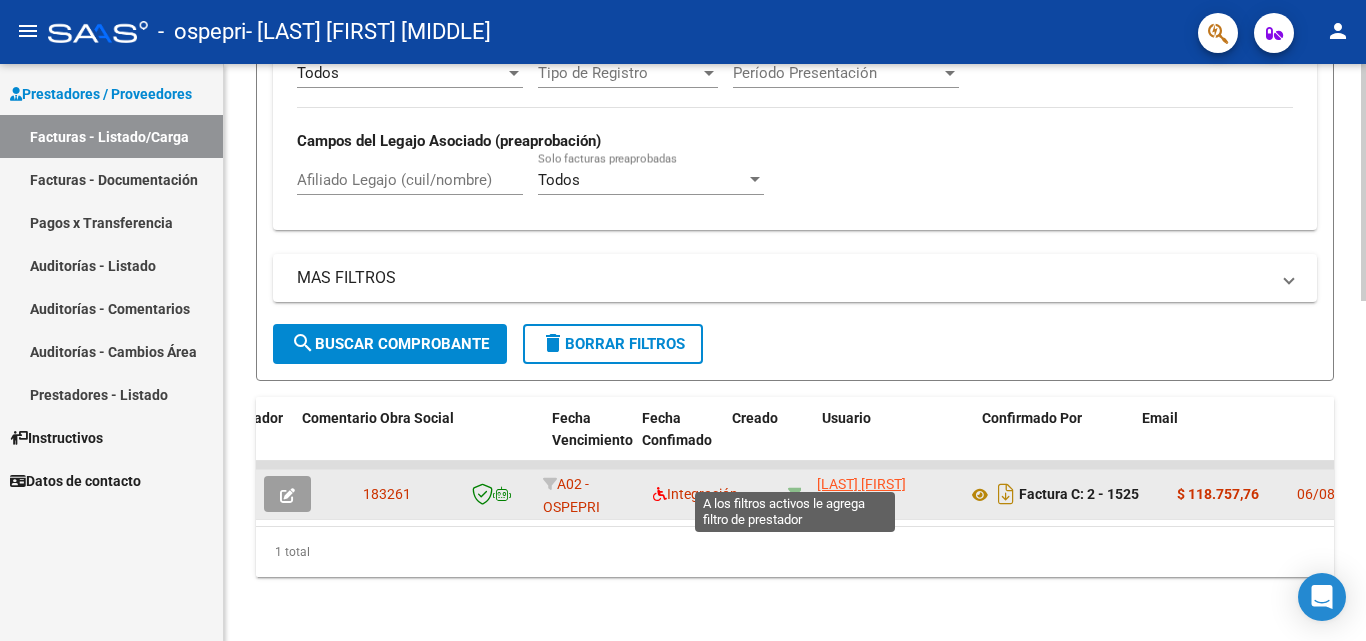 click 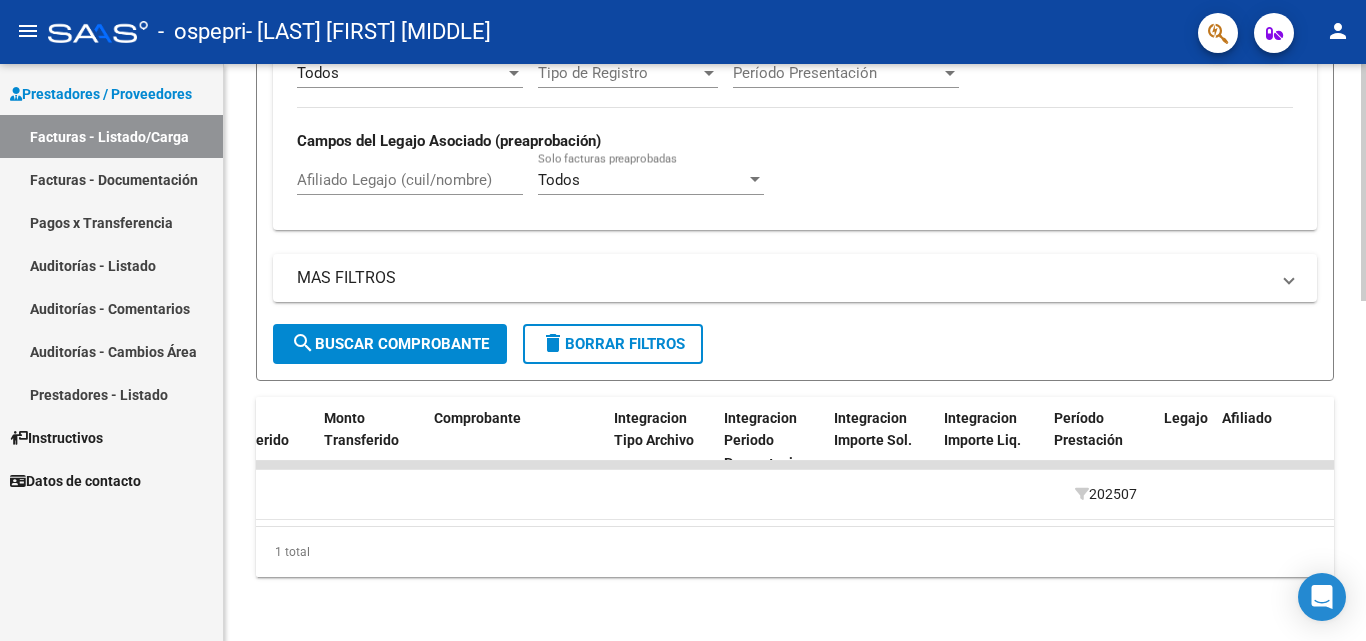 scroll, scrollTop: 0, scrollLeft: 1808, axis: horizontal 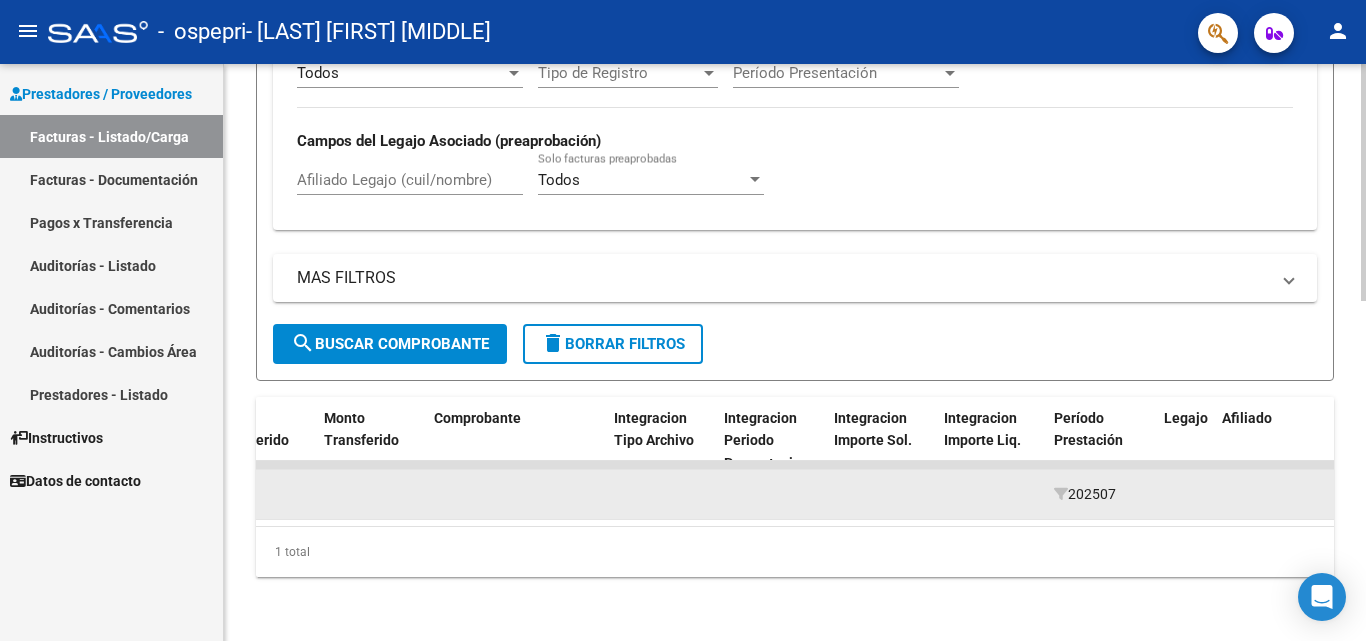 click 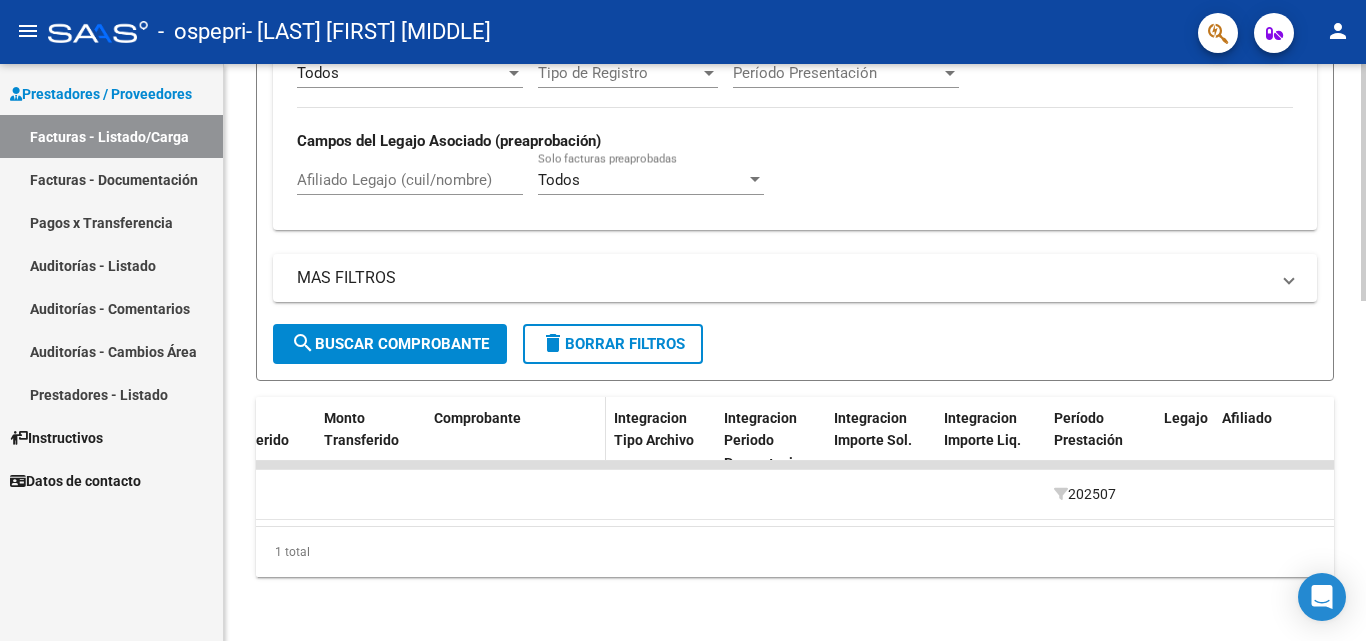 click on "Comprobante" 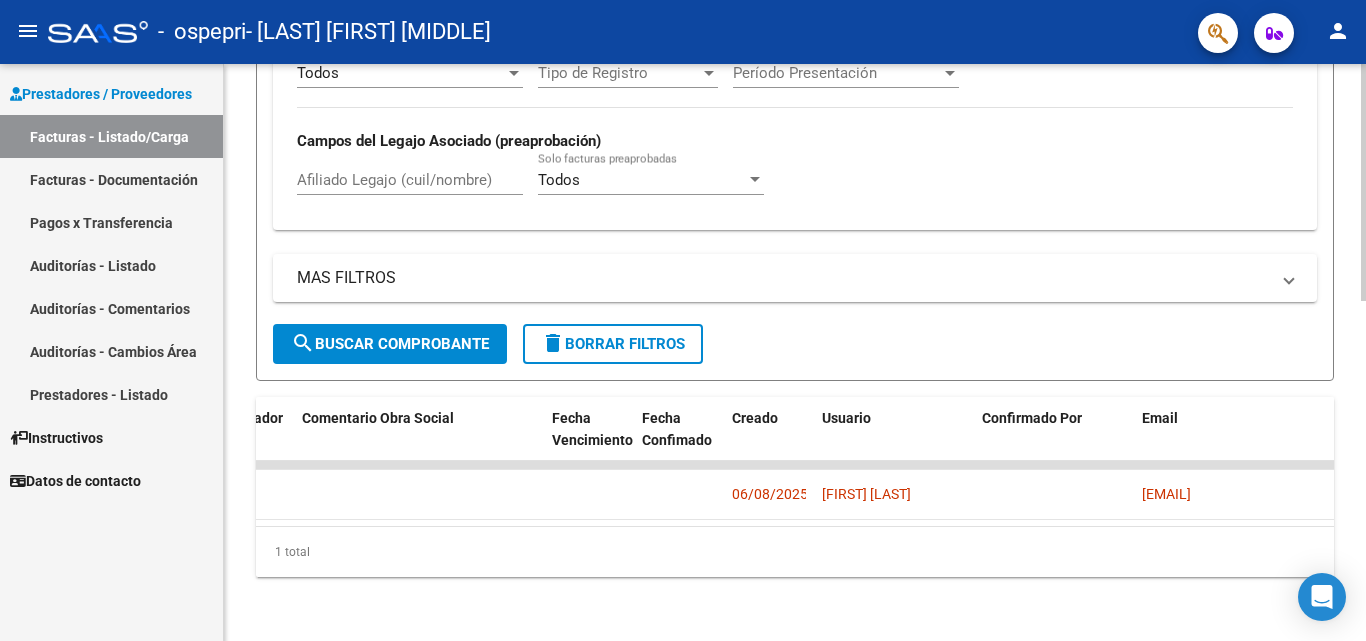 scroll, scrollTop: 0, scrollLeft: 3053, axis: horizontal 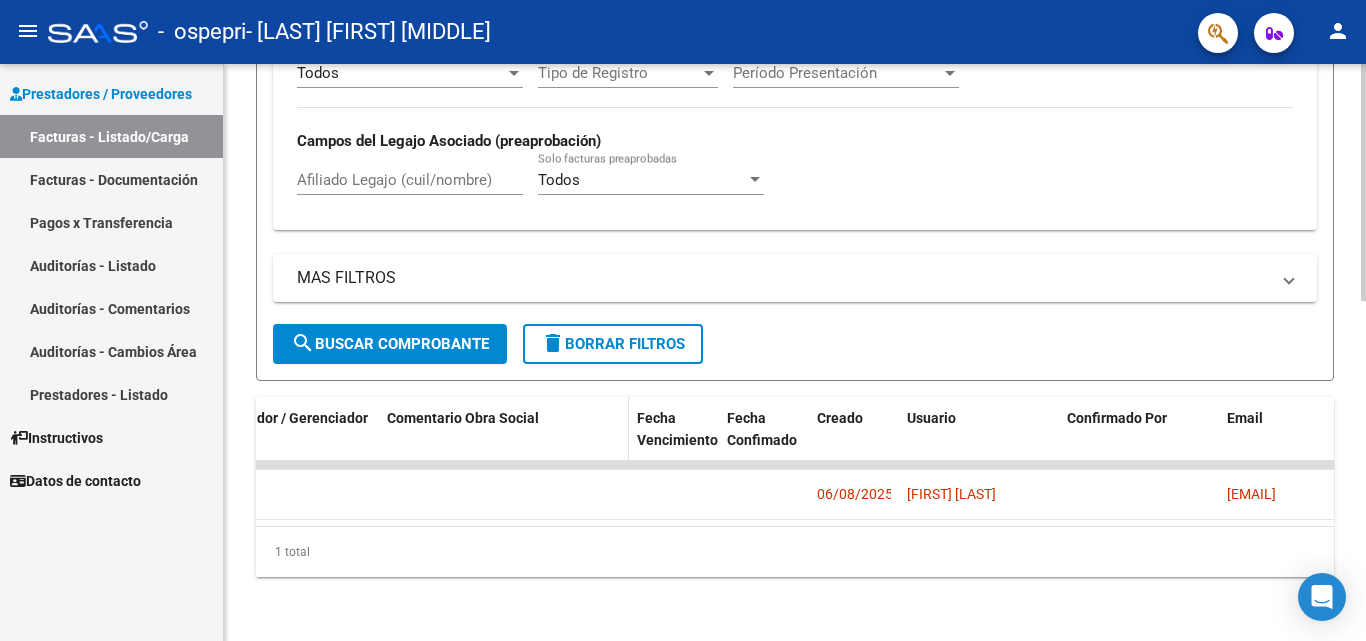 click on "Comentario Obra Social" 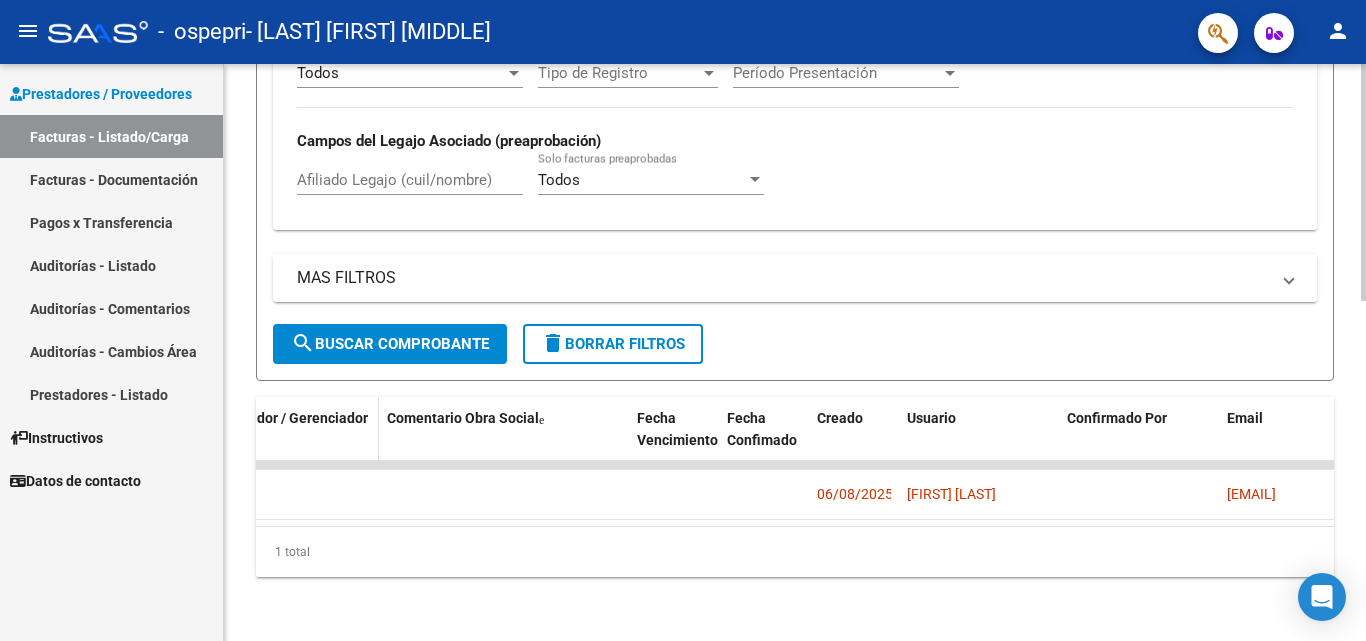click on "Comentario Prestador / Gerenciador" 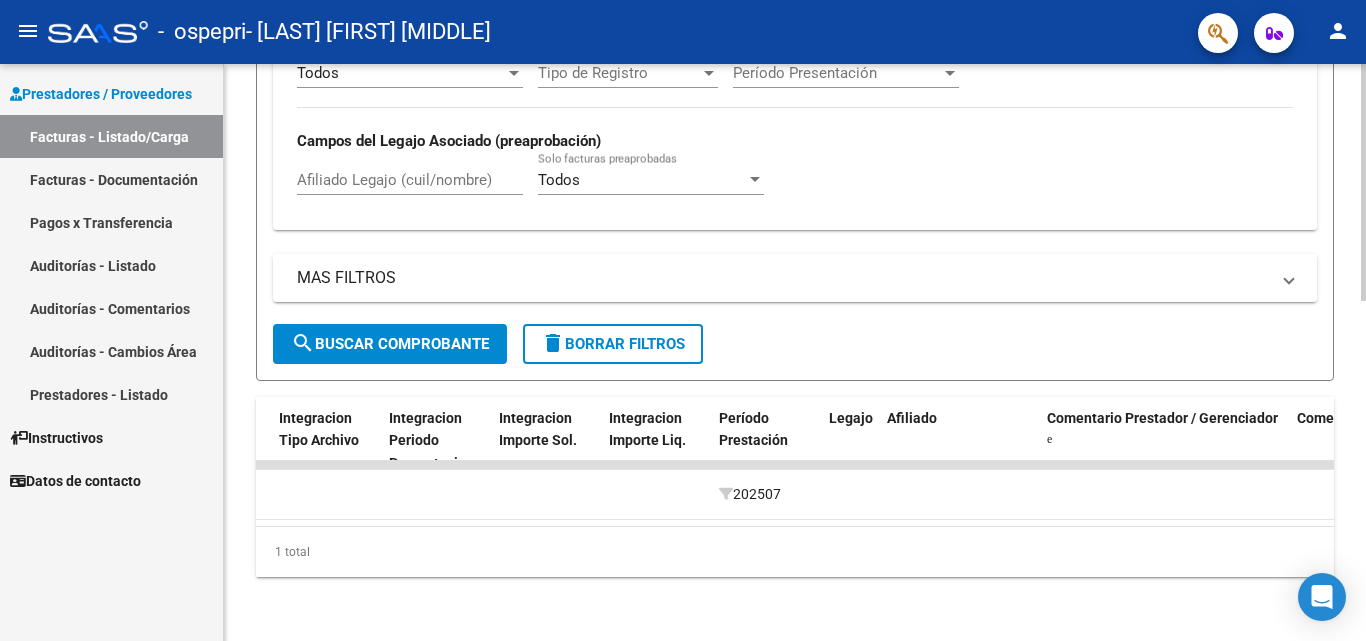 scroll, scrollTop: 0, scrollLeft: 2155, axis: horizontal 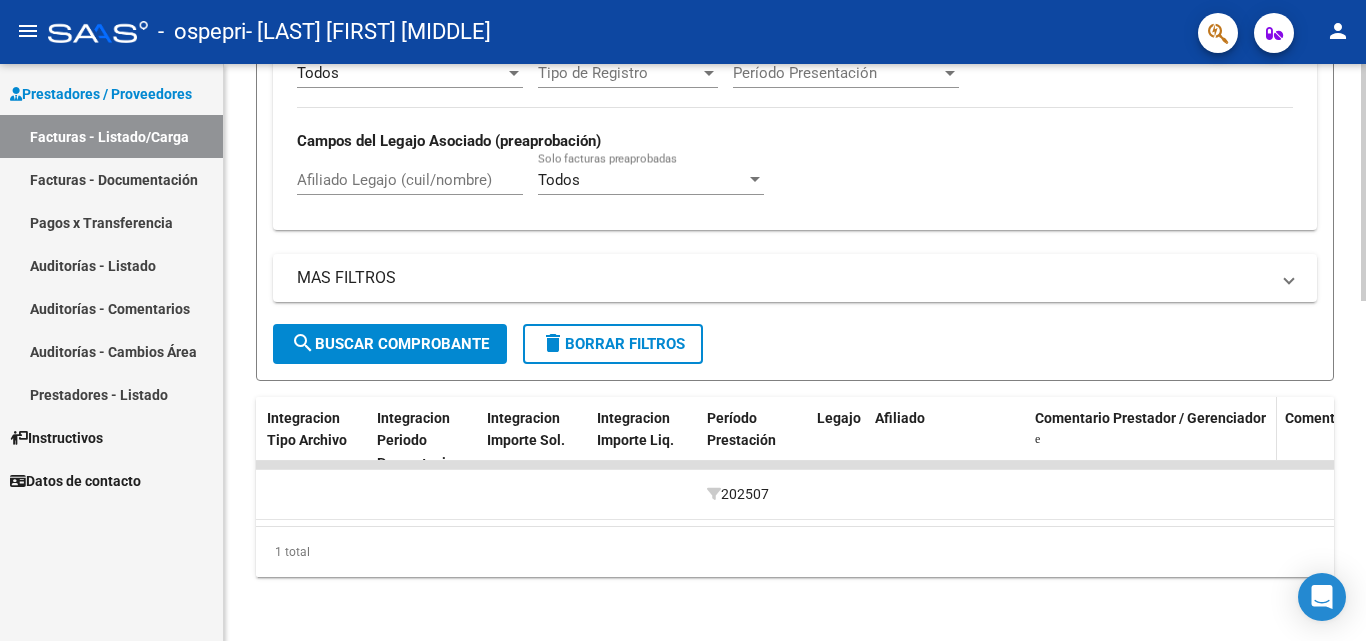 click on "Comentario Prestador / Gerenciador" 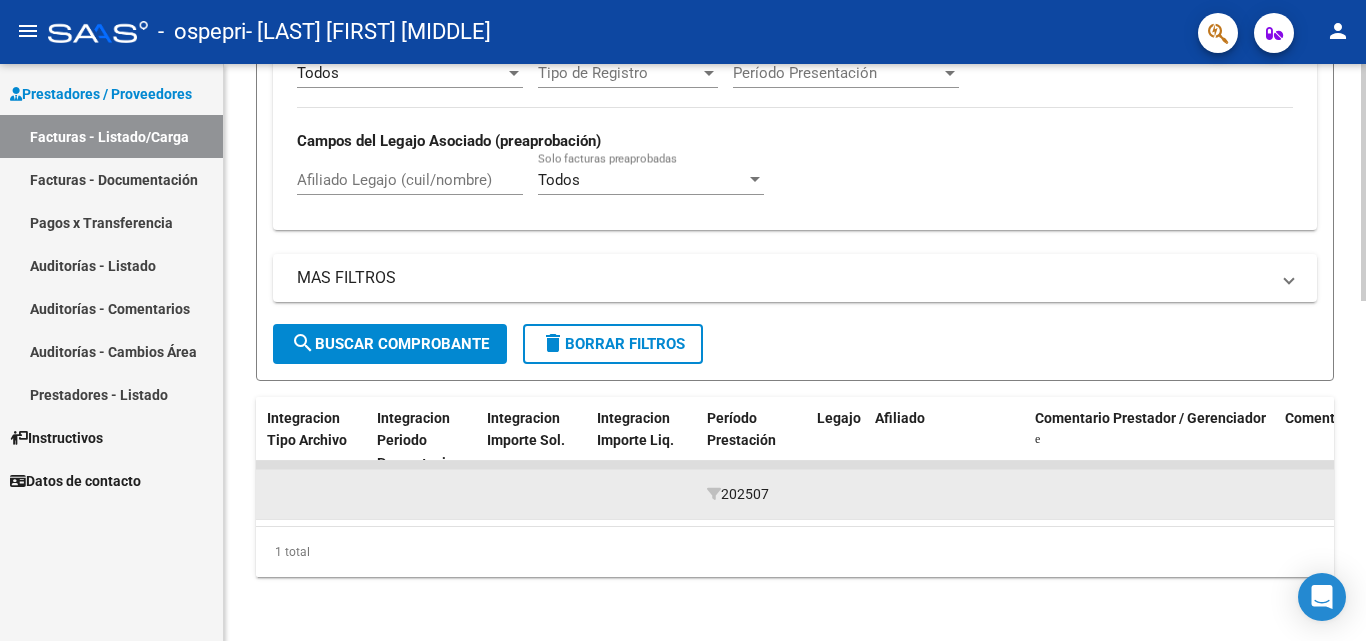 click 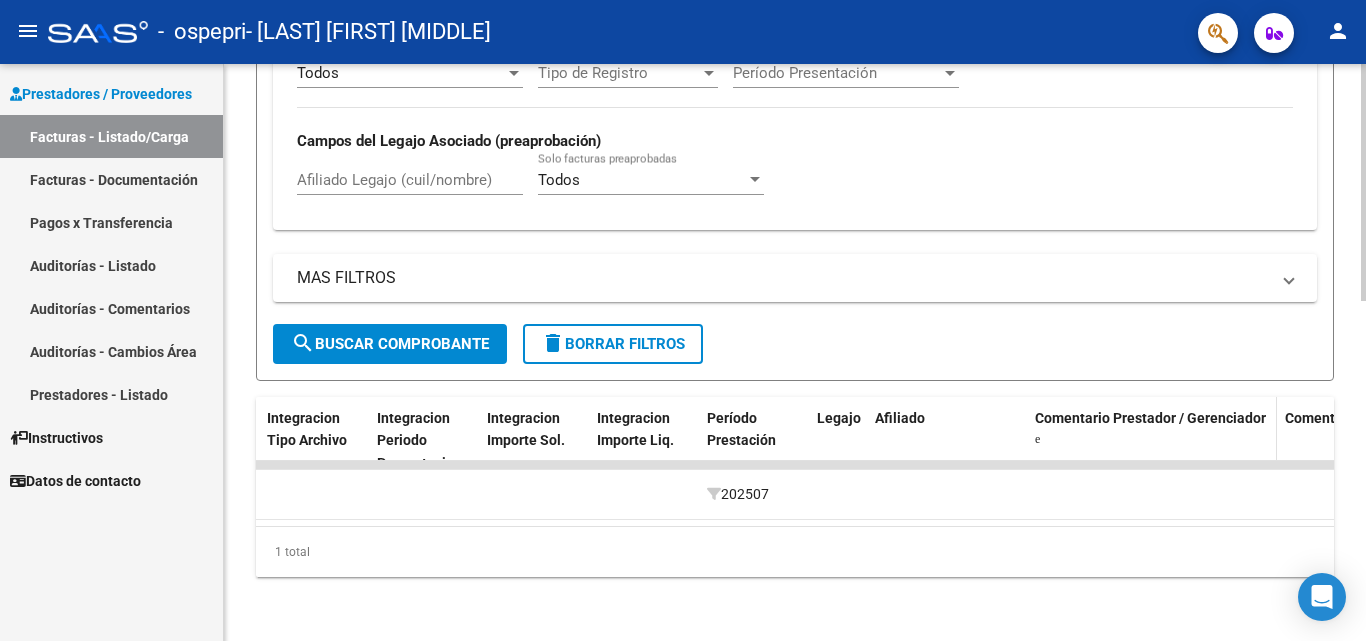 click on "Comentario Prestador / Gerenciador" 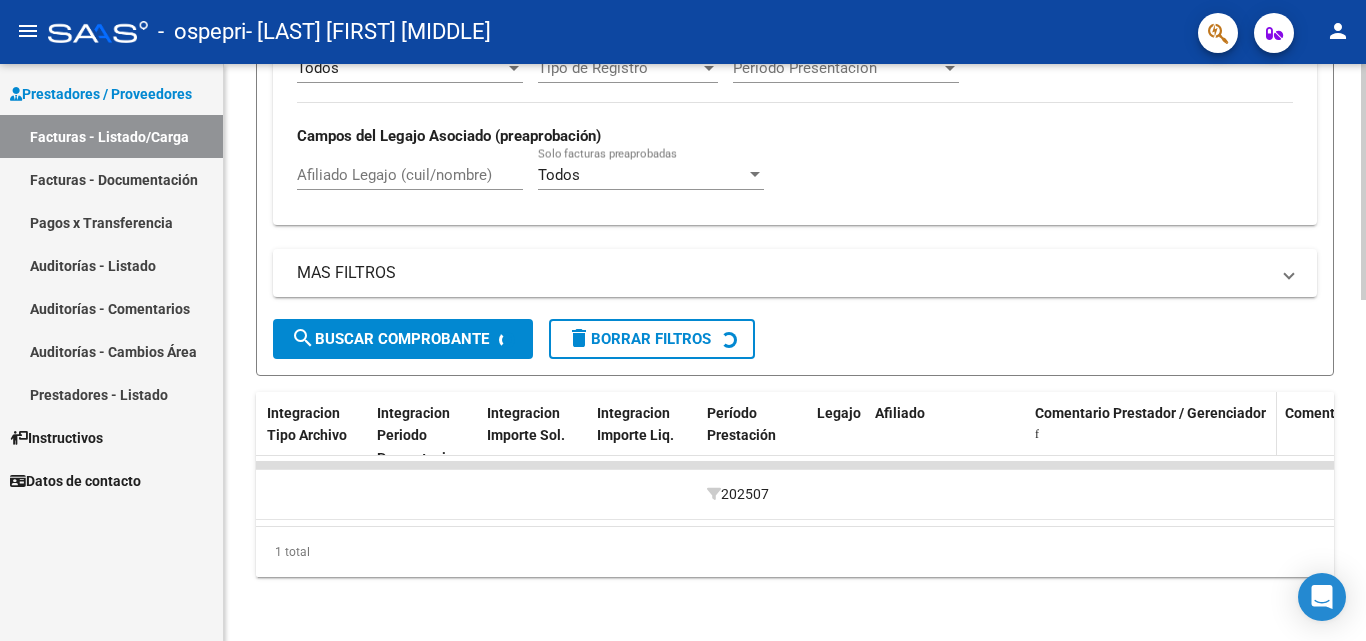 click on "Comentario Prestador / Gerenciador" 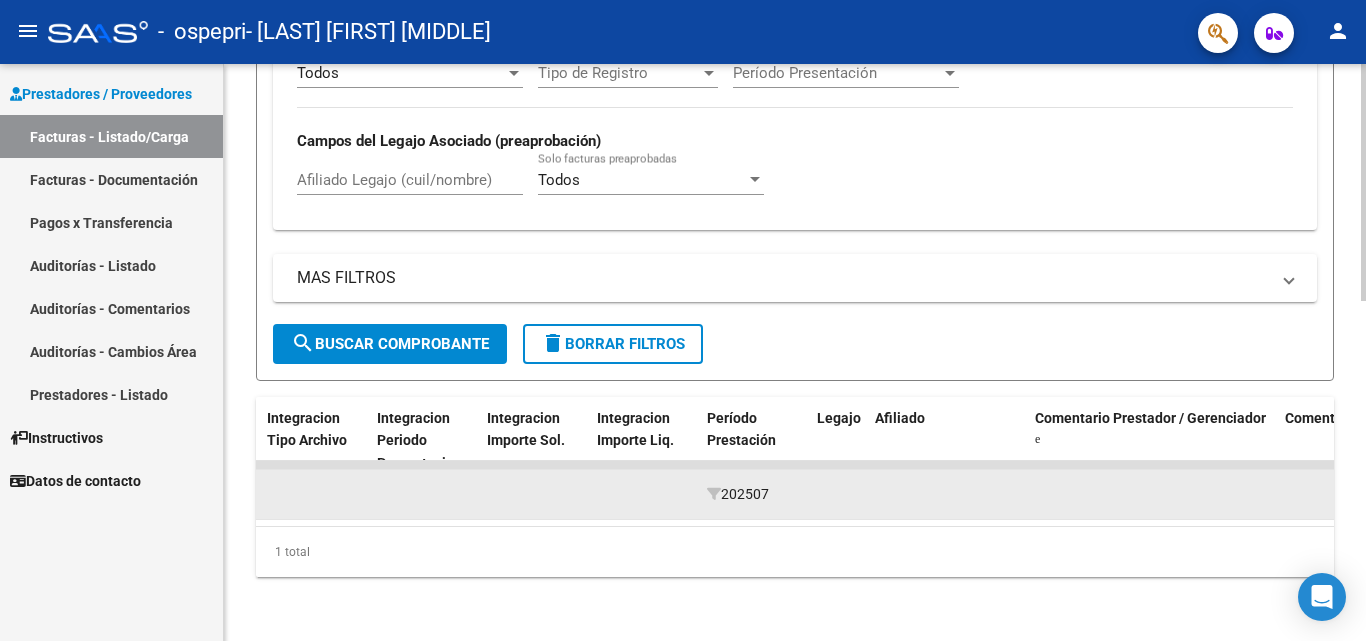 click 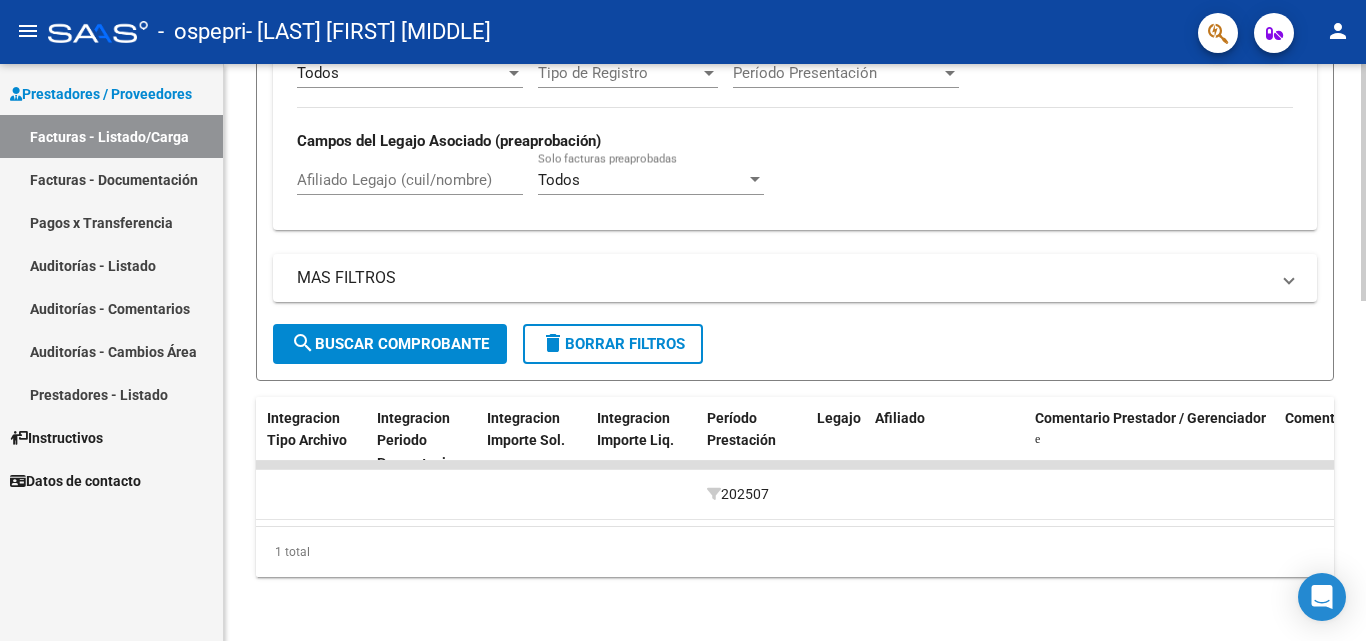click on "delete  Borrar Filtros" 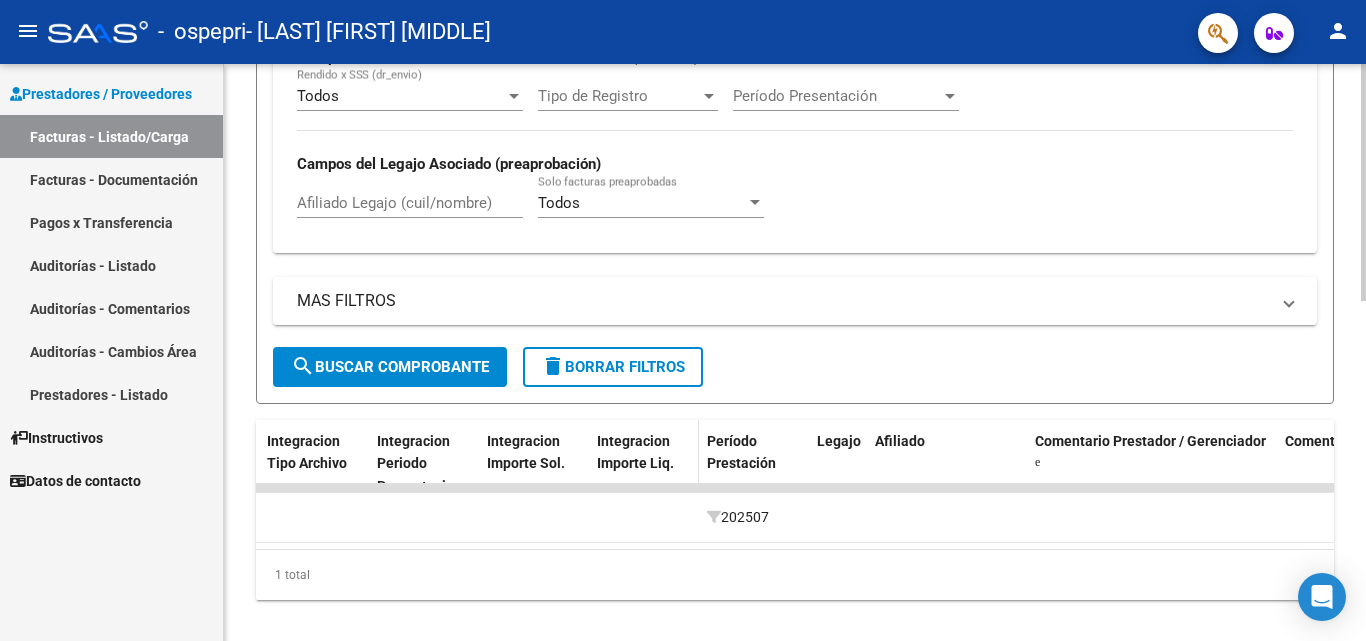 scroll, scrollTop: 828, scrollLeft: 0, axis: vertical 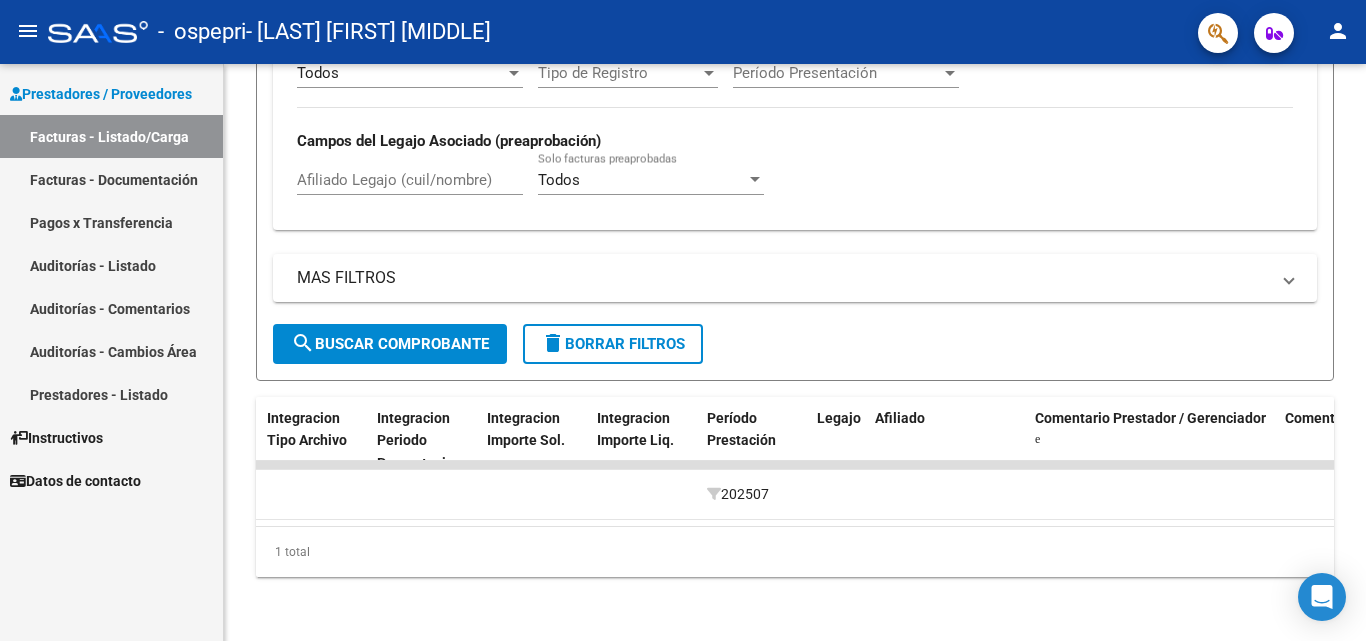 click on "Facturas - Listado/Carga" at bounding box center (111, 136) 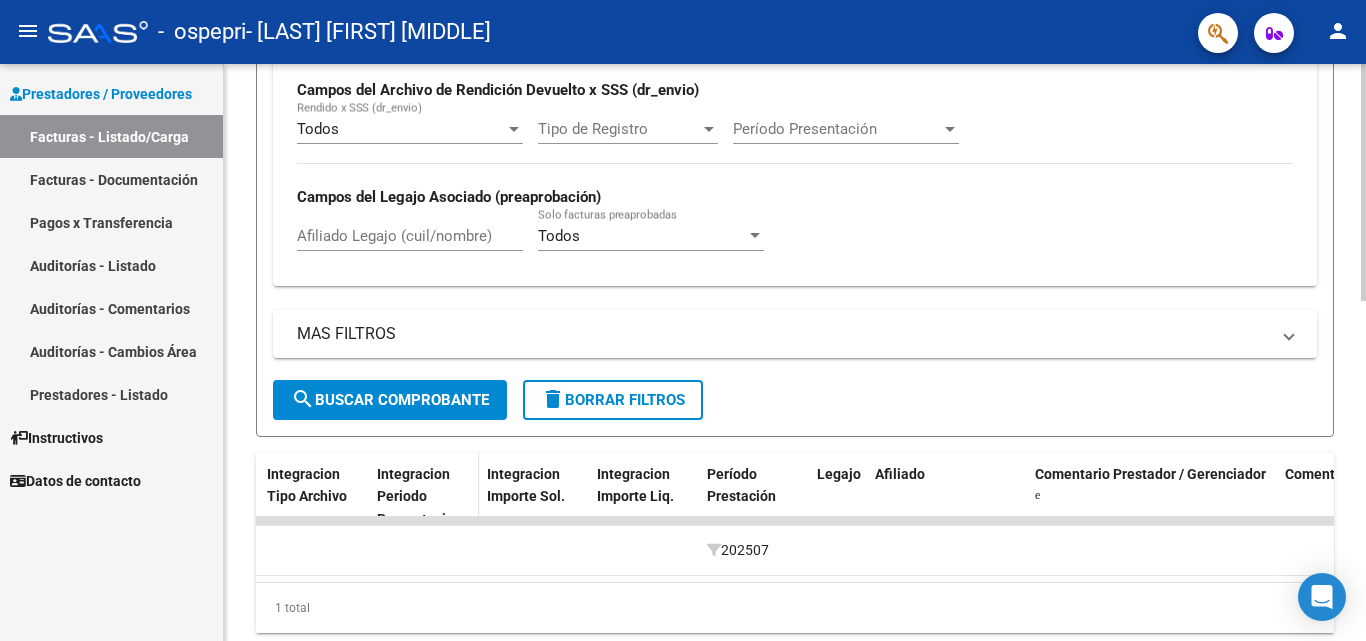 scroll, scrollTop: 828, scrollLeft: 0, axis: vertical 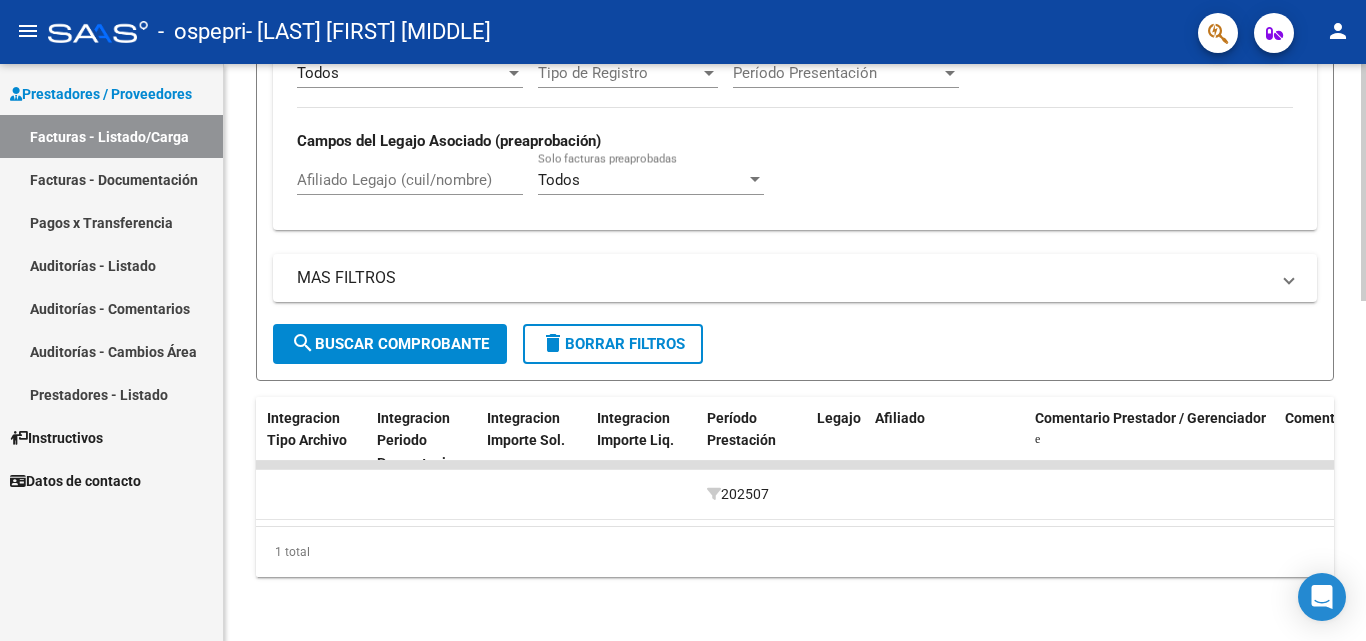click on "MAS FILTROS  Todos Con Doc. Respaldatoria Todos Con Trazabilidad Todos Asociado a Expediente Sur Auditoría Auditoría Auditoría Id Start date – End date Auditoría Confirmada Desde / Hasta Start date – End date Fec. Rec. Desde / Hasta Start date – End date Fec. Creado Desde / Hasta Start date – End date Fec. Vencimiento  Desde / Hasta Op Estado Estado Todos Procesado Por Tesorería Todos Archivado" 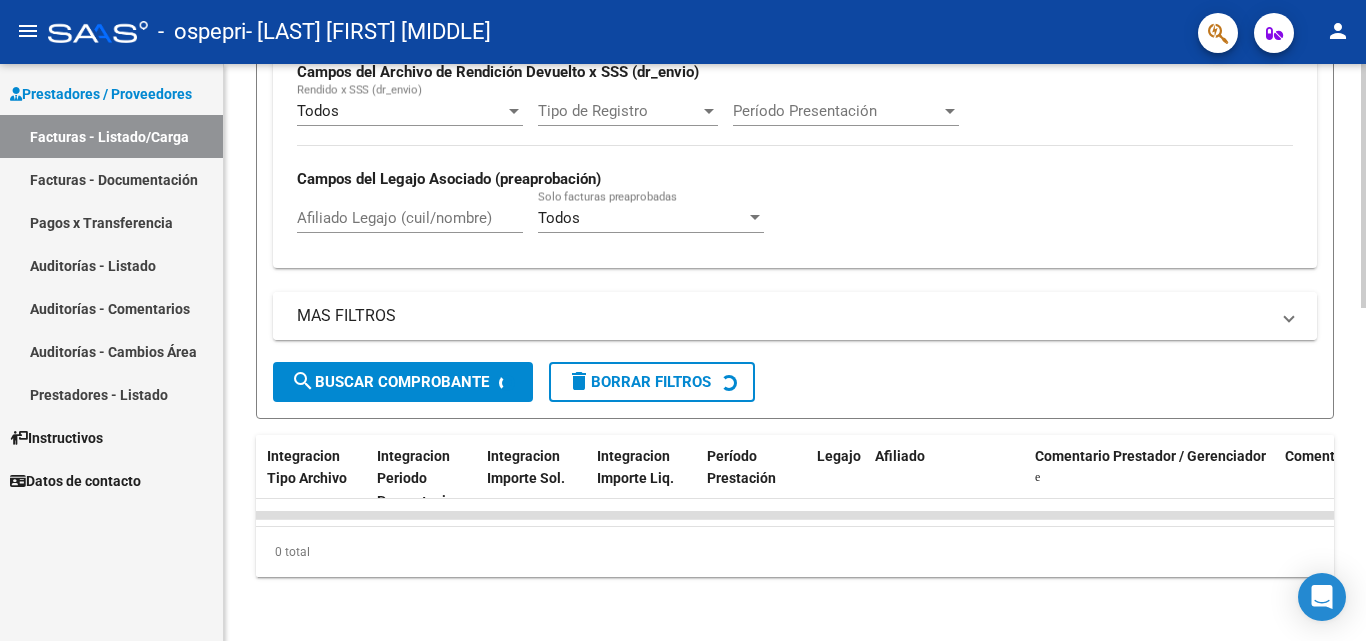 scroll, scrollTop: 828, scrollLeft: 0, axis: vertical 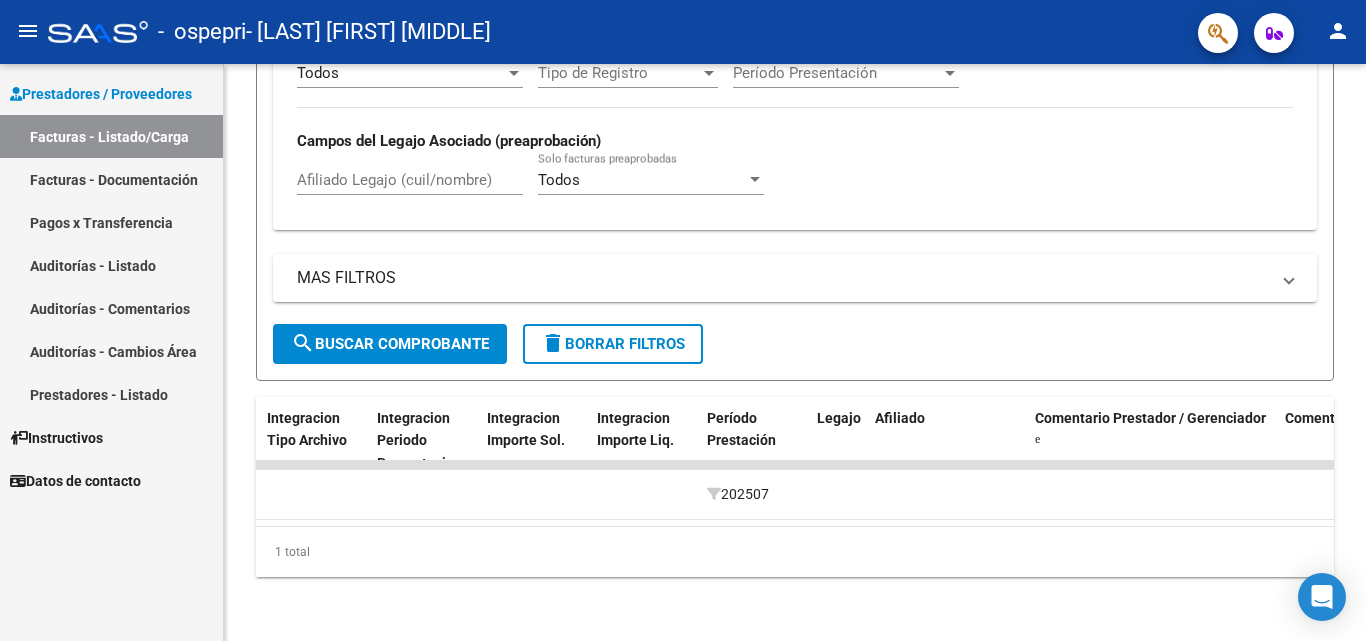 click on "Prestadores / Proveedores" at bounding box center (101, 94) 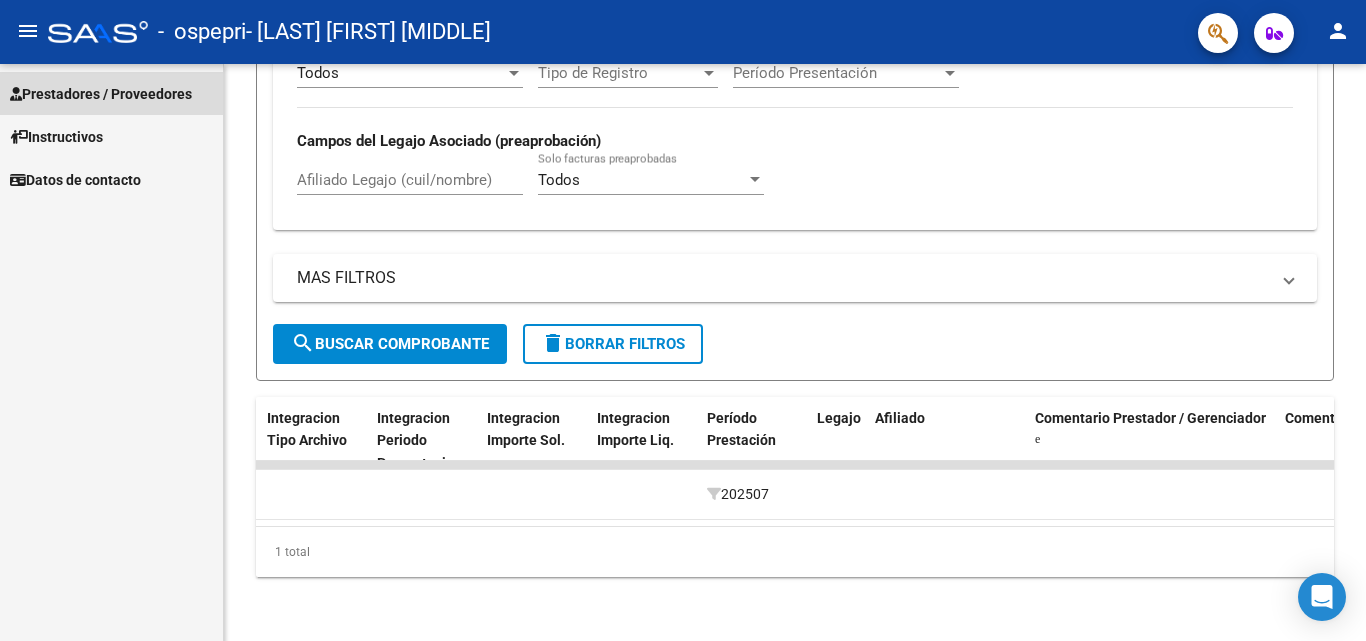 click on "Prestadores / Proveedores" at bounding box center (101, 94) 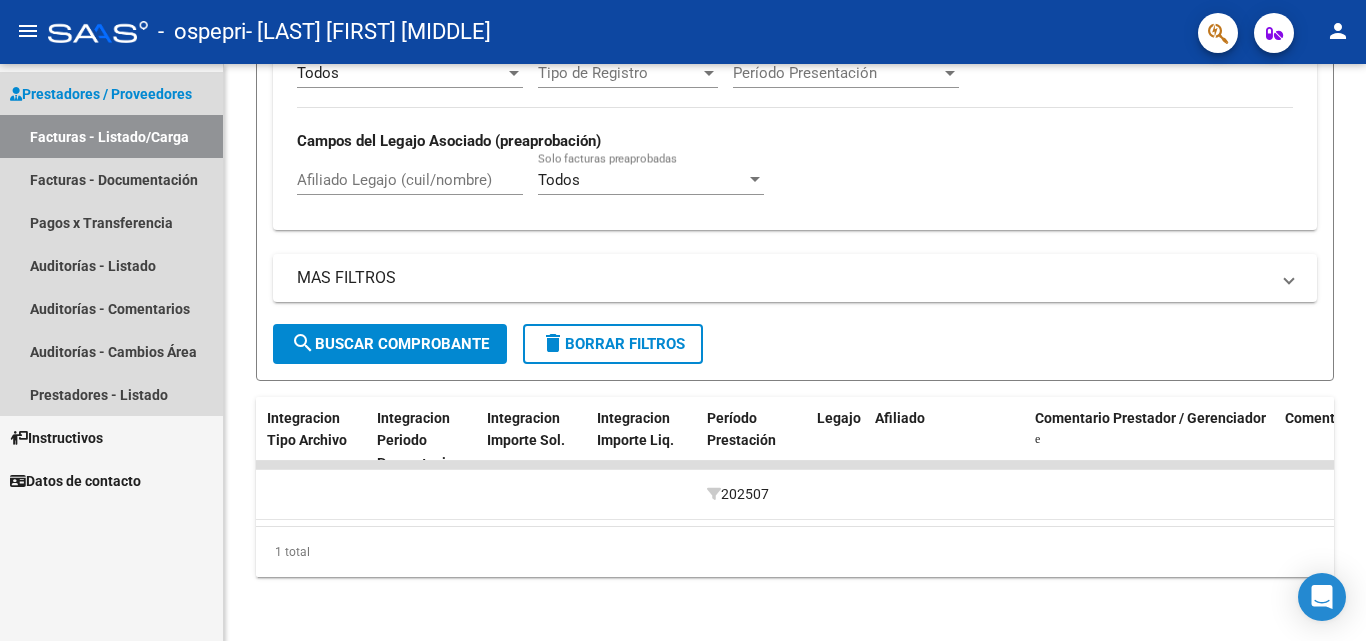 click on "Facturas - Listado/Carga" at bounding box center [111, 136] 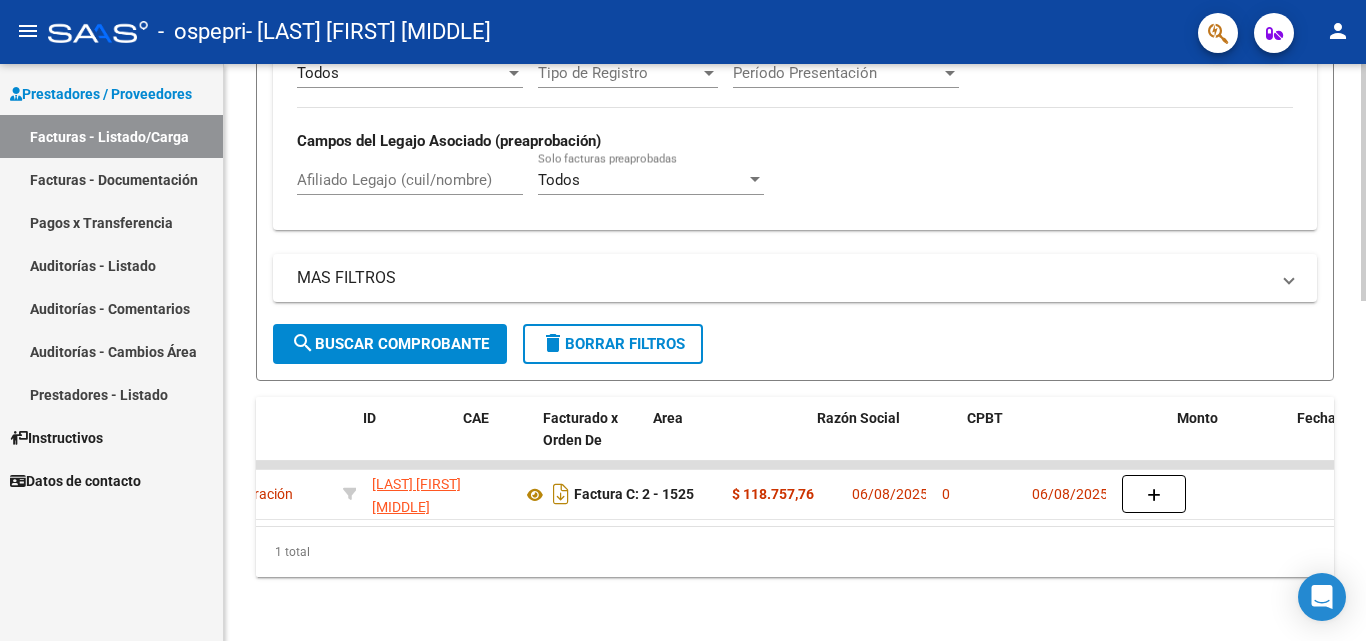 scroll, scrollTop: 0, scrollLeft: 0, axis: both 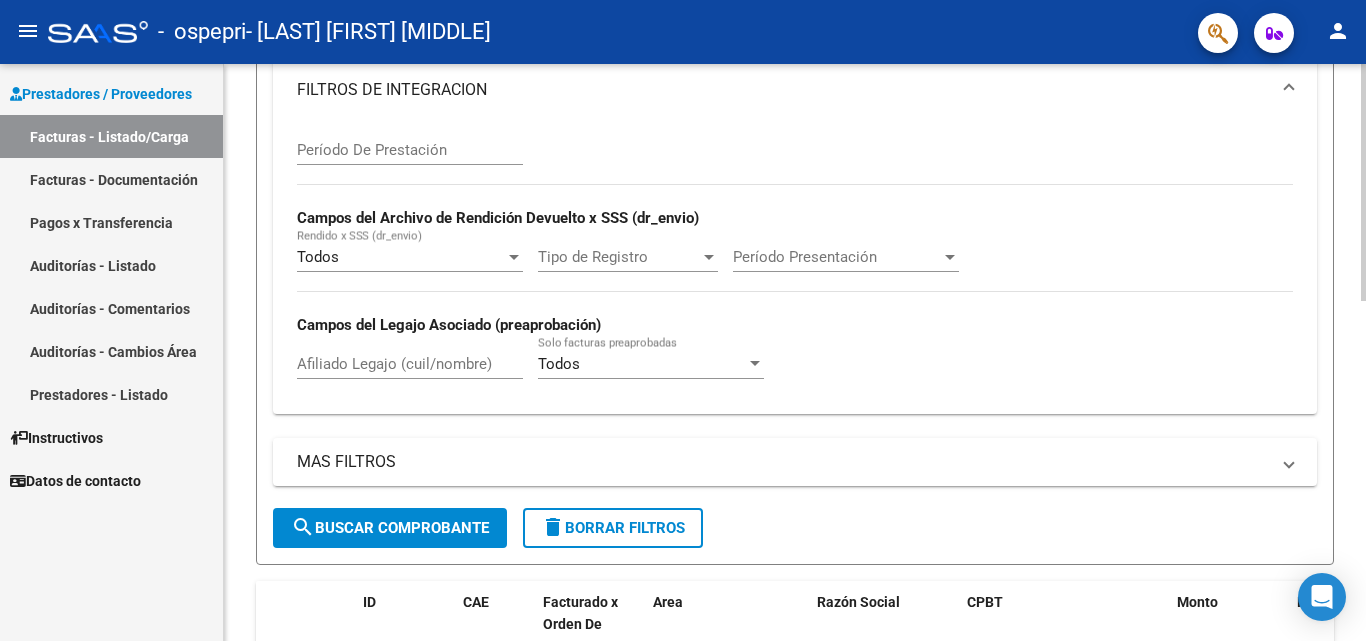click on "Campos del Archivo de Rendición Devuelto x SSS (dr_envio)" at bounding box center (498, 218) 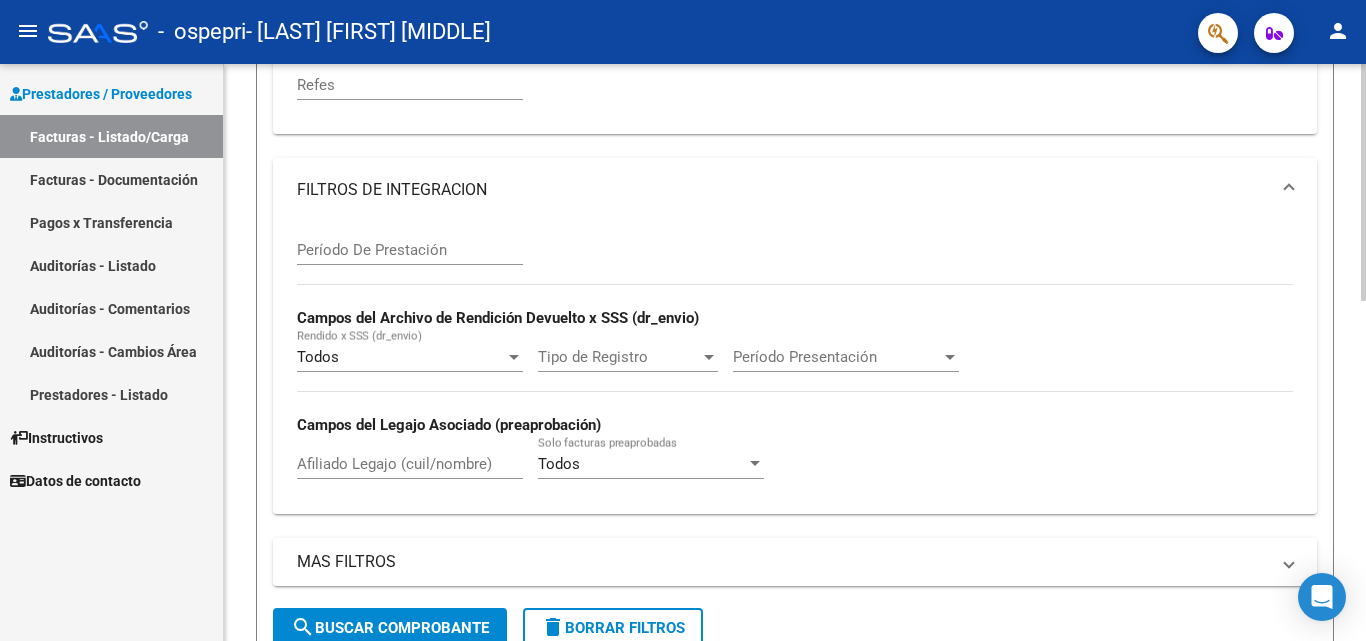 scroll, scrollTop: 728, scrollLeft: 0, axis: vertical 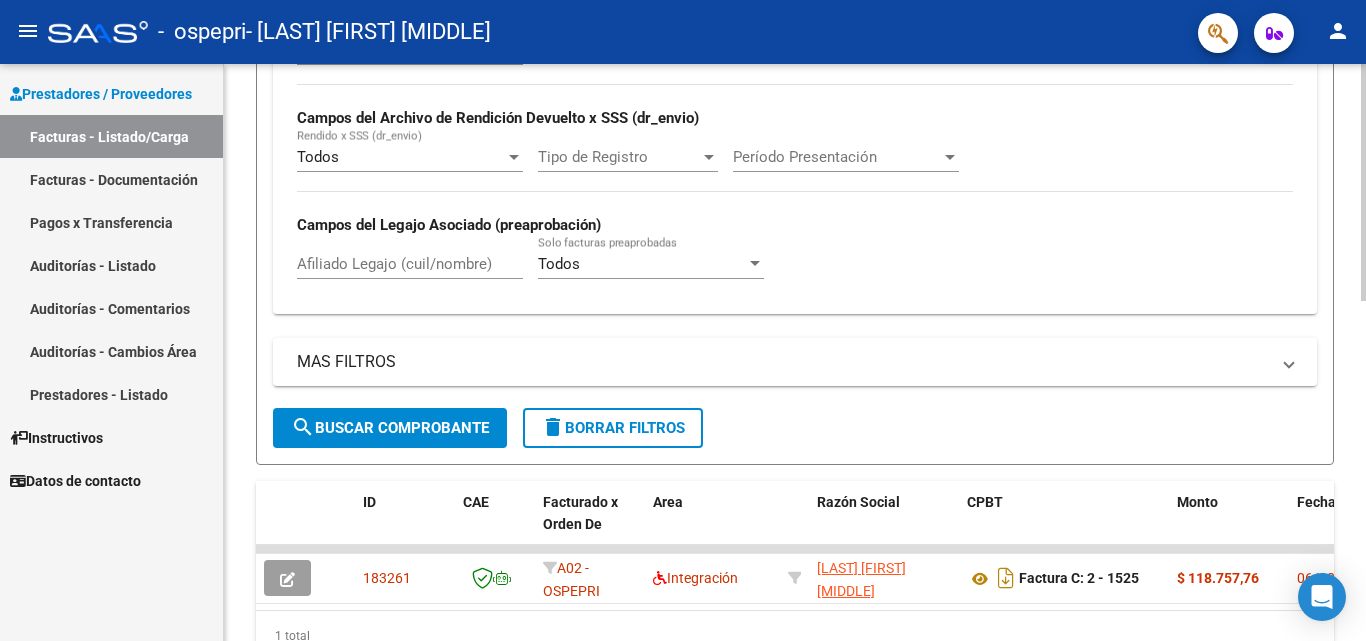 click on "delete  Borrar Filtros" 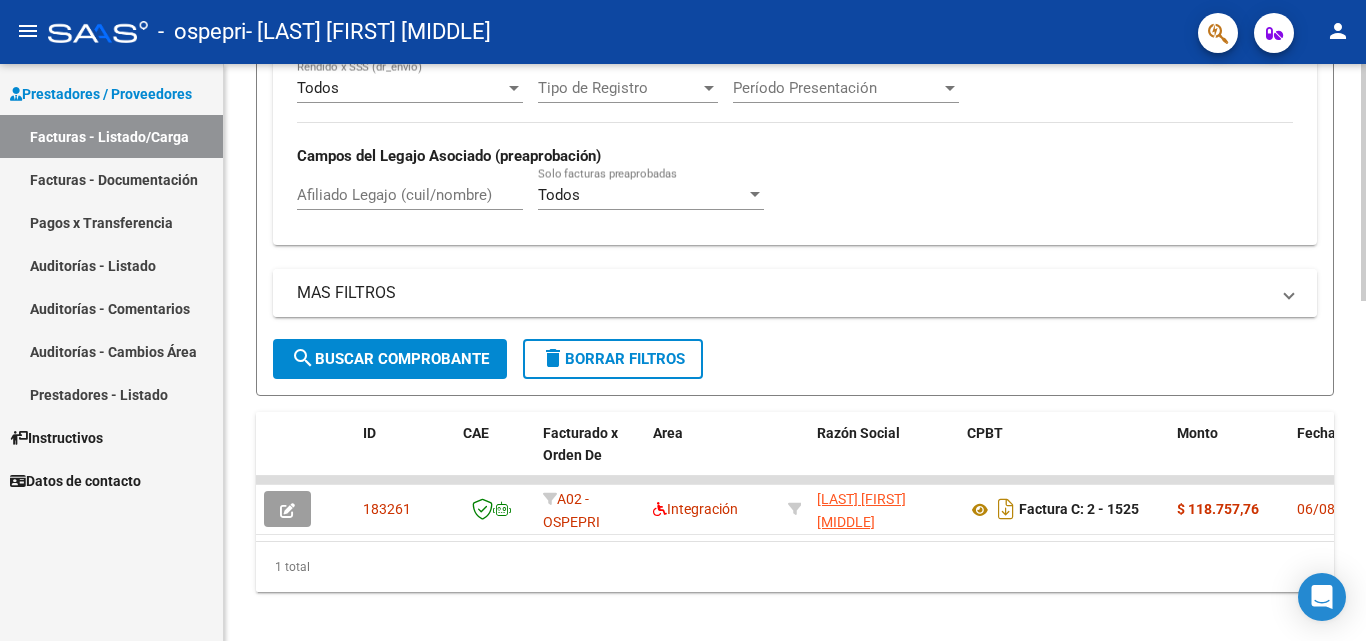 scroll, scrollTop: 828, scrollLeft: 0, axis: vertical 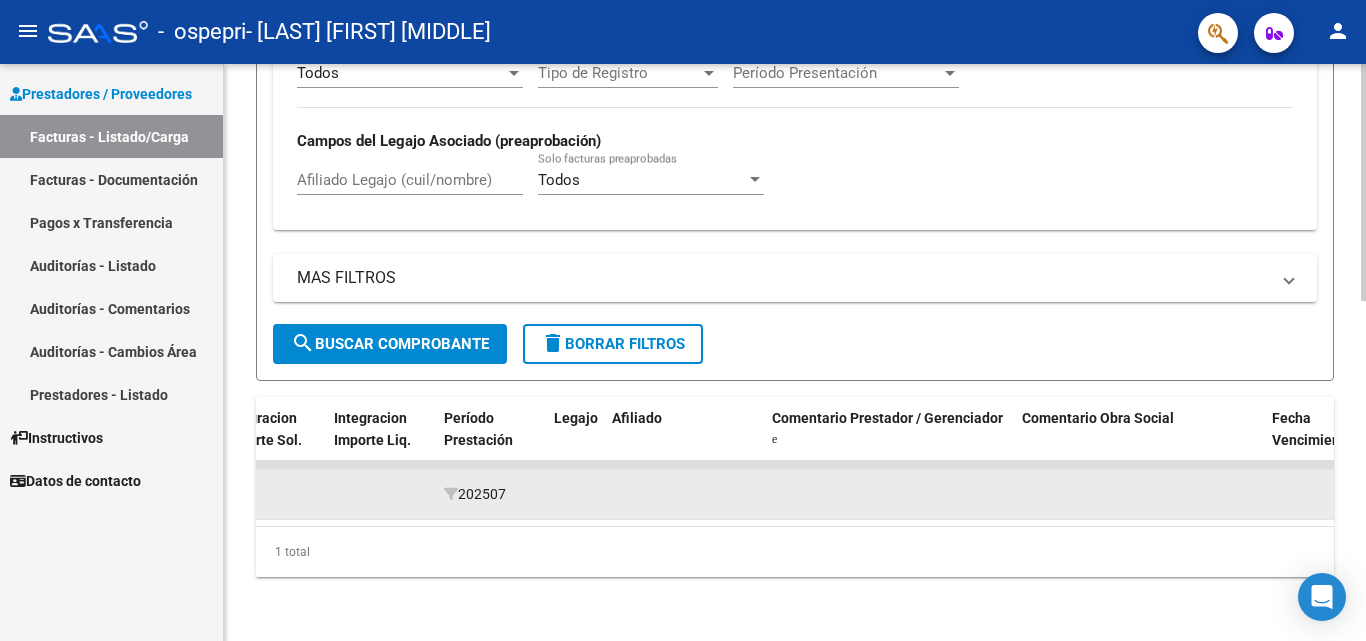 click 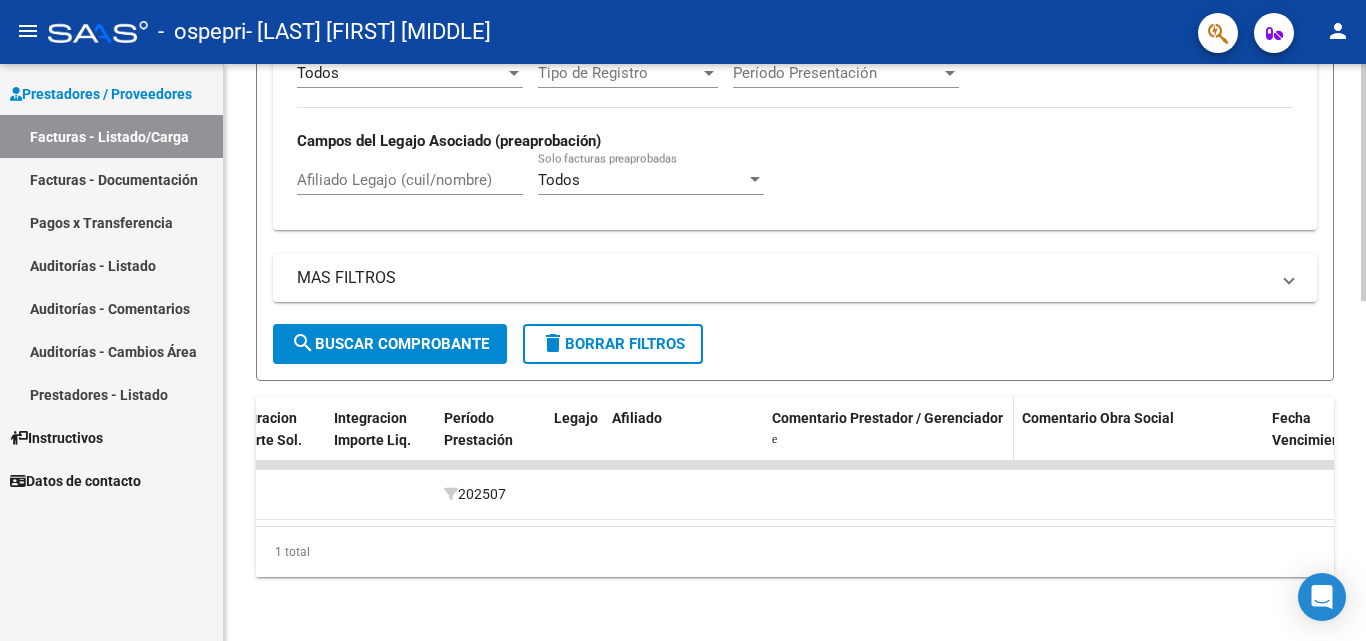 click on "Comentario Prestador / Gerenciador" 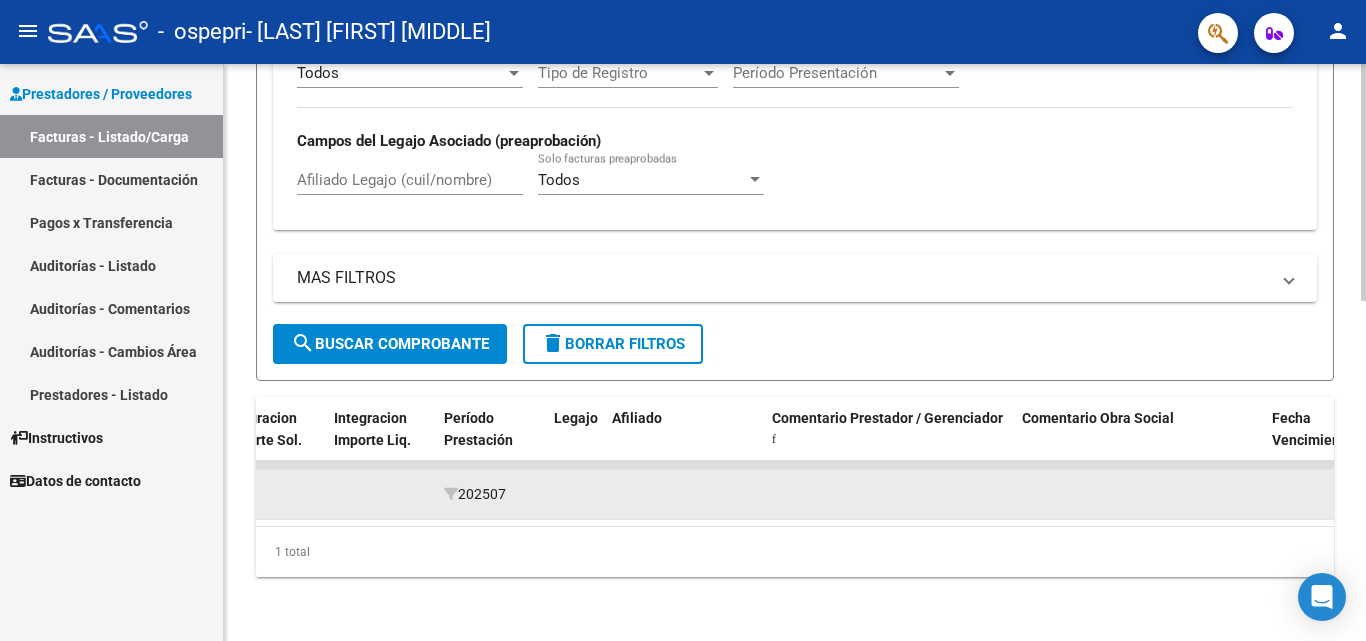 click 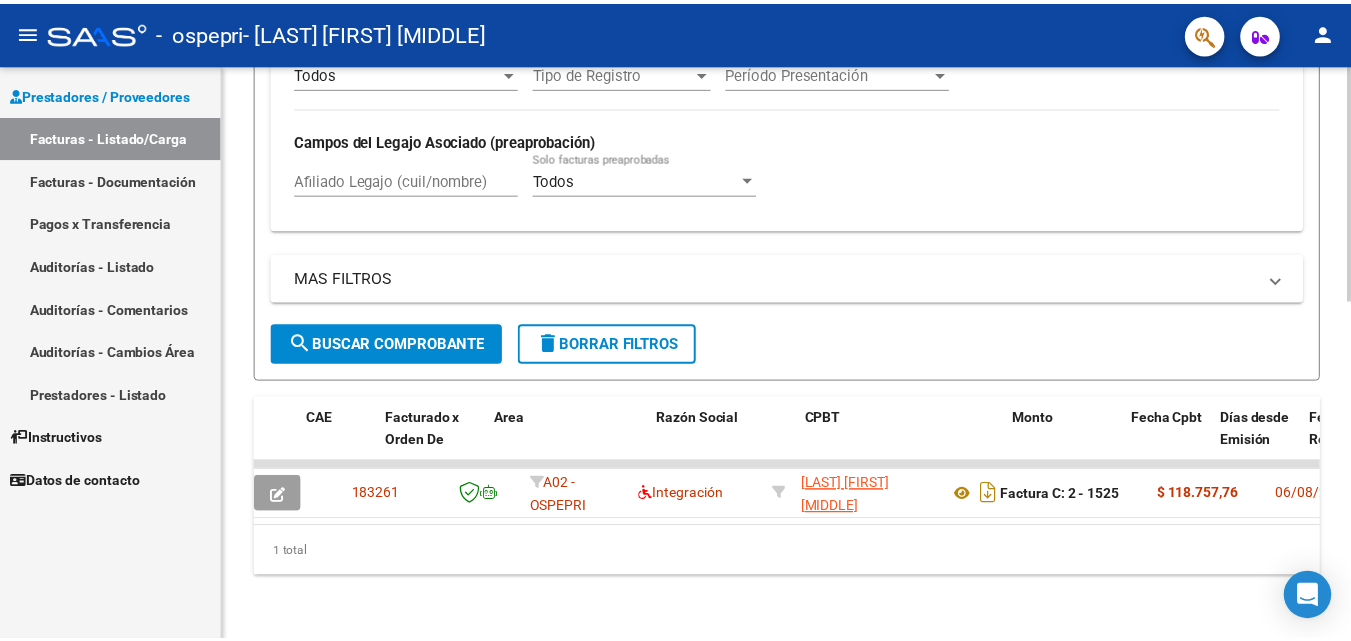 scroll, scrollTop: 0, scrollLeft: 0, axis: both 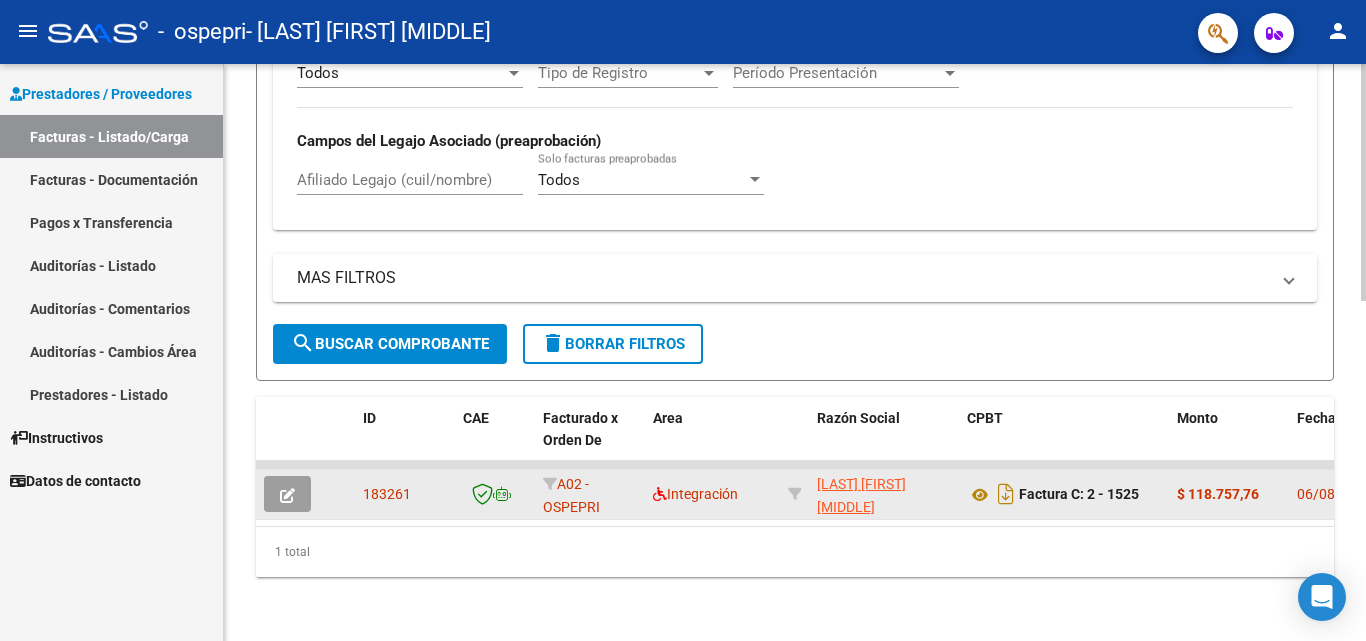 click 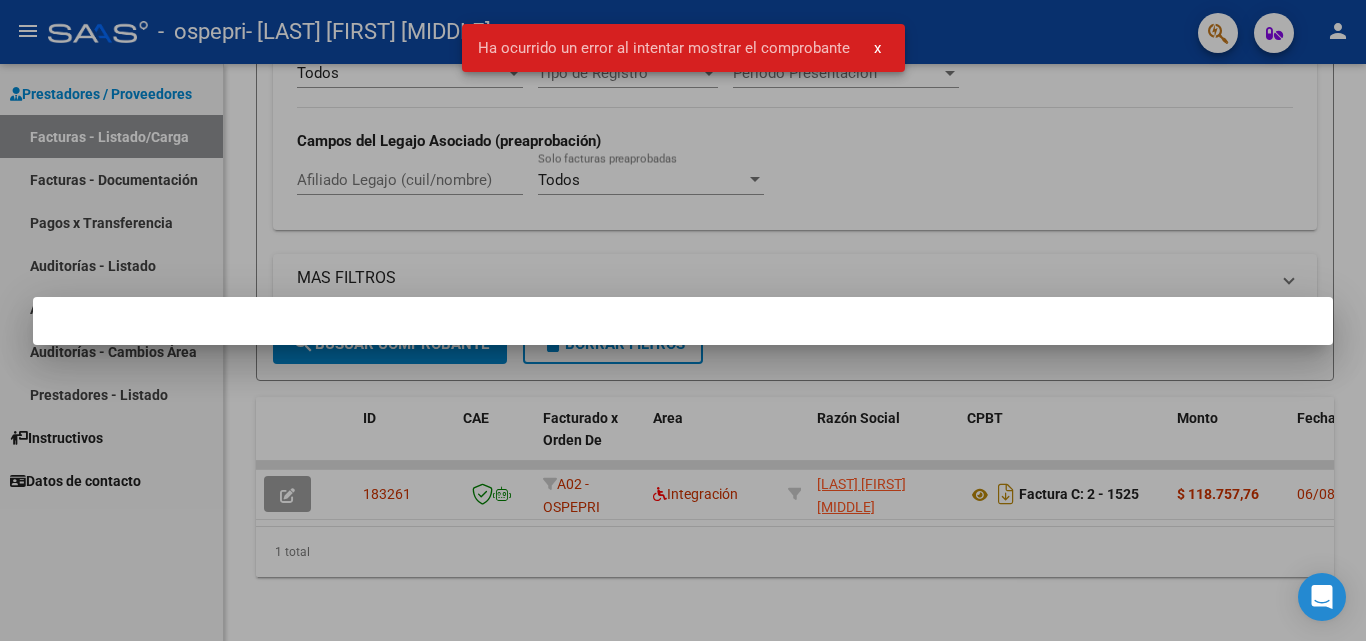 click at bounding box center (683, 320) 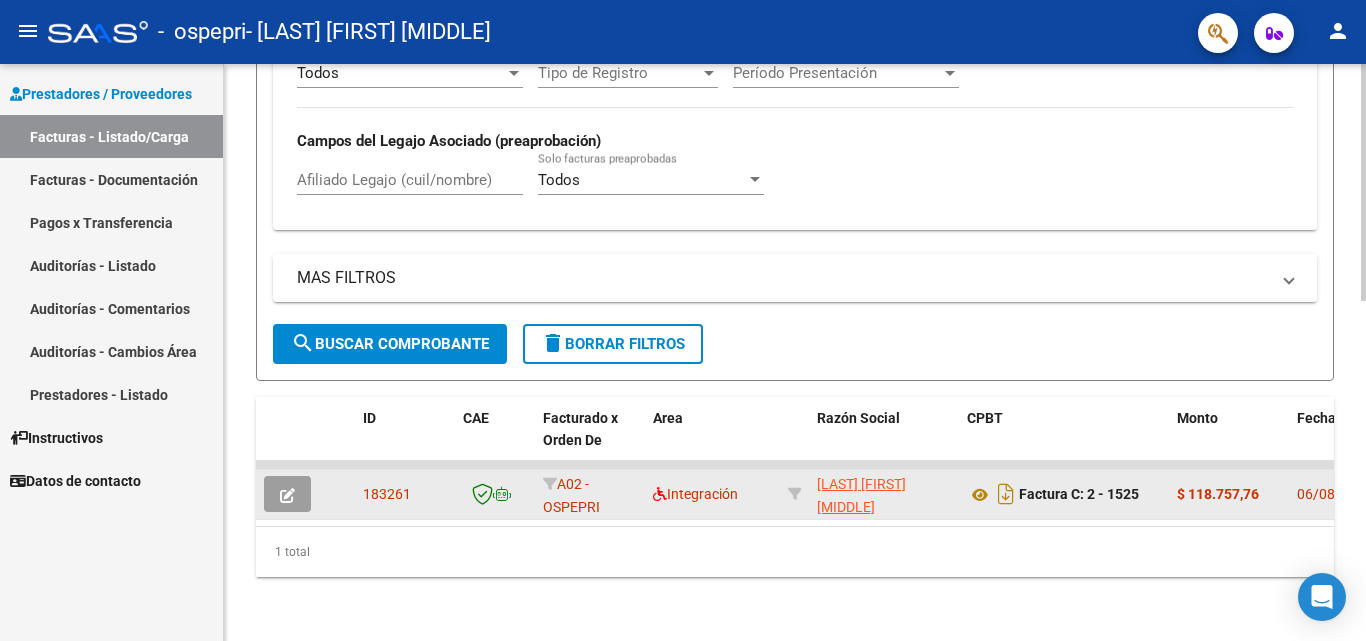 click on "183261" 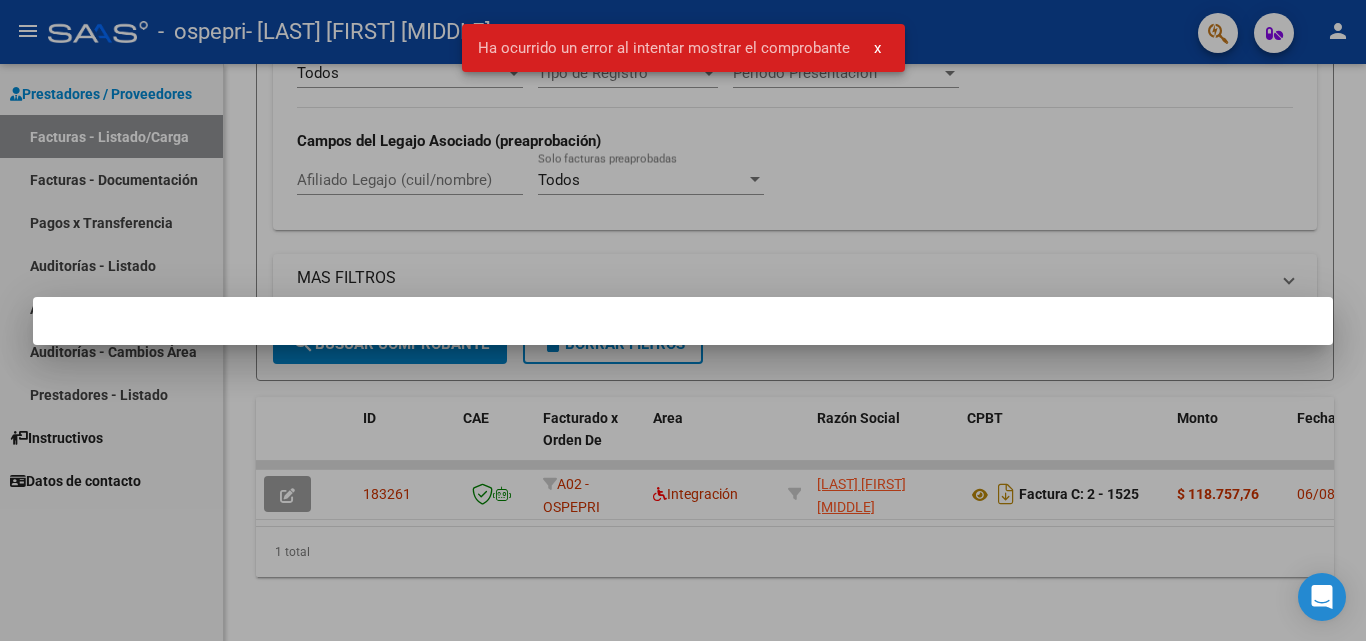 click at bounding box center (683, 320) 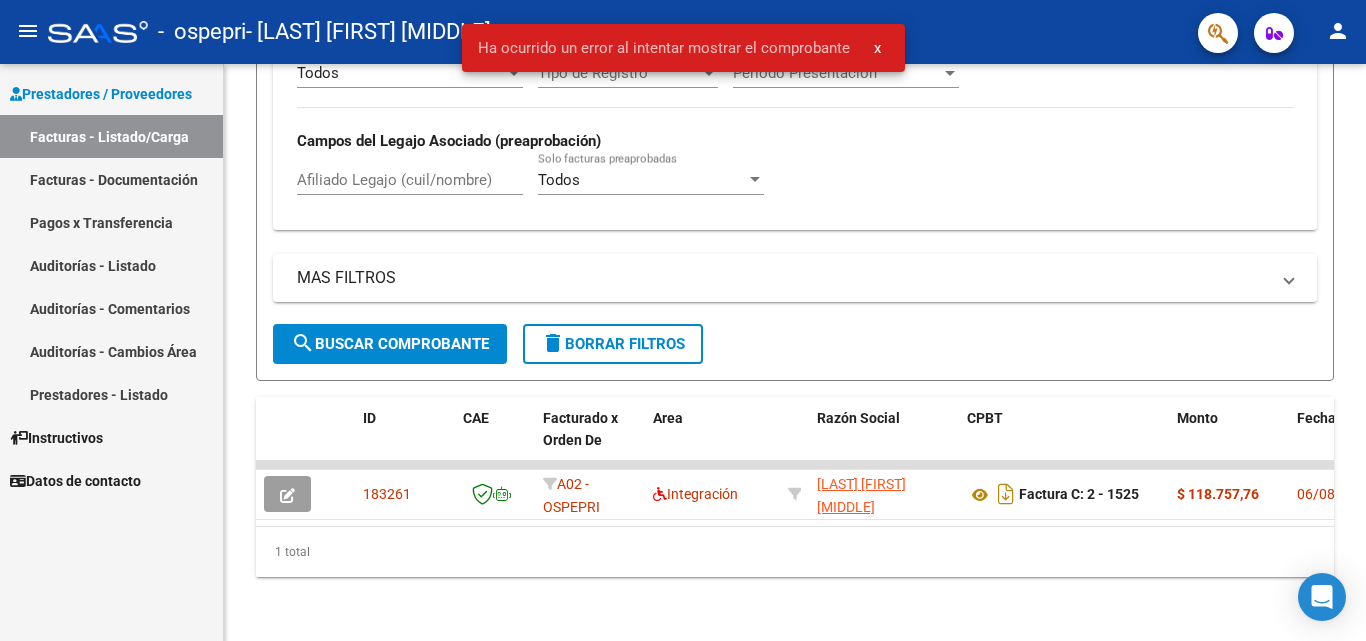 click on "person" 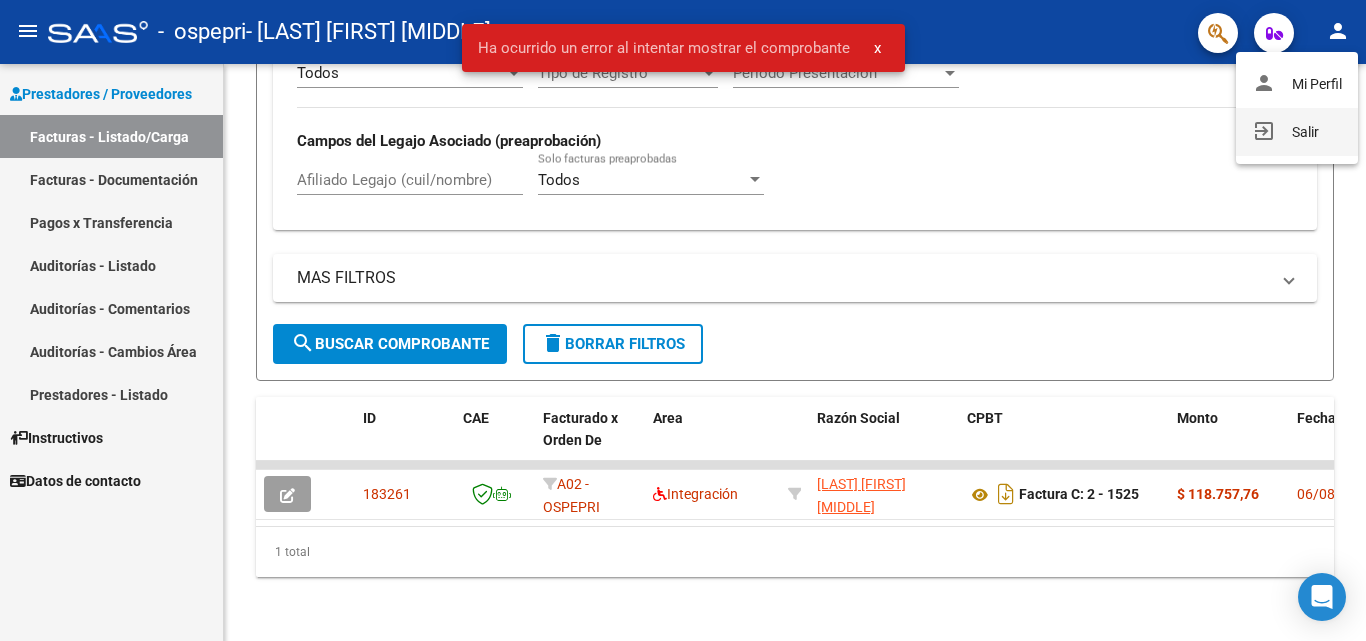 click on "exit_to_app  Salir" at bounding box center [1297, 132] 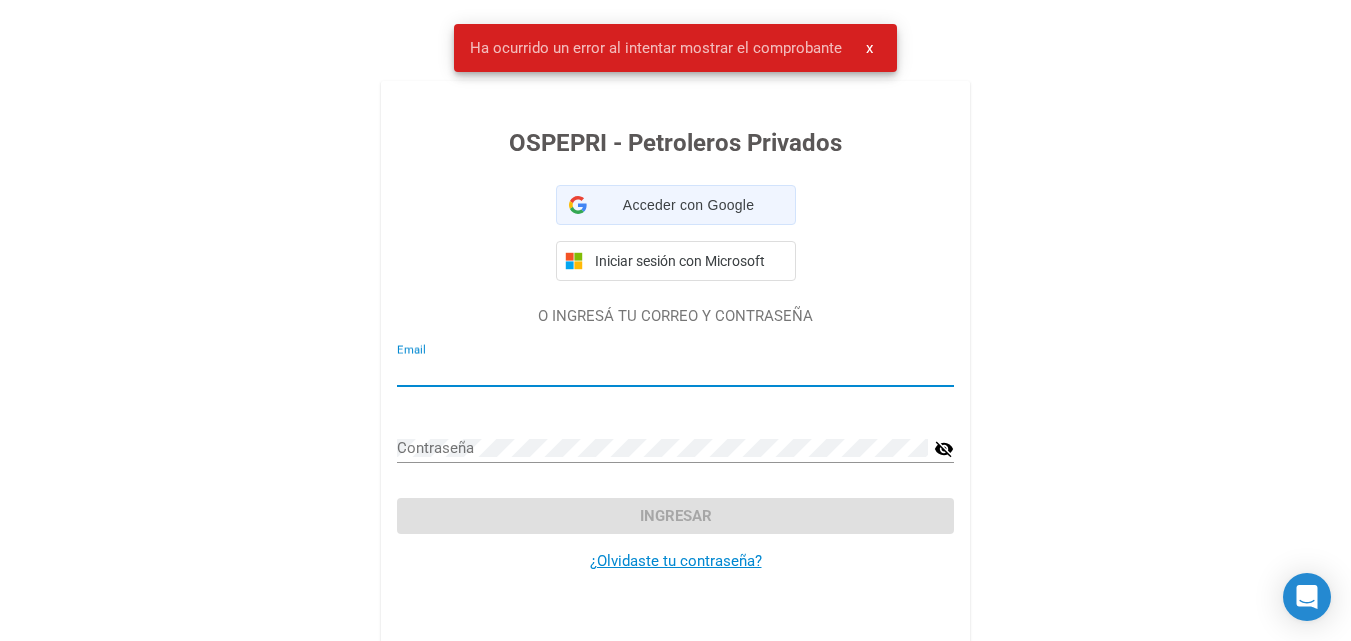 type on "juanacbermudez7@gmail.com" 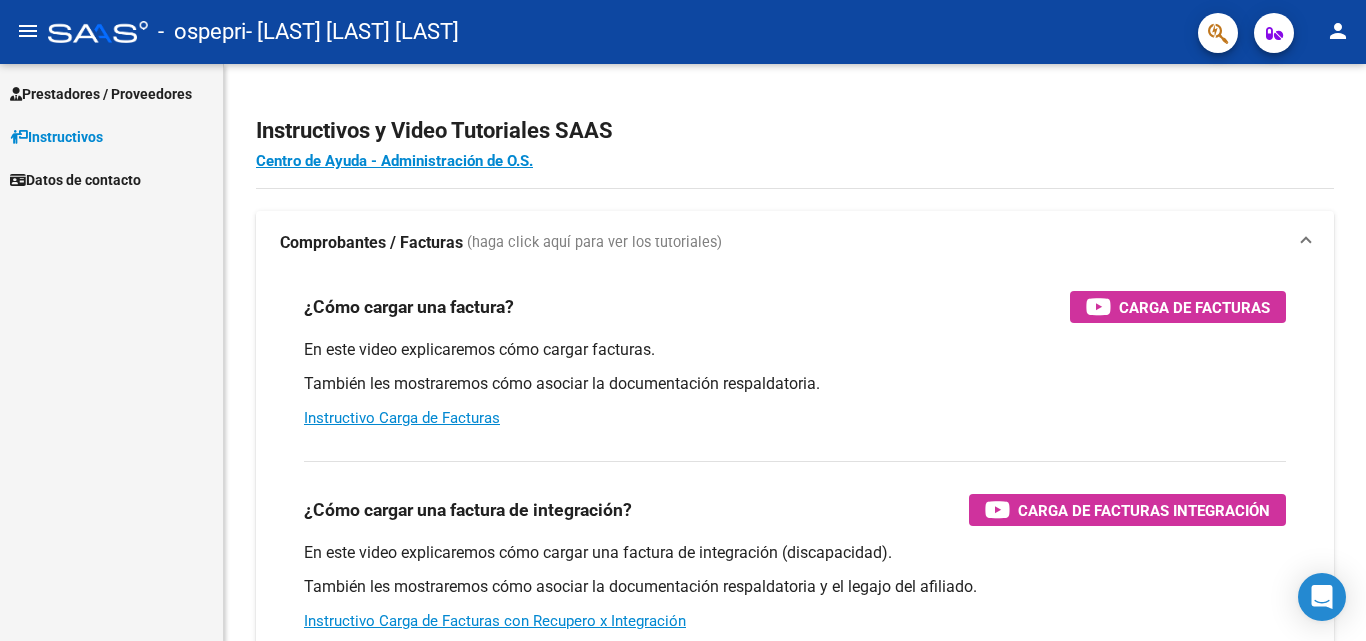 scroll, scrollTop: 0, scrollLeft: 0, axis: both 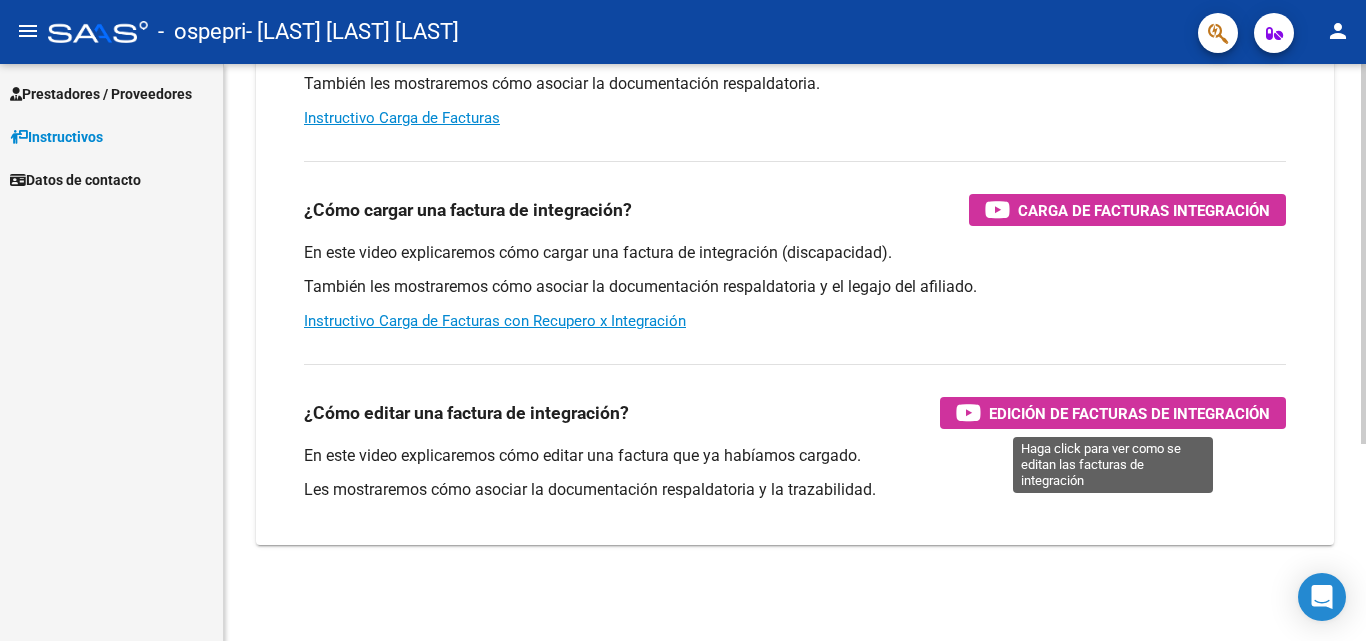 click on "Edición de Facturas de integración" at bounding box center [1129, 413] 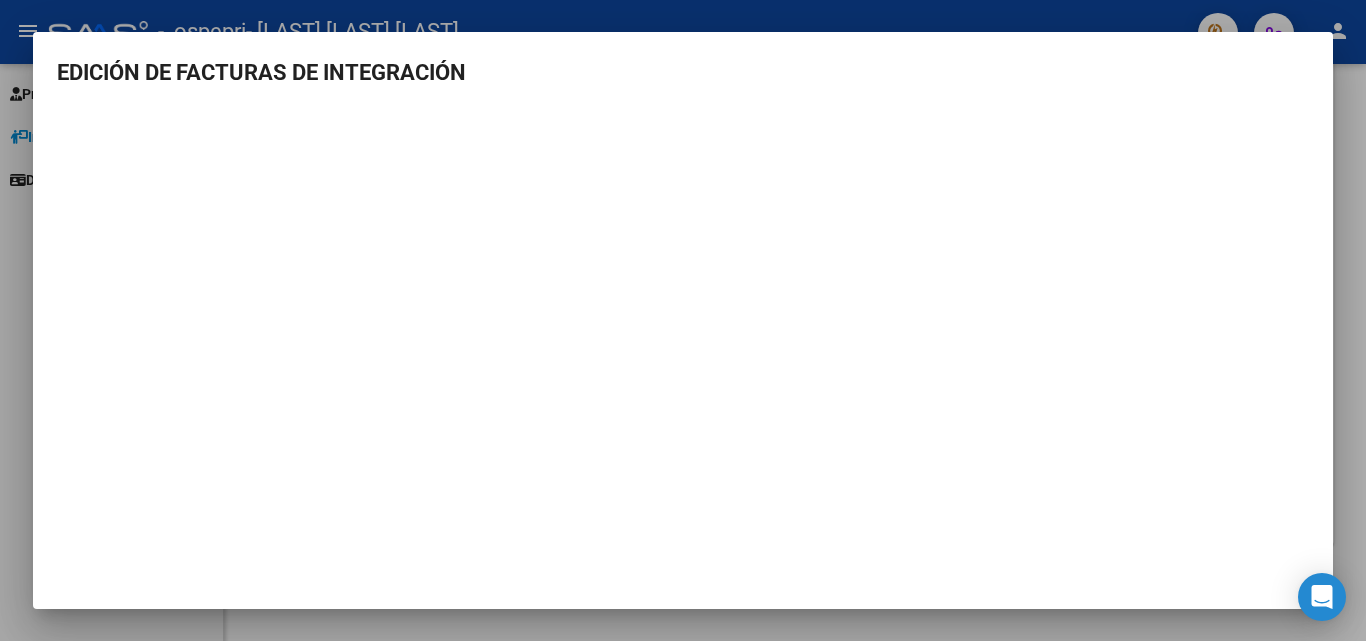 click at bounding box center (683, 320) 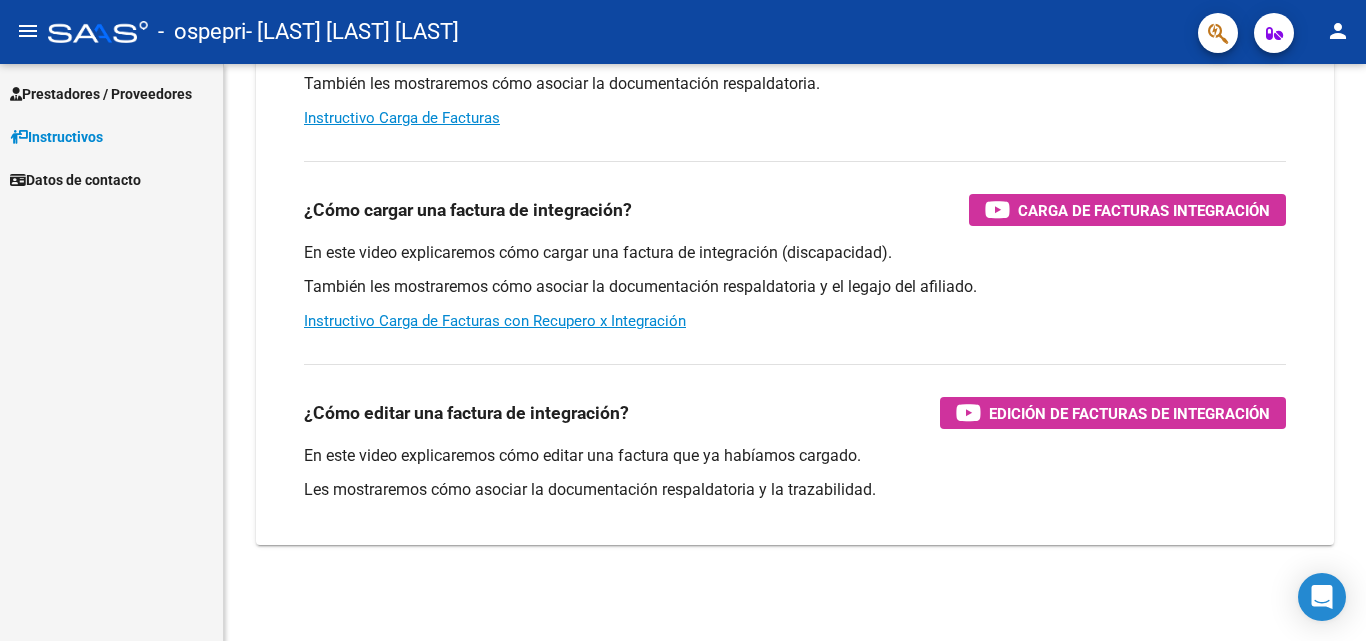 click on "Prestadores / Proveedores Facturas - Listado/Carga Facturas - Documentación Pagos x Transferencia Auditorías - Listado Auditorías - Comentarios Auditorías - Cambios Área Prestadores - Listado    Instructivos    Datos de contacto" at bounding box center [111, 132] 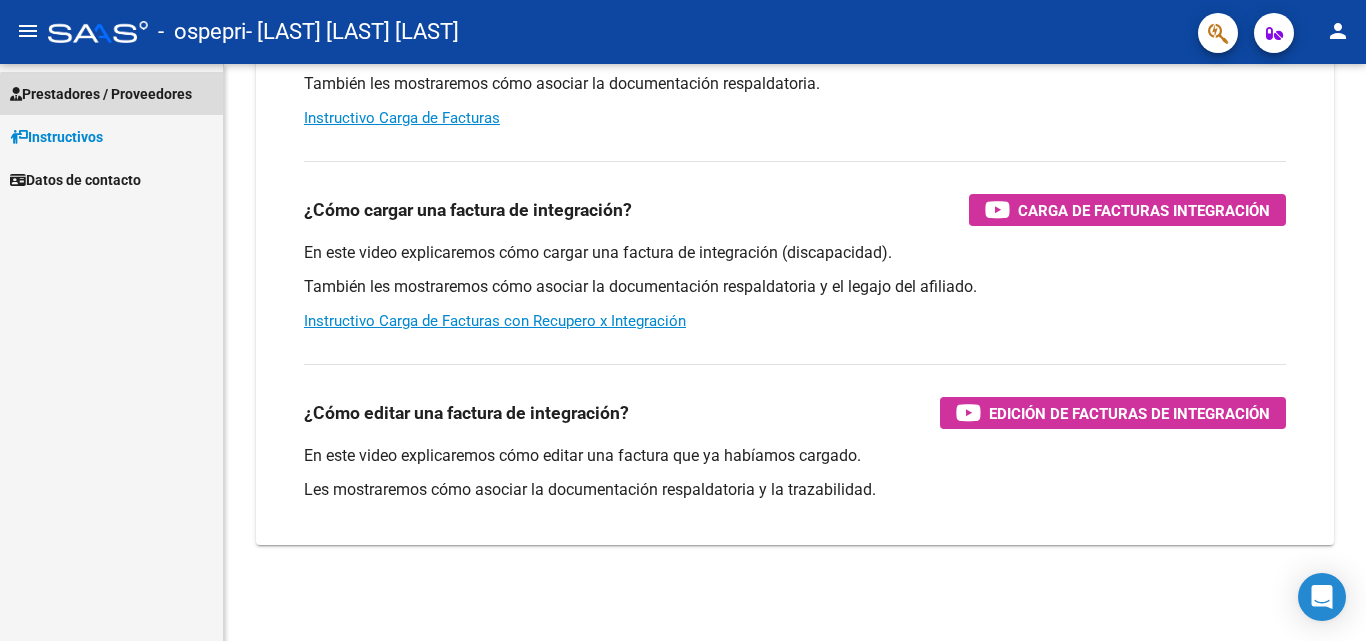 click on "Prestadores / Proveedores" at bounding box center [101, 94] 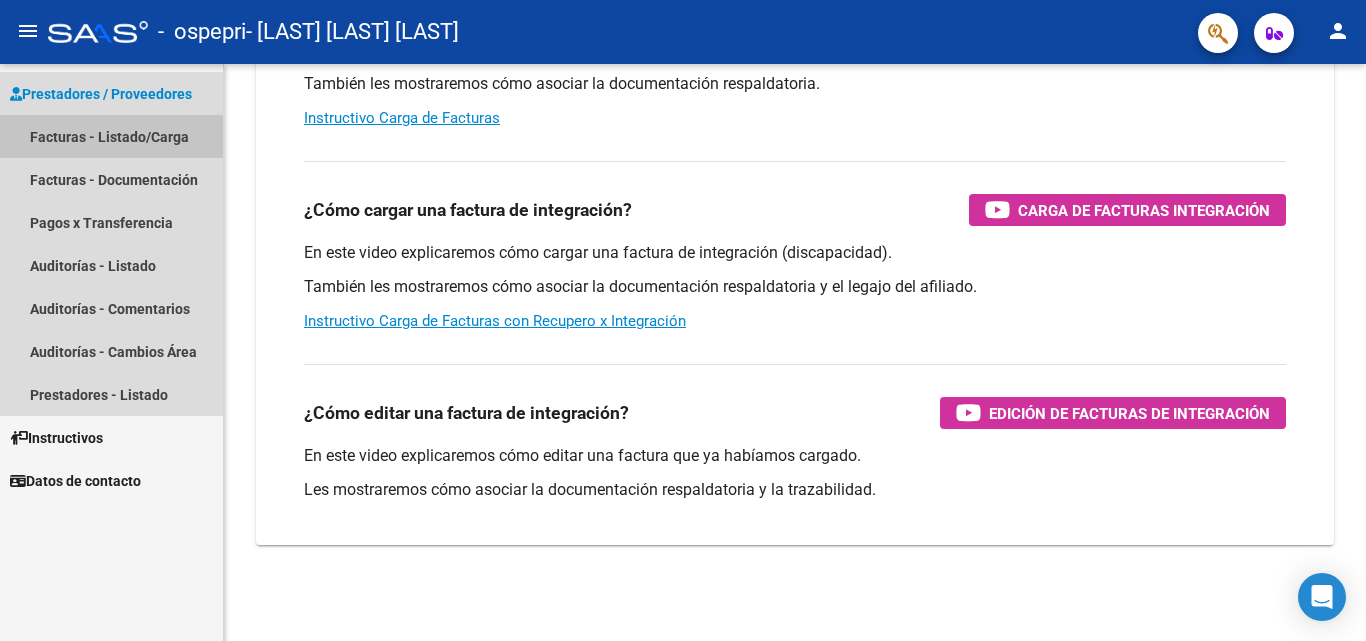 click on "Facturas - Listado/Carga" at bounding box center [111, 136] 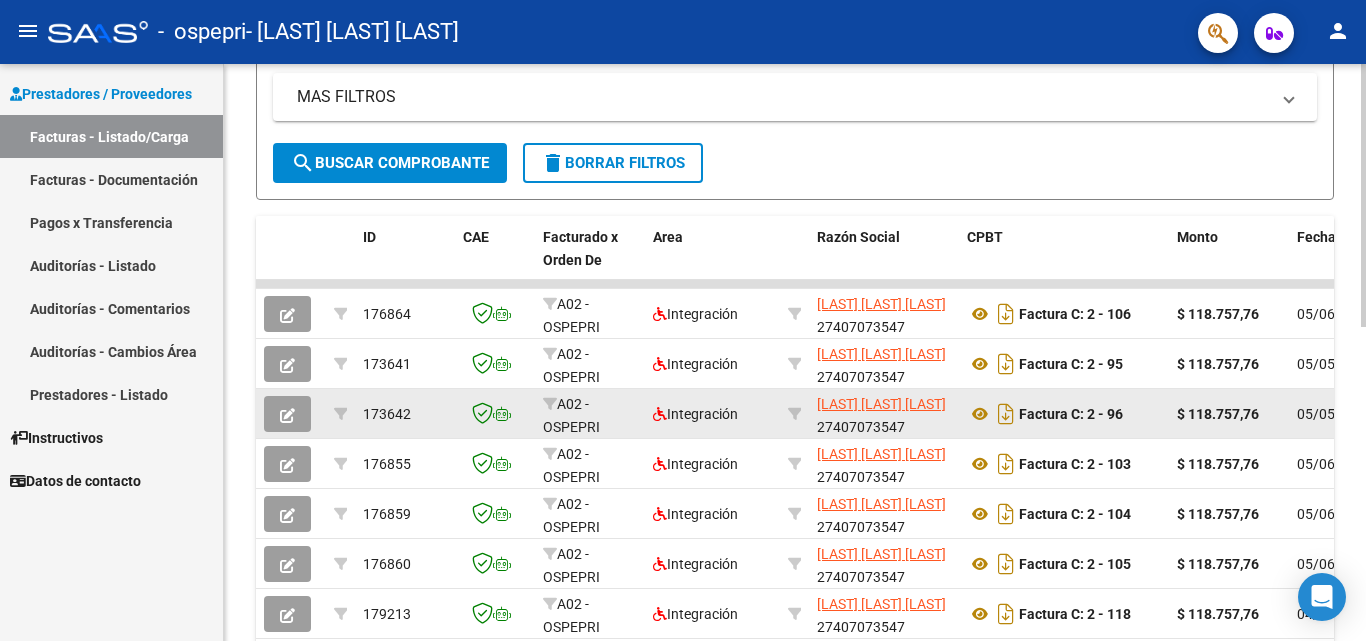scroll, scrollTop: 600, scrollLeft: 0, axis: vertical 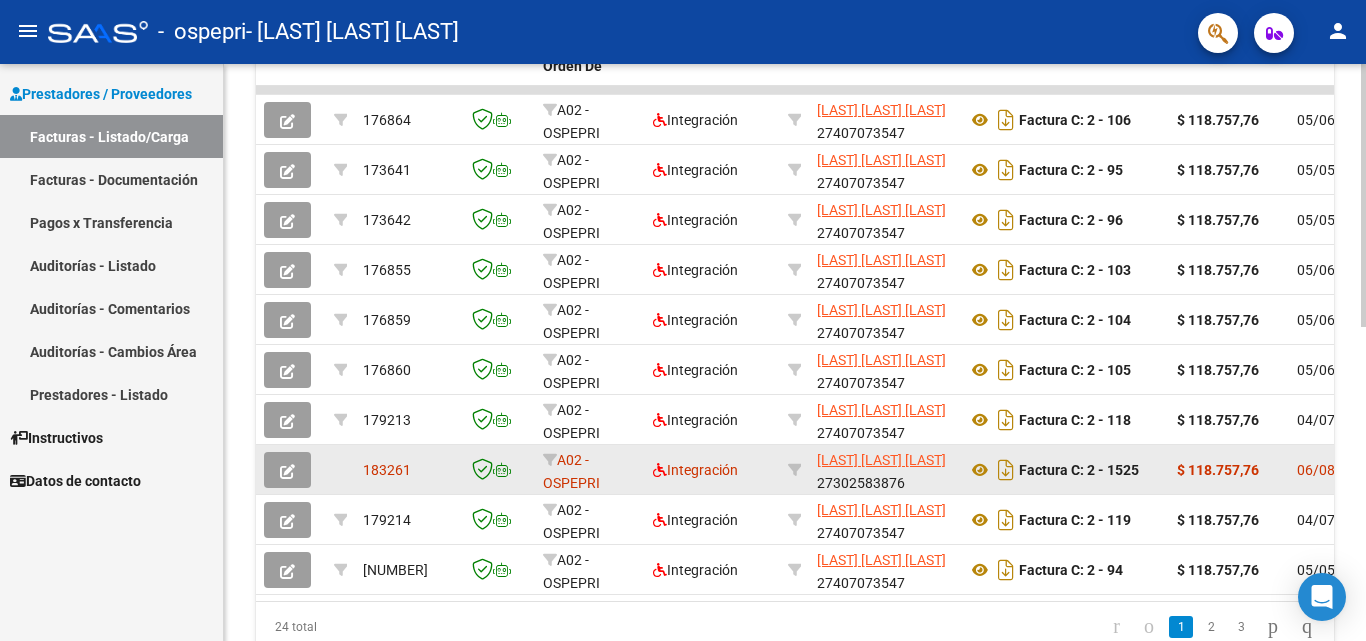 click 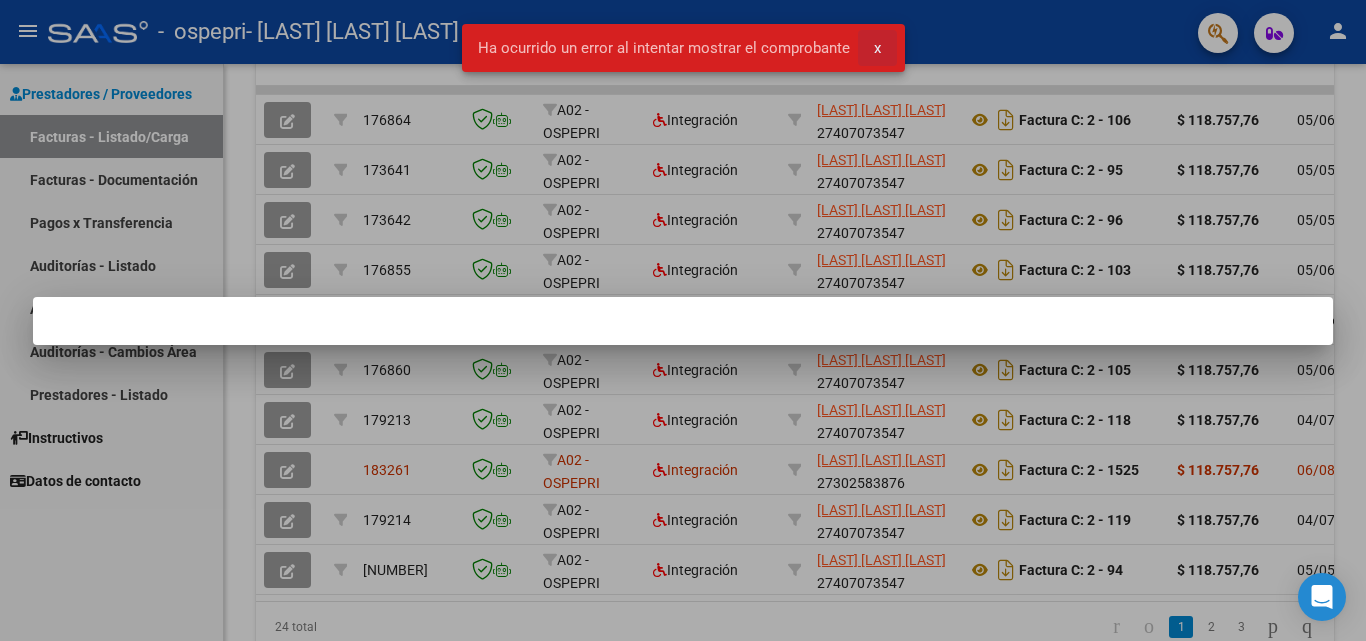 click on "x" at bounding box center [877, 48] 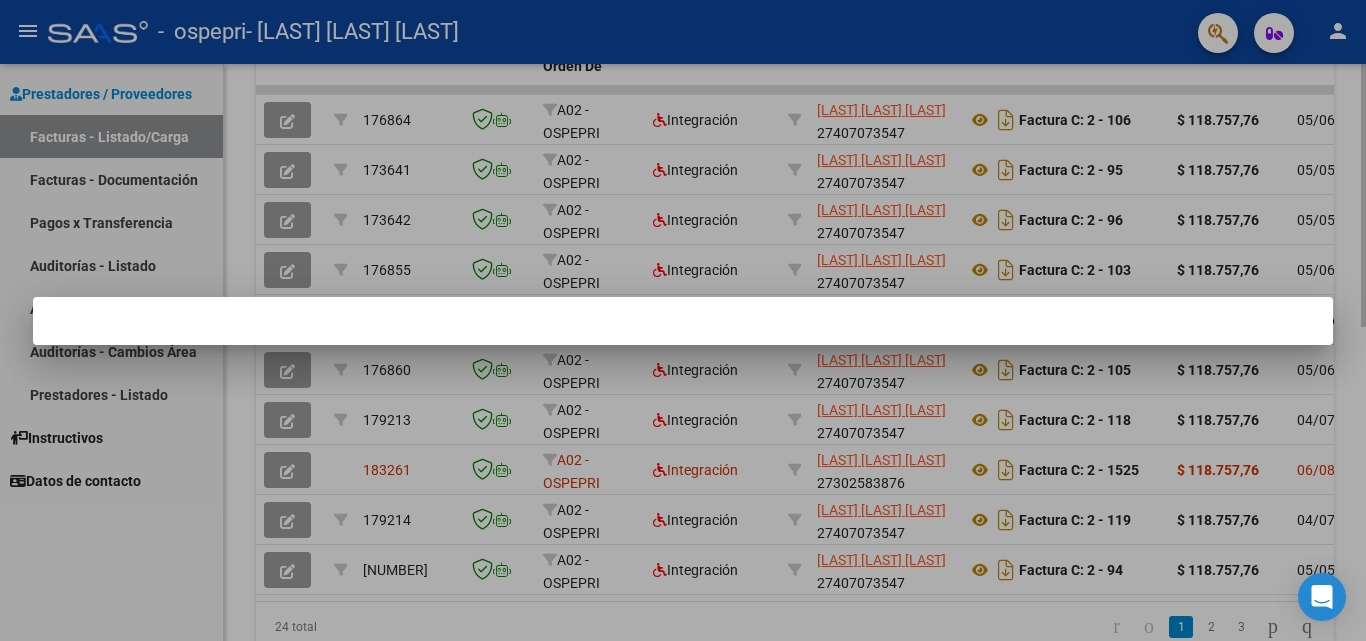 drag, startPoint x: 505, startPoint y: 607, endPoint x: 572, endPoint y: 615, distance: 67.47592 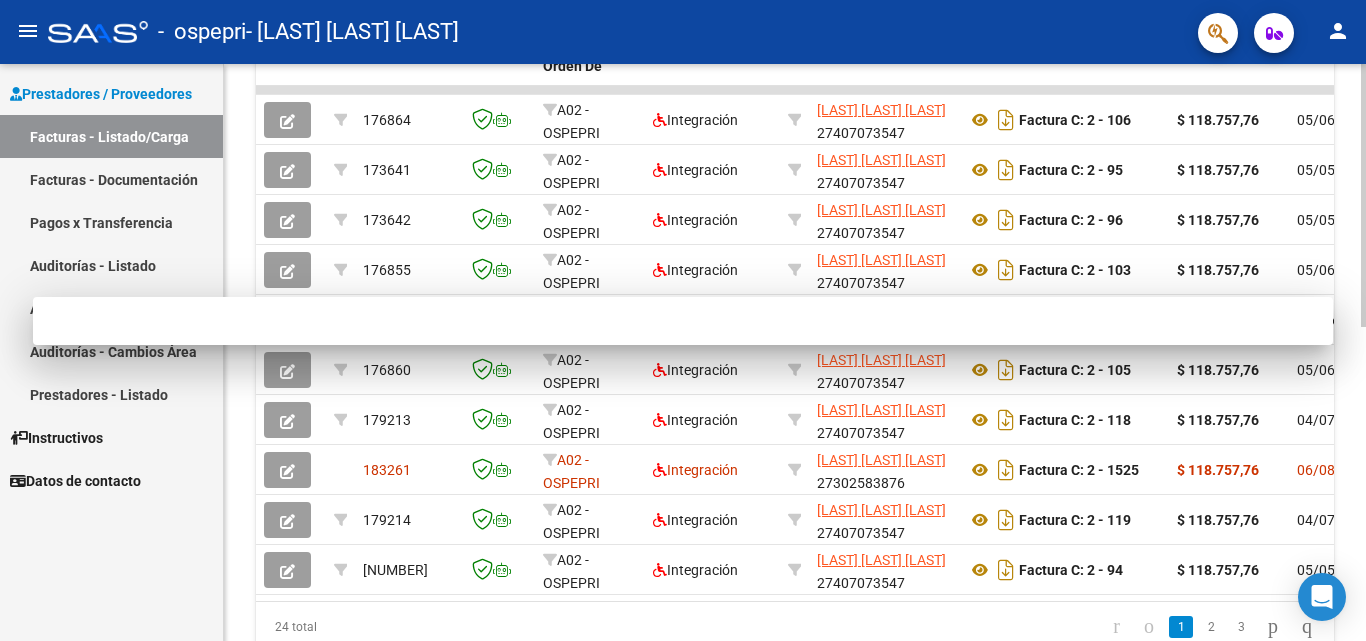 click on "176864  A02 - OSPEPRI  Integración BERMUDEZ JUANA CANDELA    27407073547   Factura C: 2 - 106  $ 118.757,76 05/06/2025 62 05/06/2025  -     DS 202505 $ 118.757,76 $ 0,00  202505  2371 CANDIA CACERES JOAQUIN FRANCISCO ALAN 20531890451 13/06/2025 05/06/2025 JUANA BERMUDEZ  Micaela Santarelli juanacbermudez7@gmail.com
173641  A02 - OSPEPRI  Integración BERMUDEZ JUANA CANDELA    27407073547   Factura C: 2 - 95  $ 118.757,76 05/05/2025 93 05/05/2025  -     DS 202504 $ 118.757,76 $ 0,00  202504  2332 PEREZ AYENAO ELIAS AGUSTIN 20584105438 12/05/2025 05/05/2025 JUANA BERMUDEZ  Micaela Santarelli juanacbermudez7@gmail.com
173642  A02 - OSPEPRI  Integración BERMUDEZ JUANA CANDELA    27407073547   Factura C: 2 - 96  $ 118.757,76 05/05/2025 93 05/05/2025  -     DS 202504 $ 118.757,76 $ 0,00  202504  2371 CANDIA CACERES JOAQUIN FRANCISCO ALAN 20531890451 12/05/2025 05/05/2025 JUANA BERMUDEZ  Micaela Santarelli juanacbermudez7@gmail.com
176855  A02 - OSPEPRI  Integración    27407073547  62" 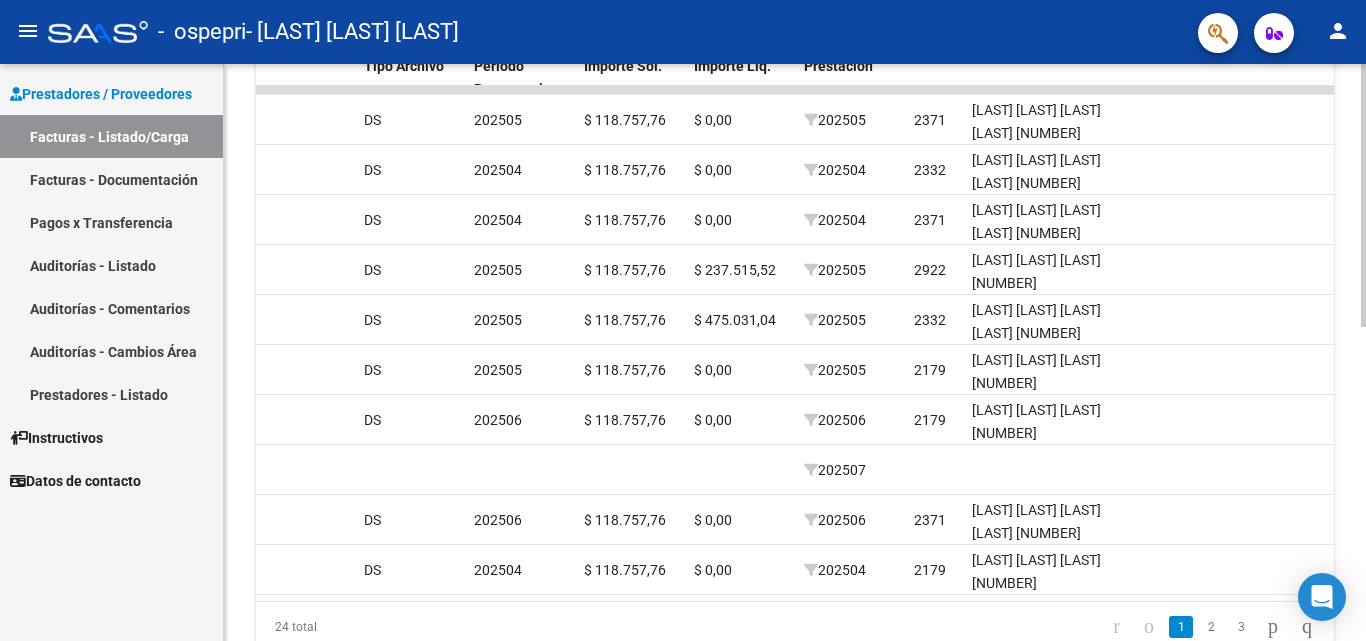 scroll, scrollTop: 0, scrollLeft: 2002, axis: horizontal 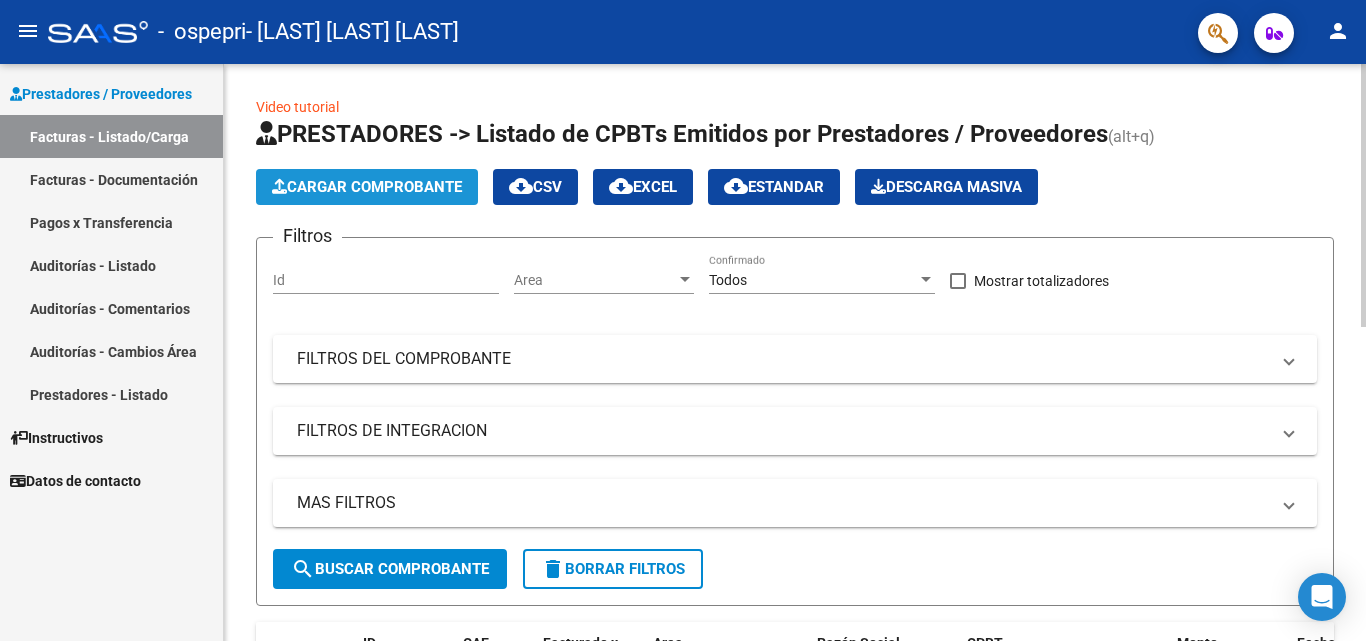 click on "Cargar Comprobante" 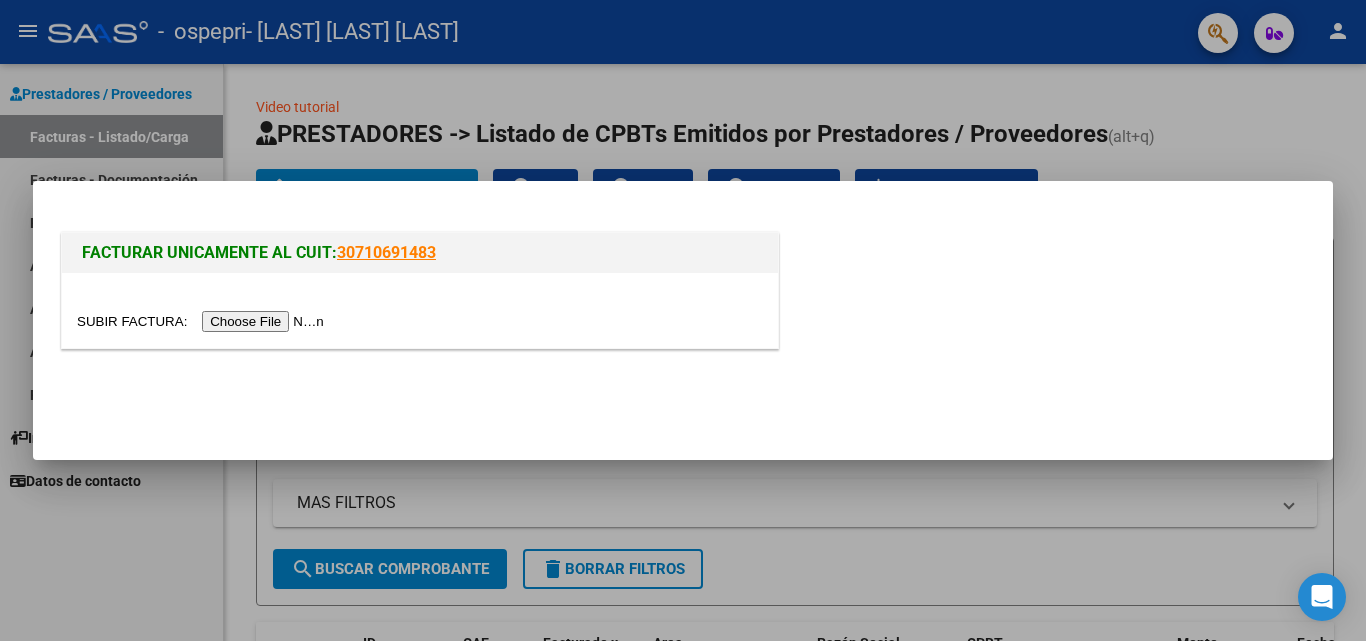 click at bounding box center [203, 321] 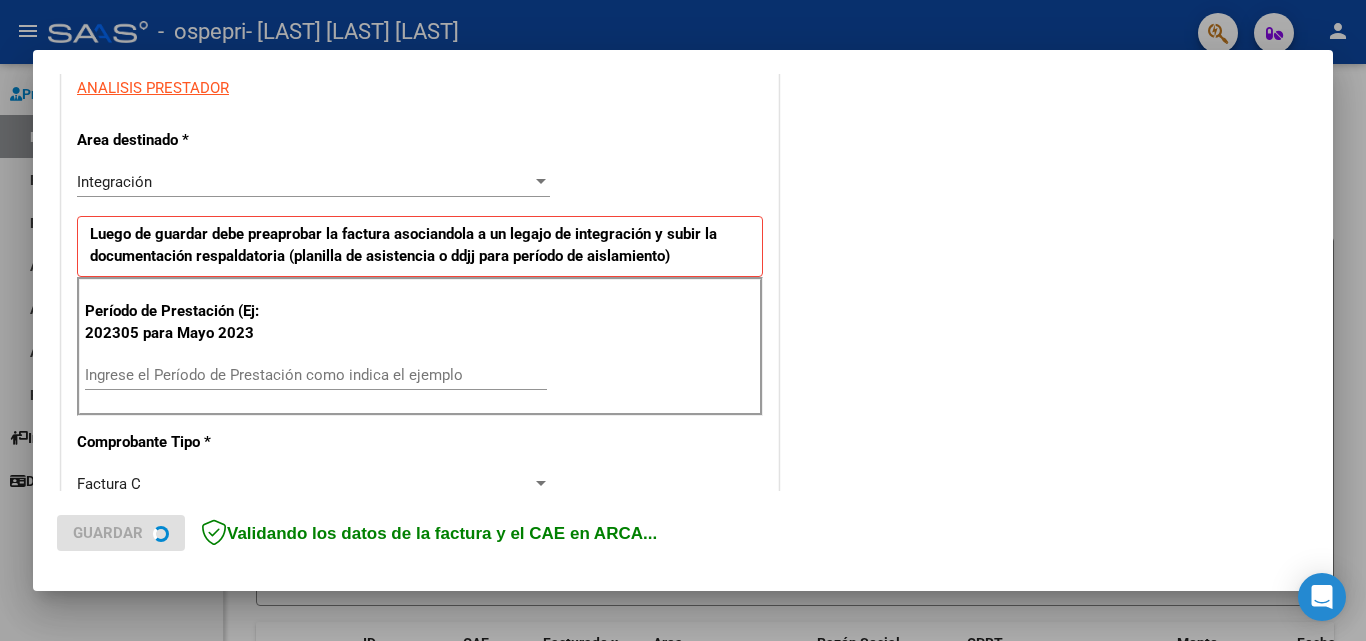 scroll, scrollTop: 400, scrollLeft: 0, axis: vertical 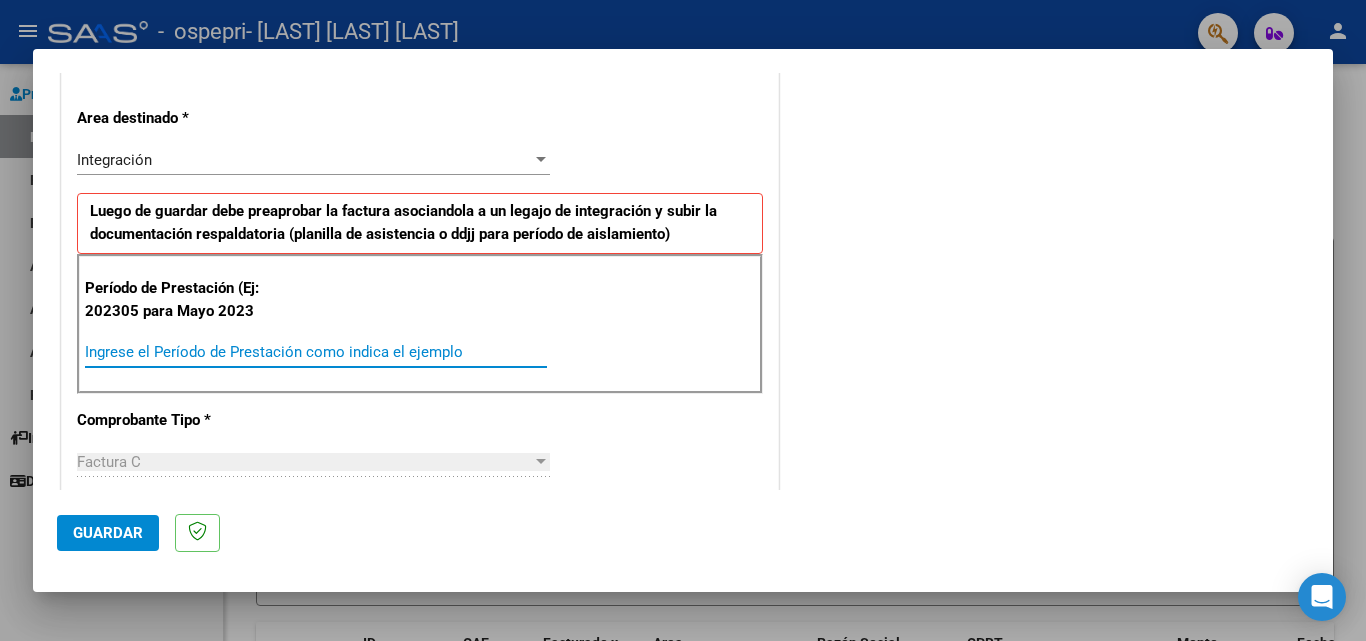 click on "Ingrese el Período de Prestación como indica el ejemplo" at bounding box center (316, 352) 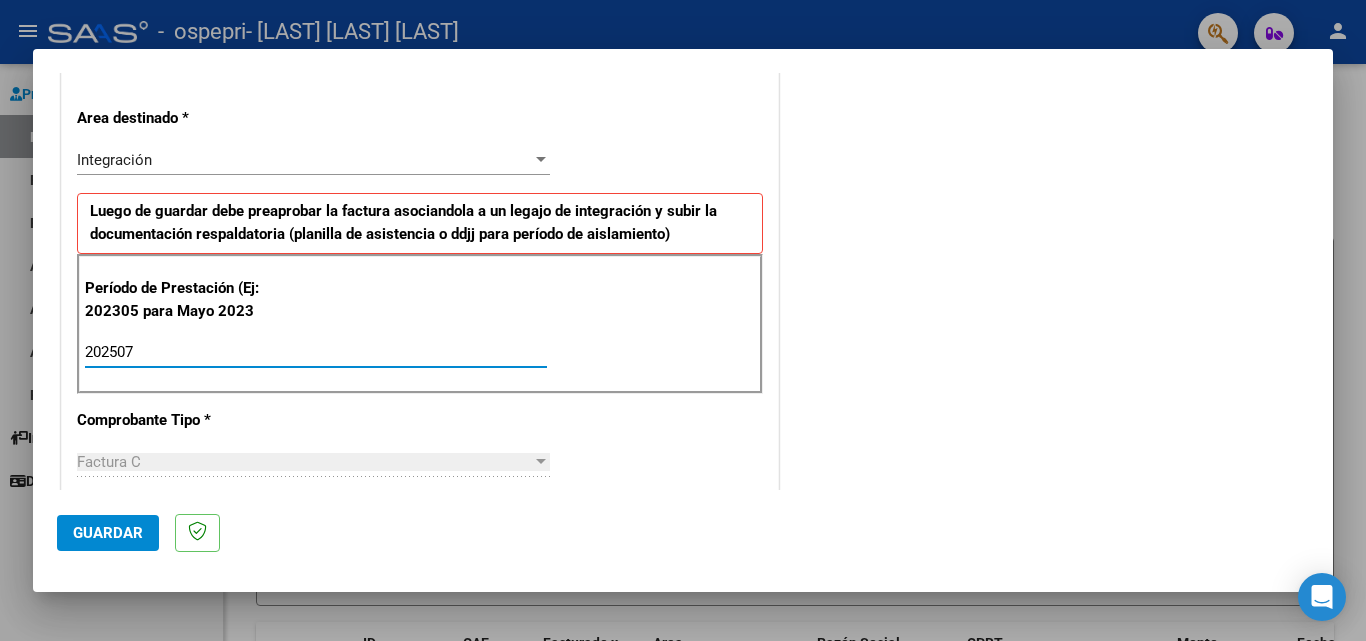 type on "202507" 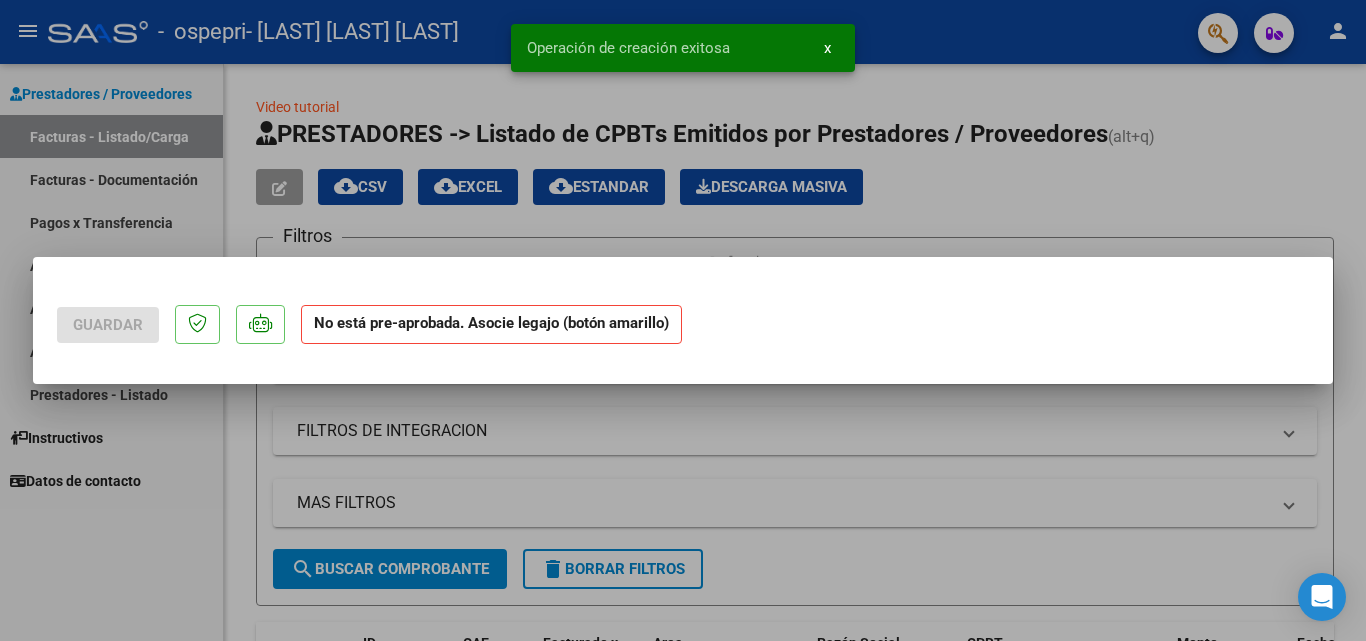scroll, scrollTop: 0, scrollLeft: 0, axis: both 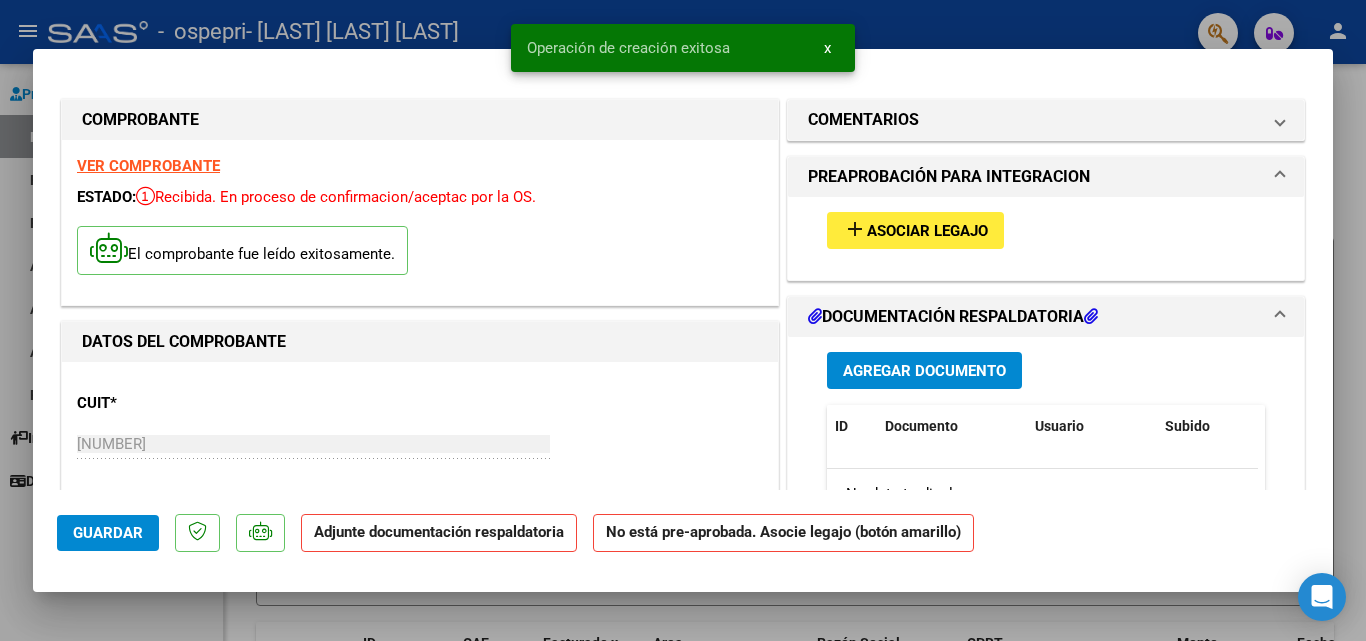 click on "add Asociar Legajo" at bounding box center [915, 230] 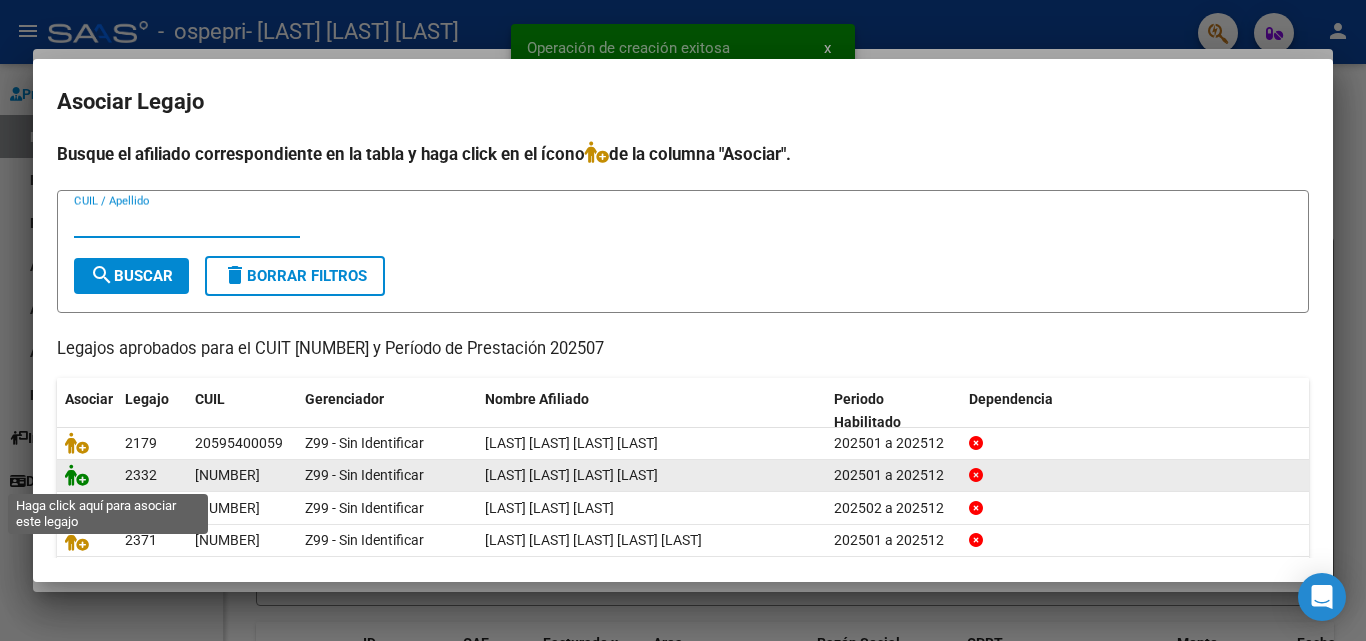 click 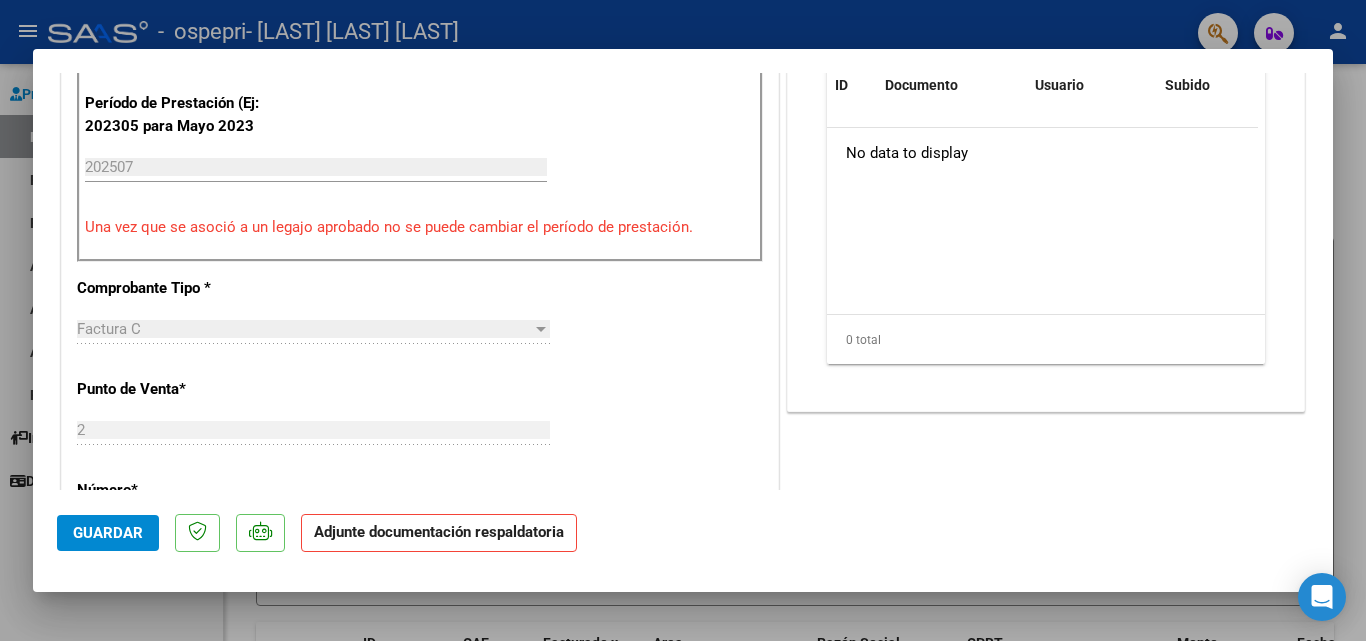 scroll, scrollTop: 300, scrollLeft: 0, axis: vertical 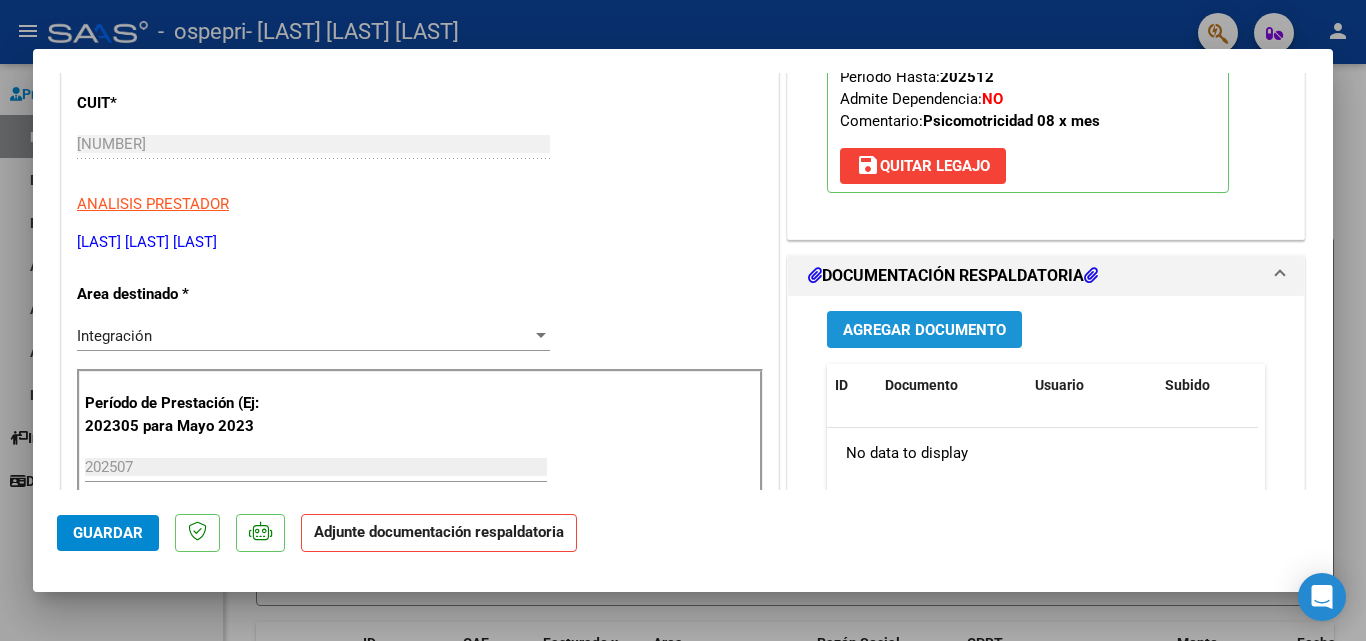 click on "Agregar Documento" at bounding box center [924, 330] 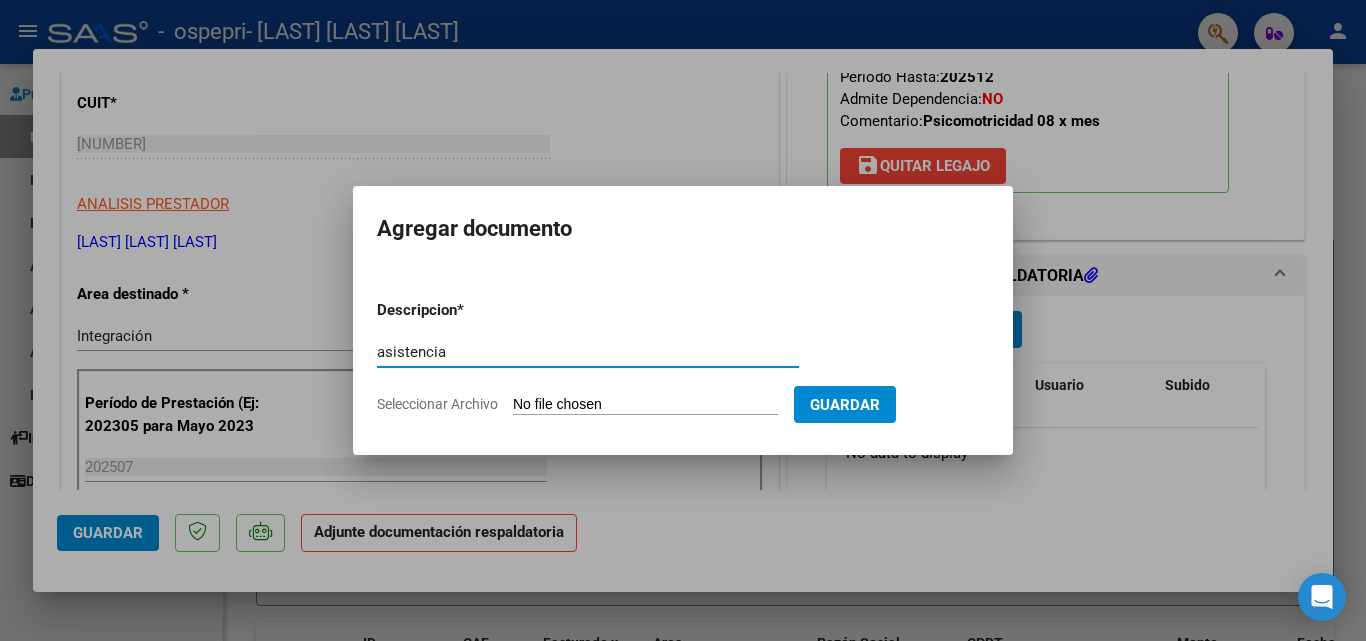 type on "asistencia" 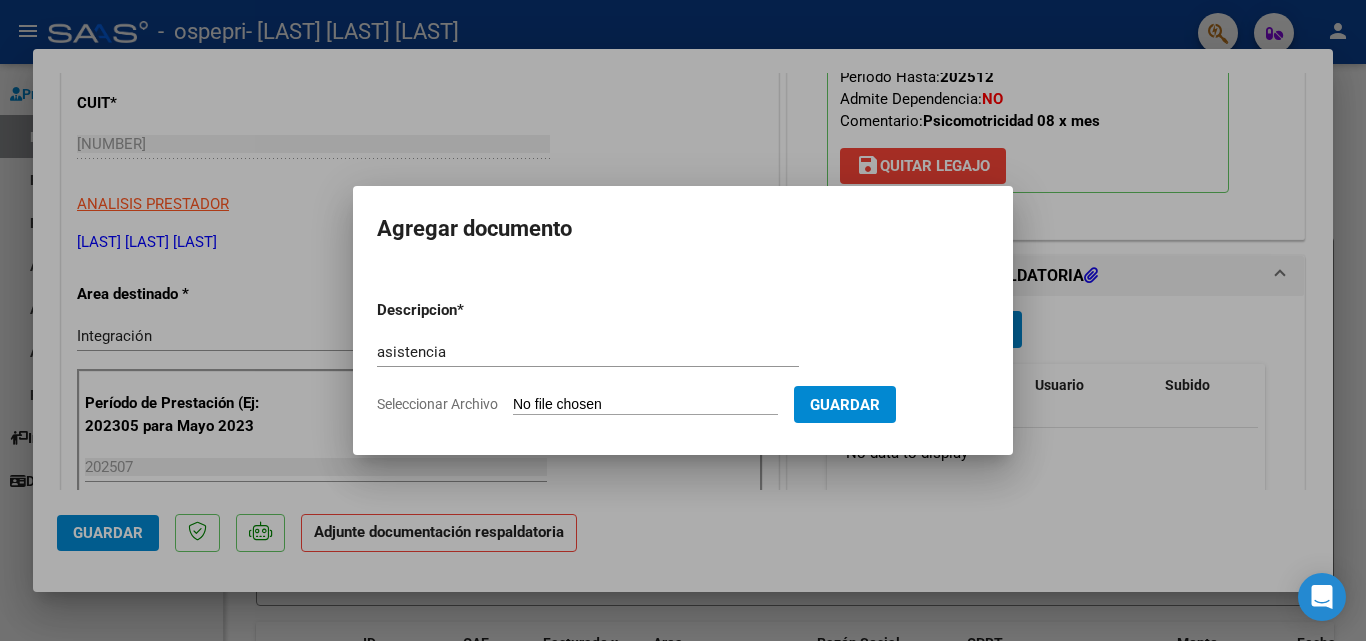 type on "C:\fakepath\Perez E psm julio.pdf" 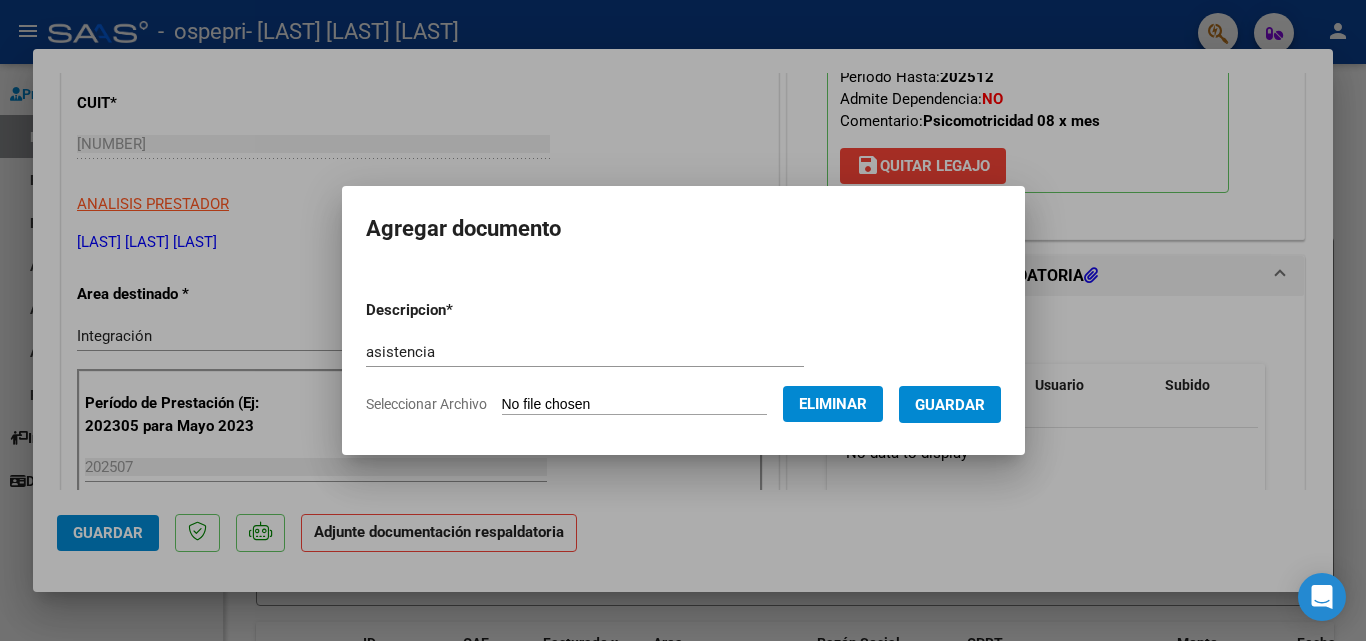 click on "Guardar" at bounding box center (950, 405) 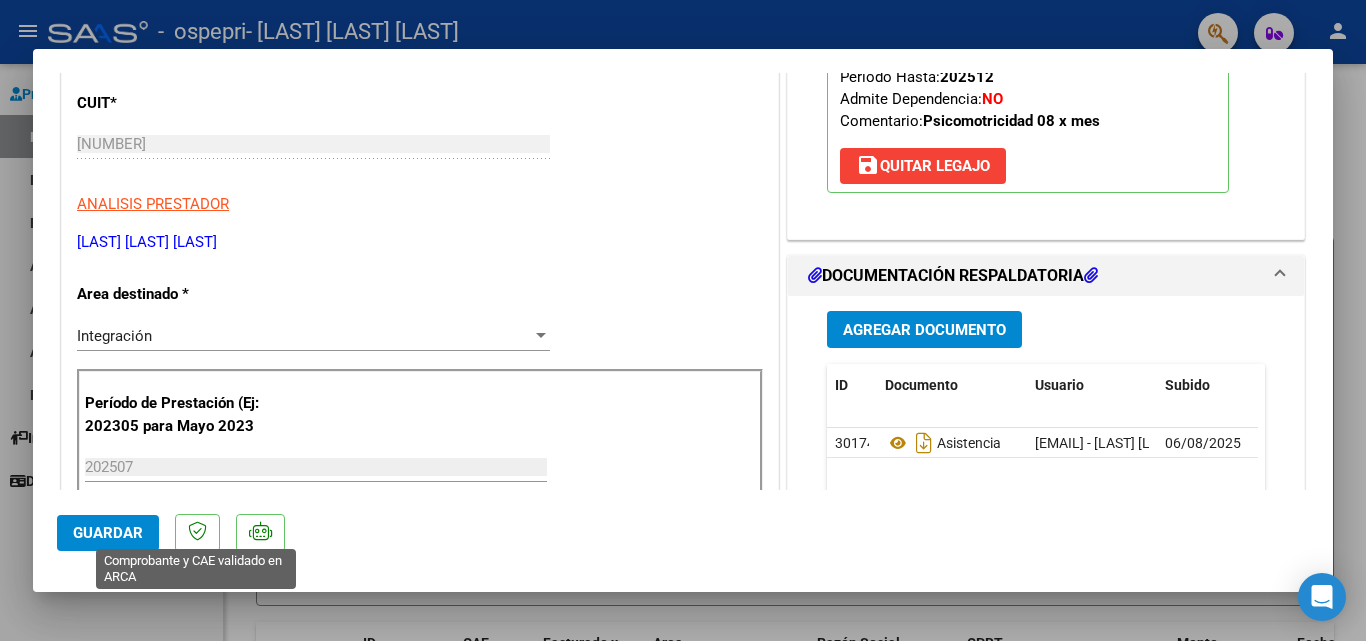 click on "Guardar" 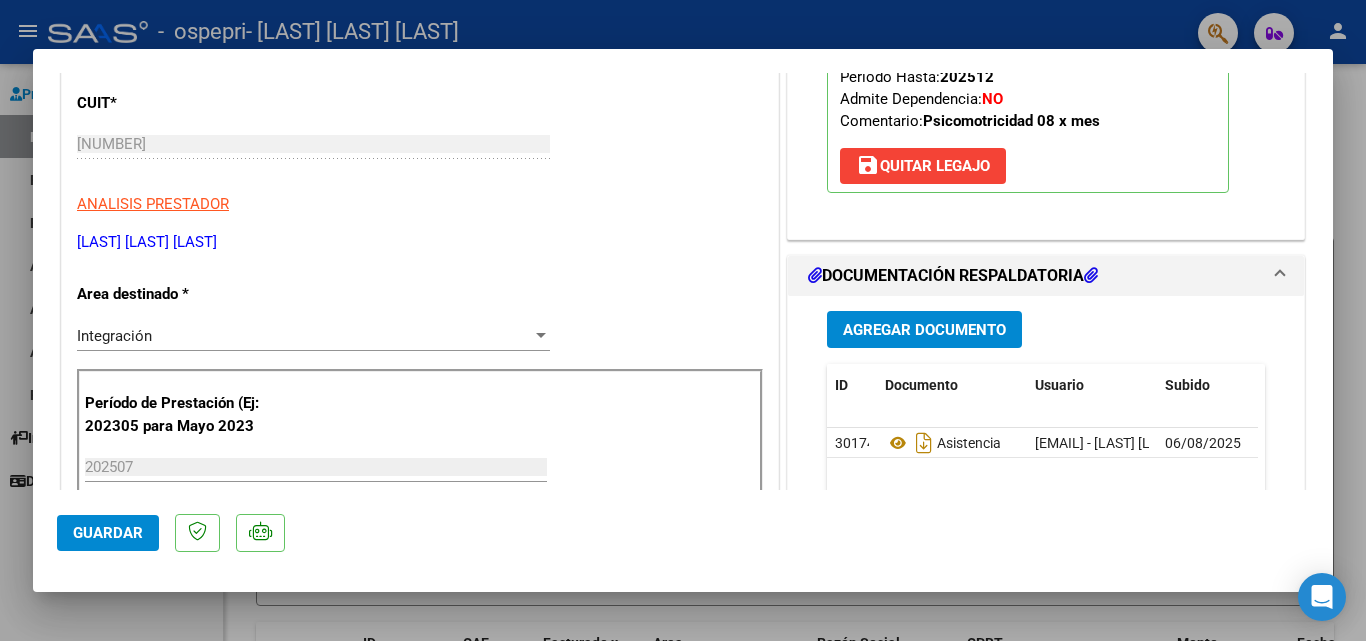 click on "Guardar" 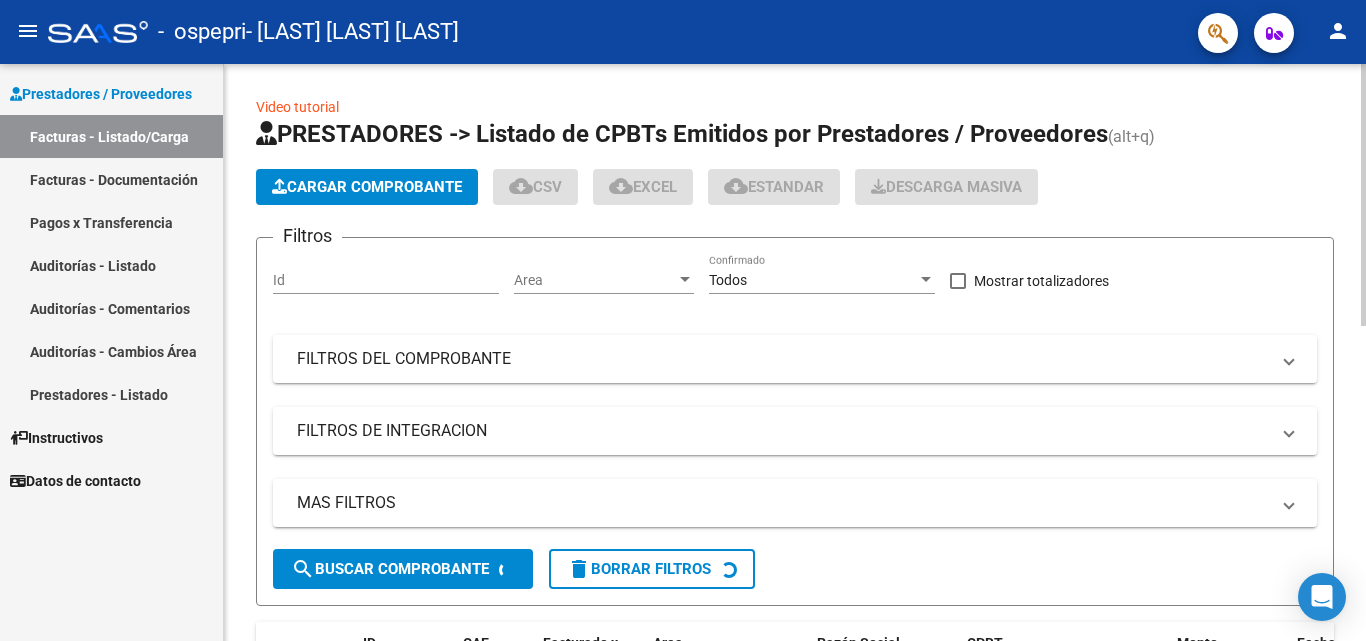click on "Cargar Comprobante" 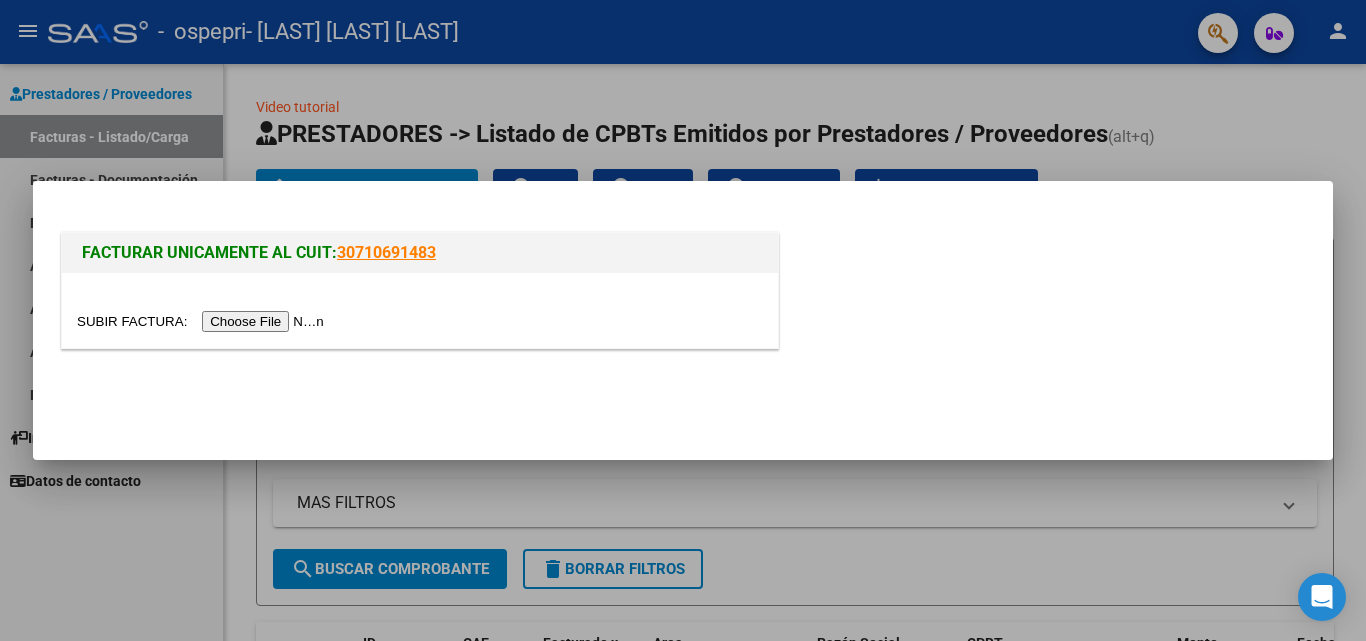 click at bounding box center (203, 321) 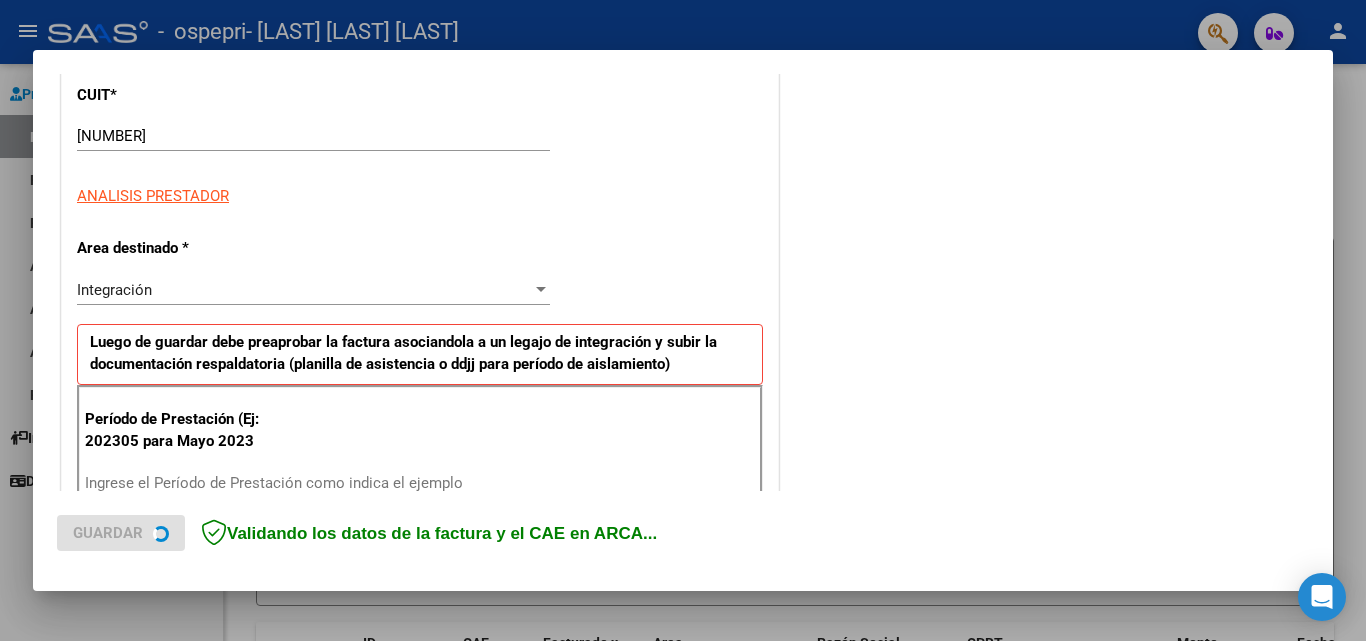 scroll, scrollTop: 400, scrollLeft: 0, axis: vertical 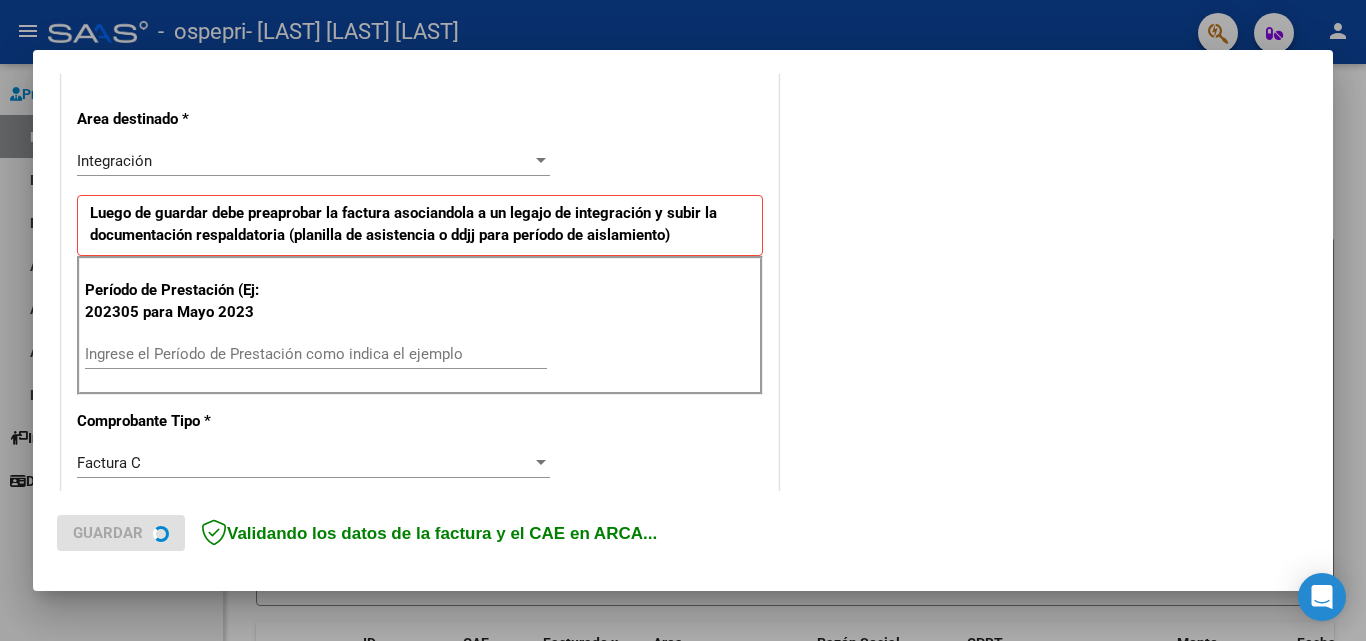click on "Ingrese el Período de Prestación como indica el ejemplo" at bounding box center (316, 354) 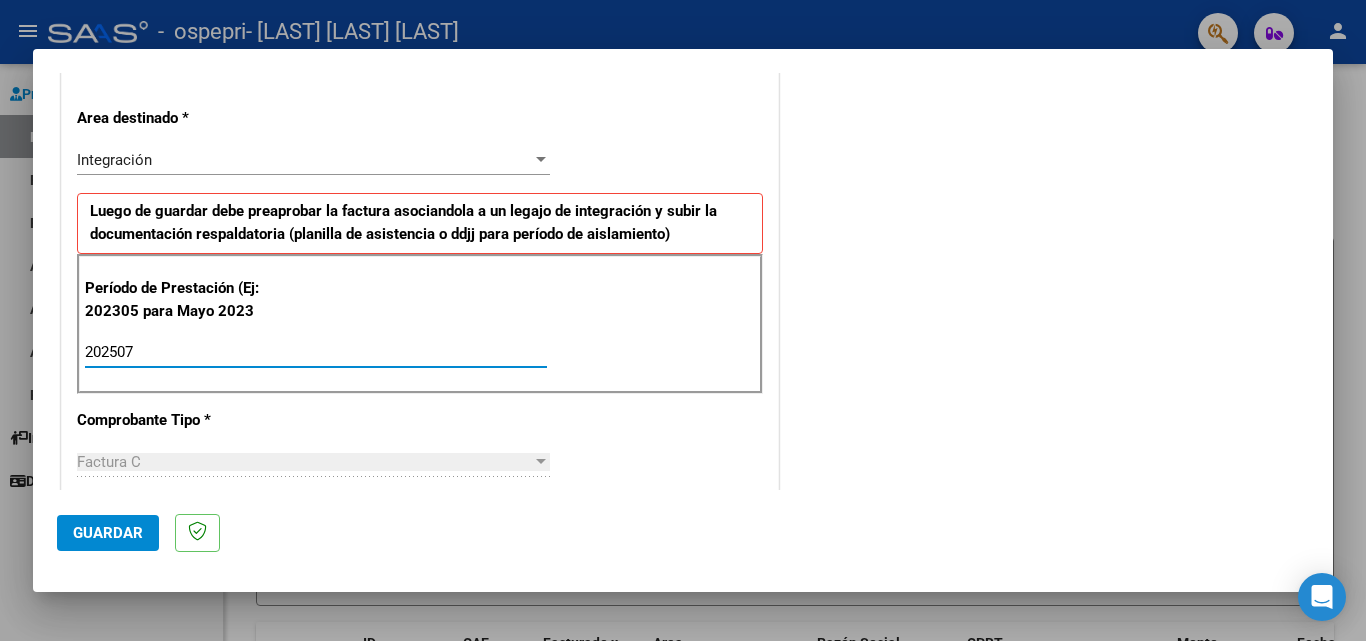 type on "202507" 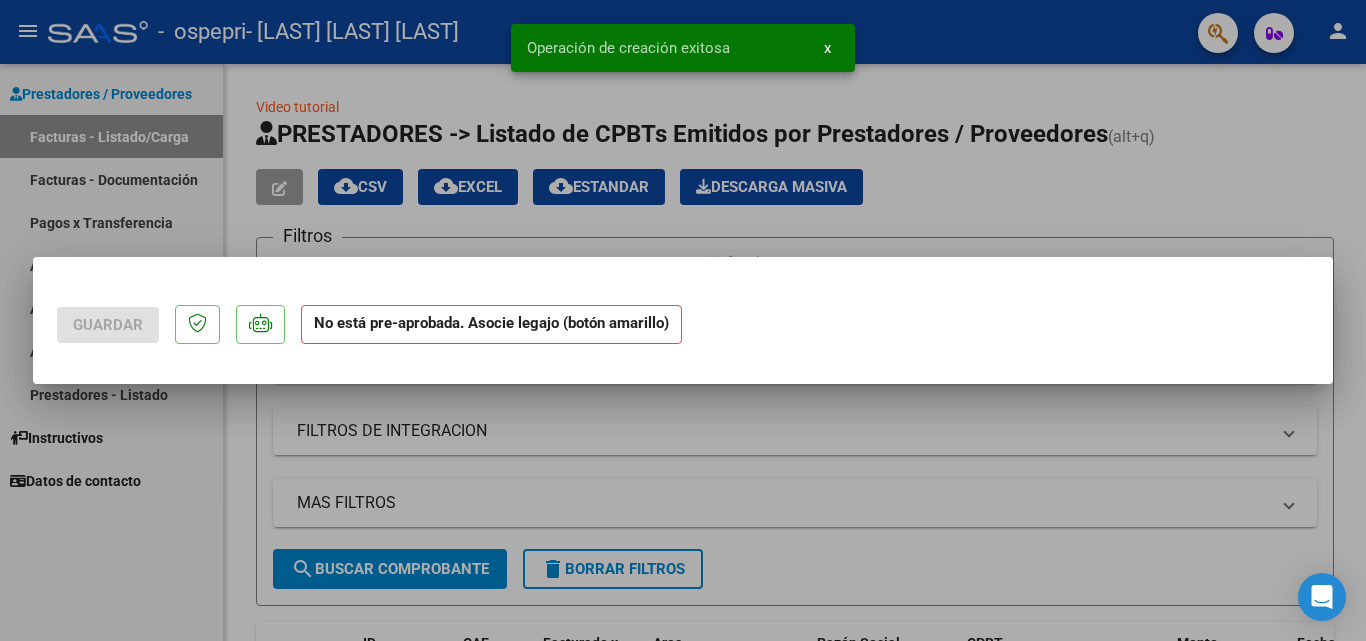scroll, scrollTop: 0, scrollLeft: 0, axis: both 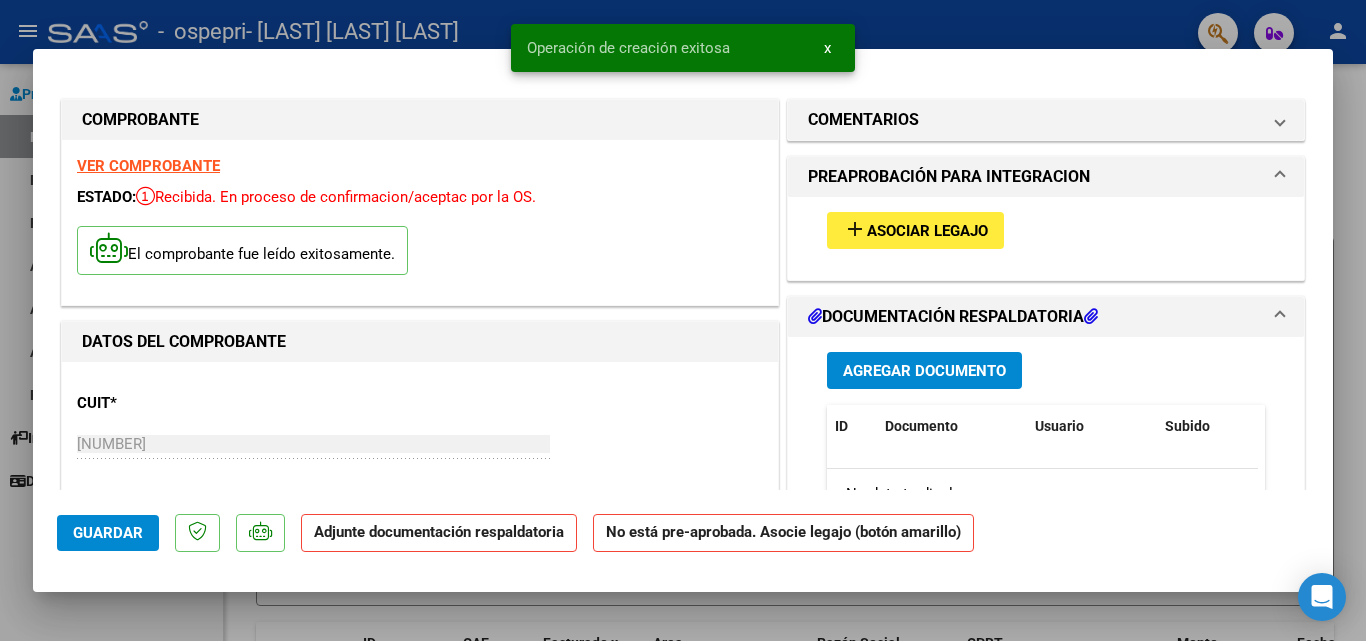 click on "Asociar Legajo" at bounding box center (927, 231) 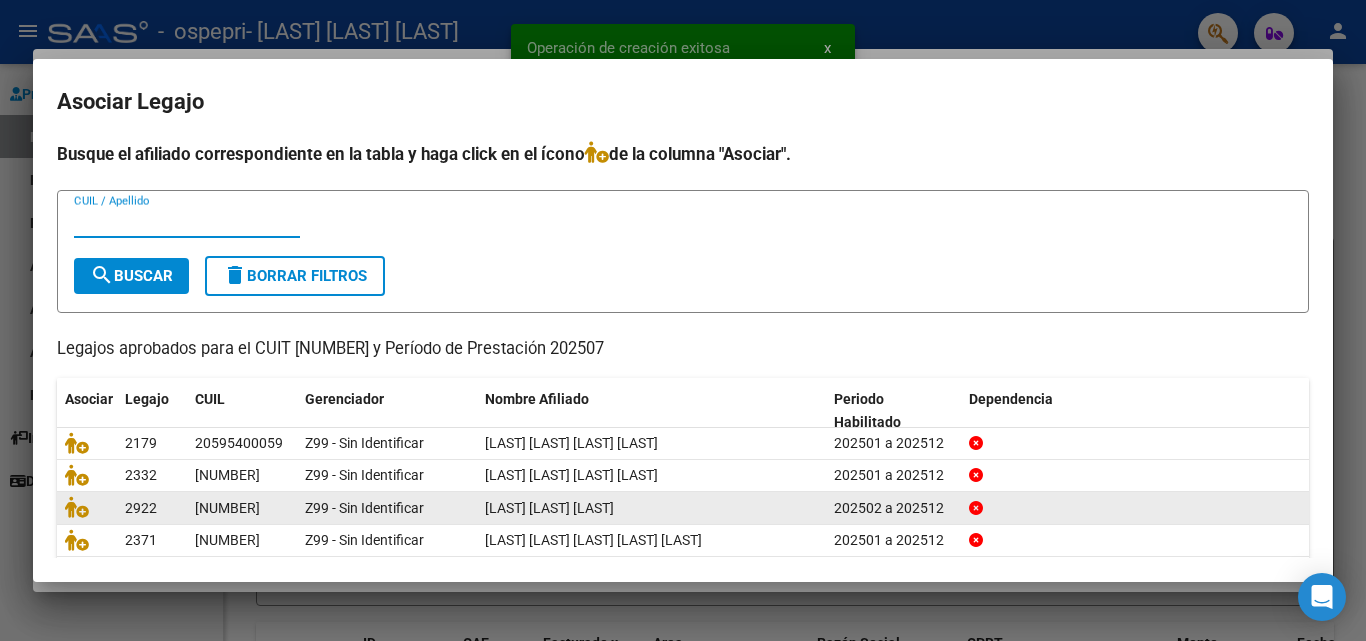 click 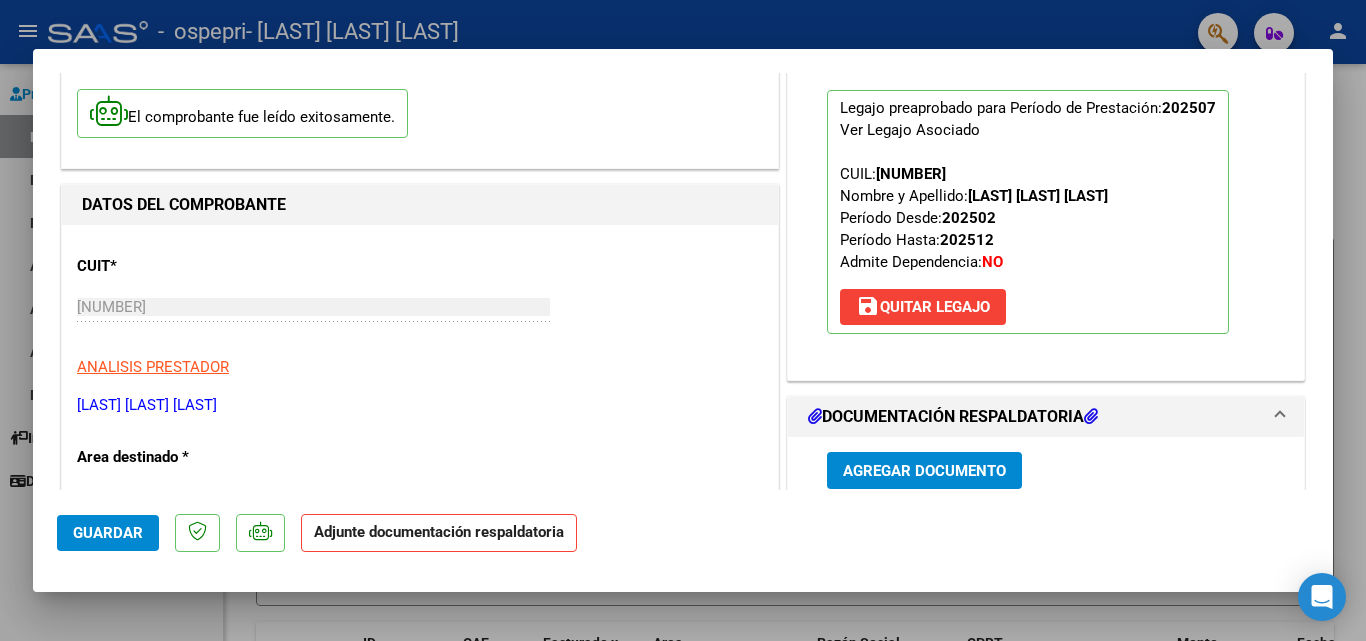 scroll, scrollTop: 200, scrollLeft: 0, axis: vertical 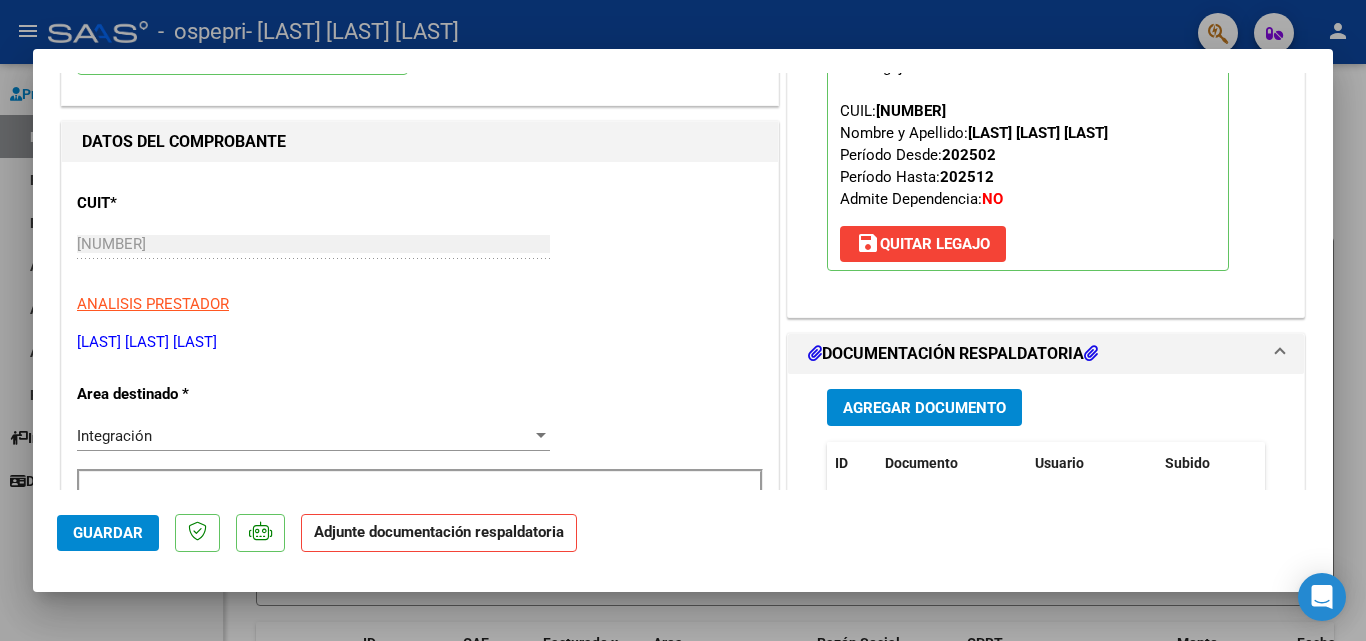 click on "Agregar Documento" at bounding box center (924, 408) 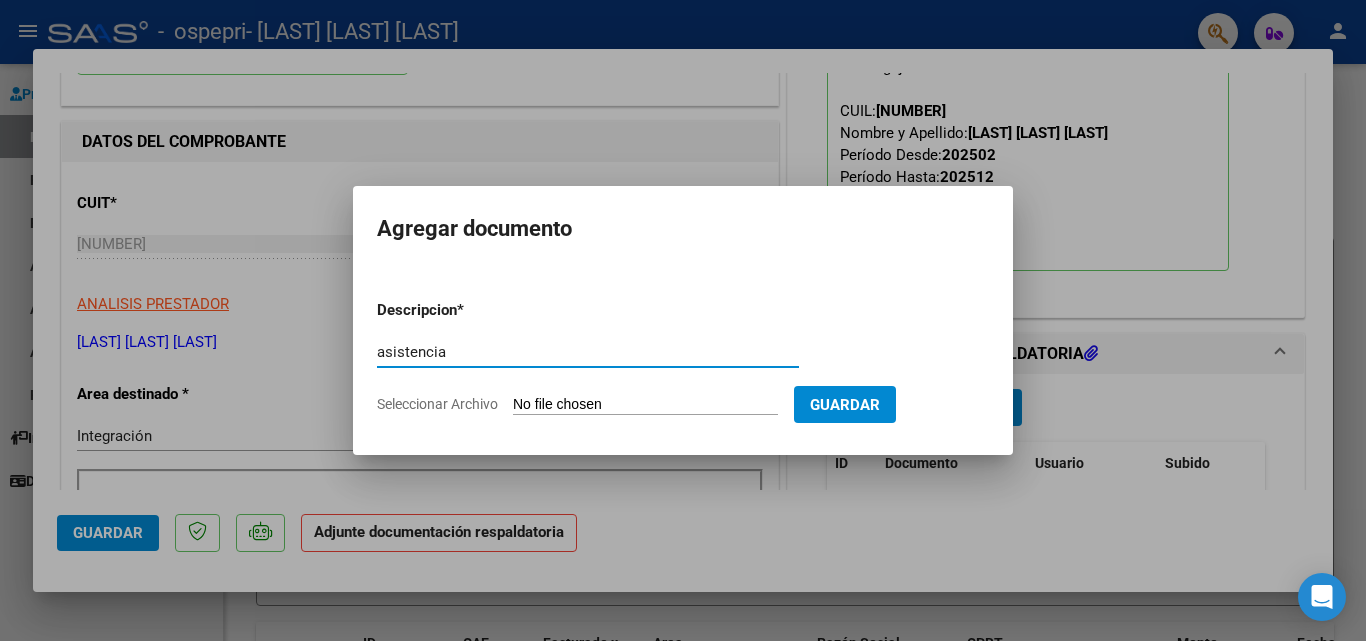 type on "asistencia" 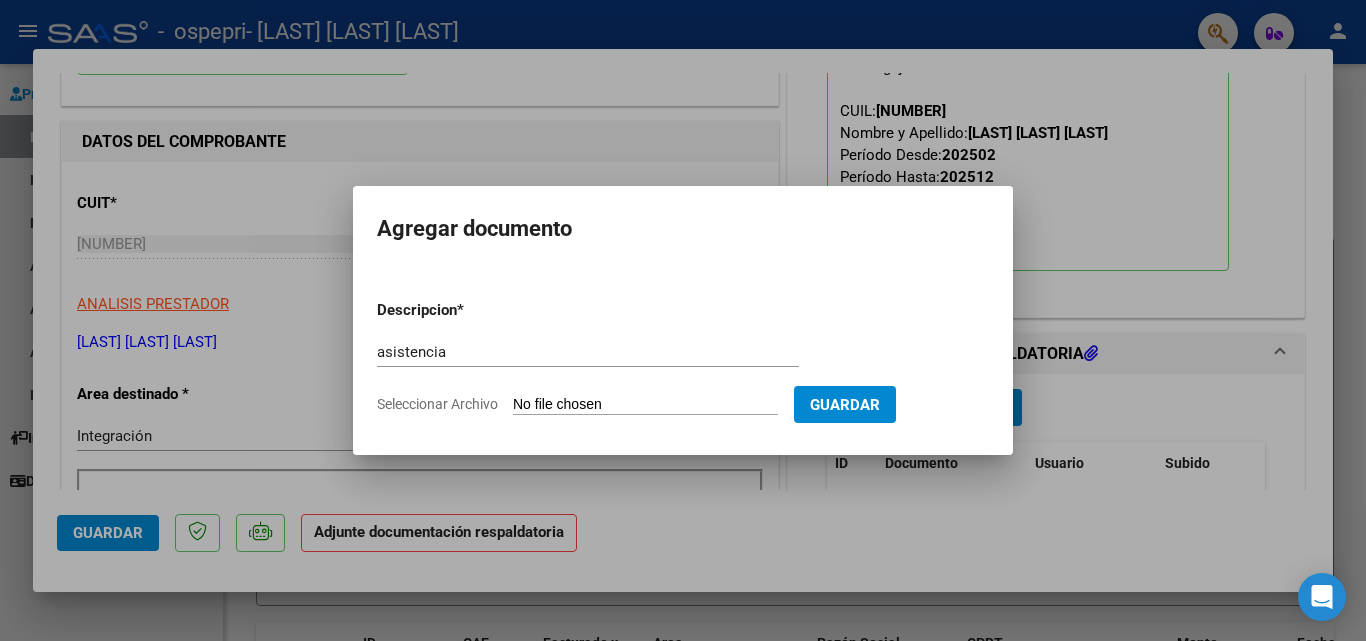 click on "Descripcion  *   asistencia Escriba aquí una descripcion  Seleccionar Archivo Guardar" at bounding box center (683, 357) 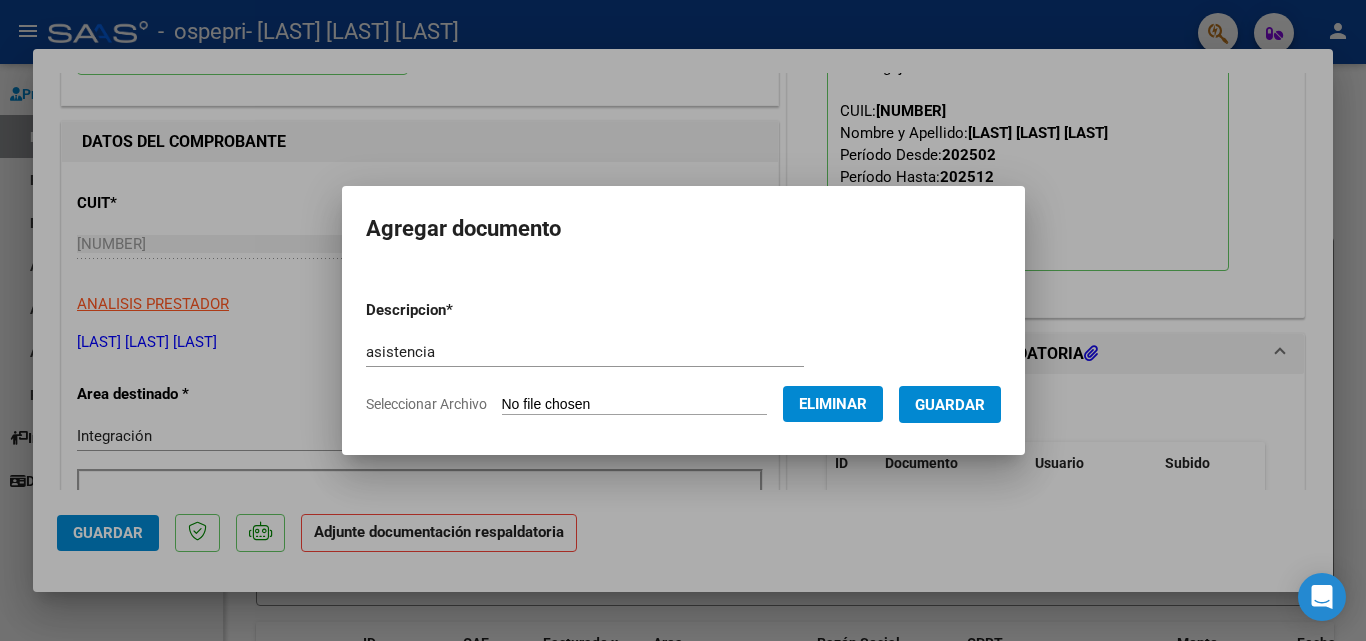 click on "Guardar" at bounding box center (950, 405) 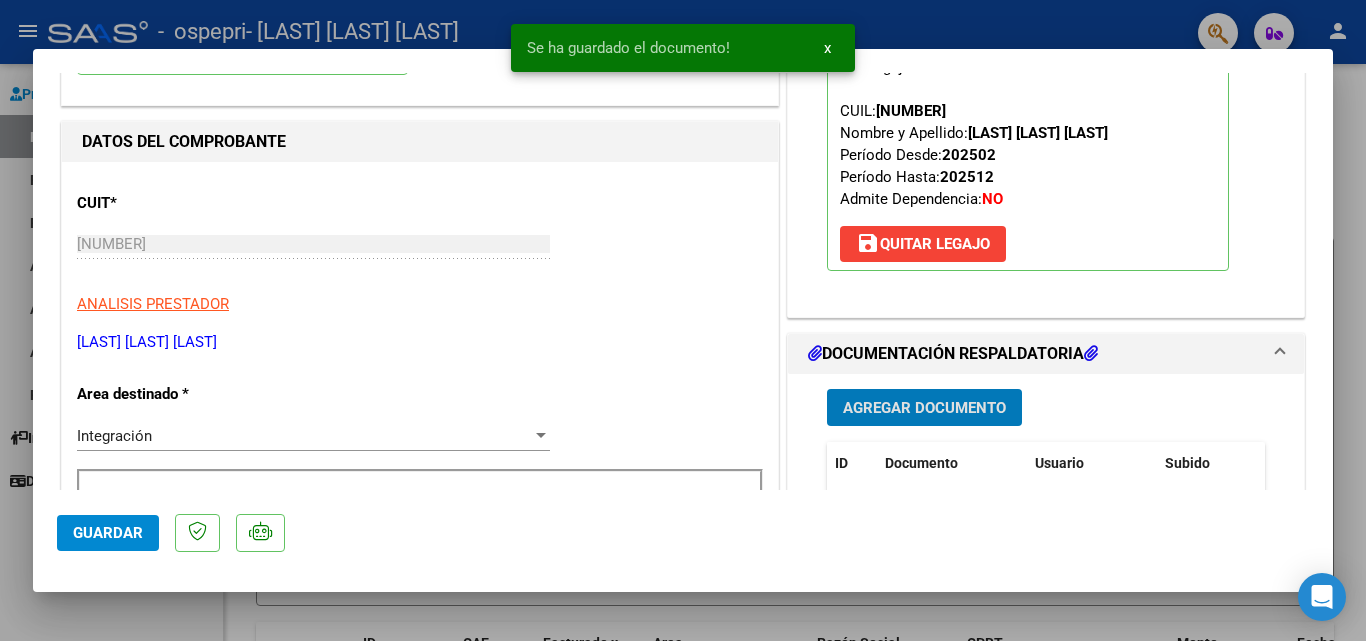 click on "Guardar" 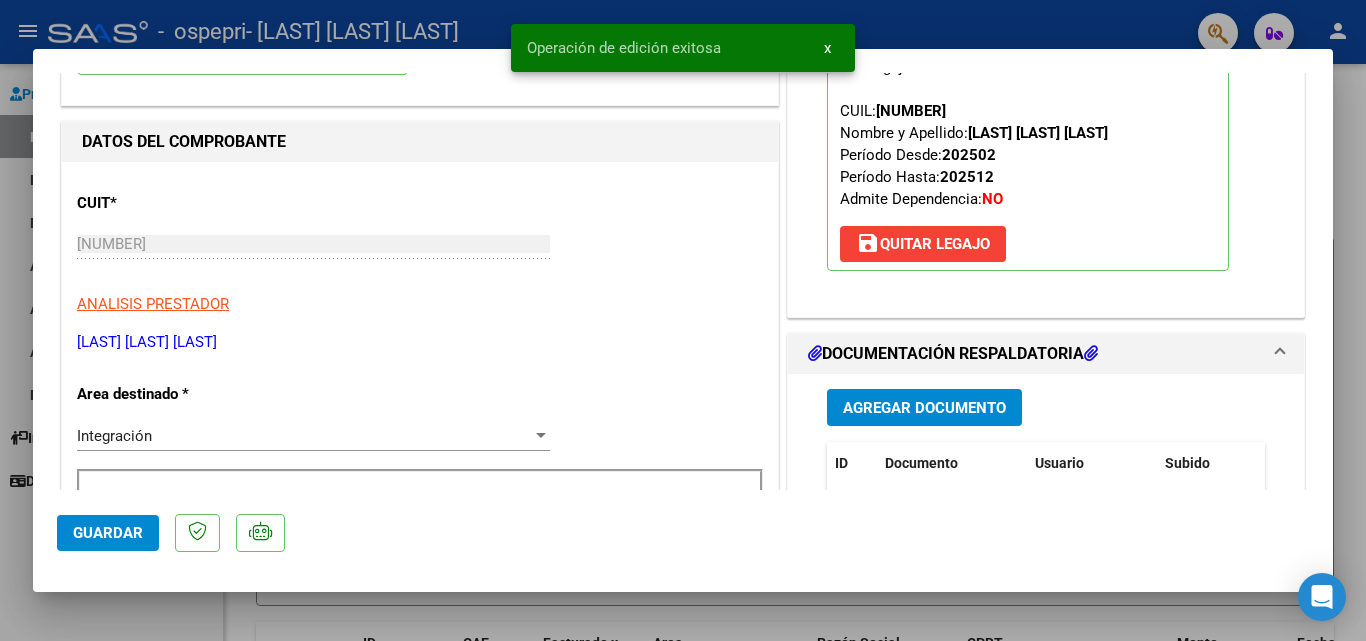 click on "Guardar" 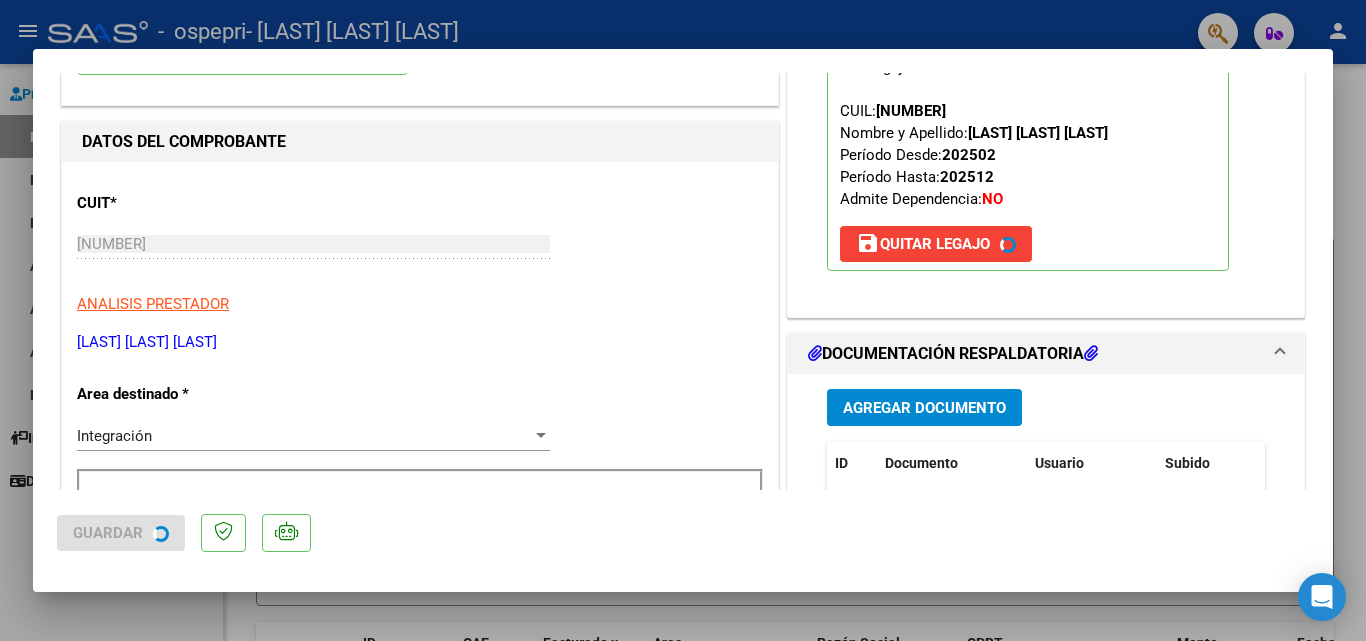 click at bounding box center [683, 320] 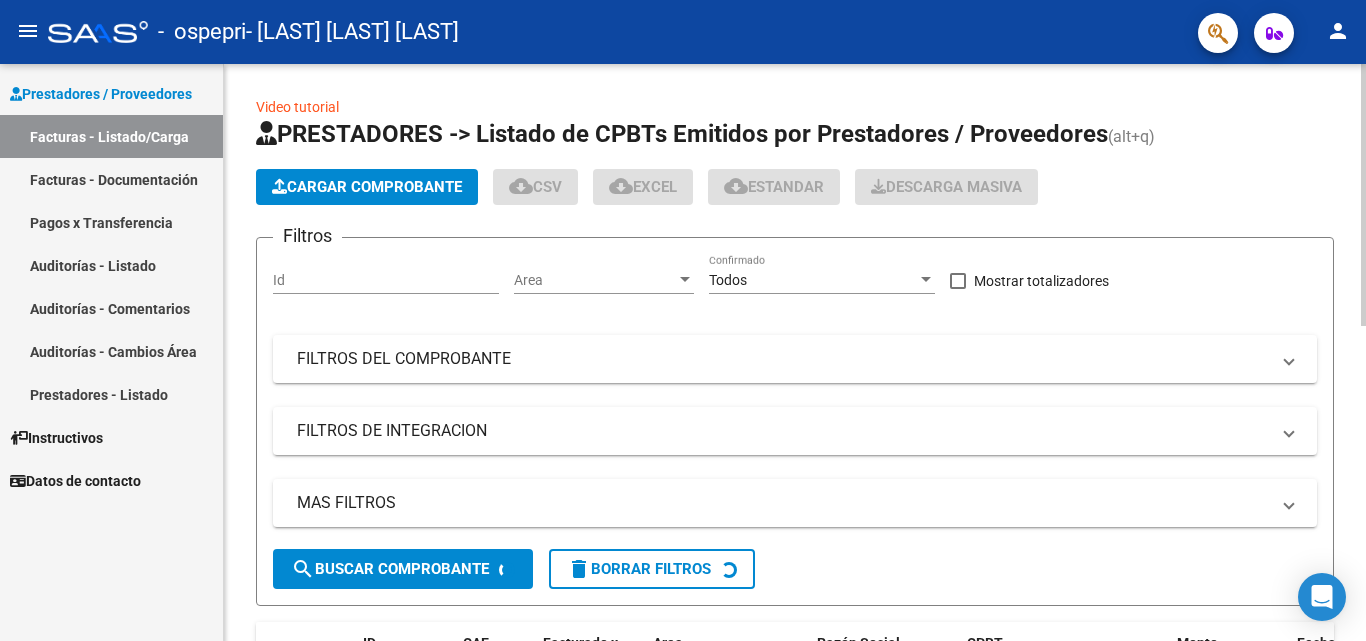 click on "Cargar Comprobante" 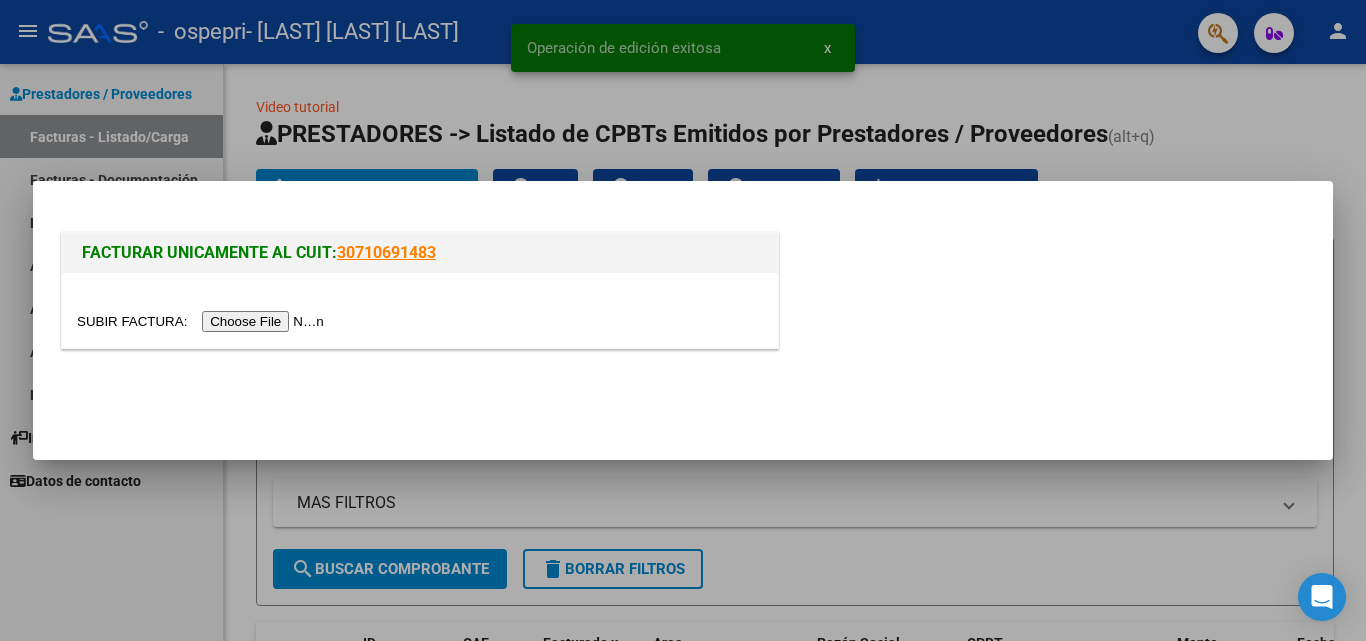 click at bounding box center [203, 321] 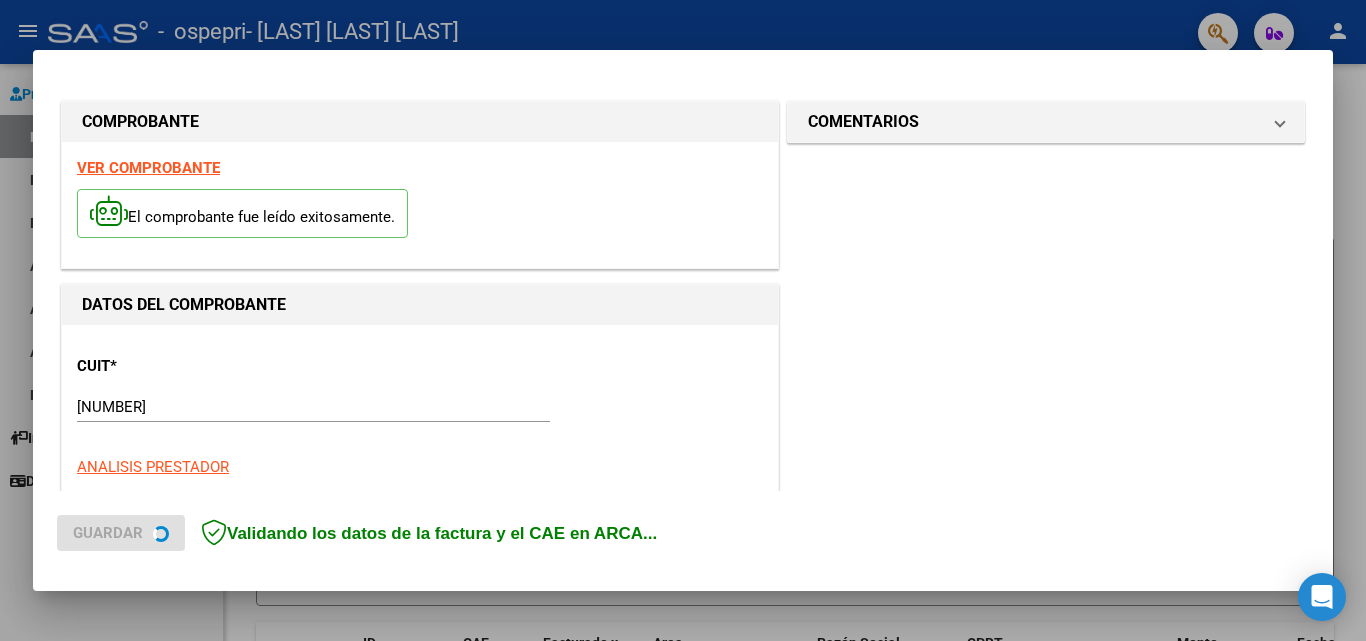 scroll, scrollTop: 300, scrollLeft: 0, axis: vertical 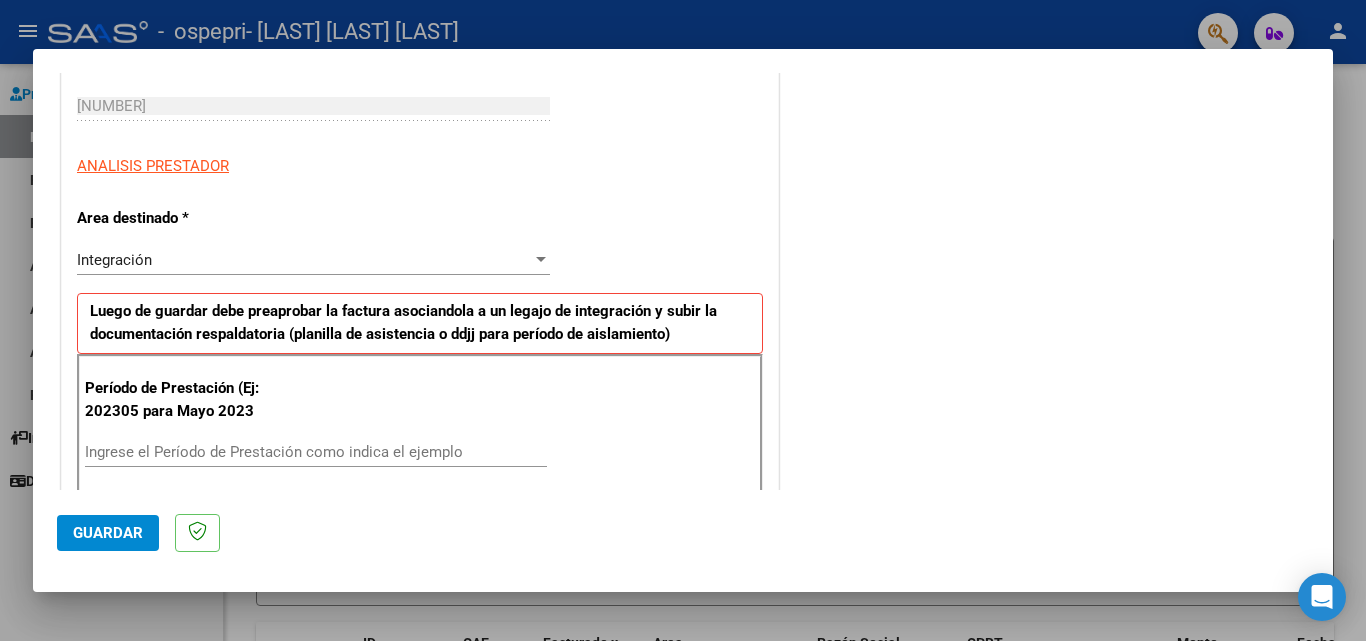 click on "Ingrese el Período de Prestación como indica el ejemplo" at bounding box center [316, 452] 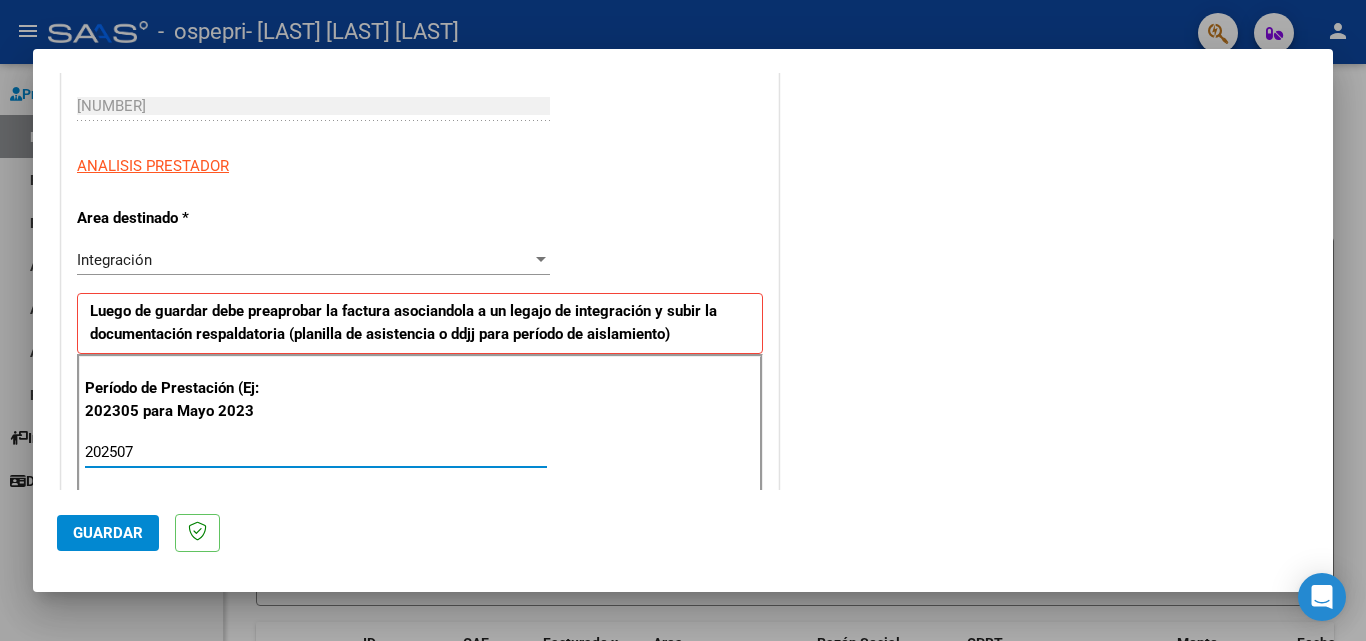 type on "202507" 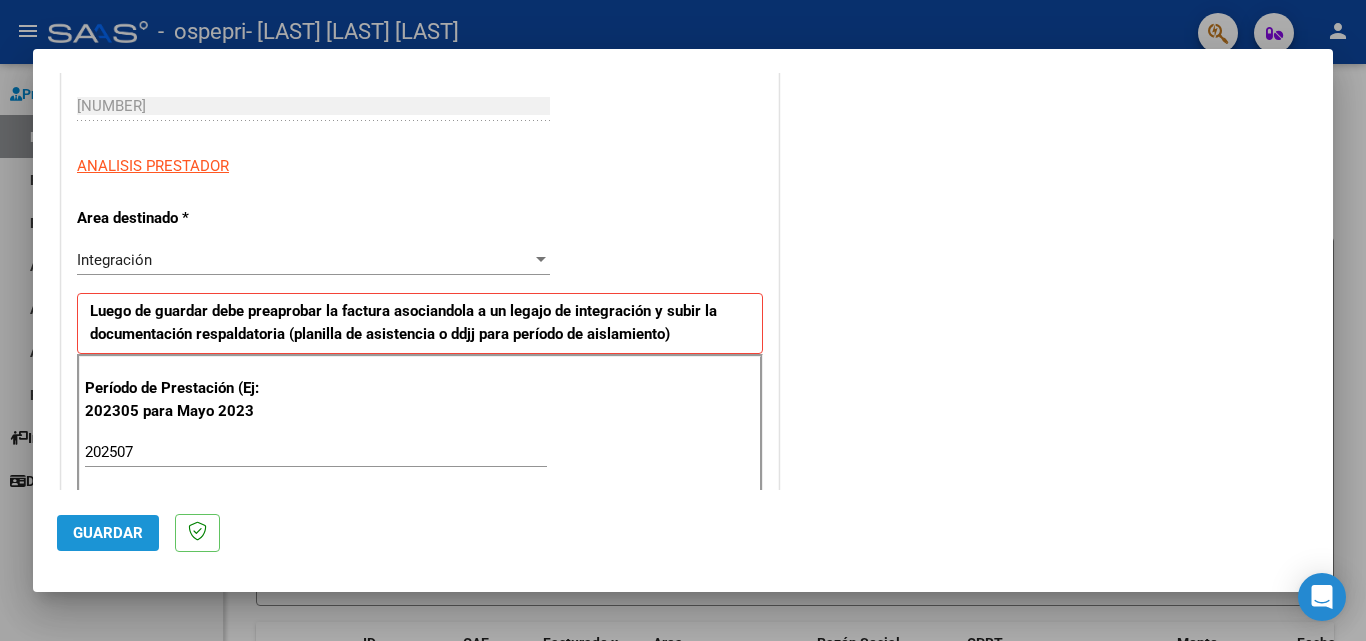 click on "Guardar" 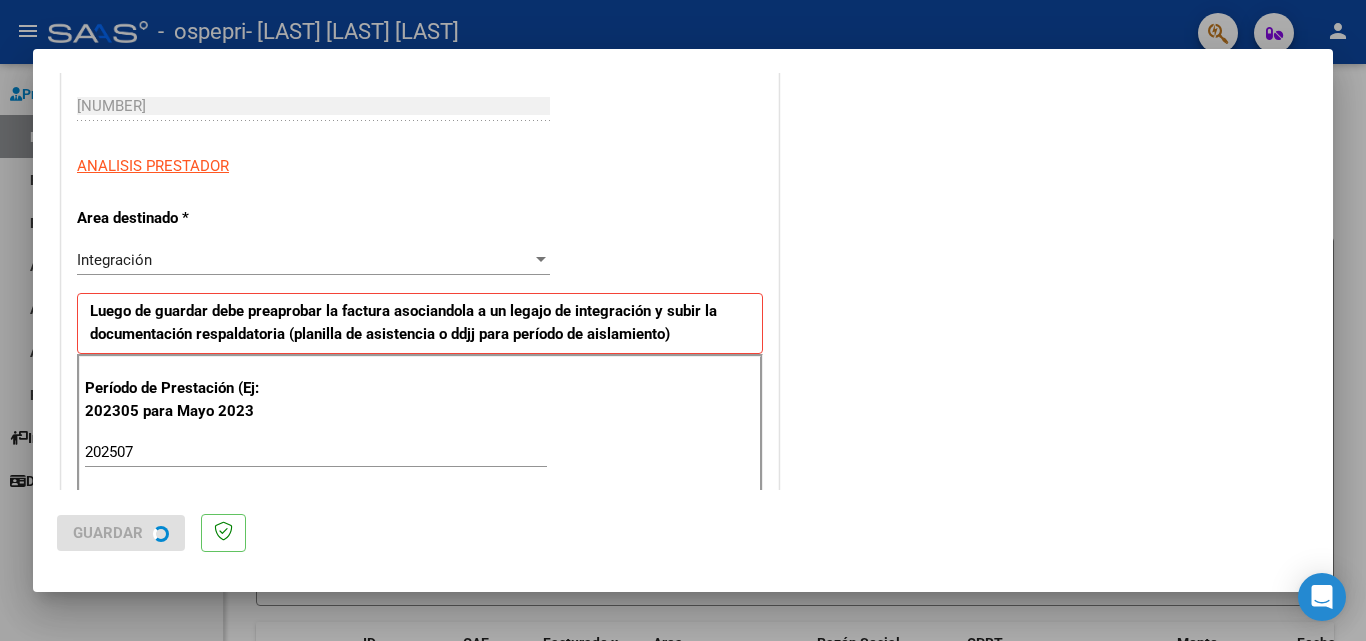 scroll, scrollTop: 0, scrollLeft: 0, axis: both 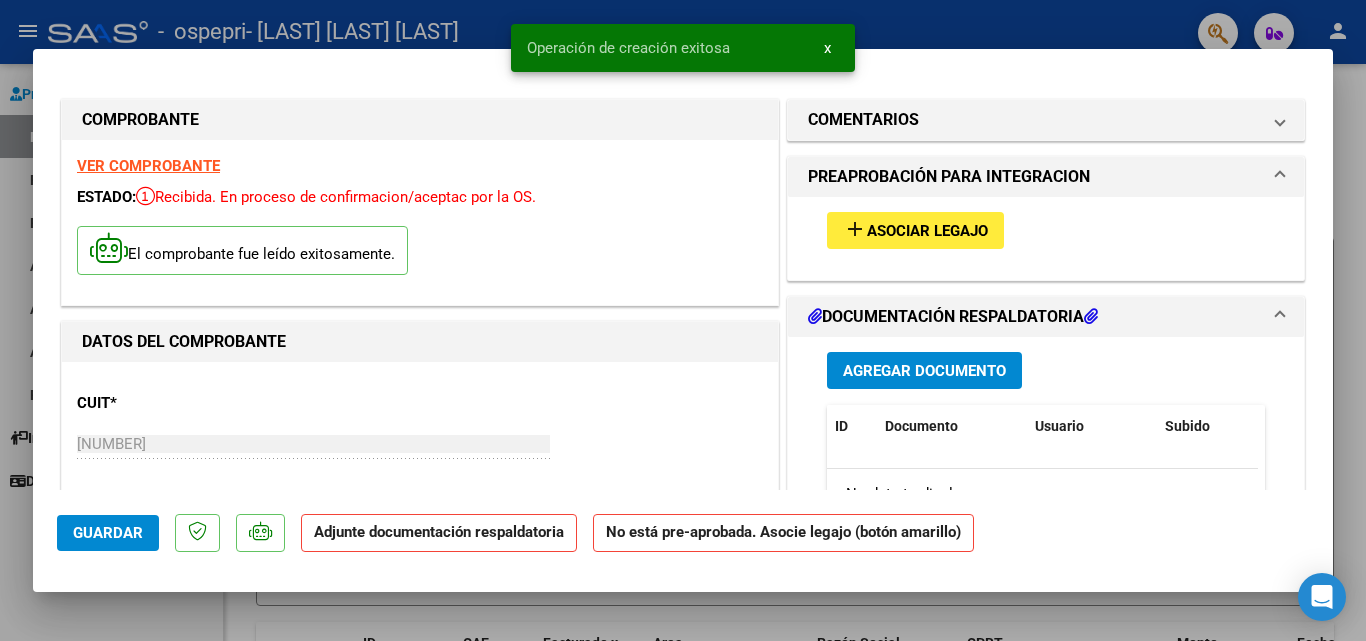 click on "Asociar Legajo" at bounding box center [927, 231] 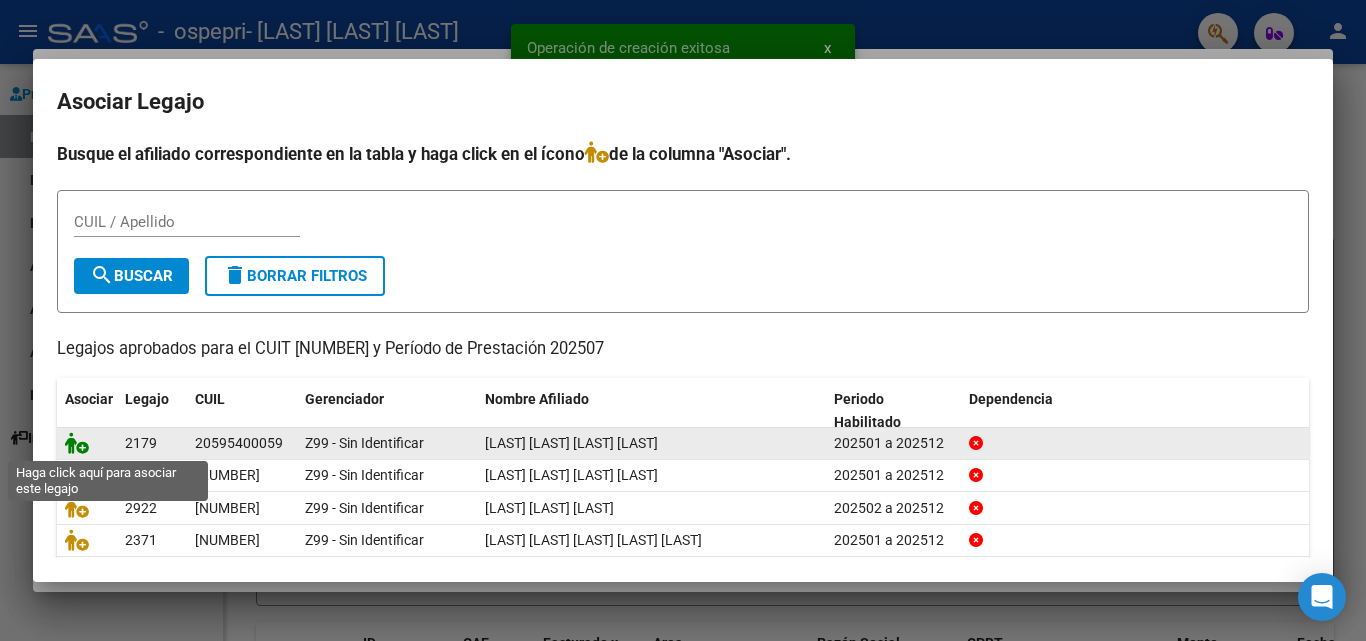 click 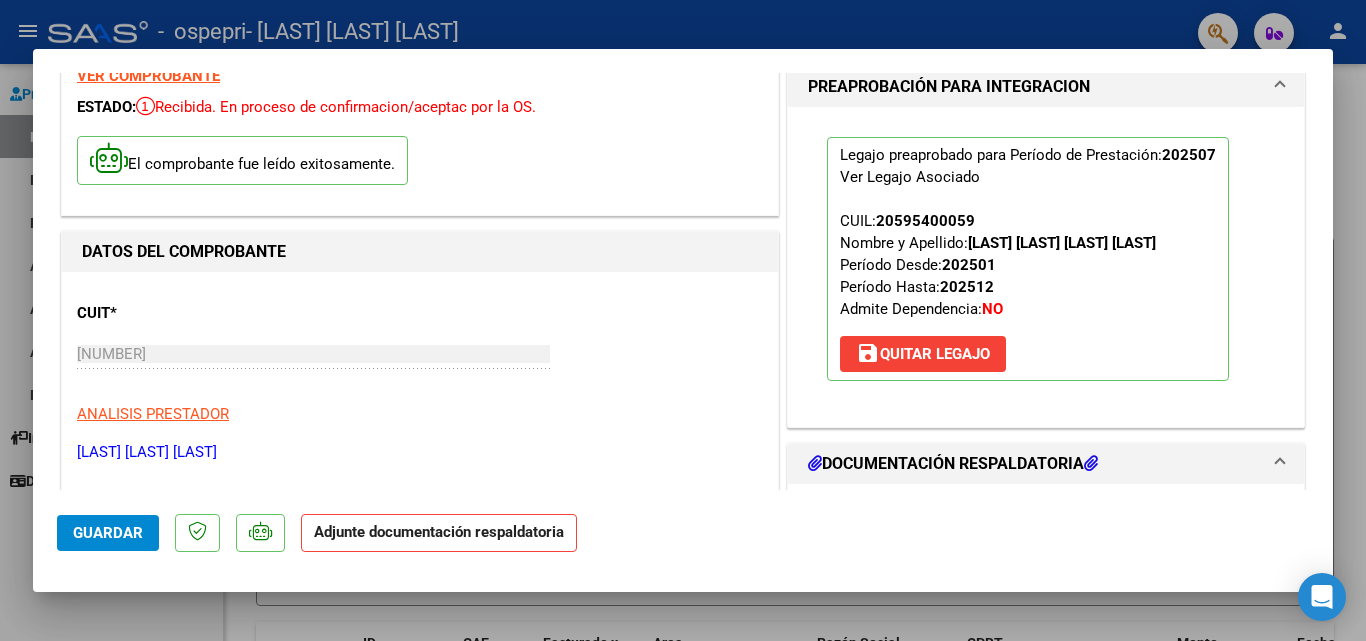 scroll, scrollTop: 200, scrollLeft: 0, axis: vertical 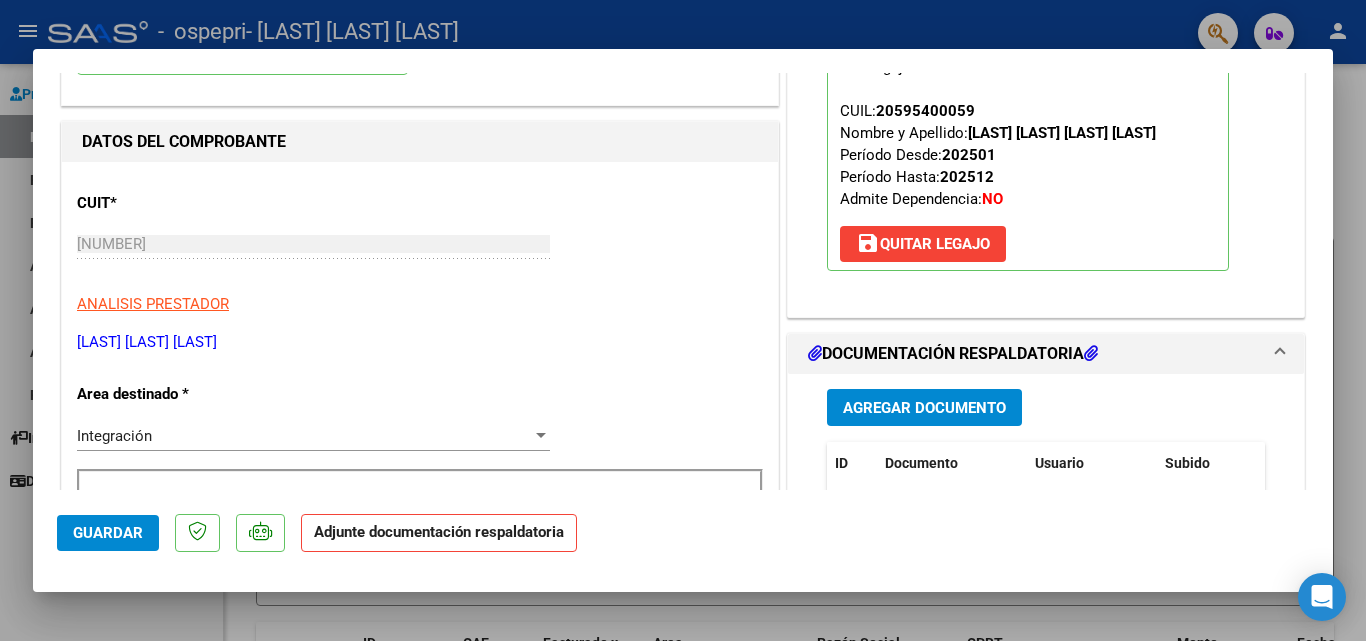 click on "Agregar Documento" at bounding box center (924, 408) 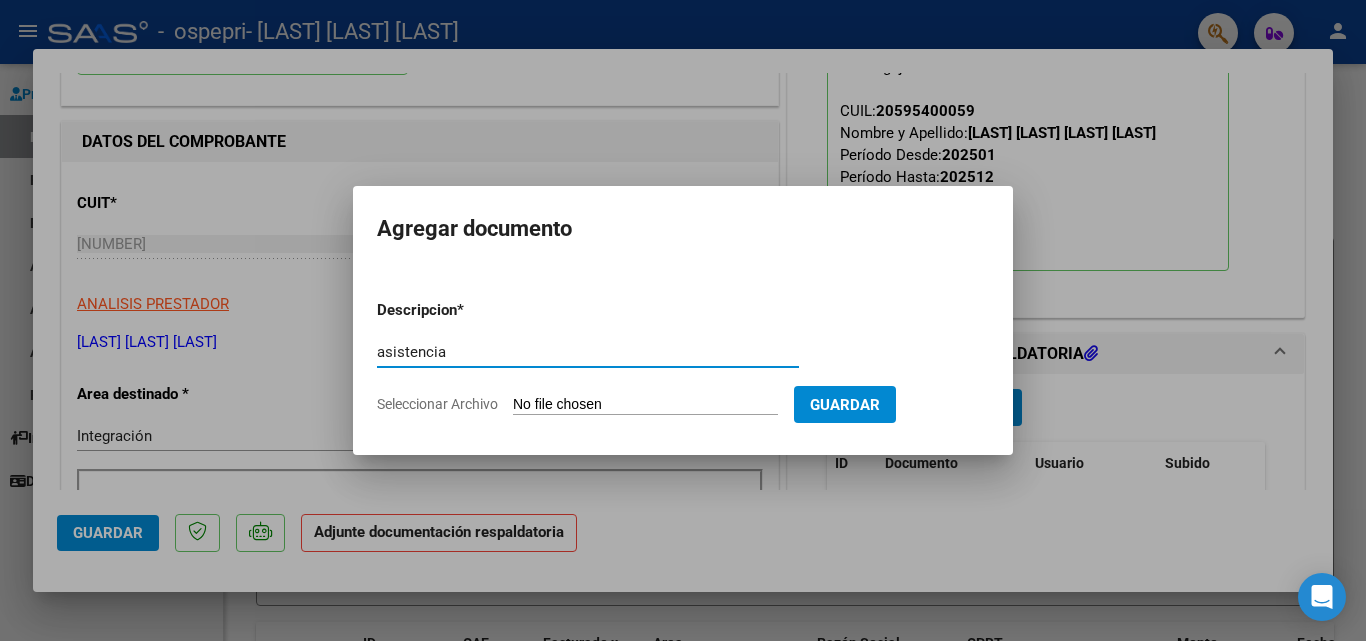 type on "asistencia" 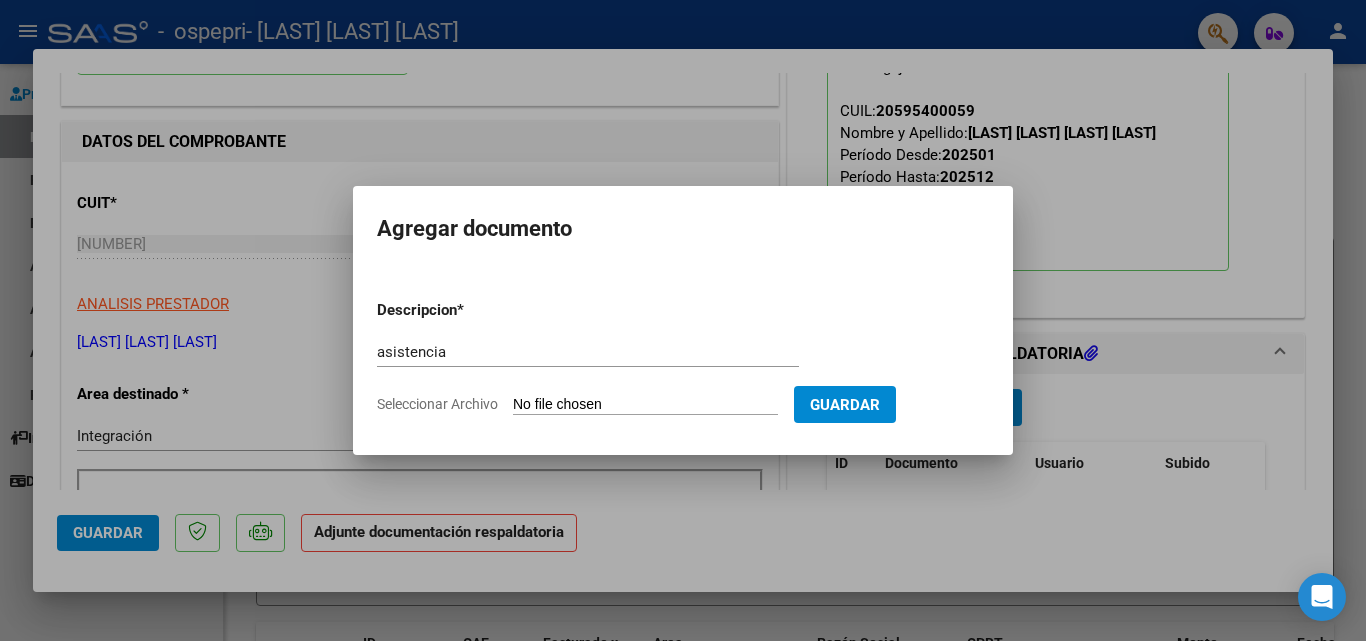 click on "Seleccionar Archivo" at bounding box center (645, 405) 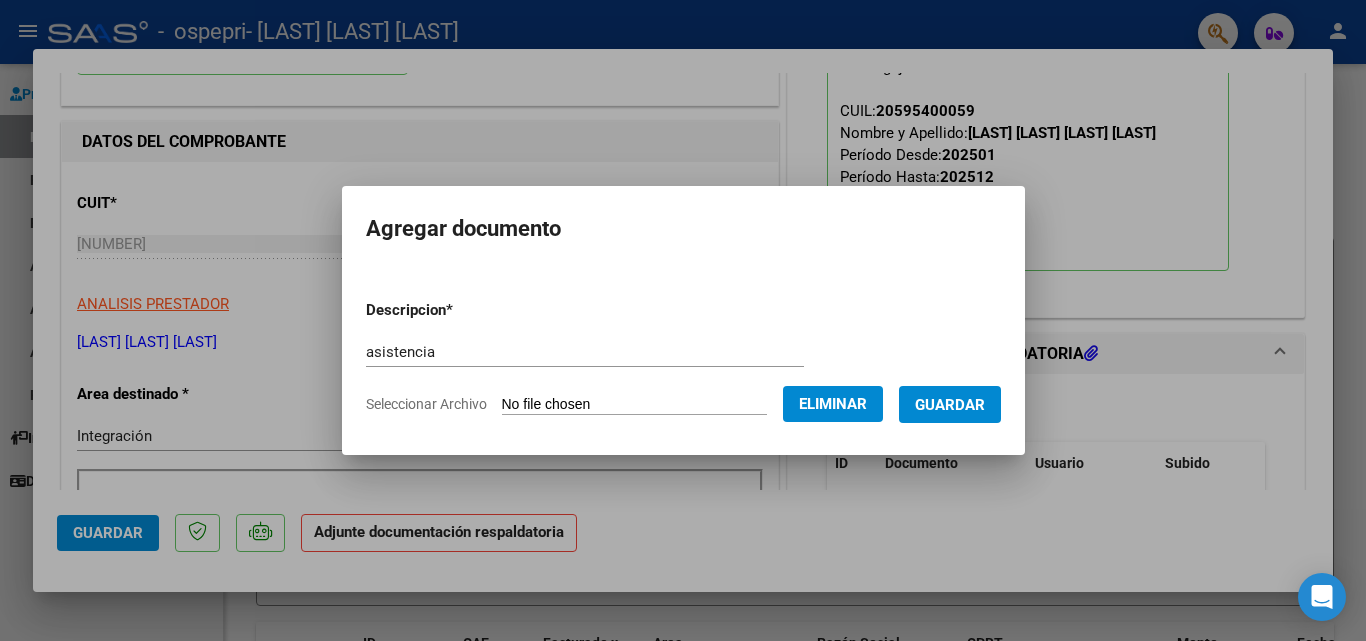 click on "Guardar" at bounding box center [950, 405] 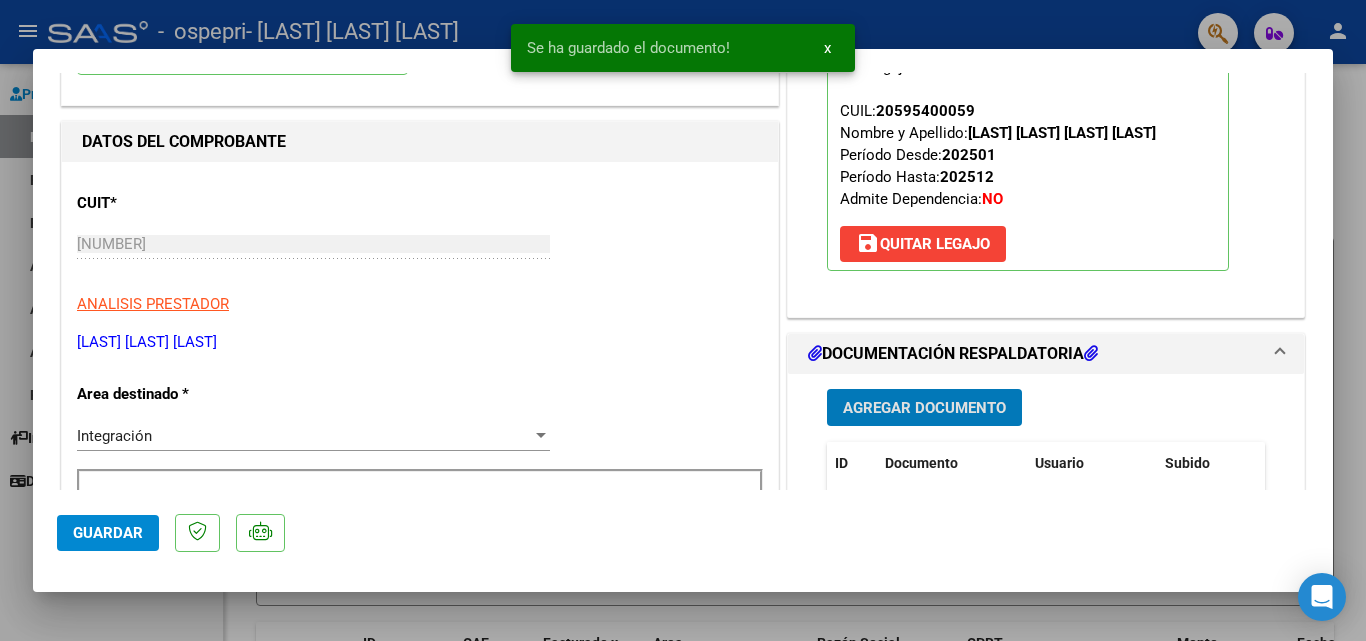 scroll, scrollTop: 300, scrollLeft: 0, axis: vertical 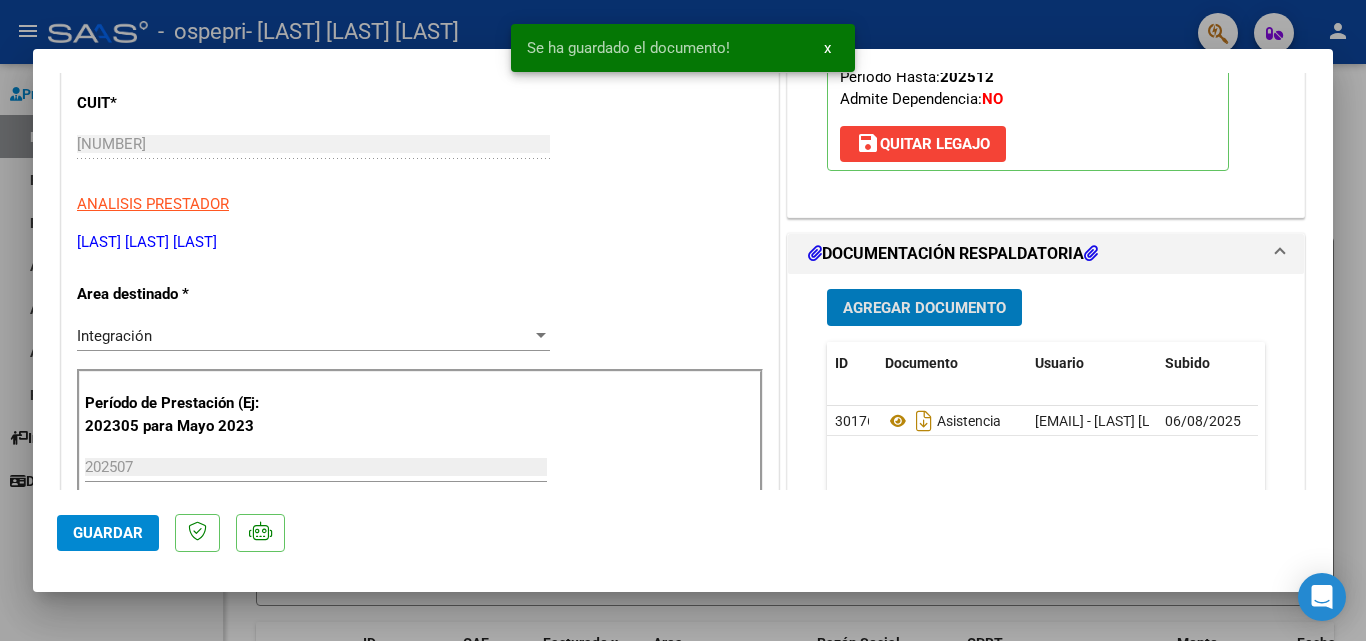 click on "Agregar Documento" at bounding box center (924, 308) 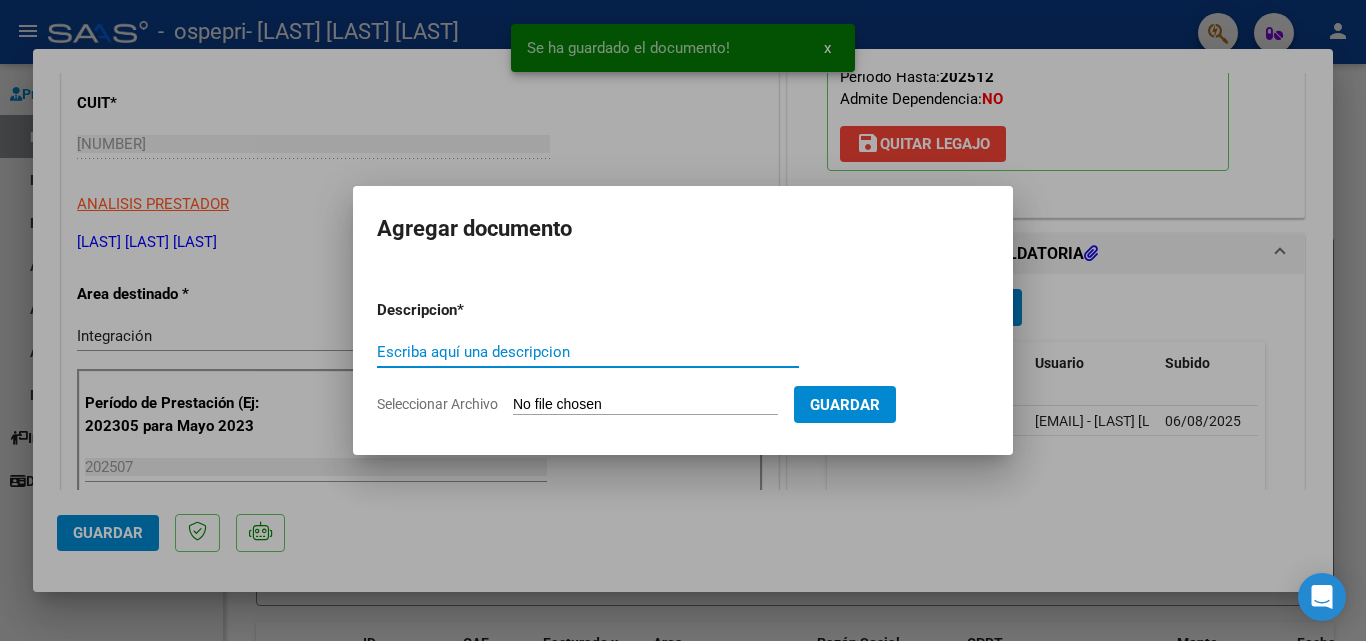 click at bounding box center [683, 320] 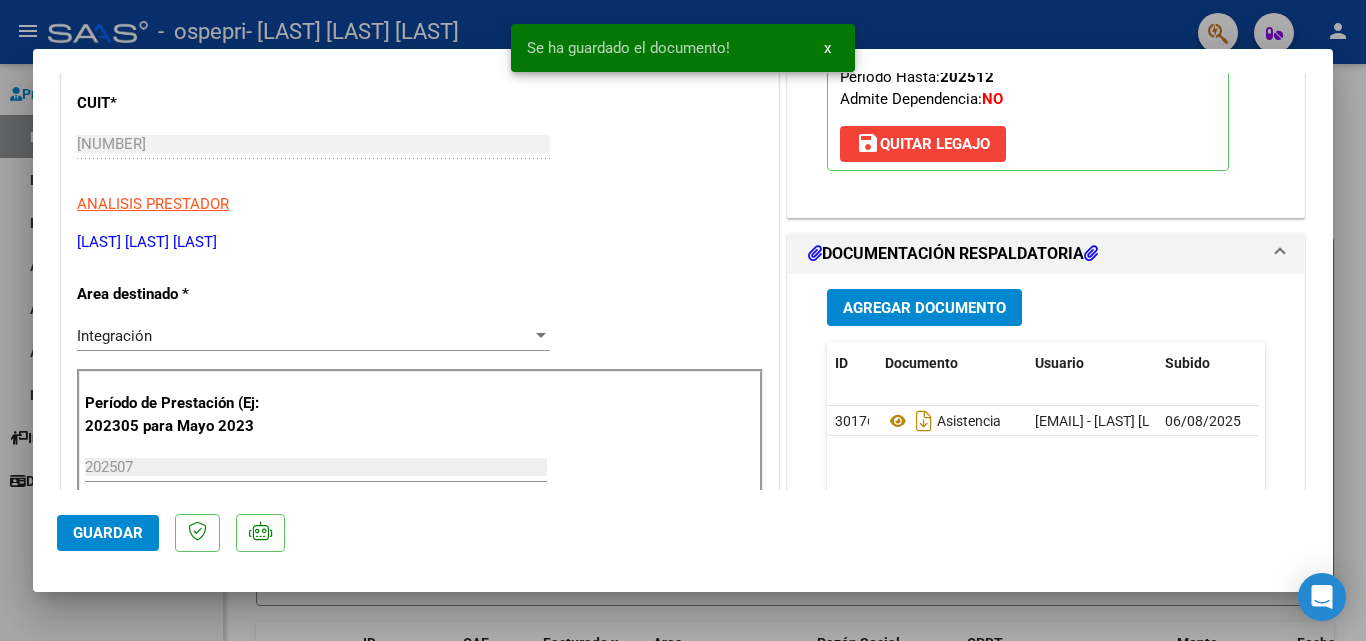 click on "Guardar" 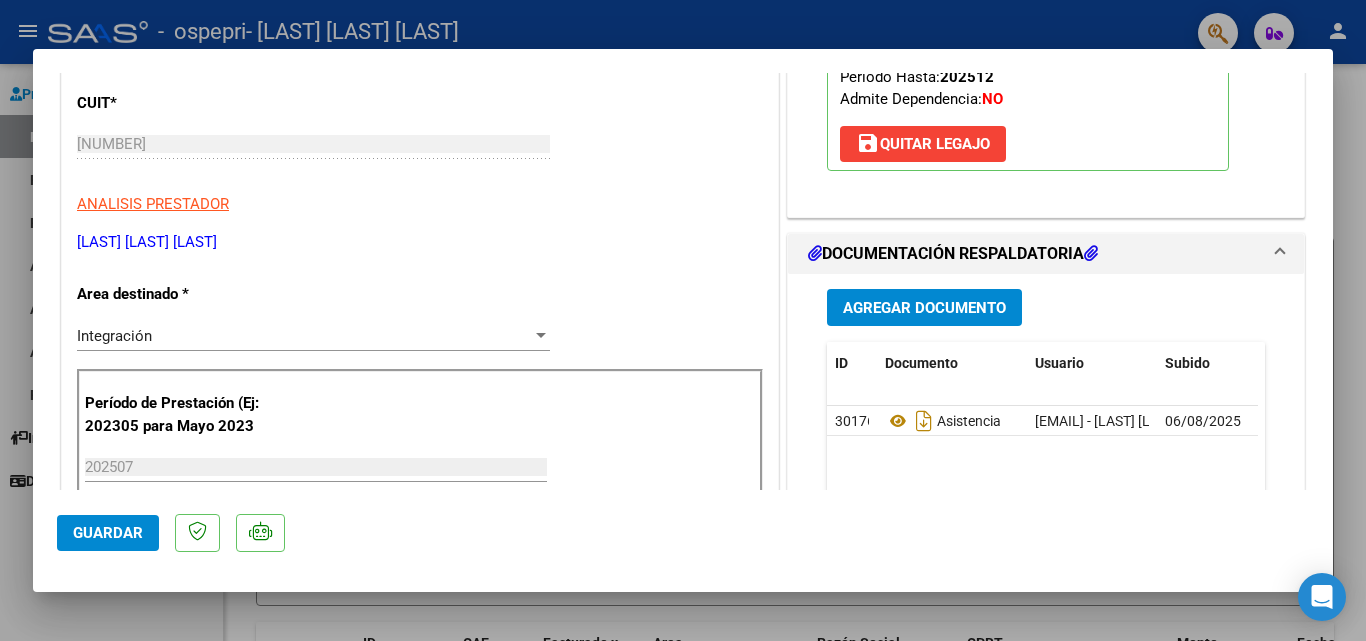 click on "Guardar" 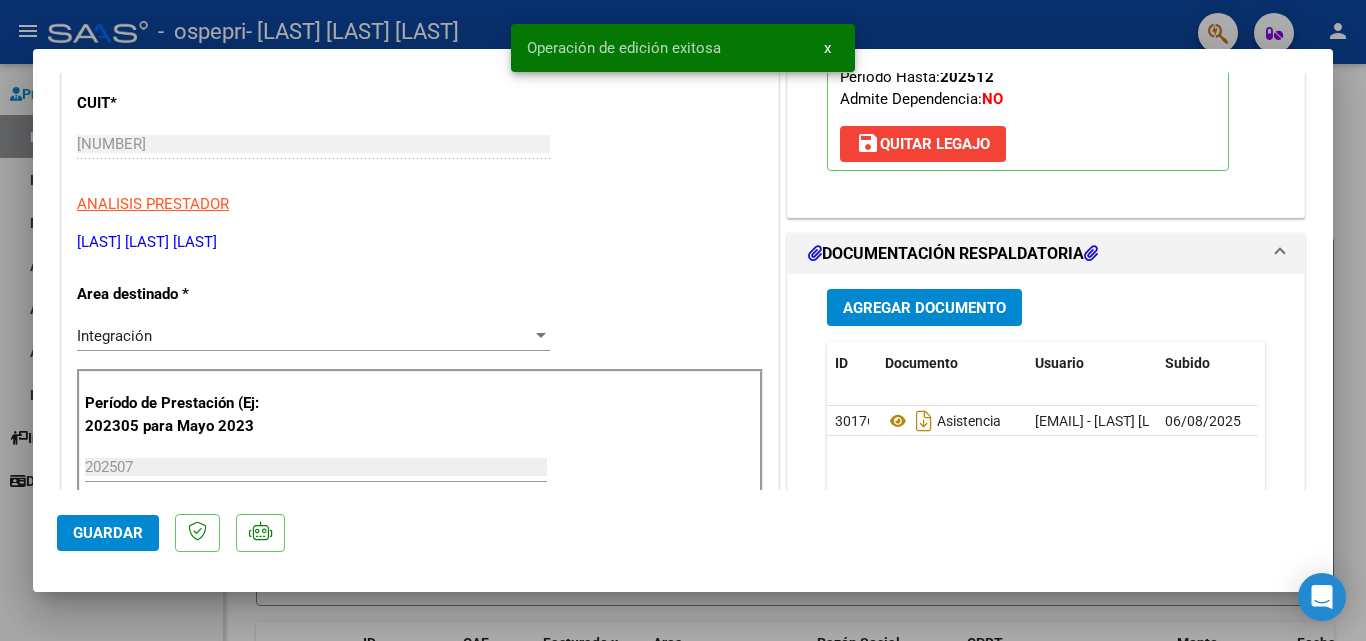 click at bounding box center (683, 320) 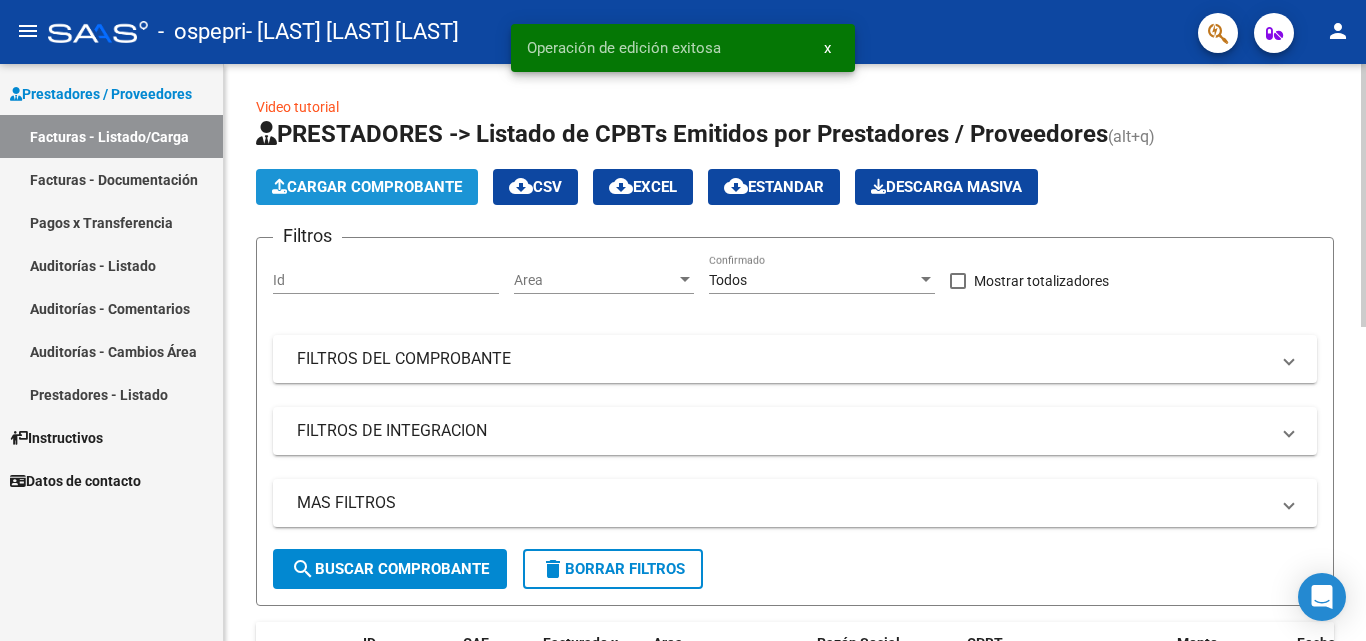 click on "Cargar Comprobante" 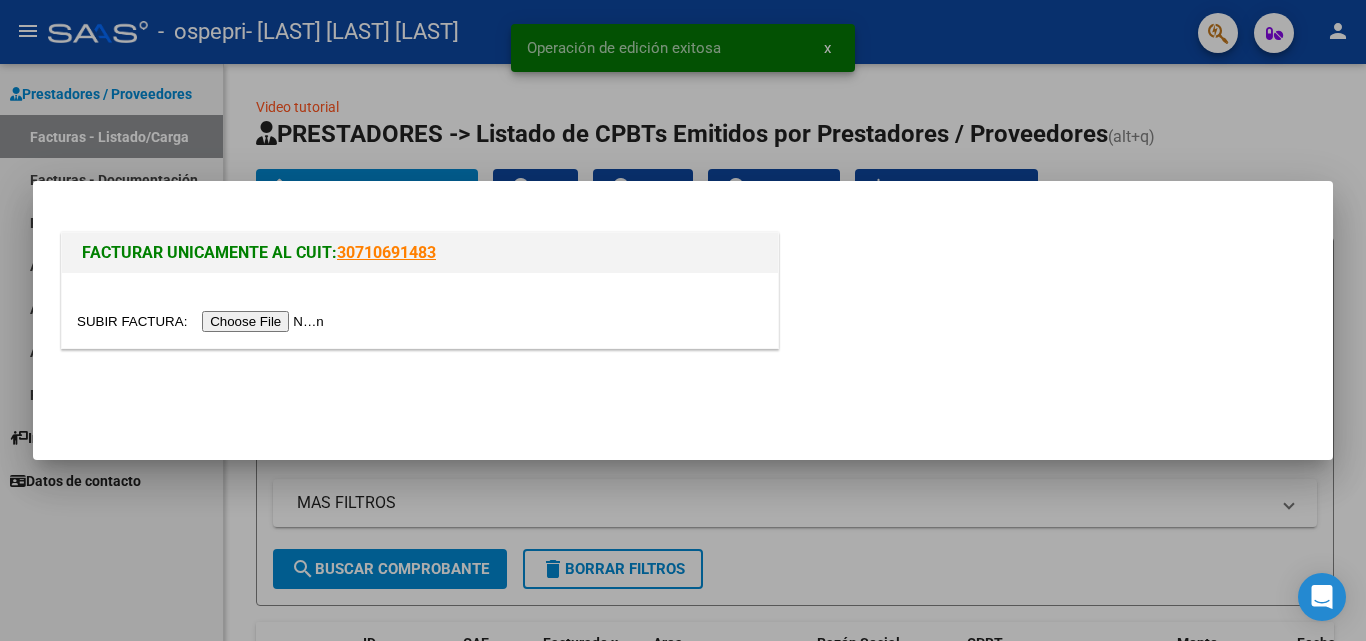 click at bounding box center (203, 321) 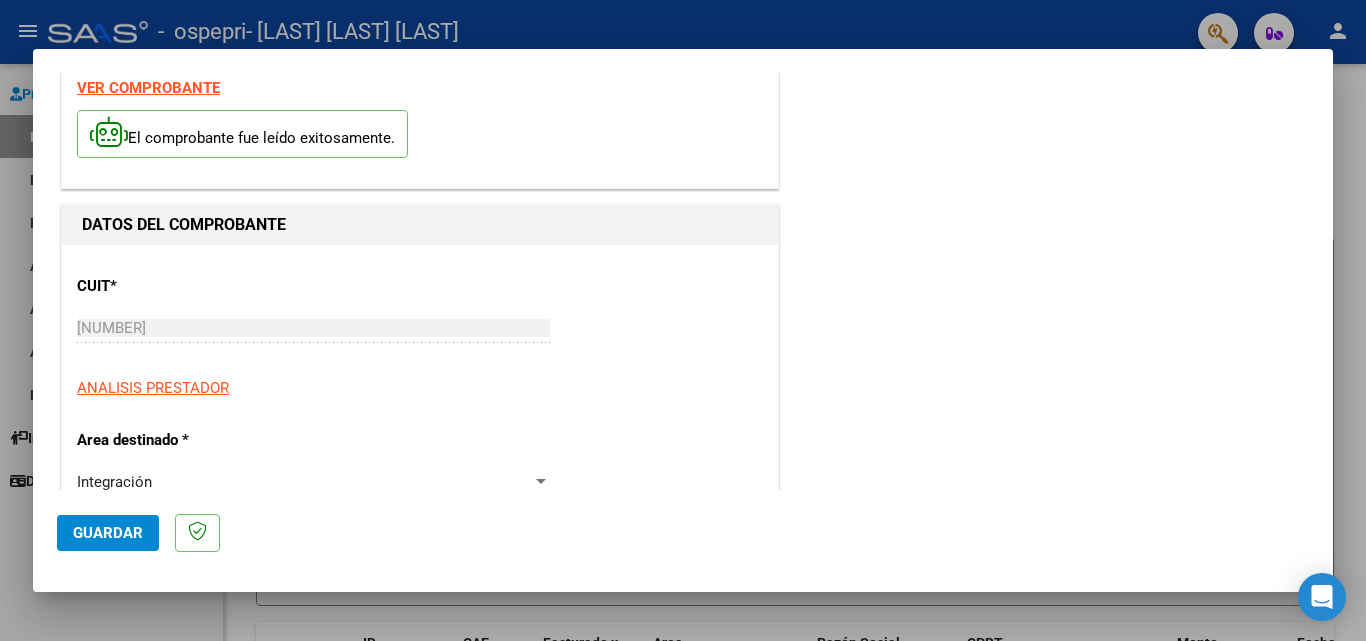 scroll, scrollTop: 100, scrollLeft: 0, axis: vertical 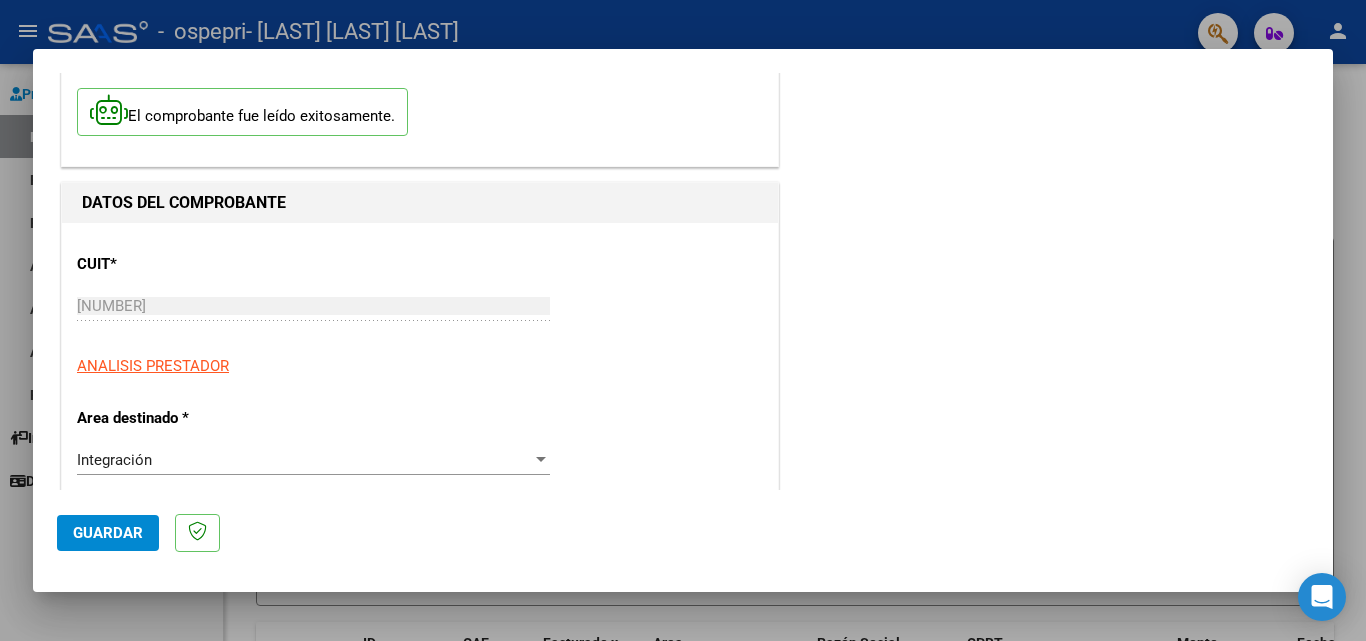 click on "Integración" at bounding box center [114, 460] 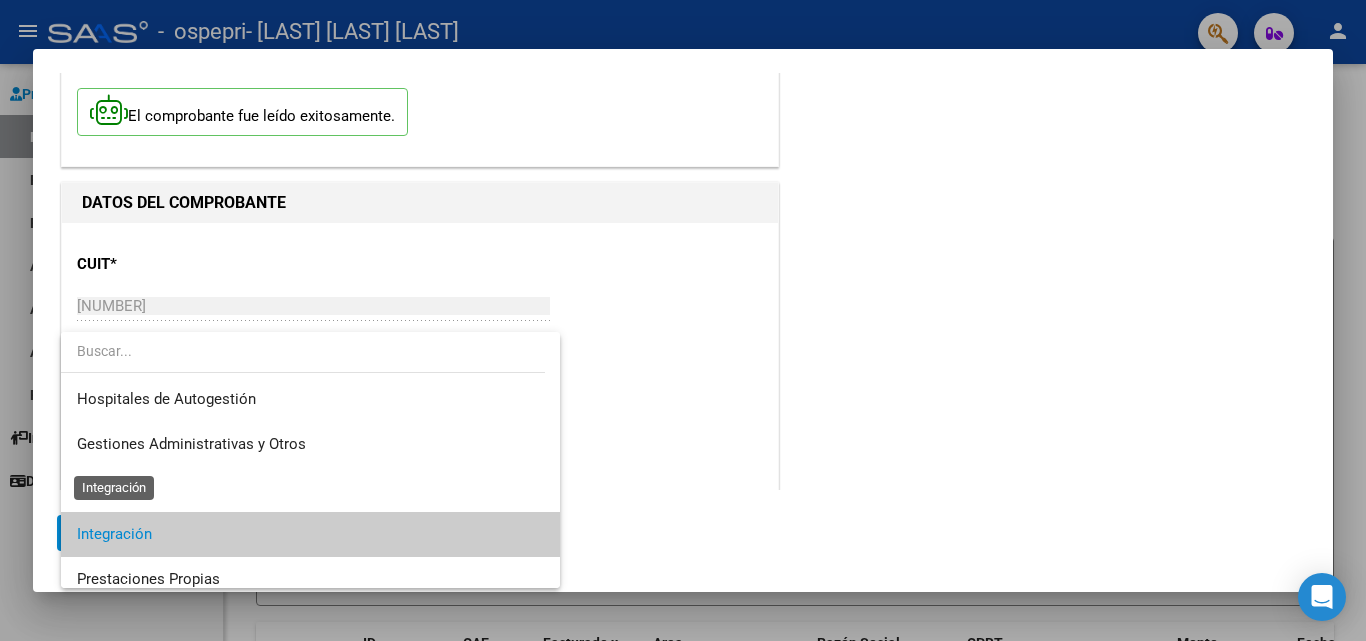 scroll, scrollTop: 75, scrollLeft: 0, axis: vertical 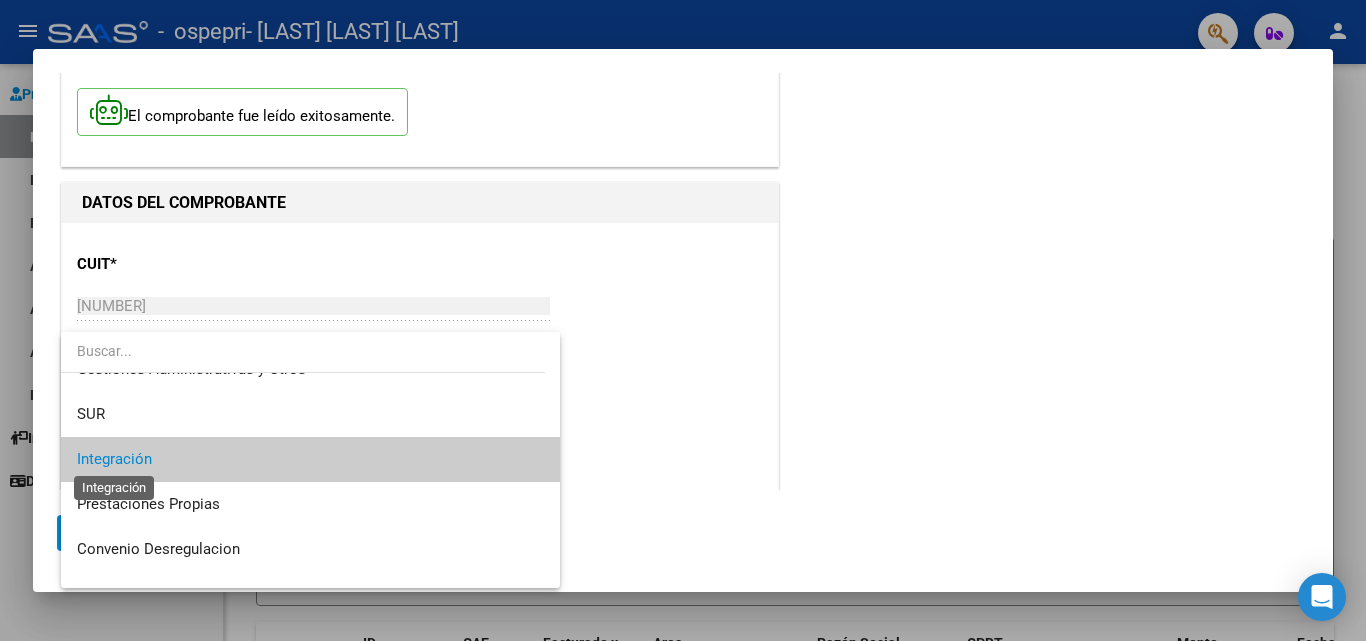 click on "Integración" at bounding box center [114, 459] 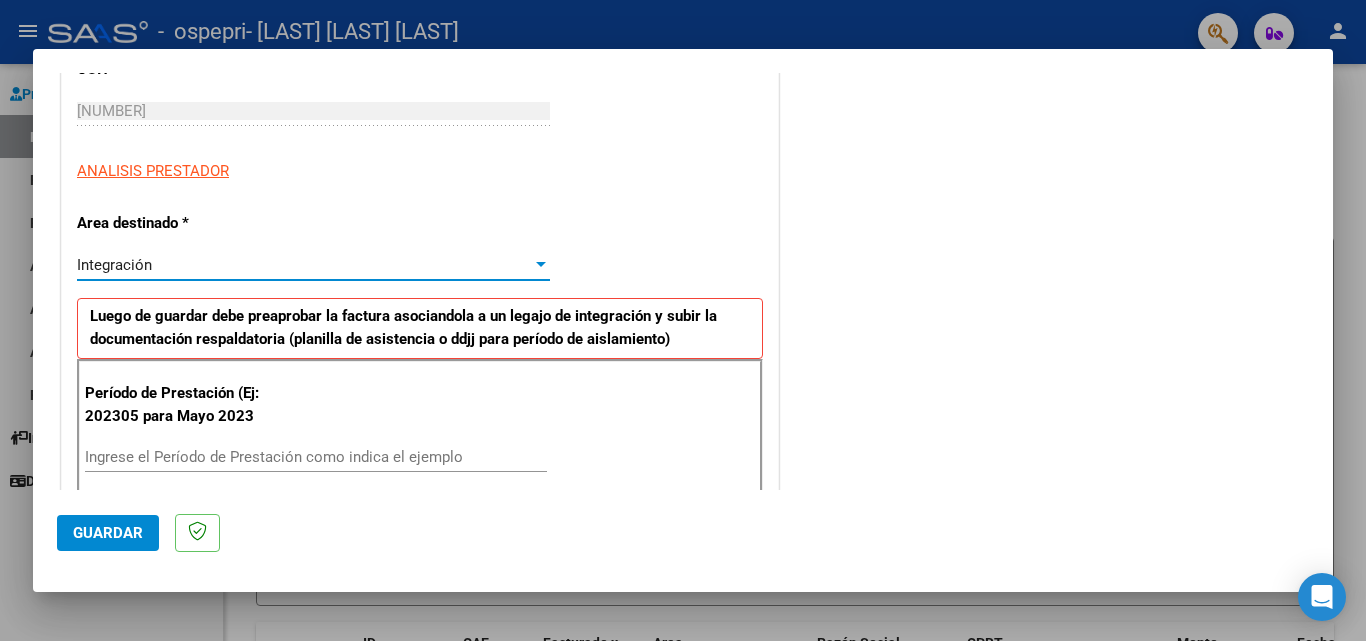 scroll, scrollTop: 300, scrollLeft: 0, axis: vertical 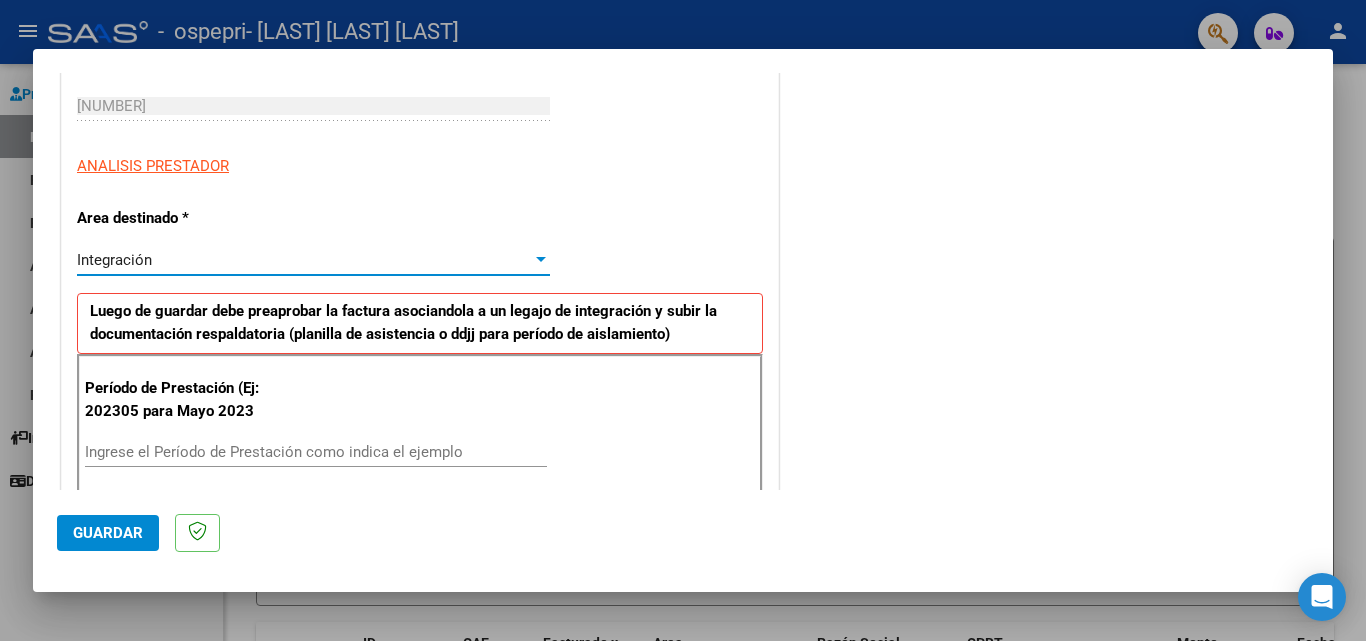 click on "Ingrese el Período de Prestación como indica el ejemplo" at bounding box center (316, 452) 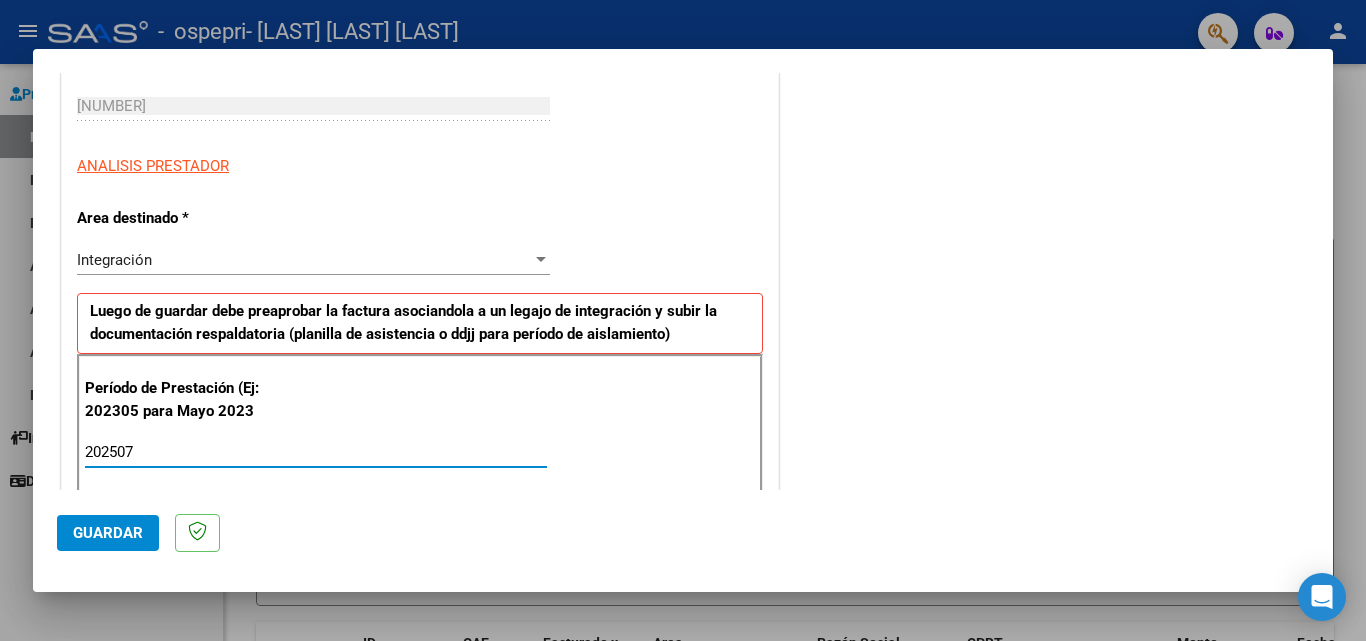type on "202507" 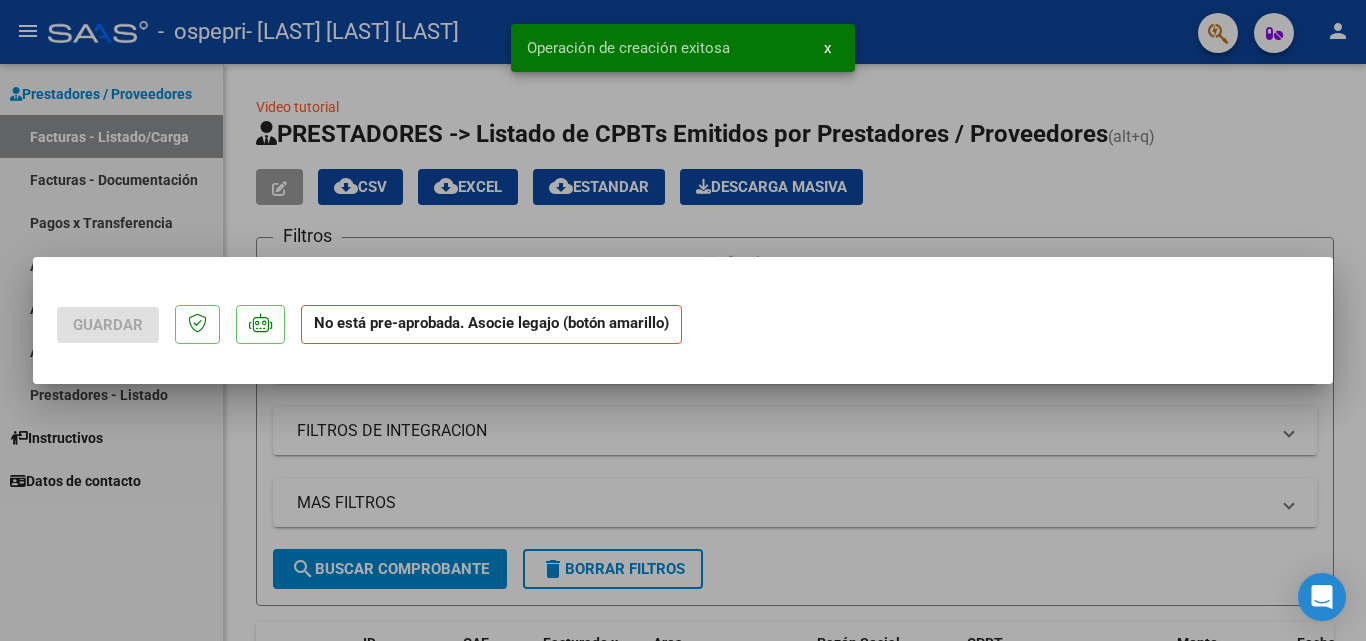 scroll, scrollTop: 0, scrollLeft: 0, axis: both 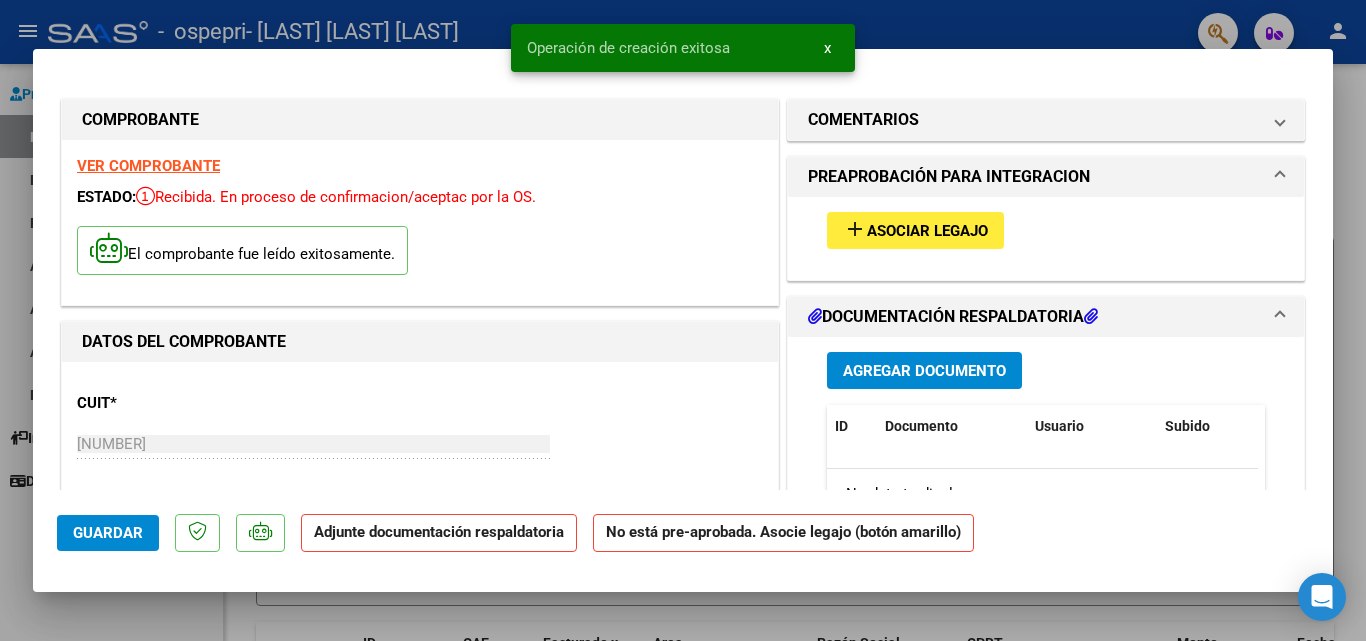 click on "Asociar Legajo" at bounding box center (927, 231) 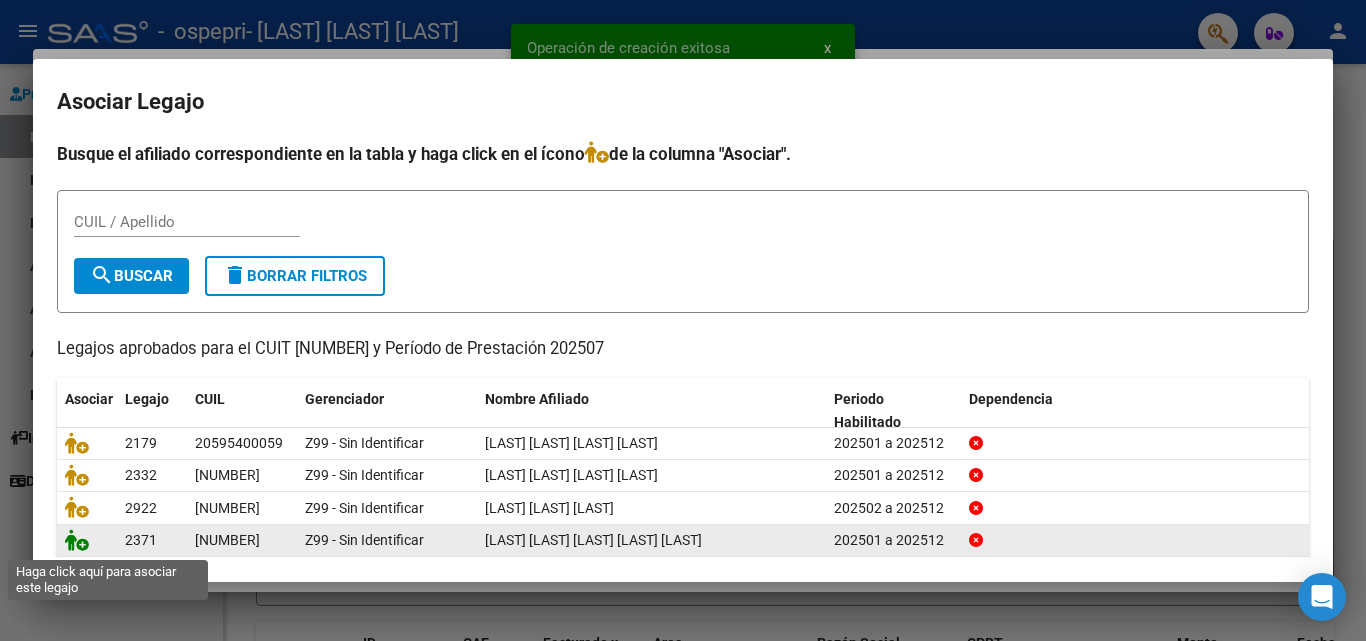 click 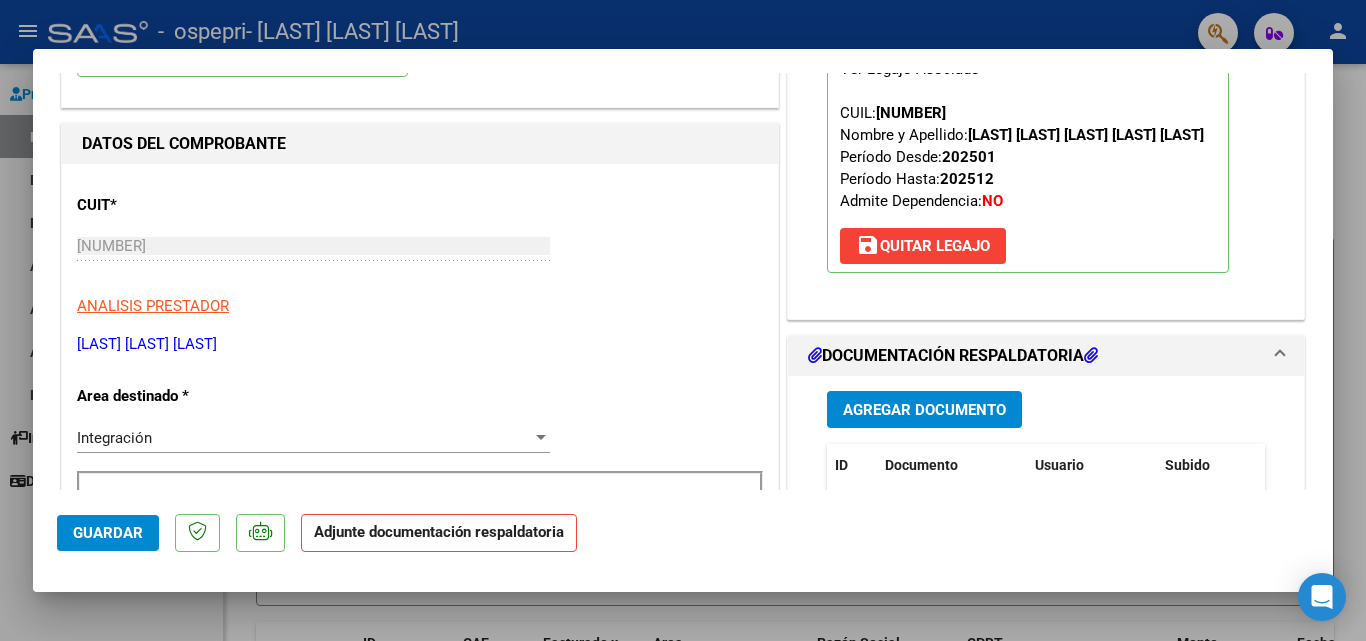 scroll, scrollTop: 200, scrollLeft: 0, axis: vertical 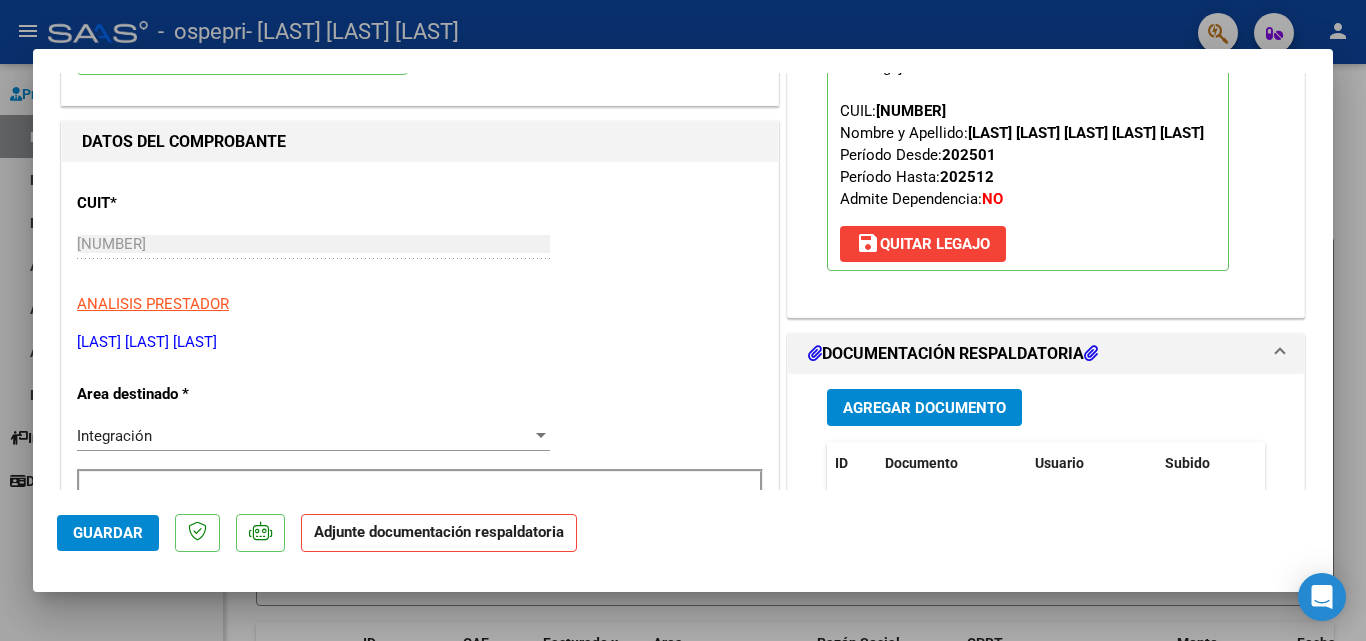 click on "Agregar Documento" at bounding box center [924, 407] 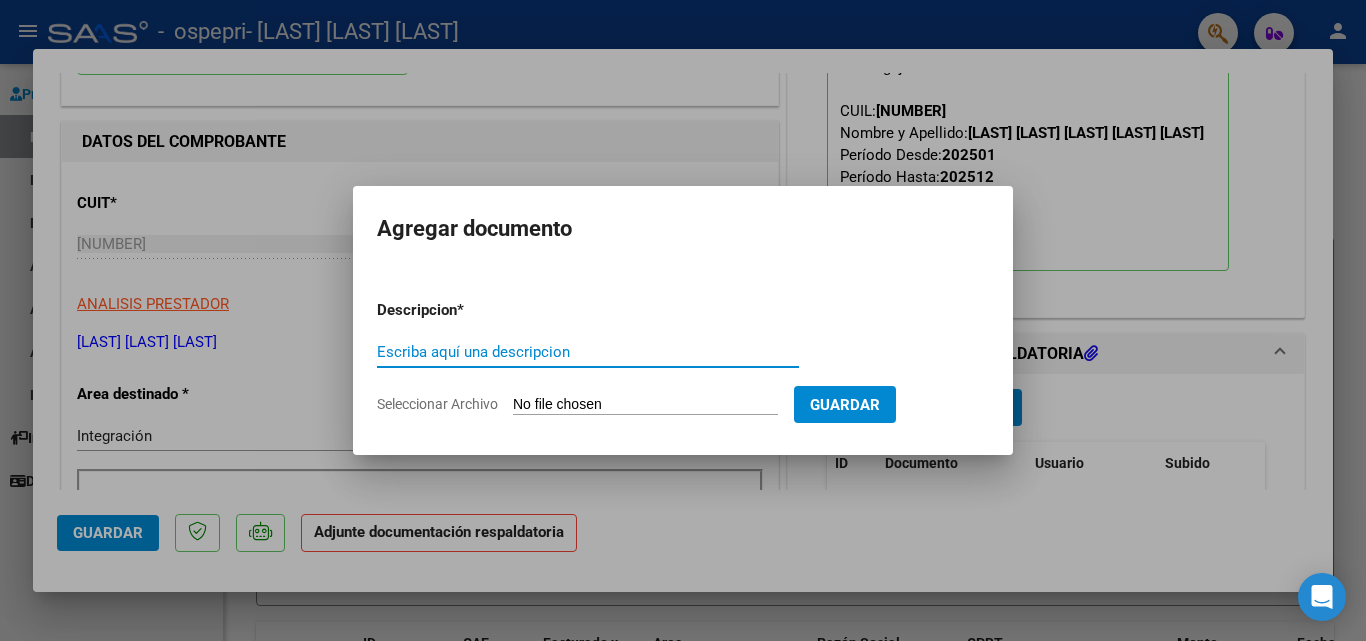 click on "Escriba aquí una descripcion" at bounding box center [588, 352] 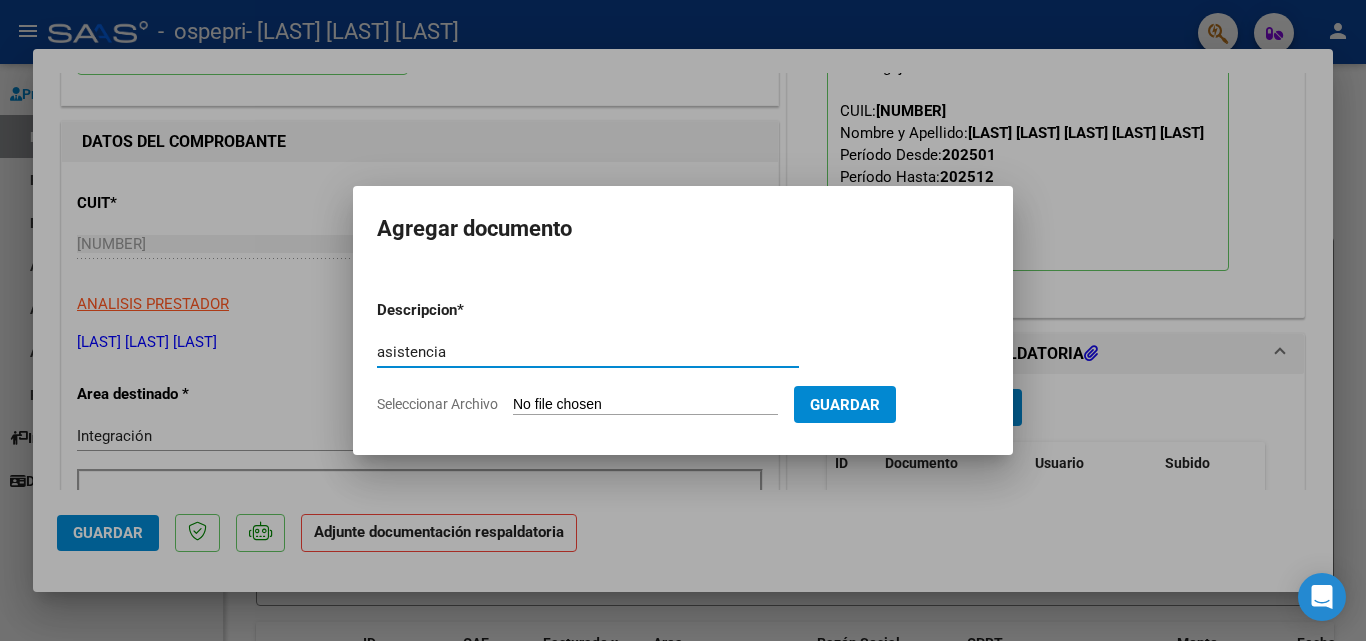 type on "asistencia" 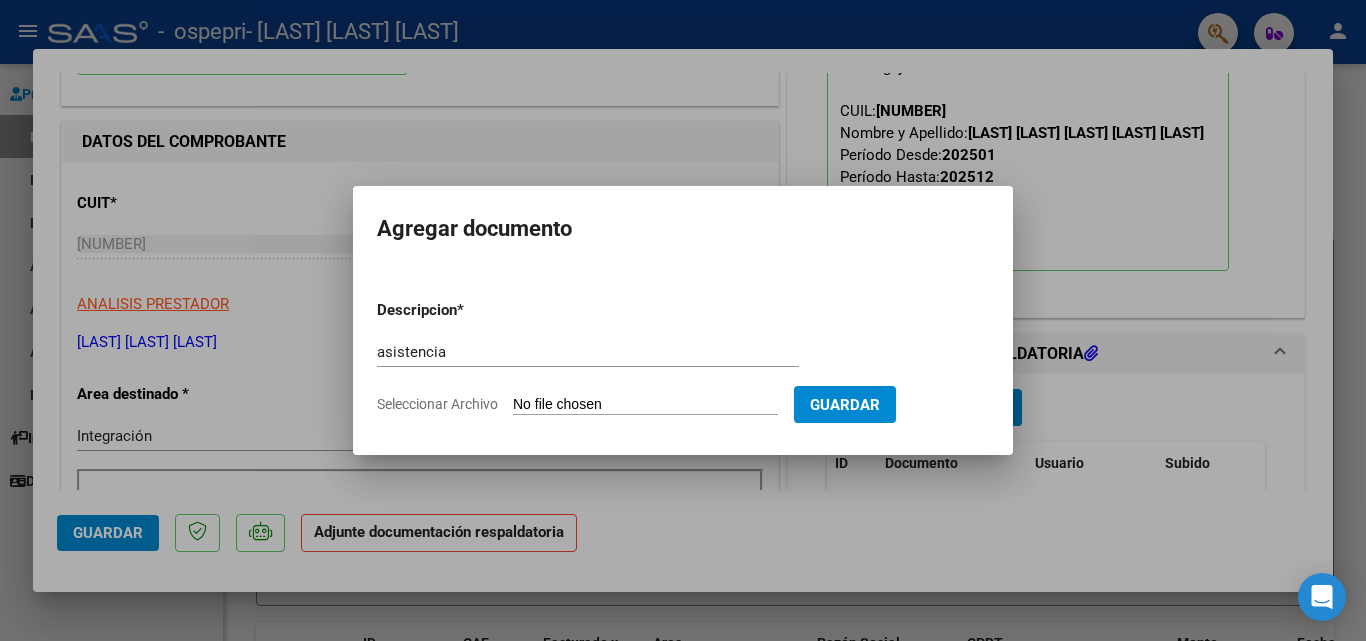 type on "C:\fakepath\Candia J psm julio.pdf" 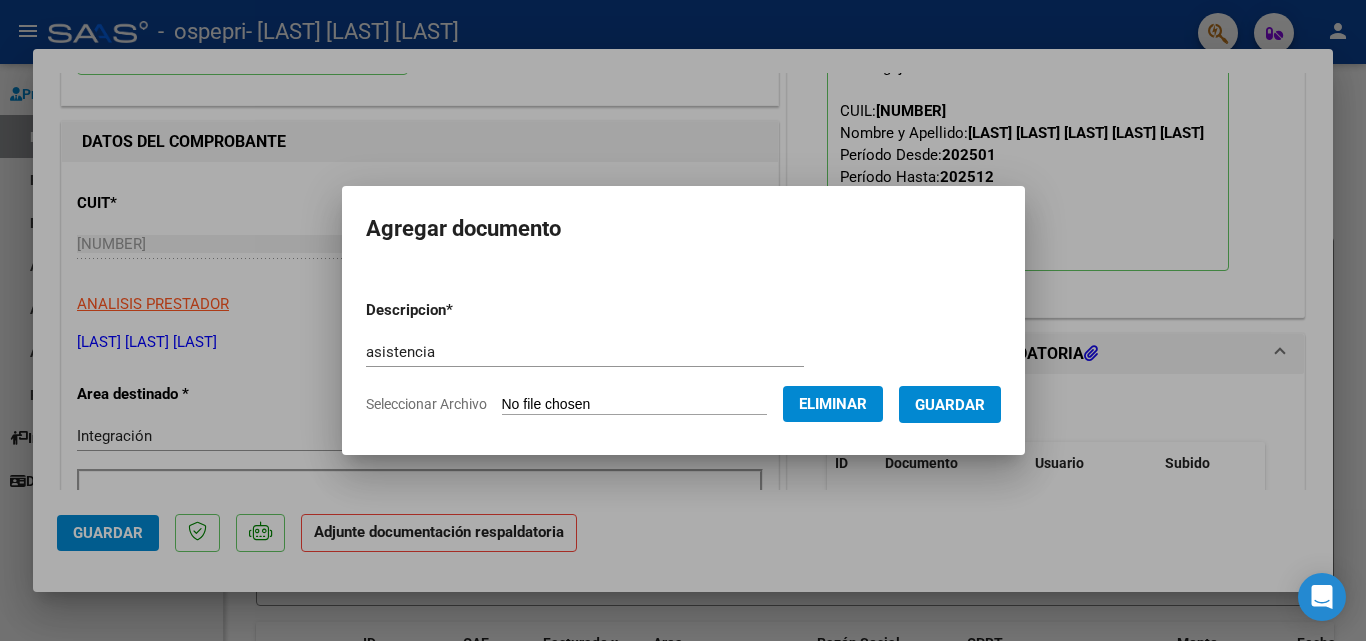 click on "Guardar" at bounding box center (950, 405) 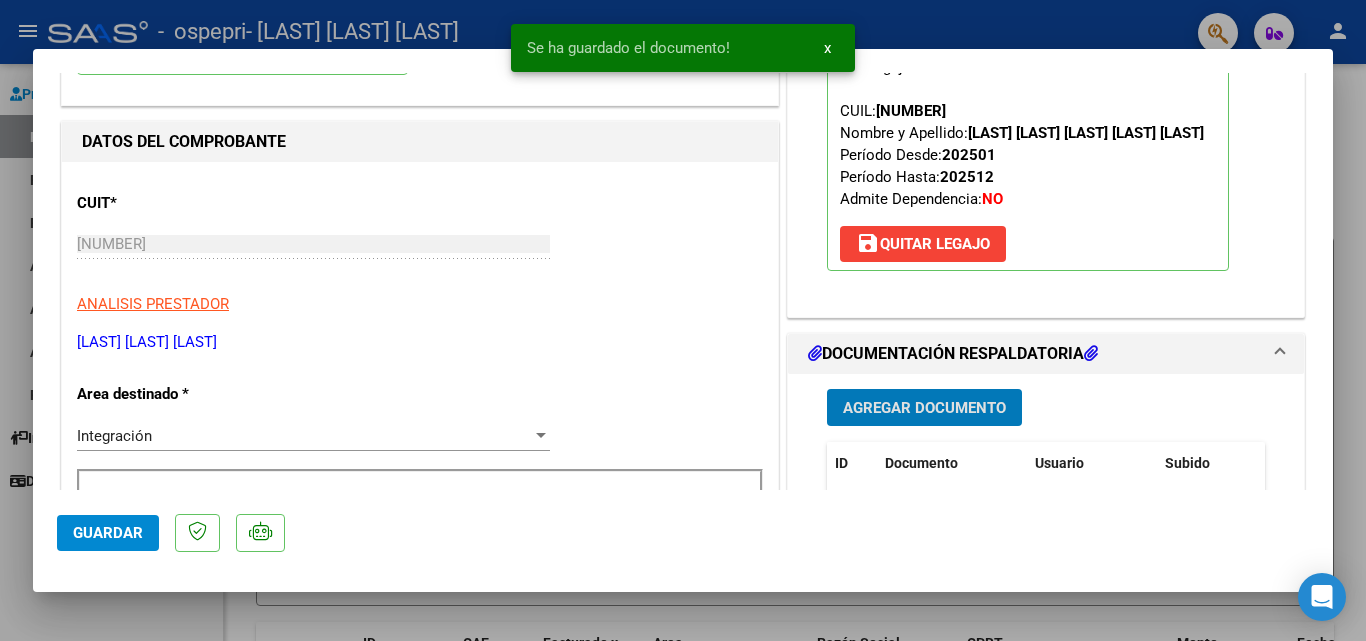 scroll, scrollTop: 500, scrollLeft: 0, axis: vertical 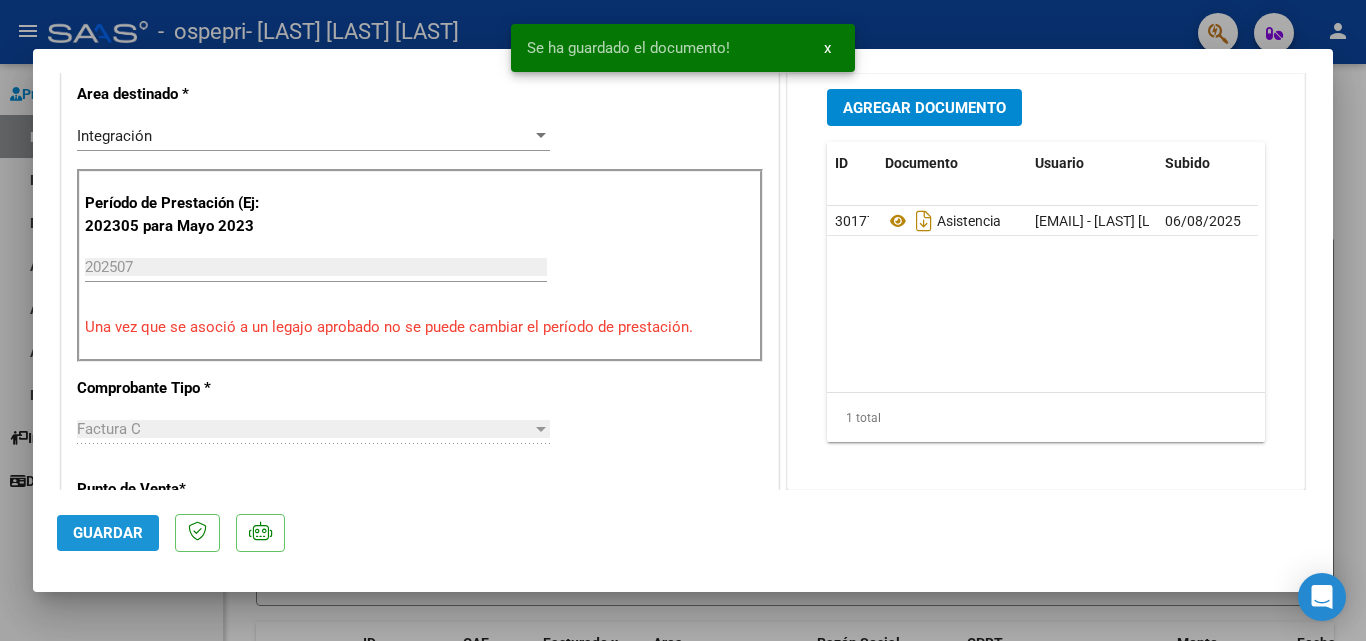 click on "Guardar" 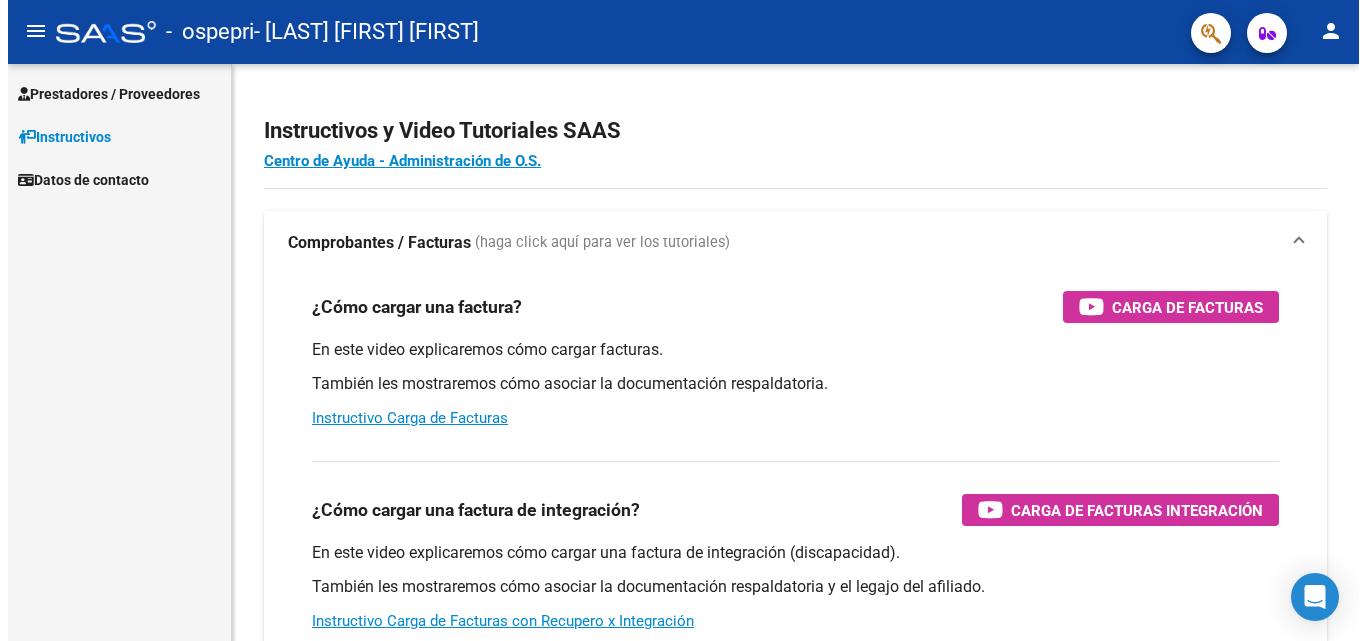 scroll, scrollTop: 0, scrollLeft: 0, axis: both 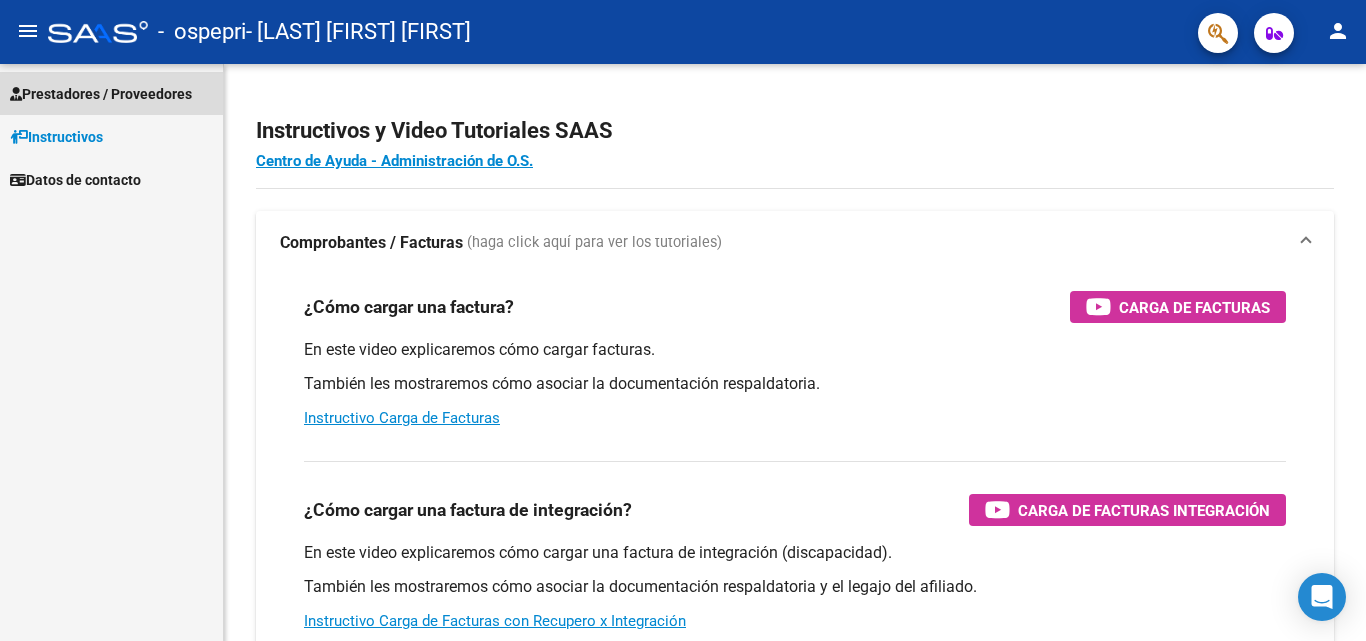 click on "Prestadores / Proveedores" at bounding box center (101, 94) 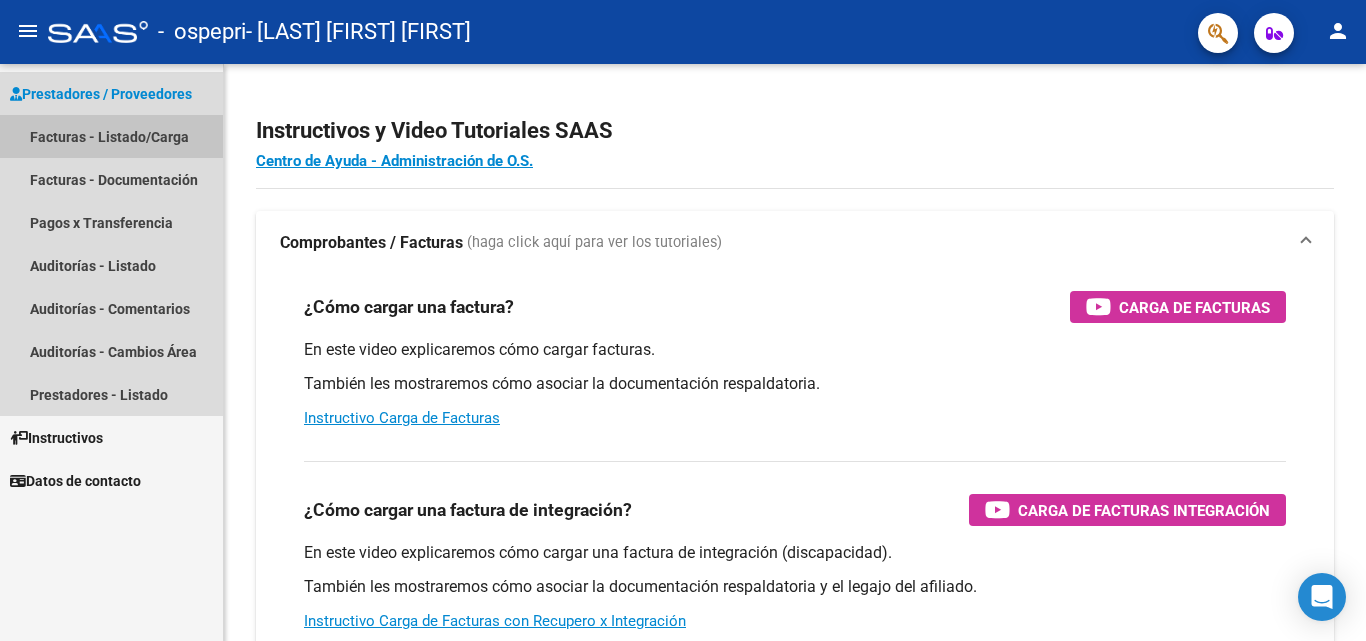 click on "Facturas - Listado/Carga" at bounding box center [111, 136] 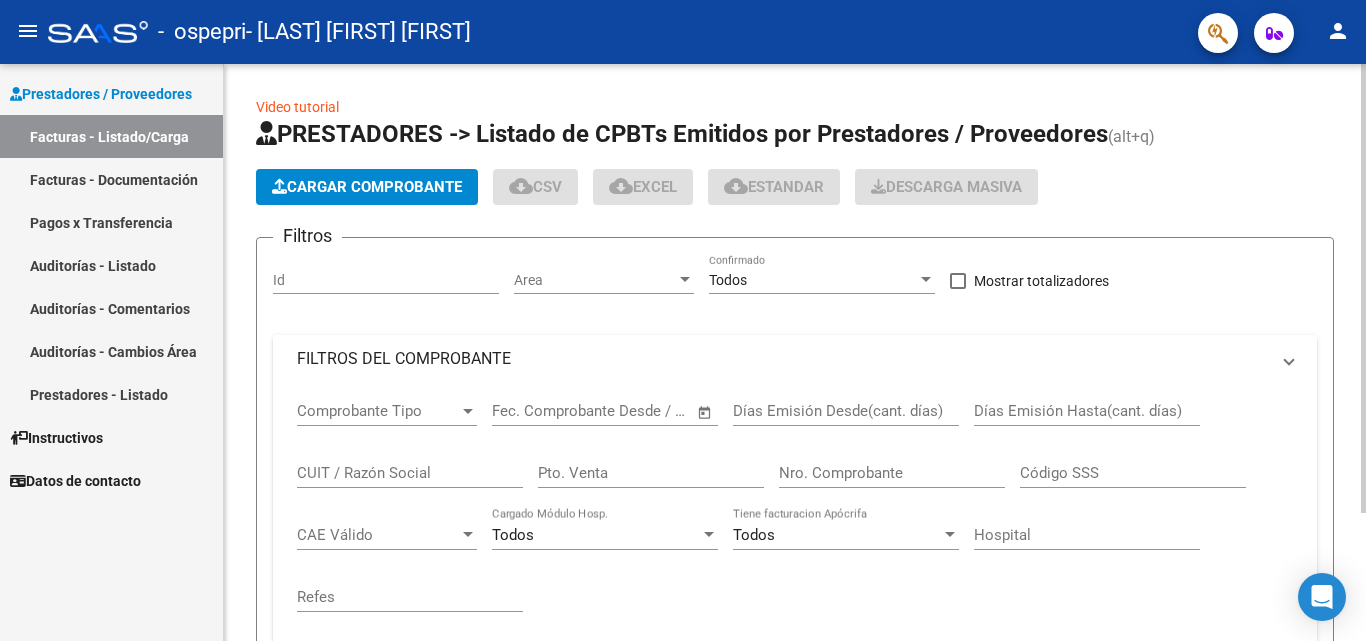 click on "Cargar Comprobante" 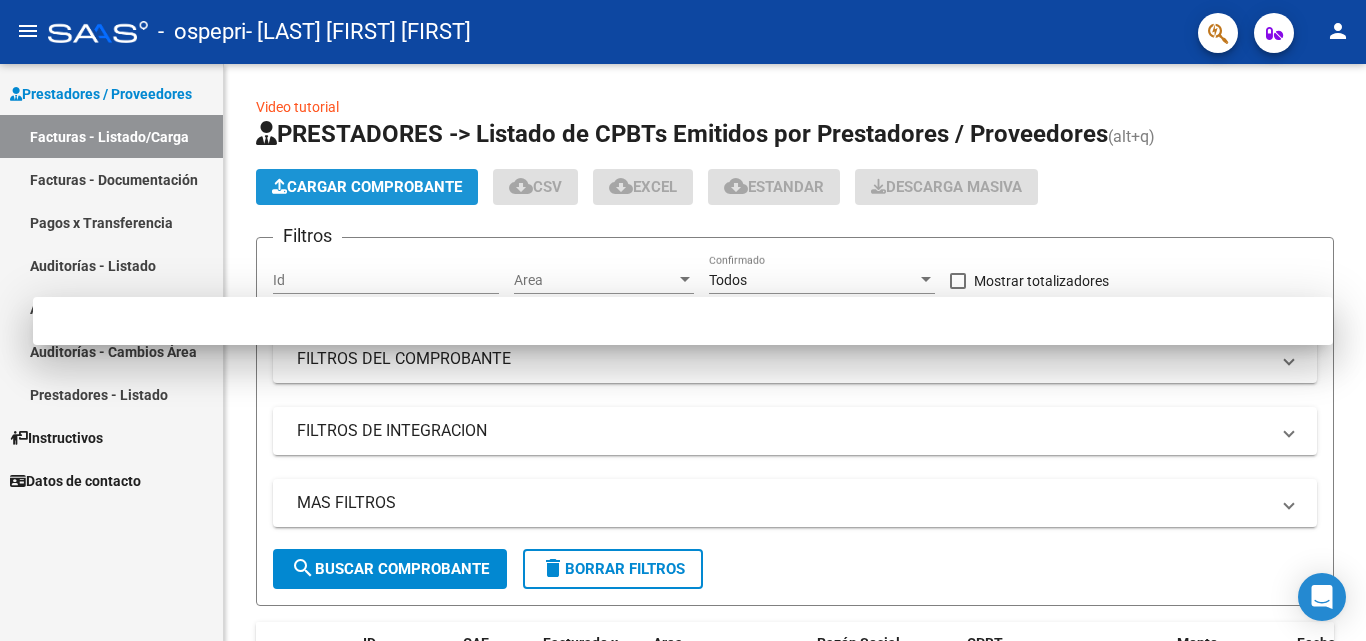 click at bounding box center (683, 320) 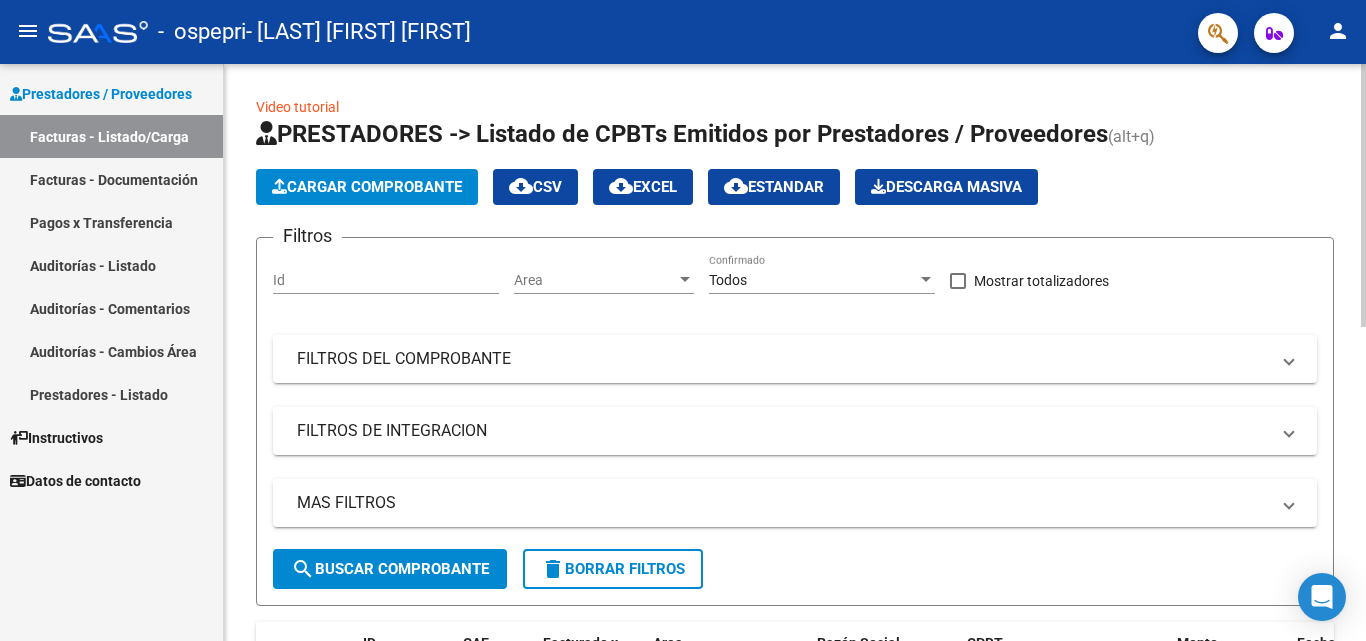 click on "Cargar Comprobante" 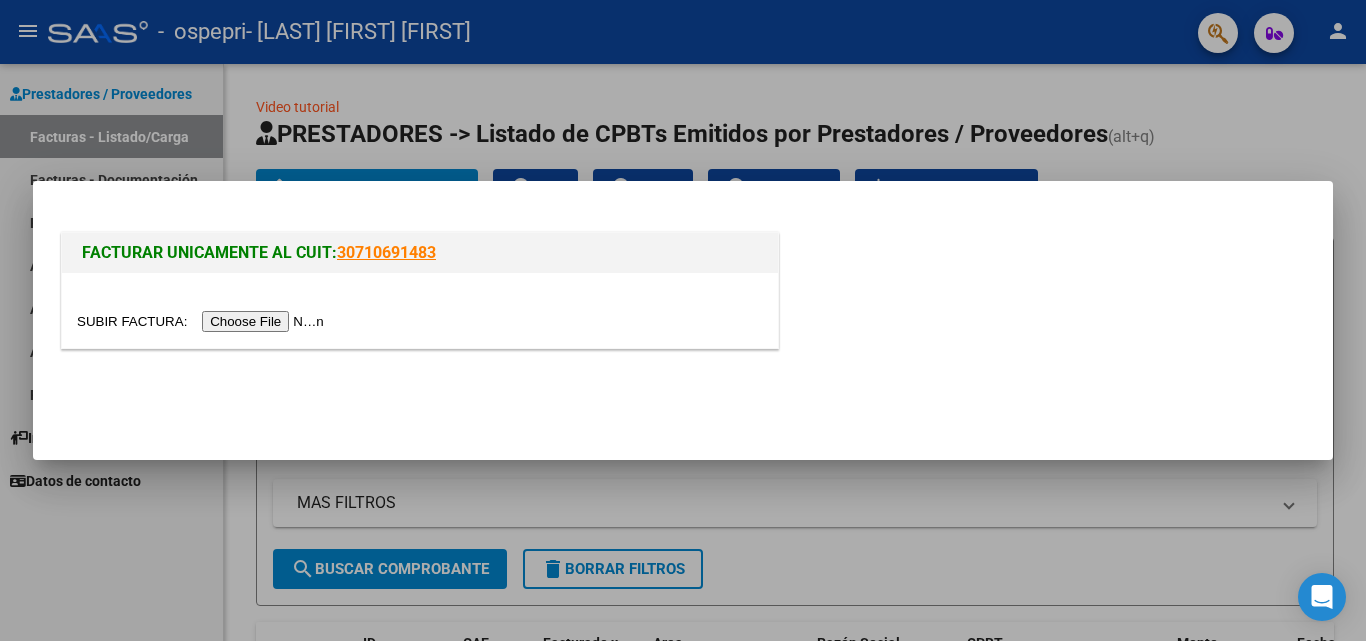 click at bounding box center (203, 321) 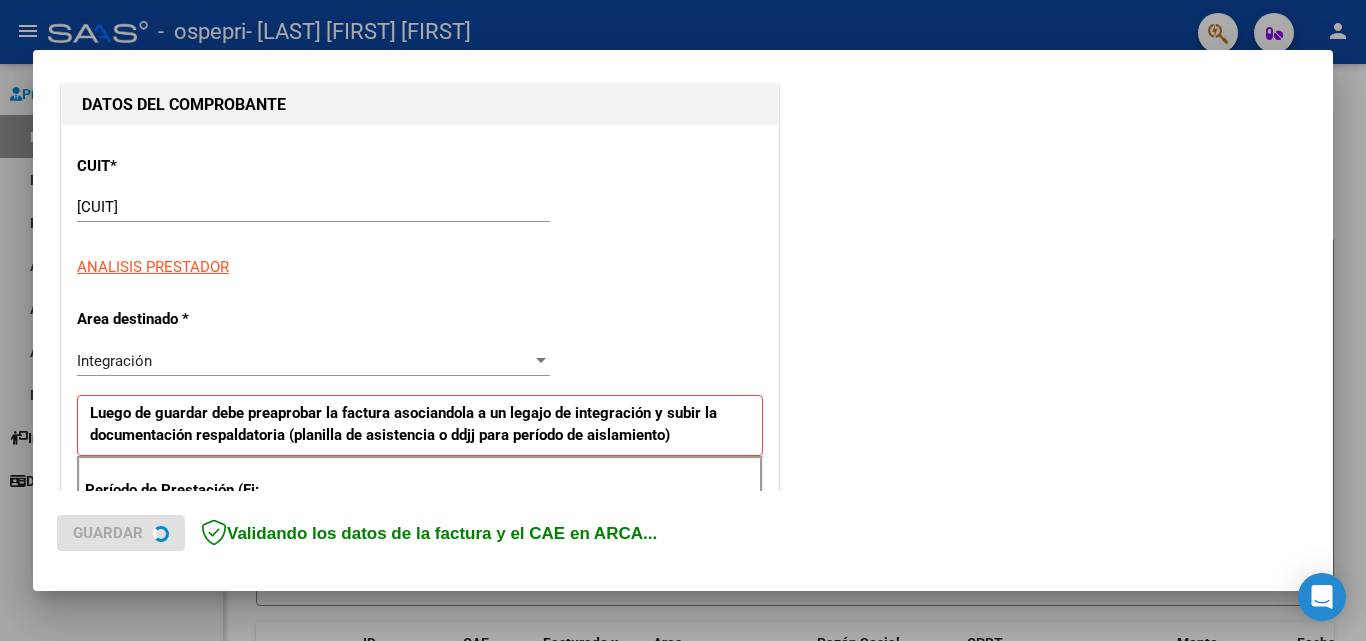 scroll, scrollTop: 300, scrollLeft: 0, axis: vertical 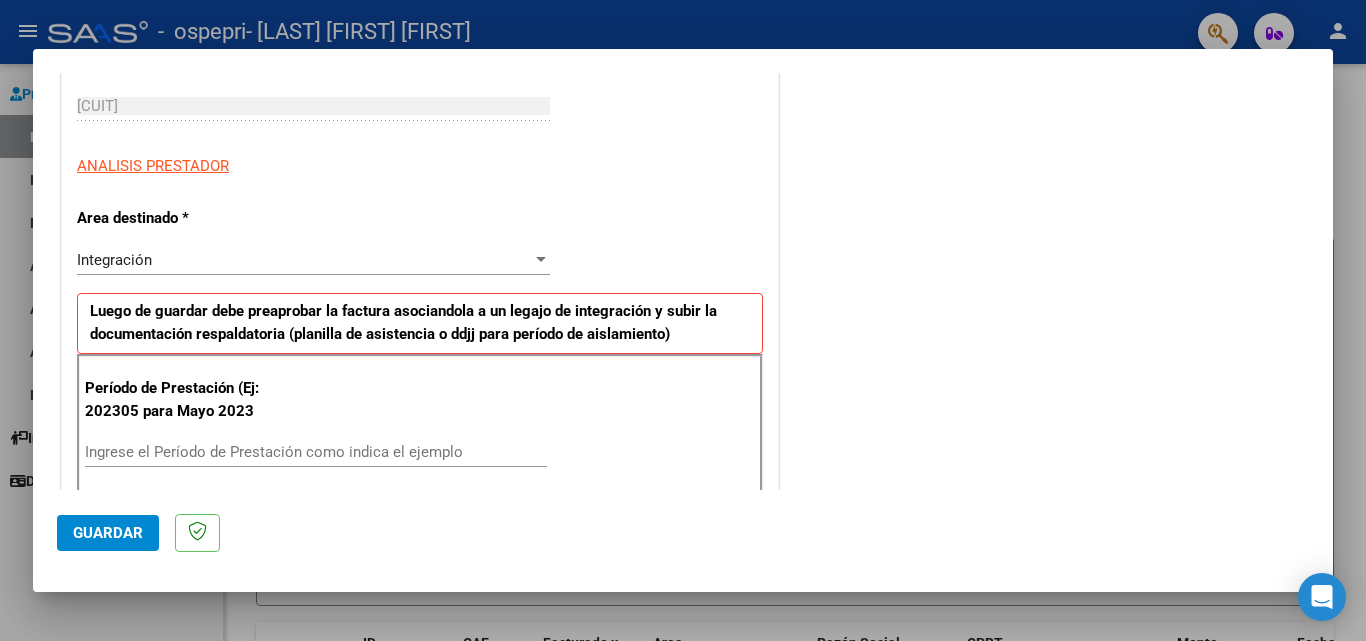click on "Ingrese el Período de Prestación como indica el ejemplo" at bounding box center (316, 452) 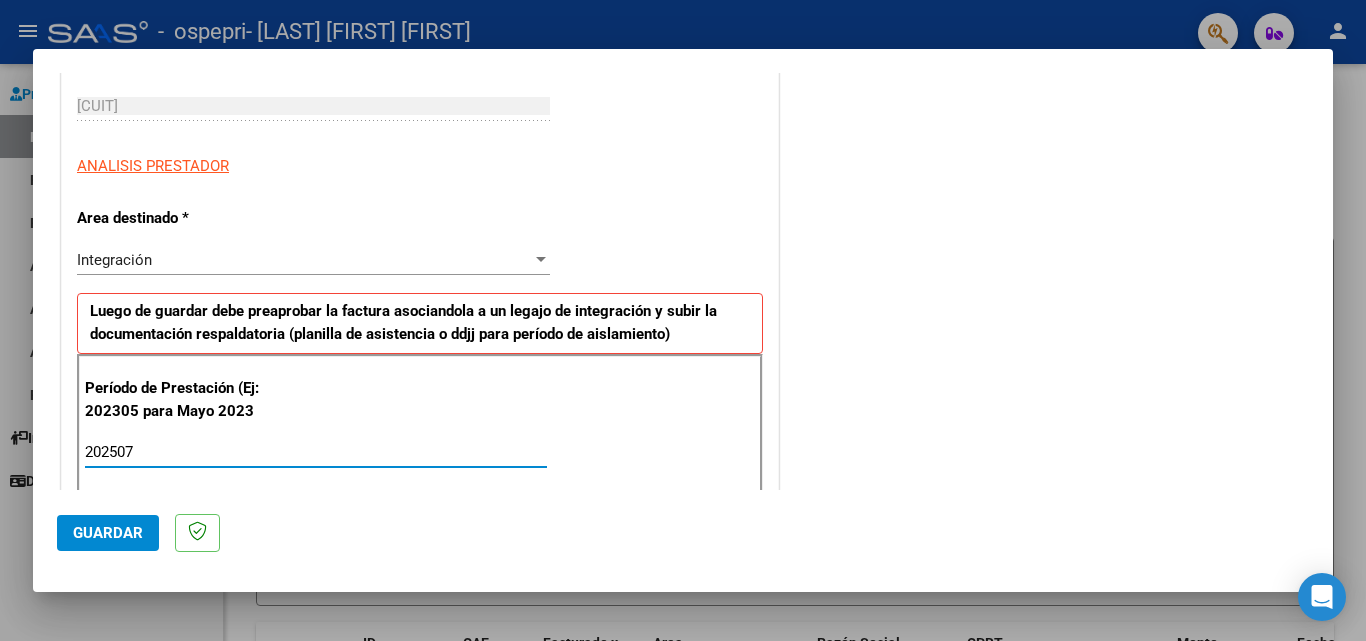 type on "202507" 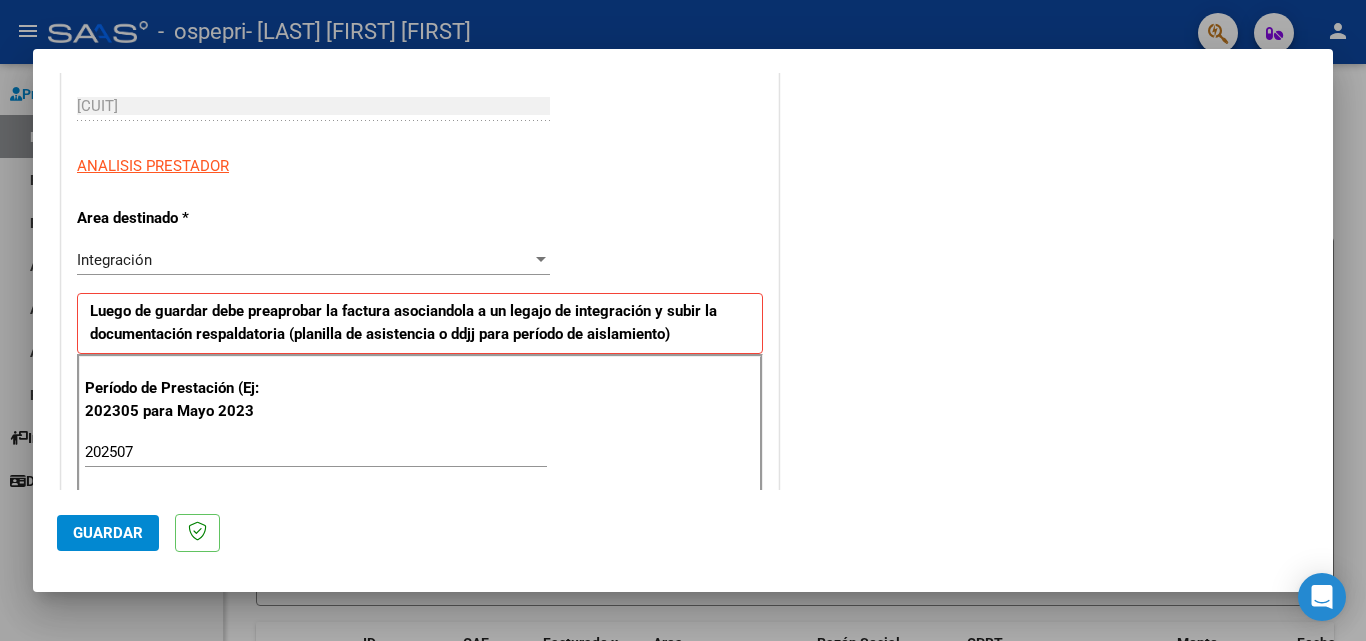 scroll, scrollTop: 1251, scrollLeft: 0, axis: vertical 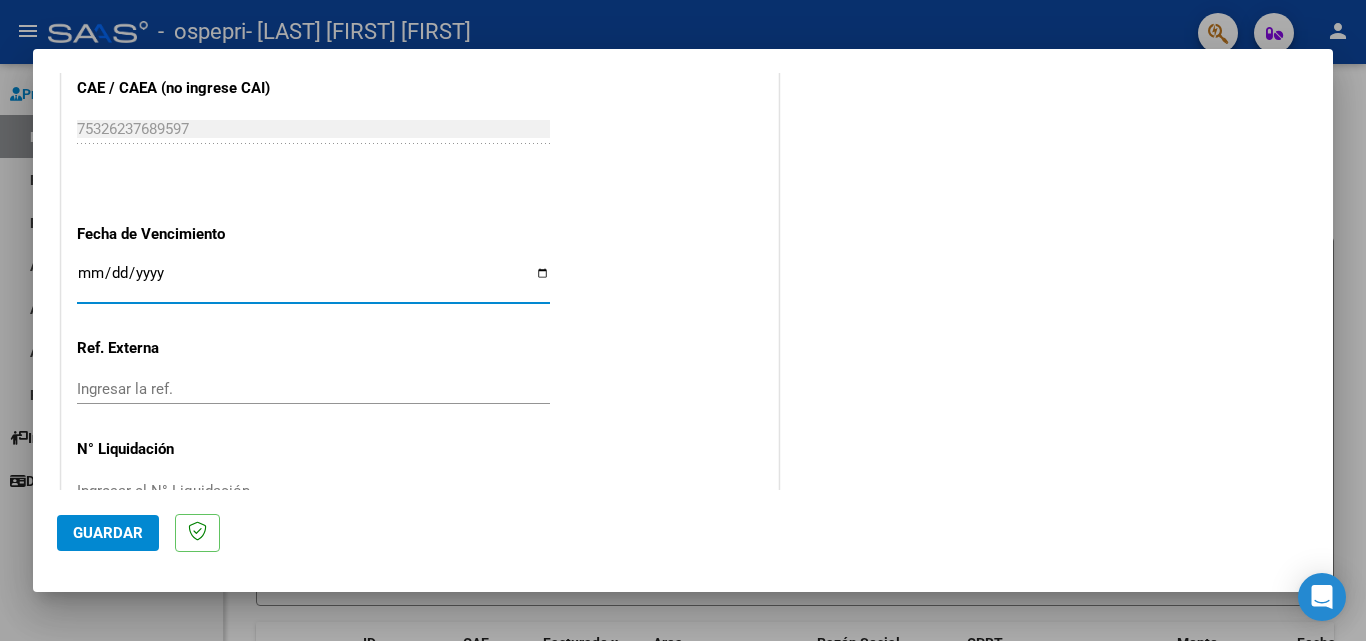 click on "Guardar" 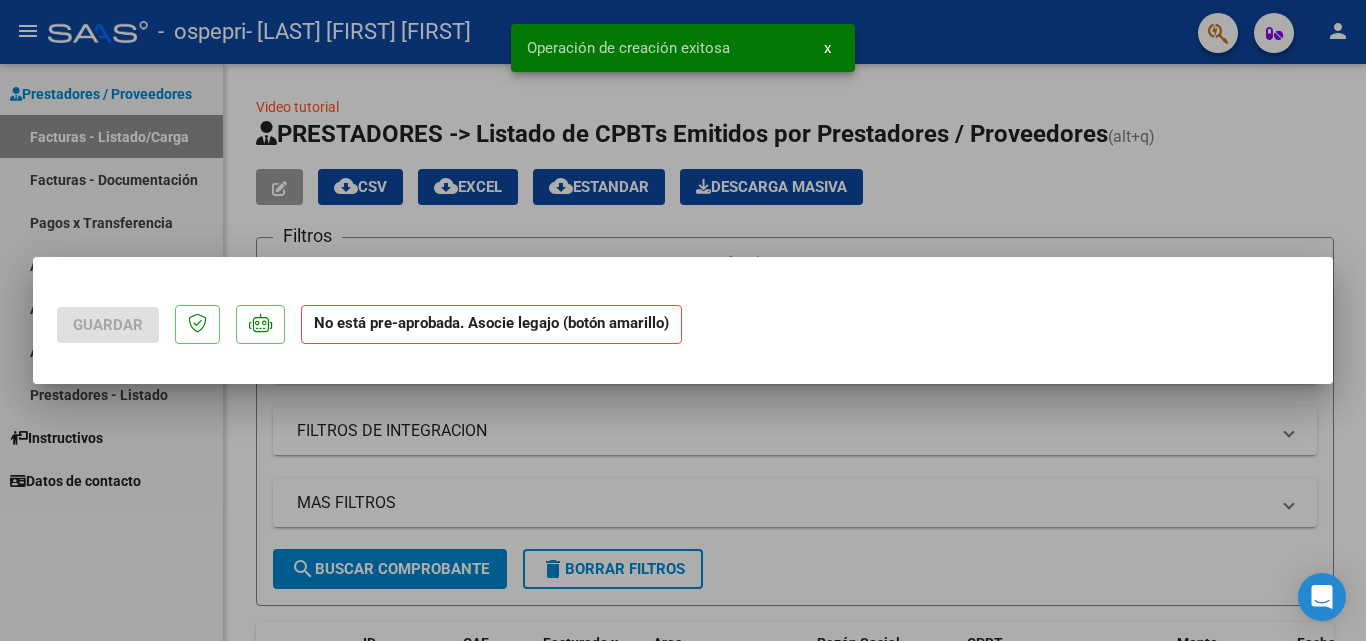 scroll, scrollTop: 0, scrollLeft: 0, axis: both 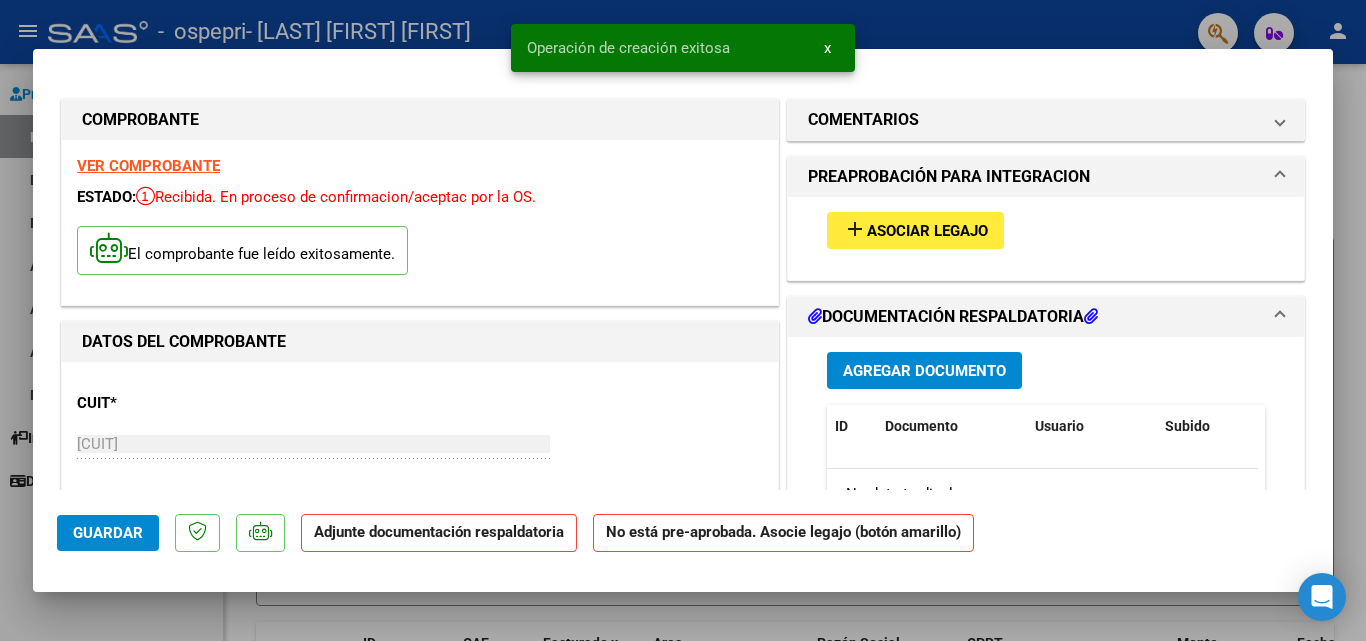 click on "add Asociar Legajo" at bounding box center (915, 230) 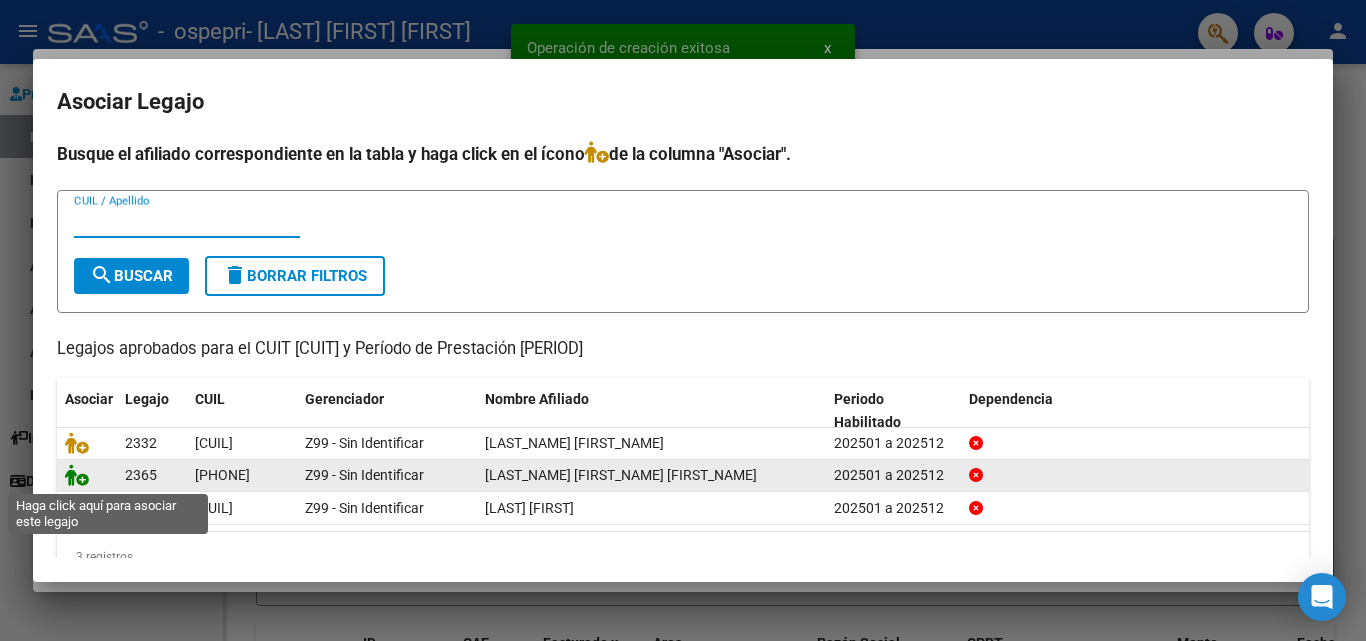 click 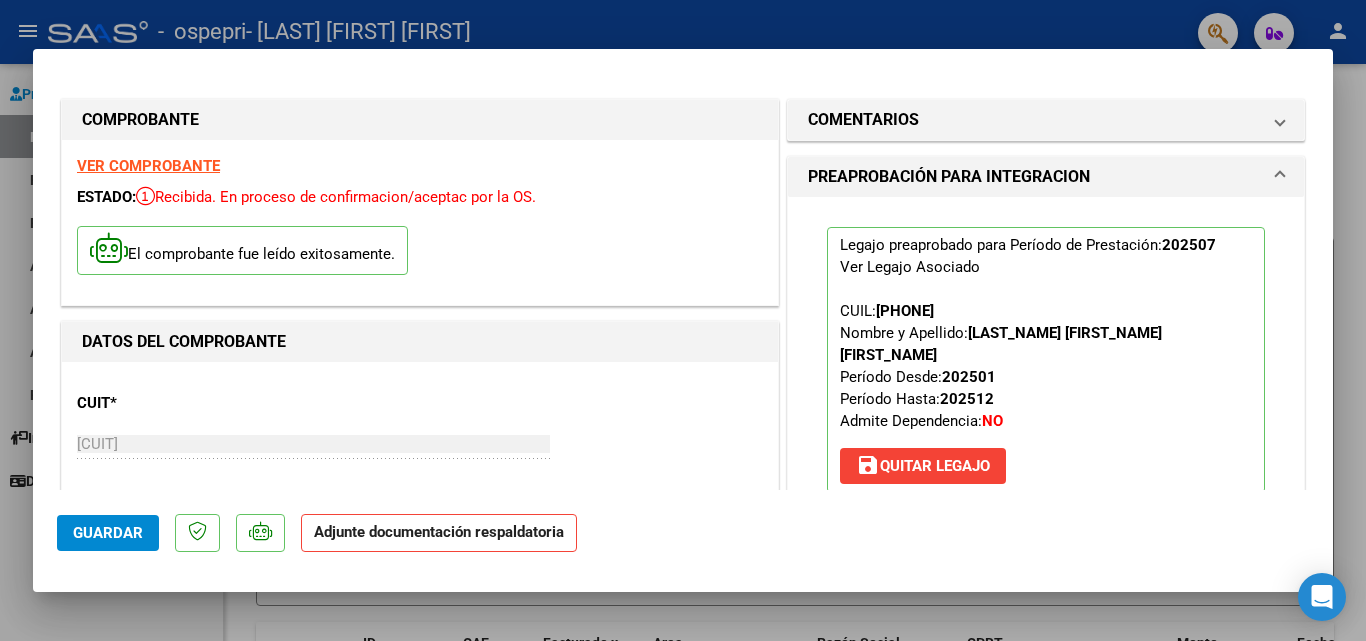 scroll, scrollTop: 300, scrollLeft: 0, axis: vertical 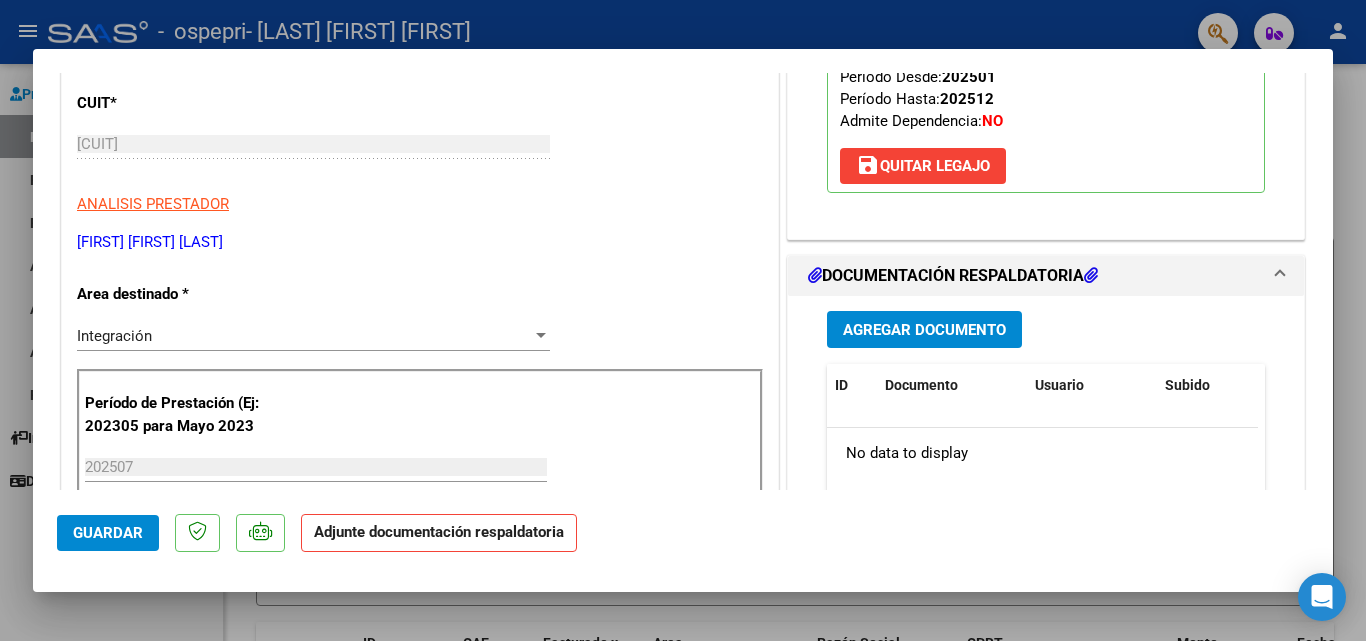 click on "Agregar Documento" at bounding box center (924, 329) 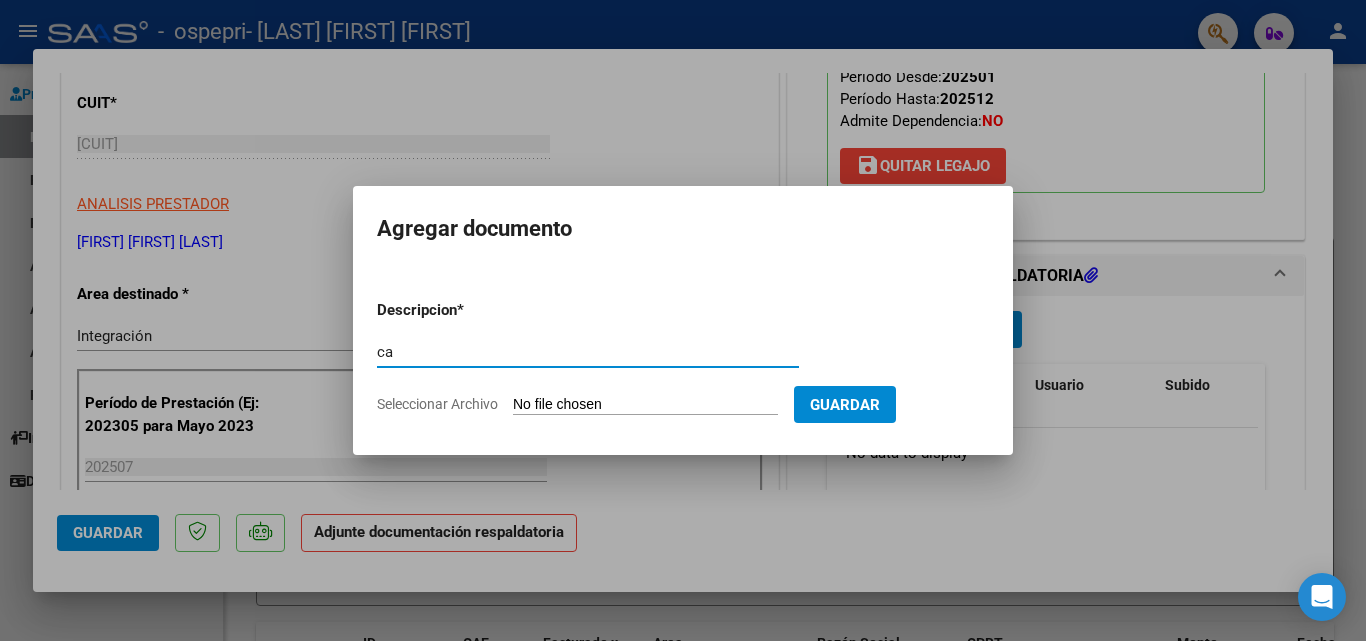 type on "c" 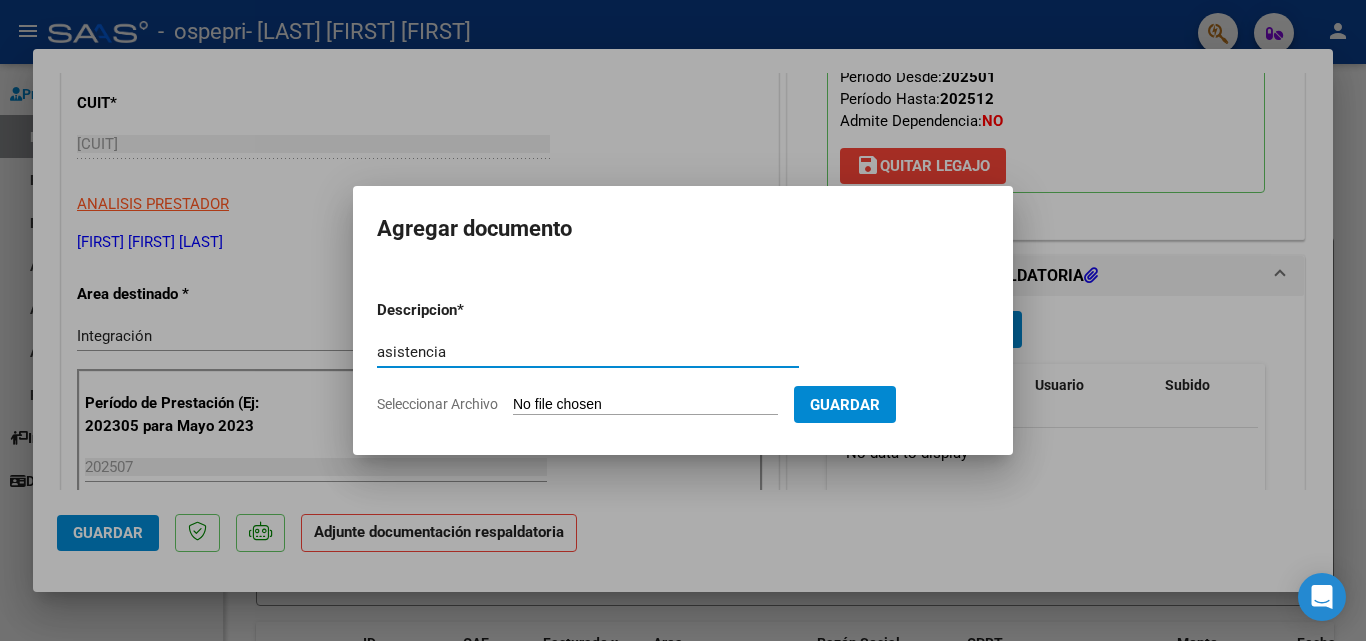 type on "asistencia" 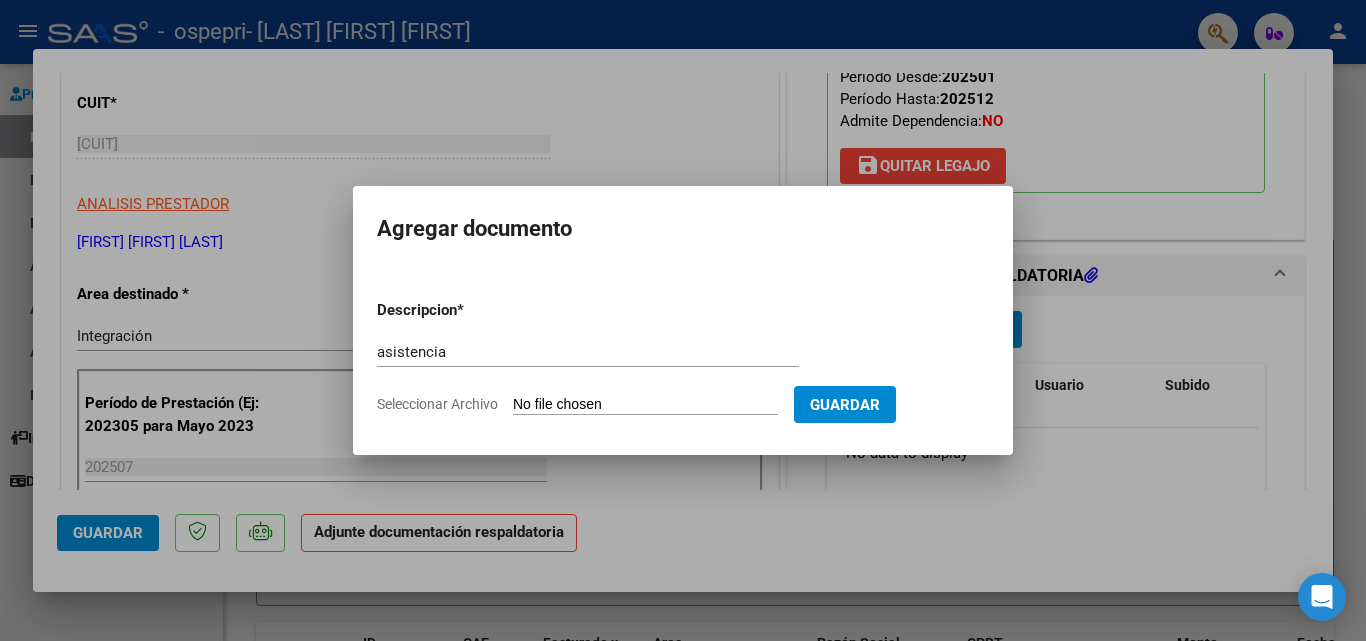 type on "C:\fakepath\Candia N psp julio.pdf" 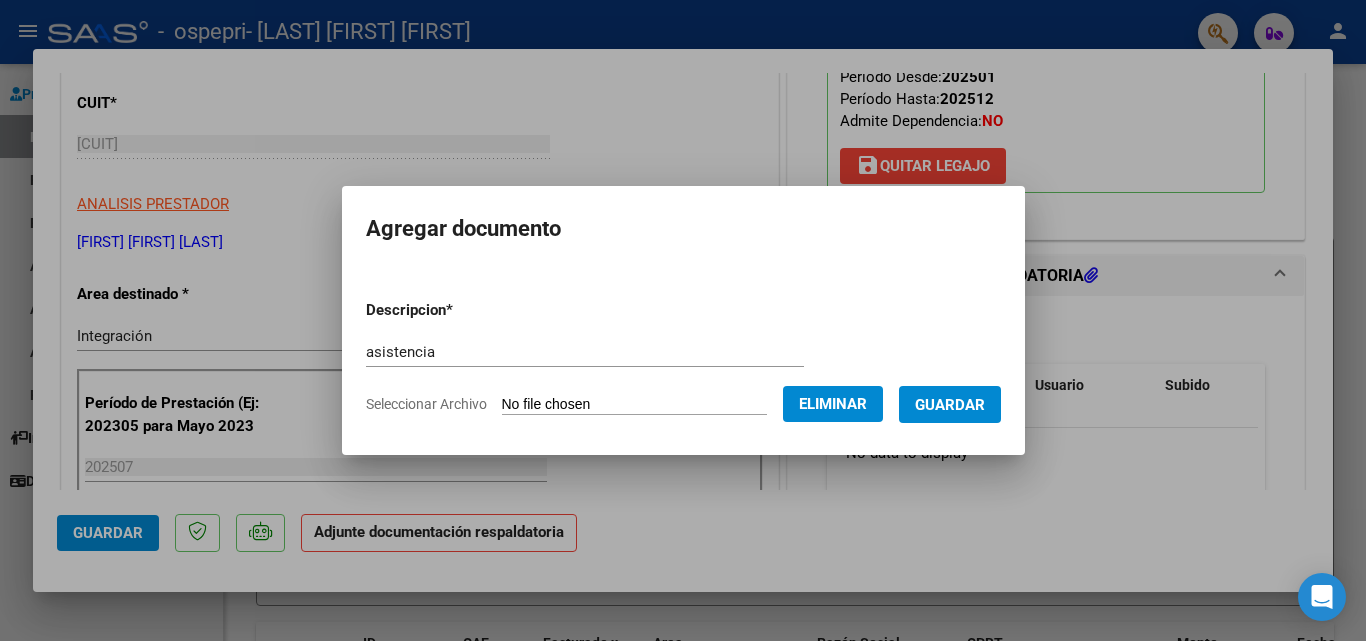 click on "Guardar" at bounding box center (950, 405) 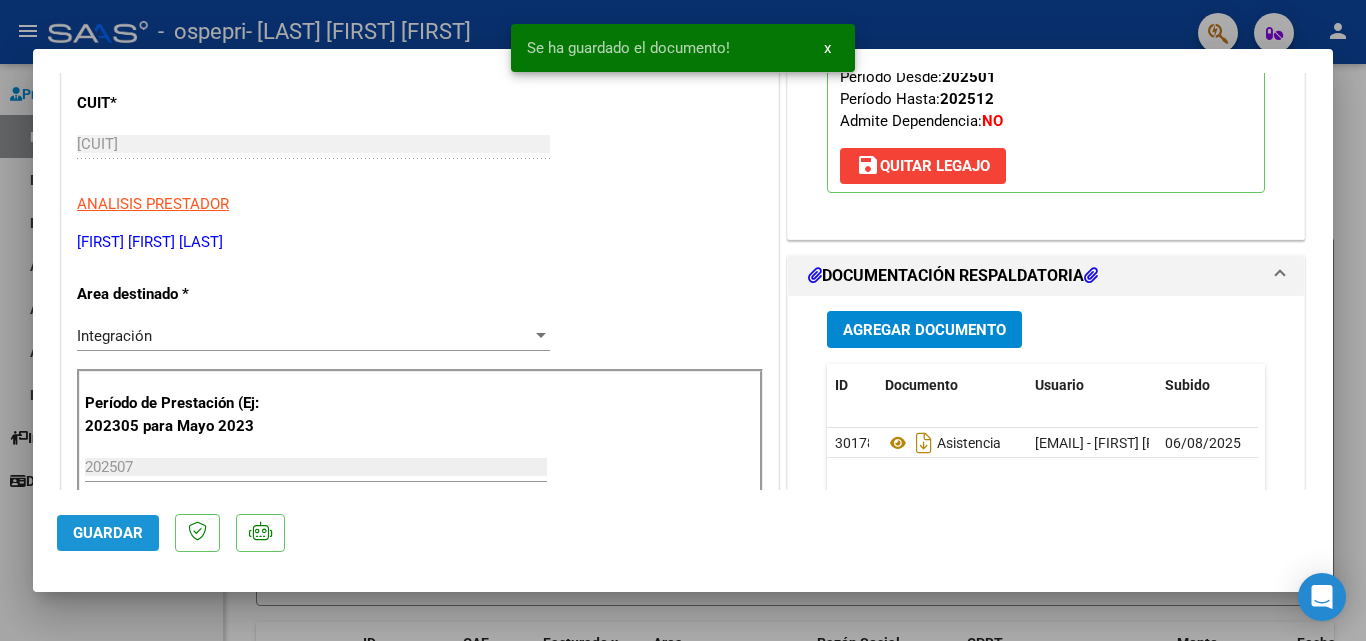 click on "Guardar" 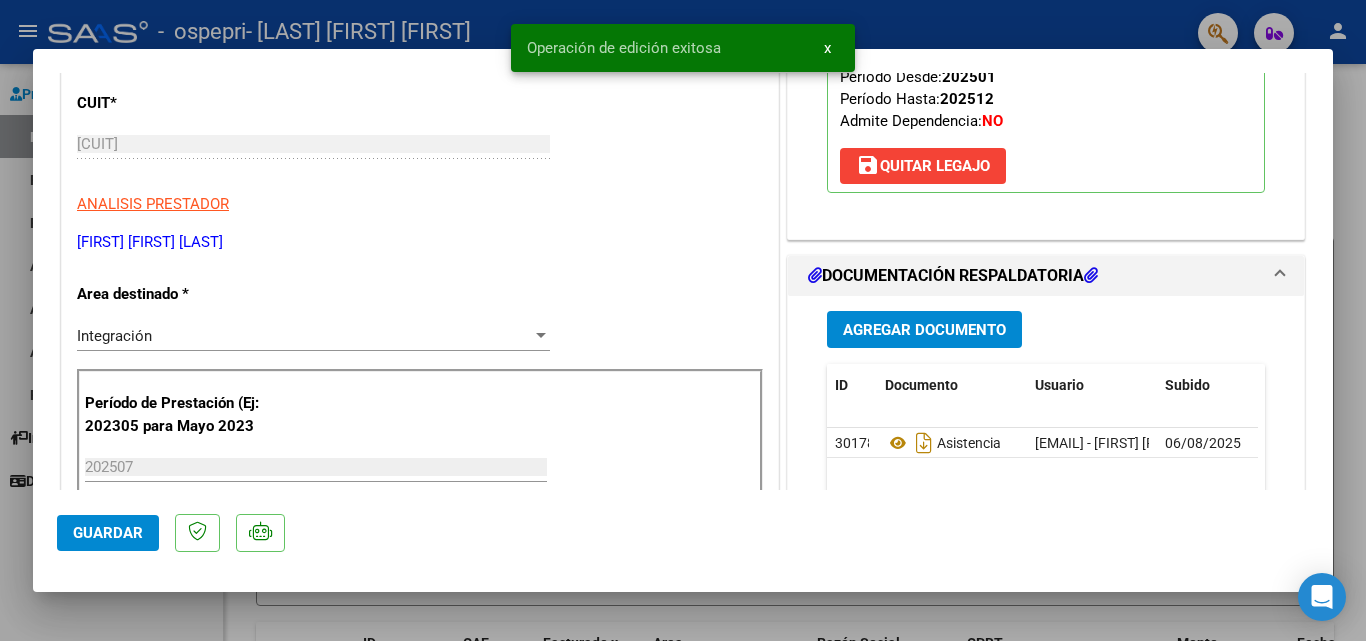 click at bounding box center [683, 320] 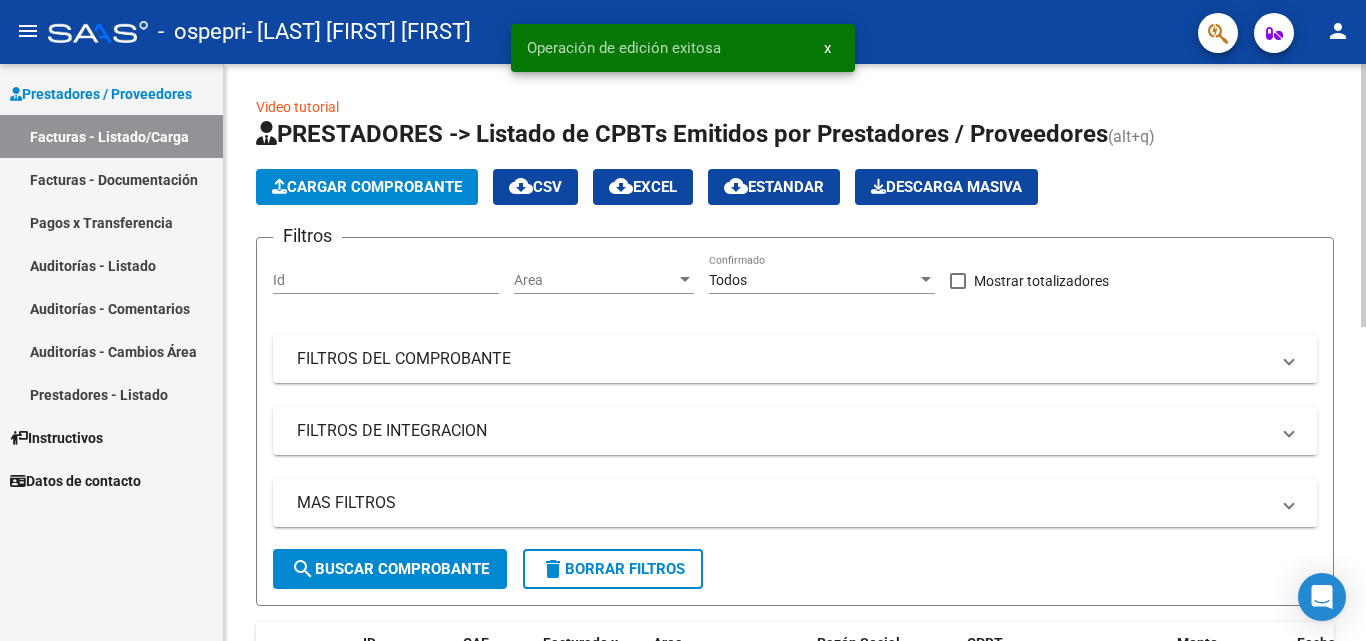 click on "Cargar Comprobante" 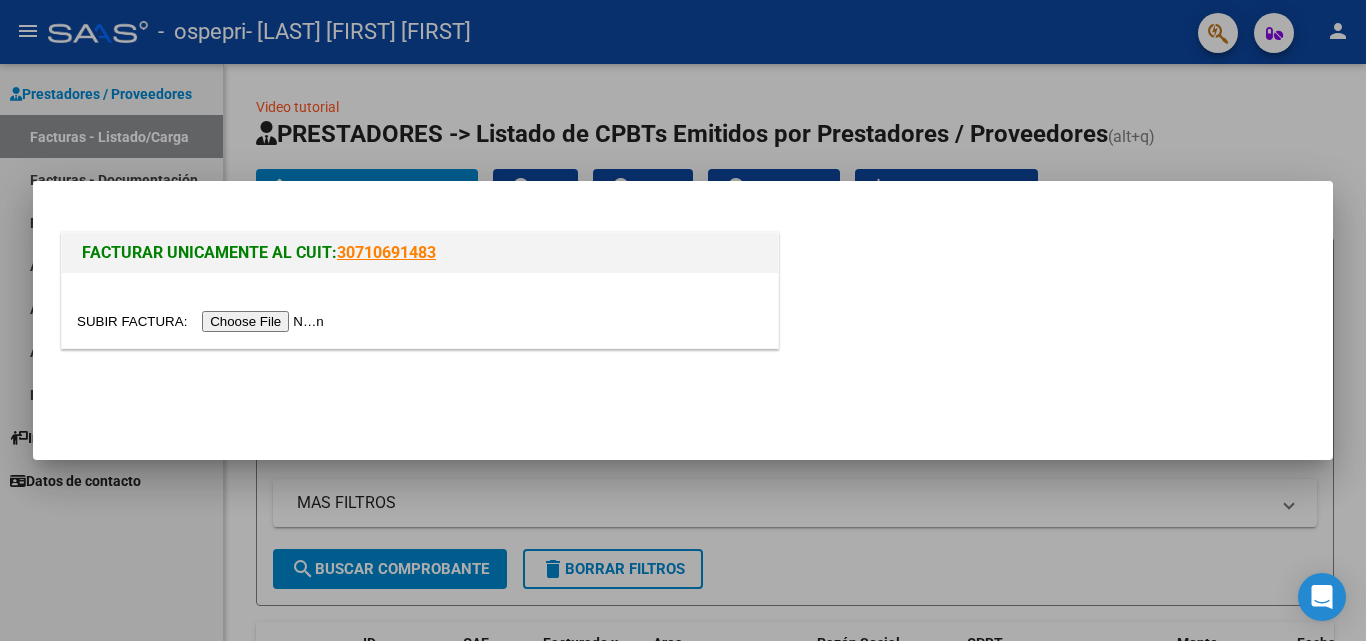 click at bounding box center (203, 321) 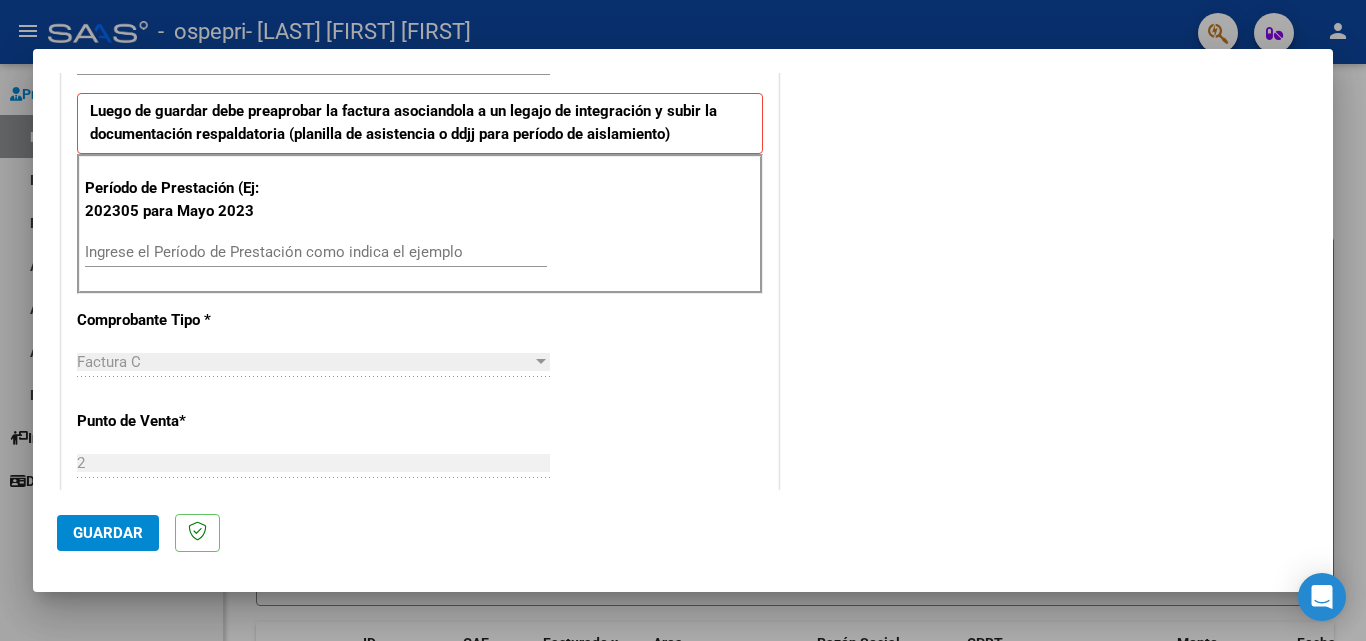 scroll, scrollTop: 600, scrollLeft: 0, axis: vertical 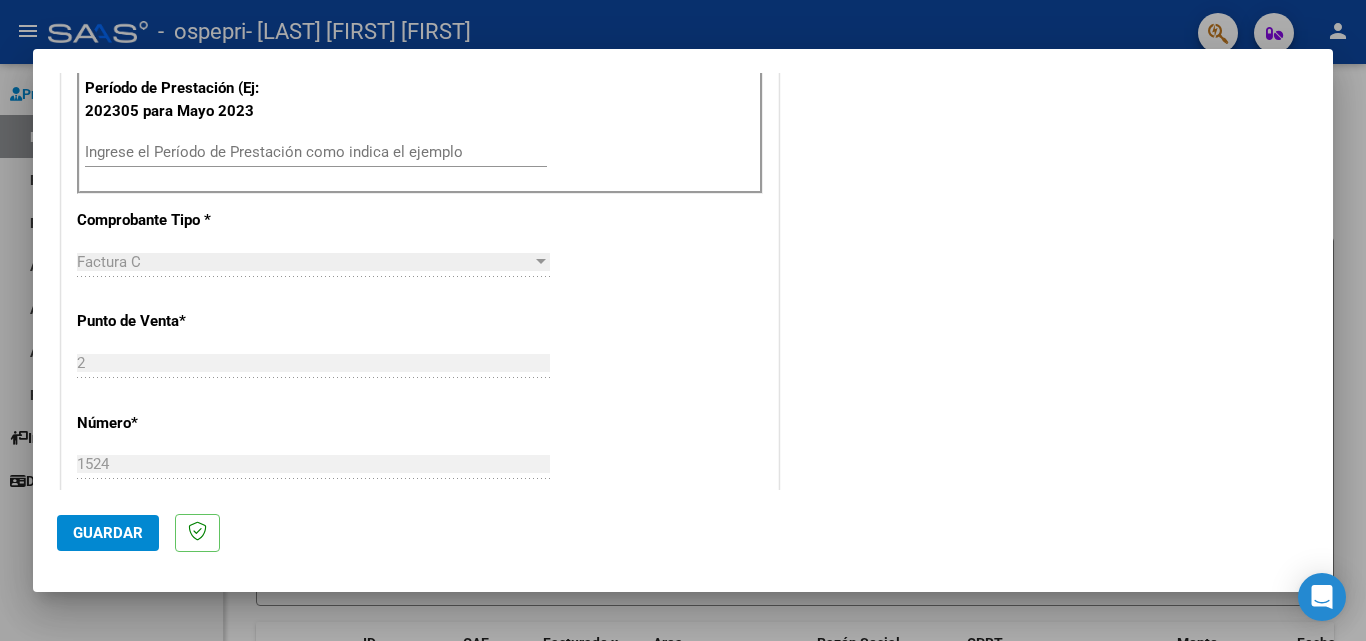click on "Ingrese el Período de Prestación como indica el ejemplo" at bounding box center [316, 152] 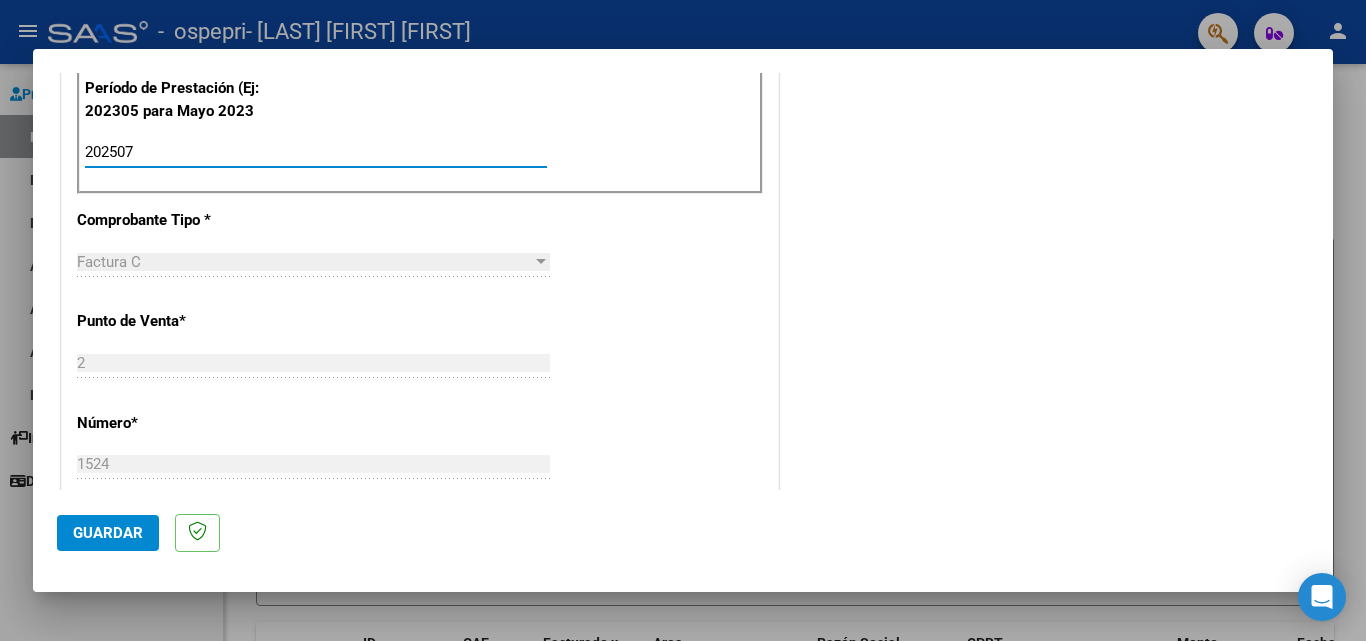 type on "202507" 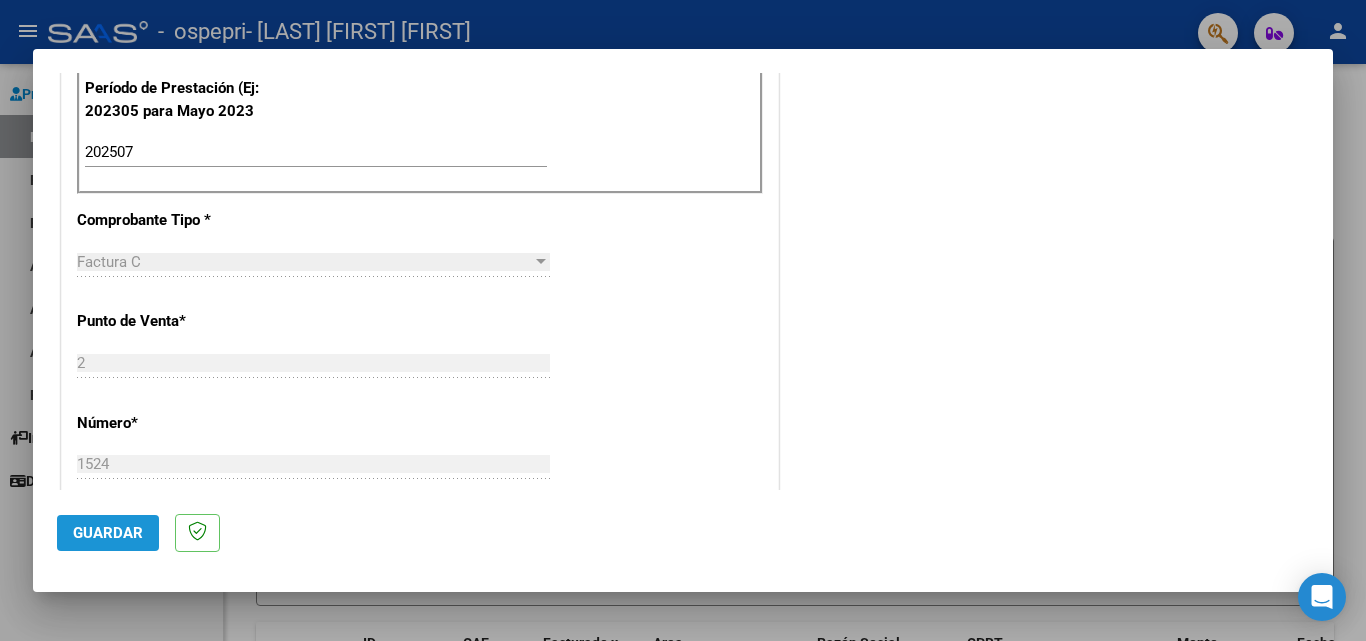 click on "Guardar" 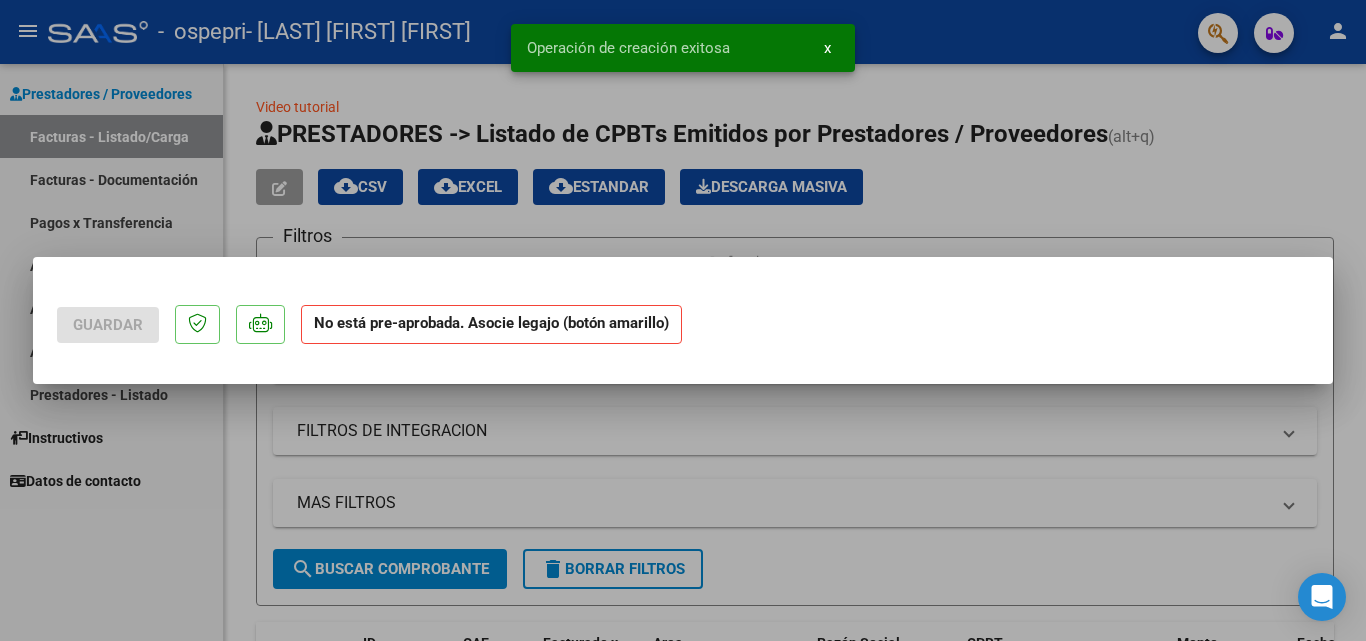 scroll, scrollTop: 0, scrollLeft: 0, axis: both 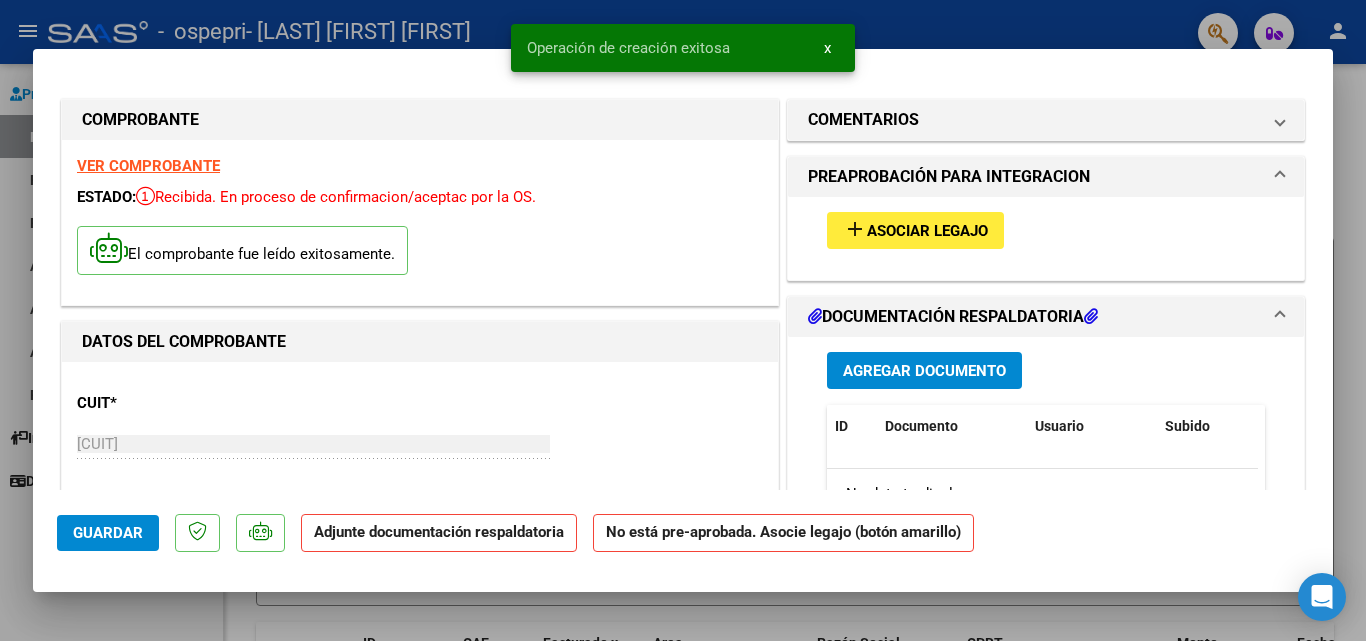 click on "Asociar Legajo" at bounding box center [927, 231] 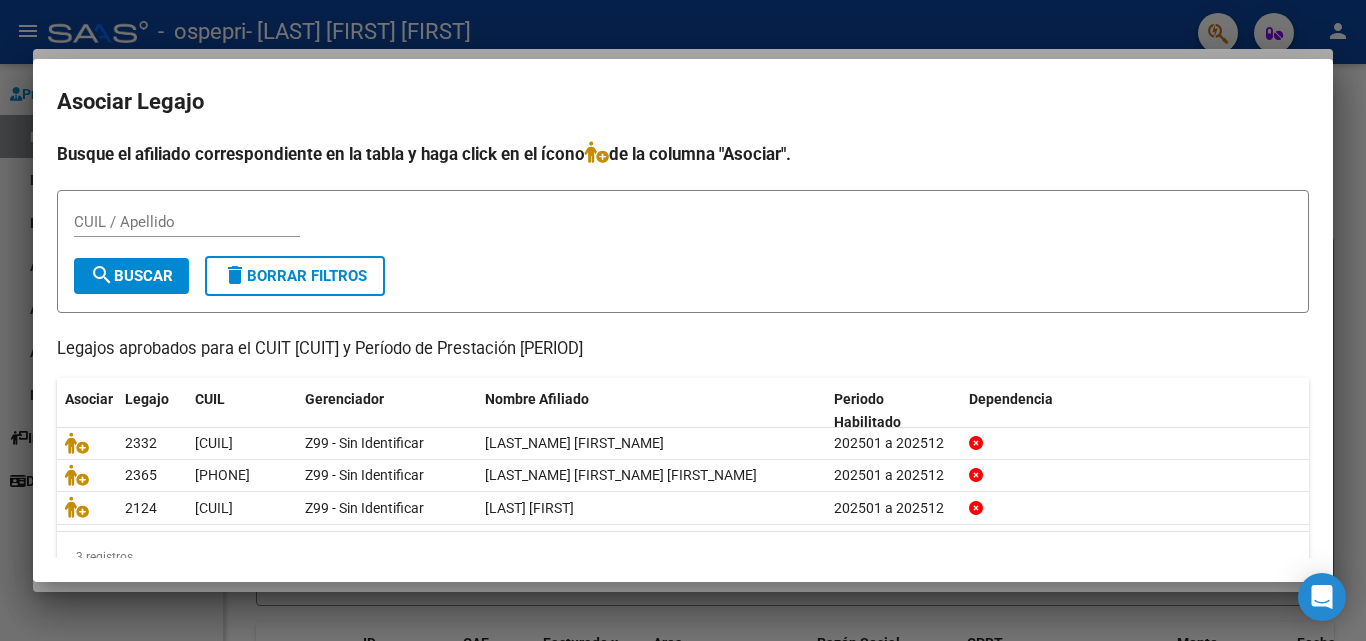 click on "2332 20584105438 Z99 - Sin Identificar PEREZ AYENAO ELIAS AGUSTIN  202501 a 202512     2365 20589958536 Z99 - Sin Identificar CANDIA CACERES NICOLAS MIGUEL AGUSTN  202501 a 202512     2124 20589954379 Z99 - Sin Identificar REYES BENJAMN  202501 a 202512" 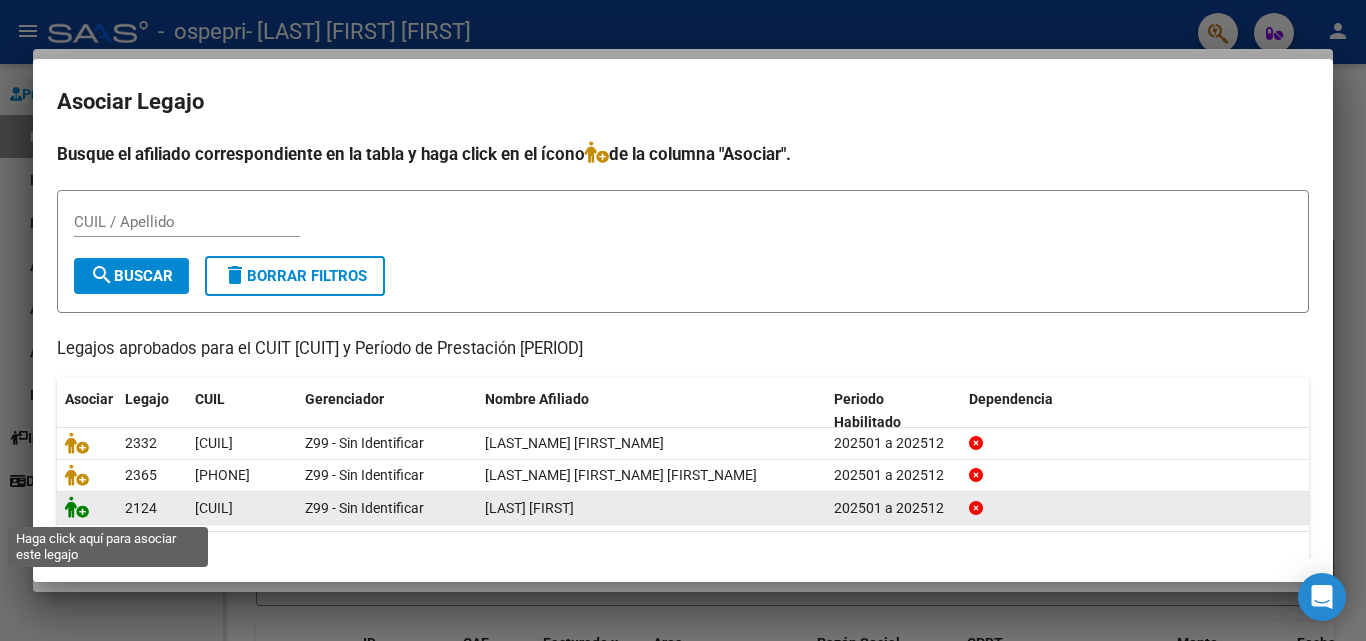 click 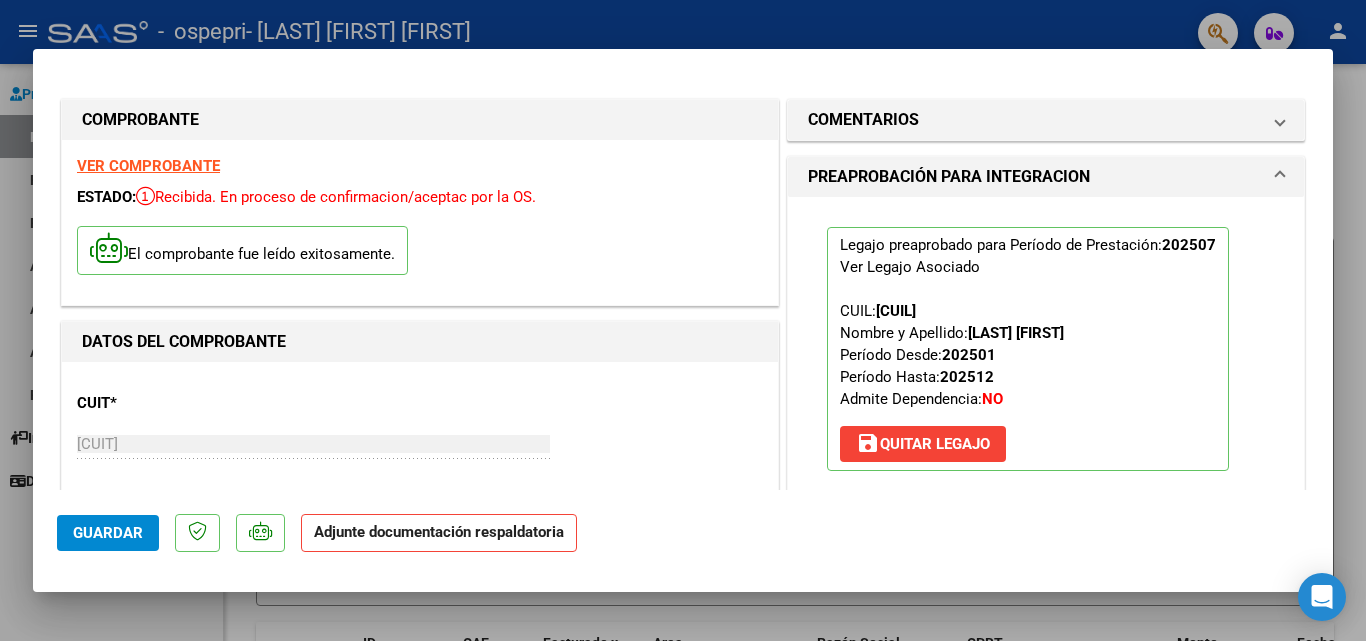 scroll, scrollTop: 300, scrollLeft: 0, axis: vertical 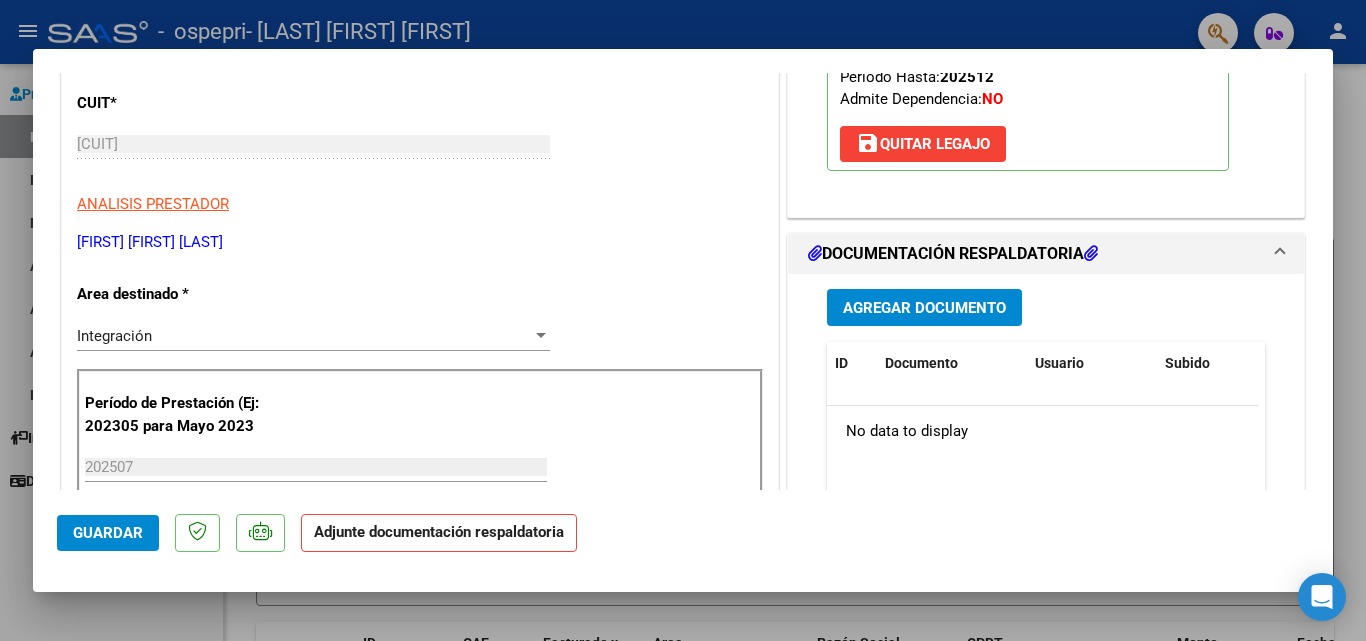 click on "Agregar Documento" at bounding box center [924, 308] 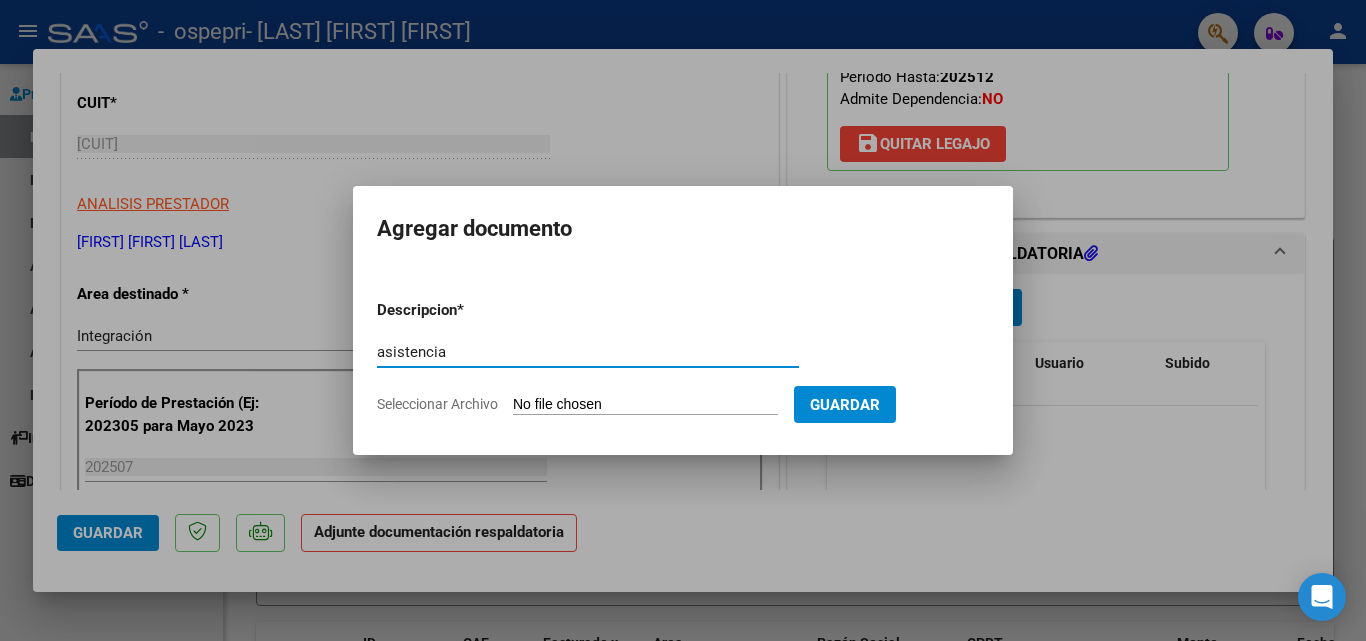 type on "asistencia" 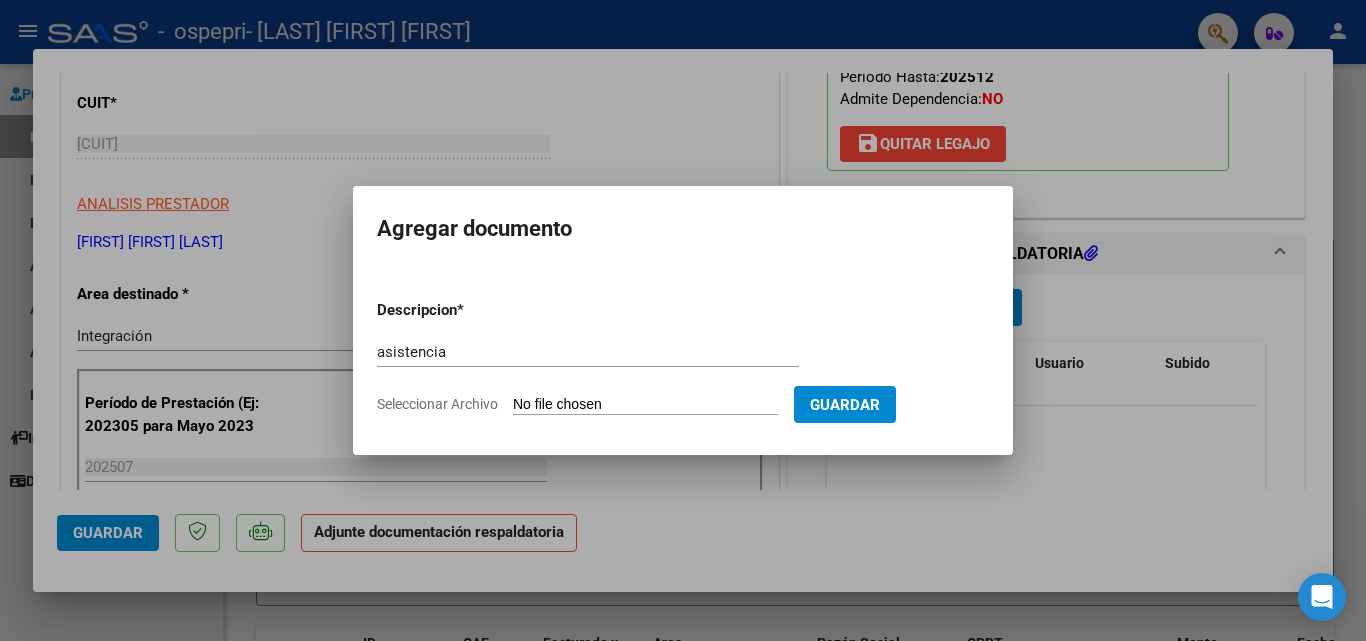 type on "C:\fakepath\Reyes psp julio.pdf" 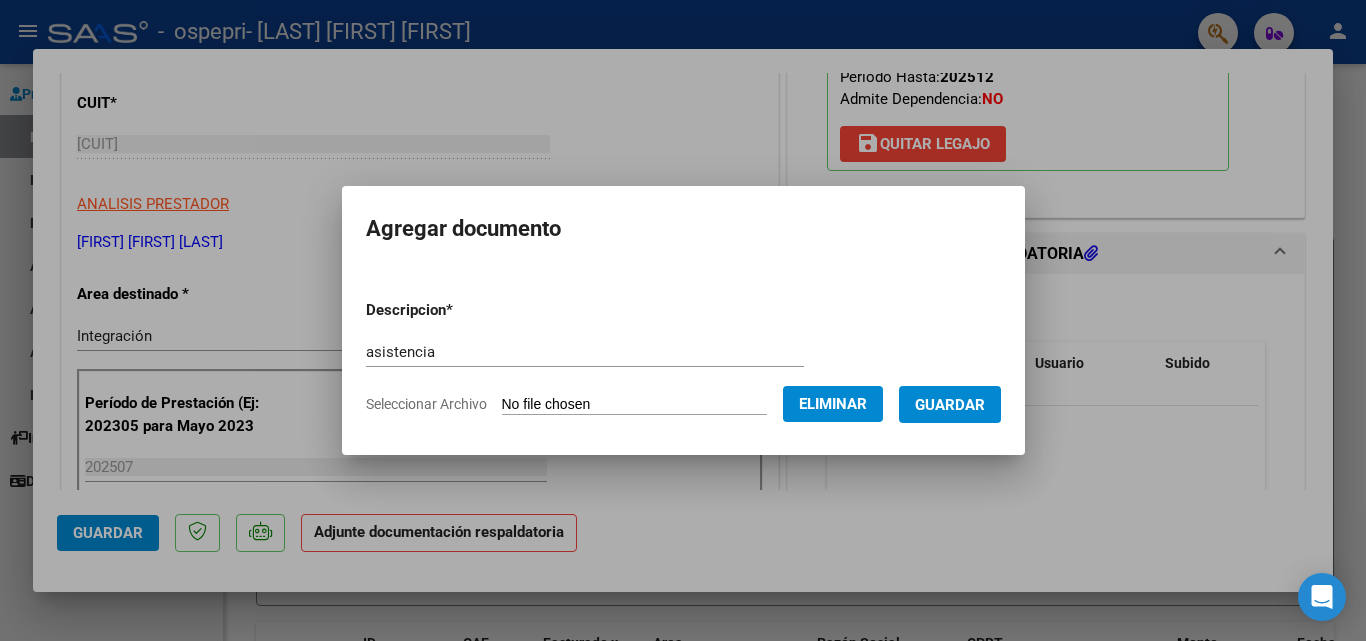 click on "Guardar" at bounding box center [950, 404] 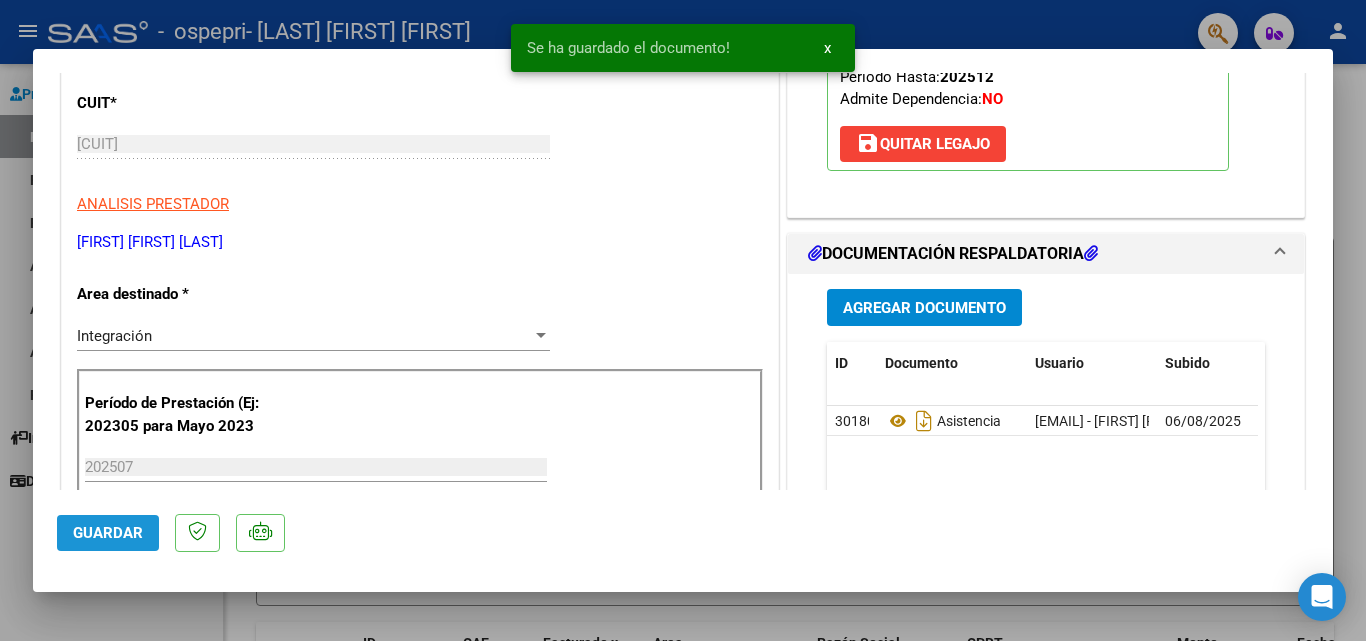click on "Guardar" 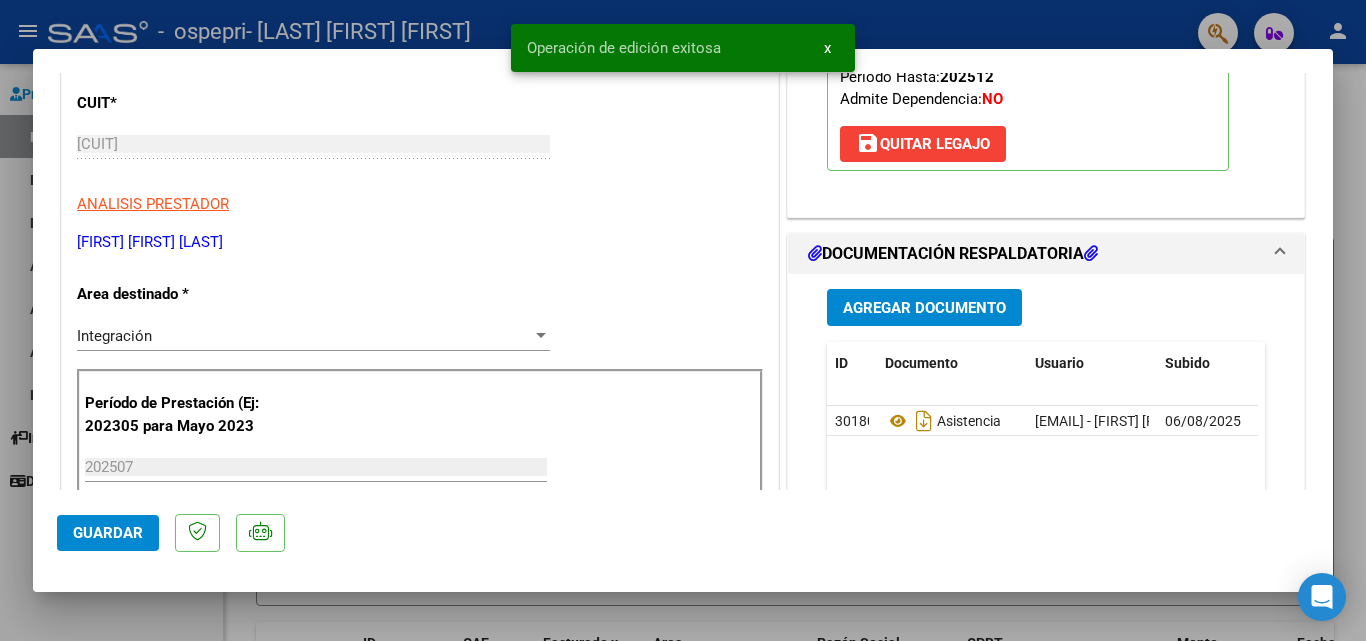 click at bounding box center (683, 320) 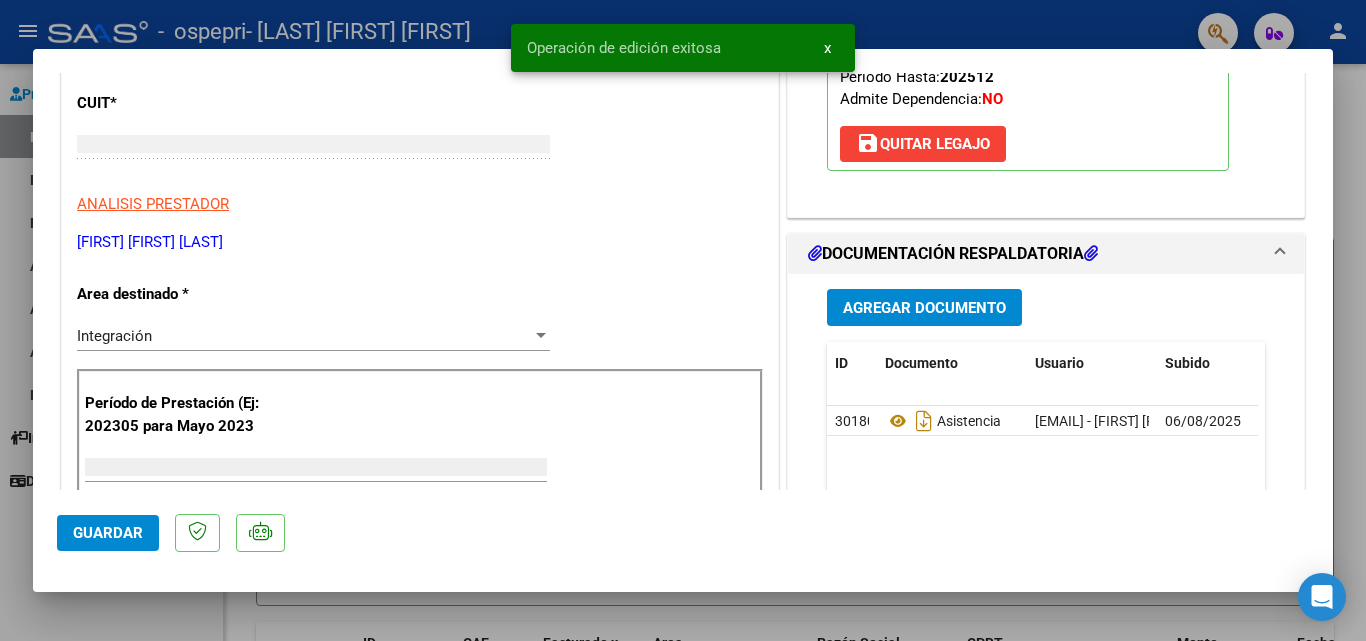 type 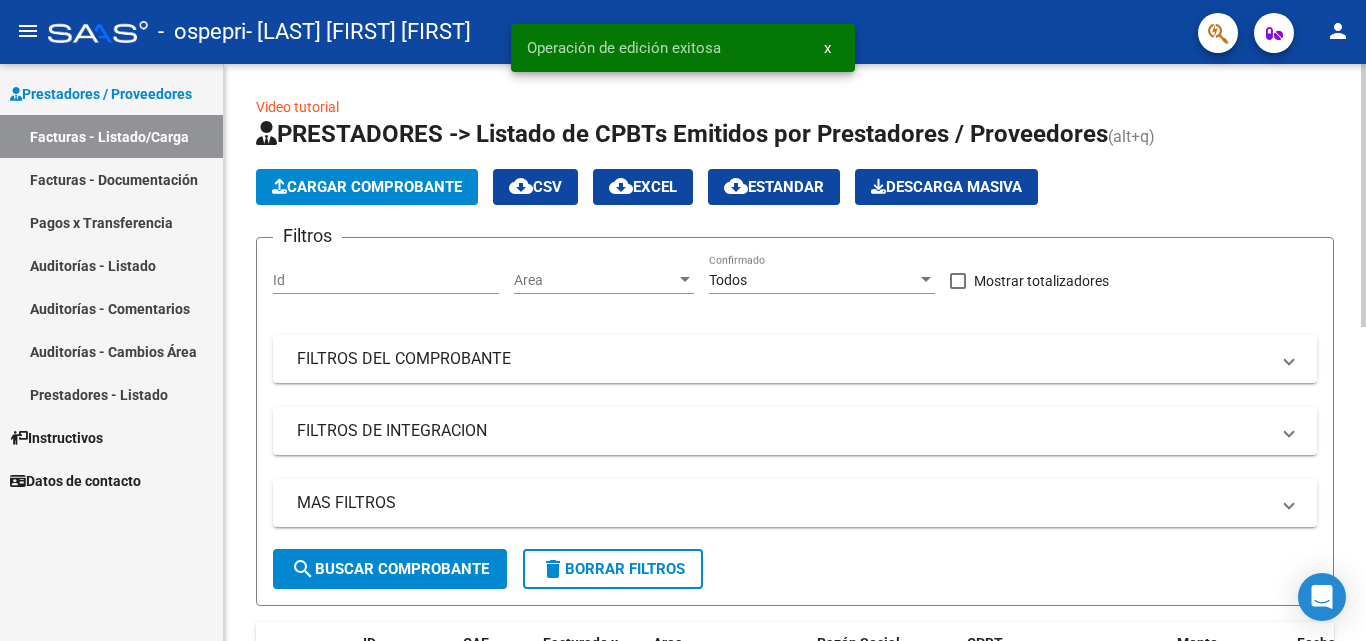 click on "Cargar Comprobante" 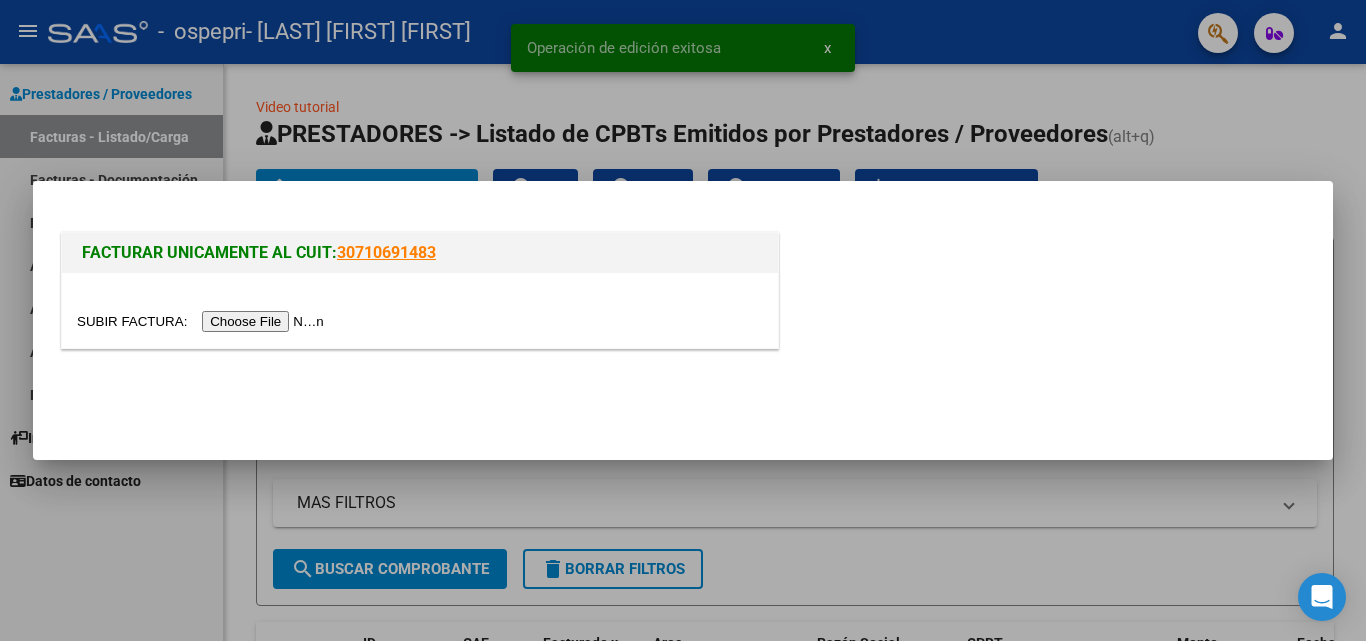 click at bounding box center [203, 321] 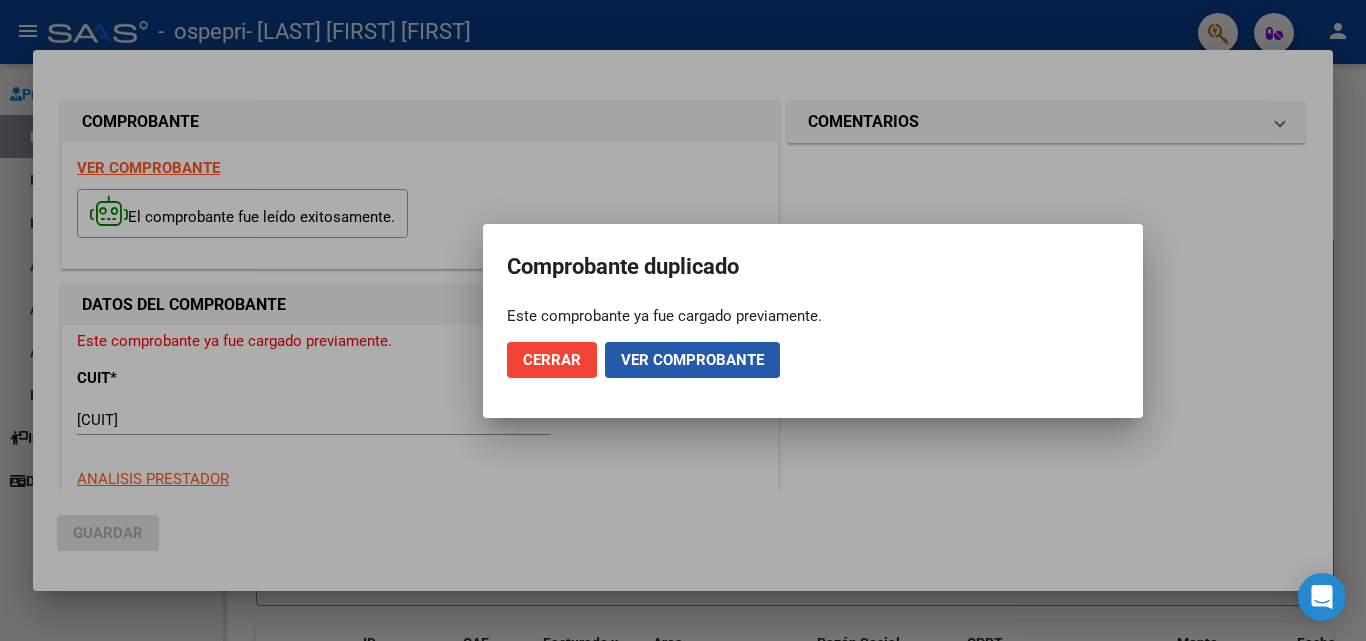 click on "Ver comprobante" 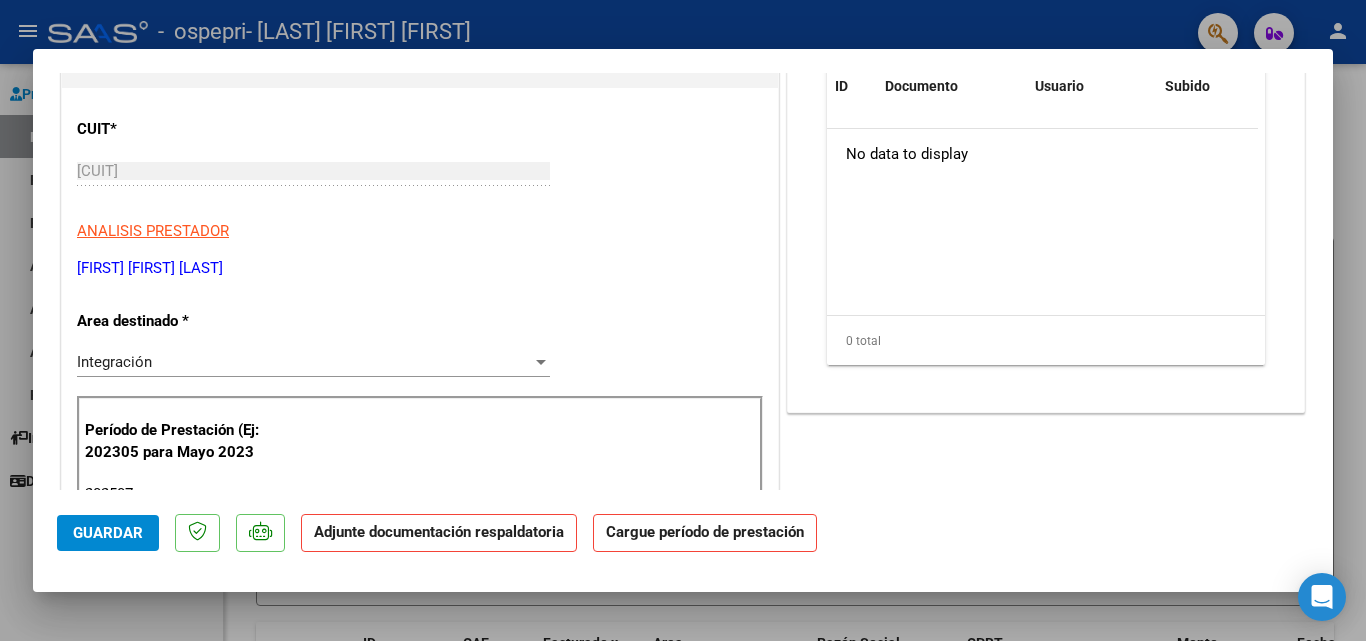 scroll, scrollTop: 0, scrollLeft: 0, axis: both 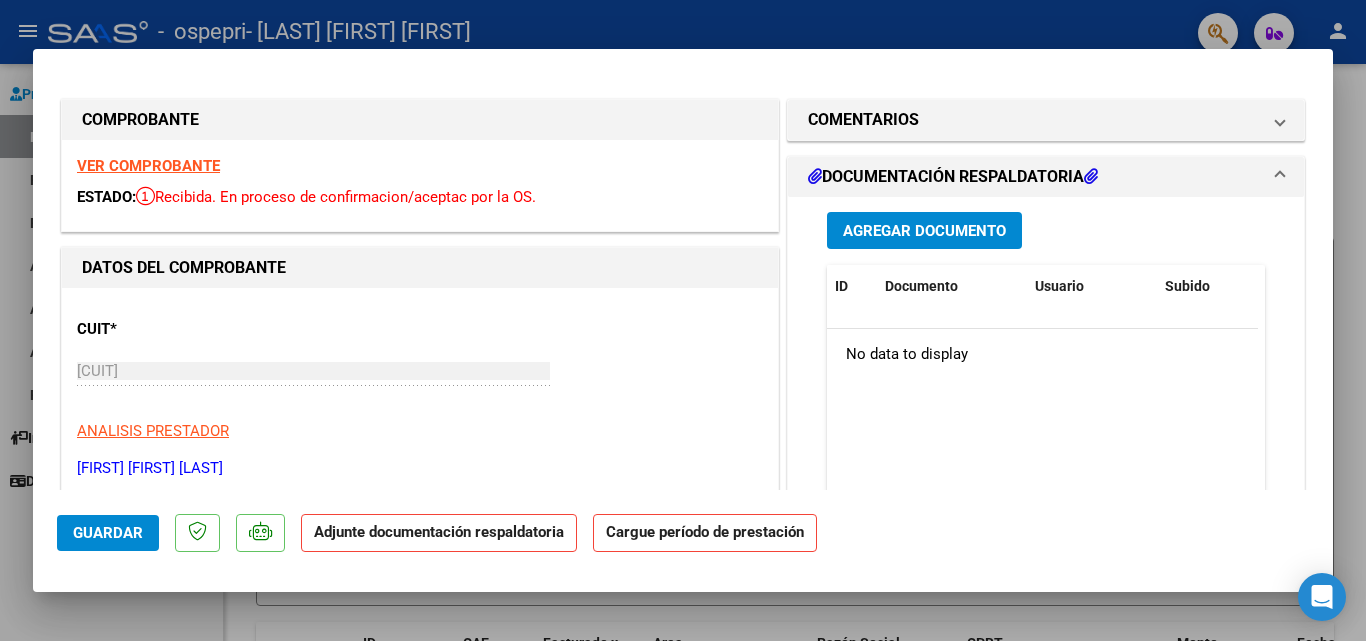 click on "Agregar Documento" at bounding box center (924, 231) 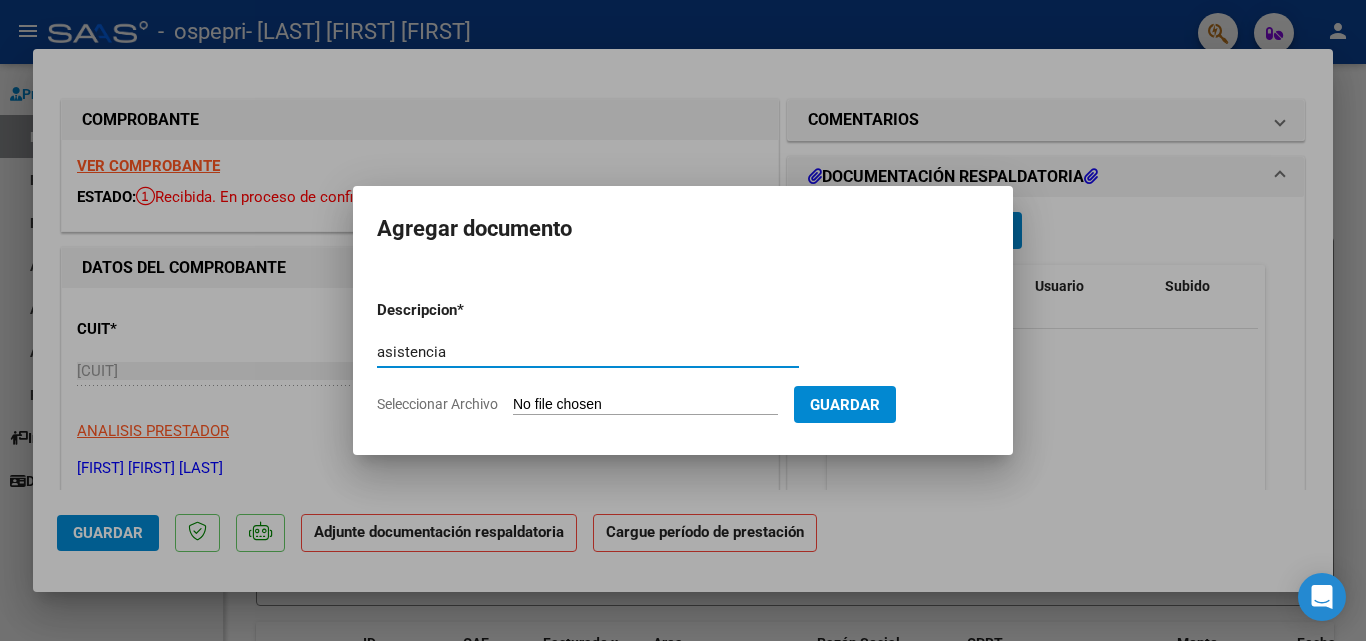 type on "asistencia" 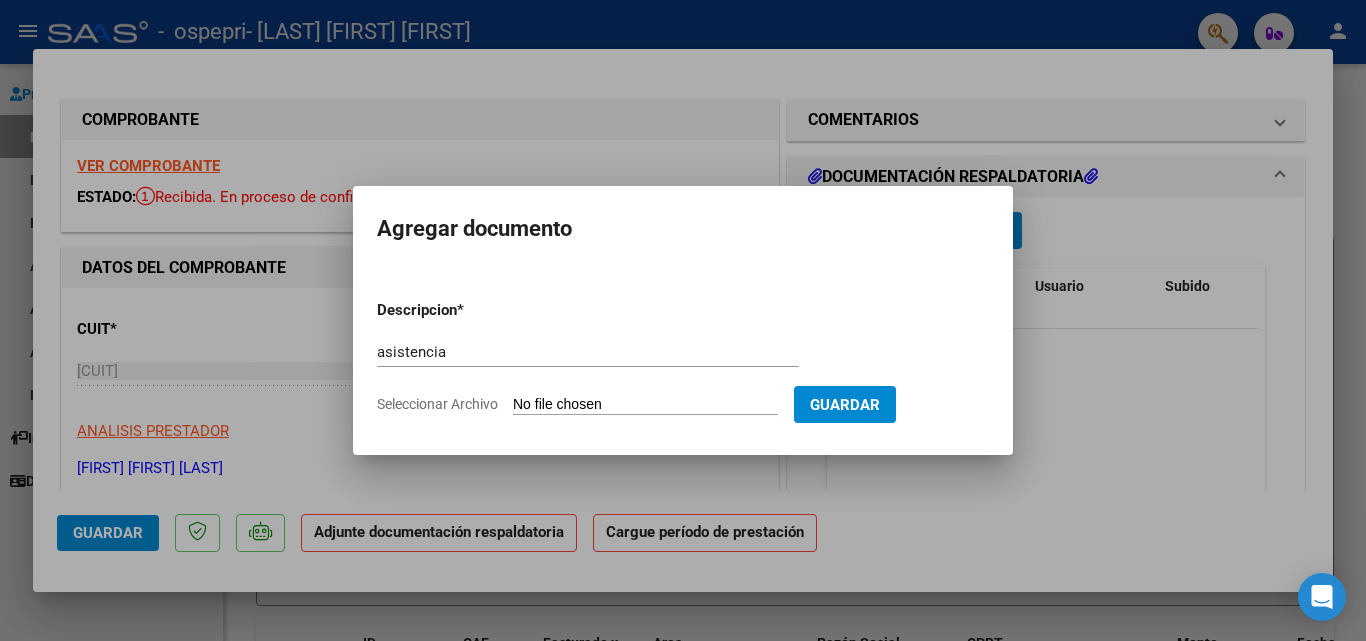 type on "C:\fakepath\Perez psp julio.pdf" 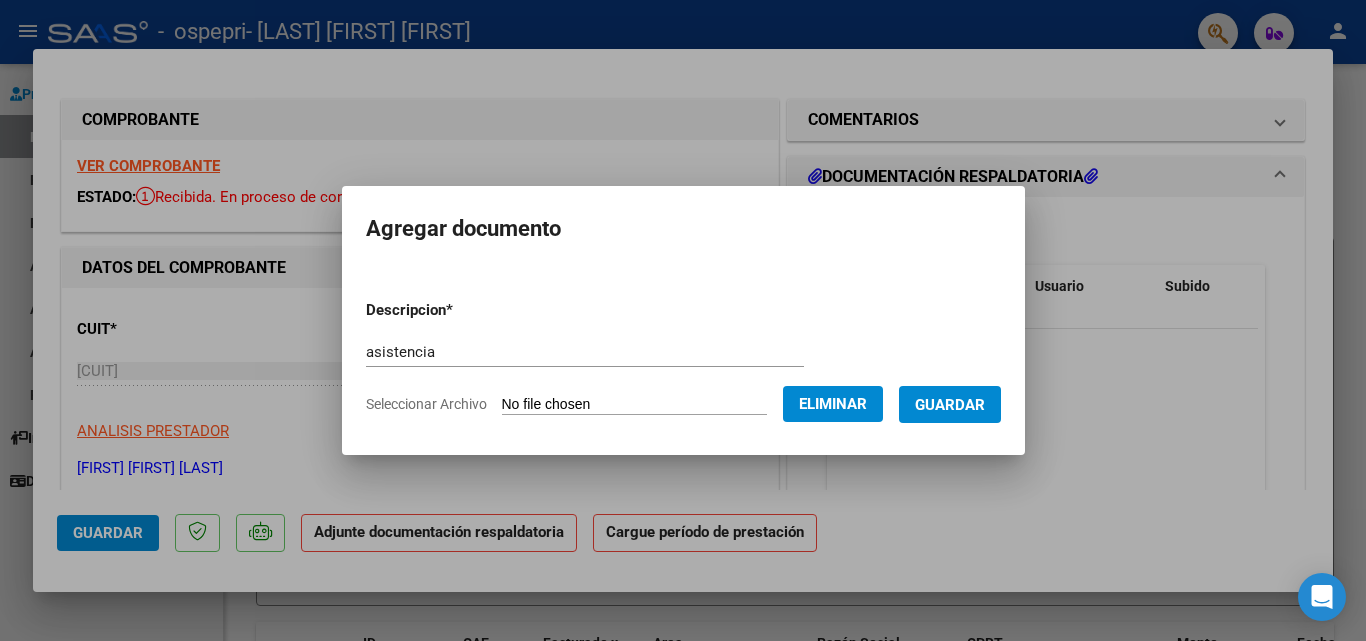 click on "Guardar" at bounding box center [950, 404] 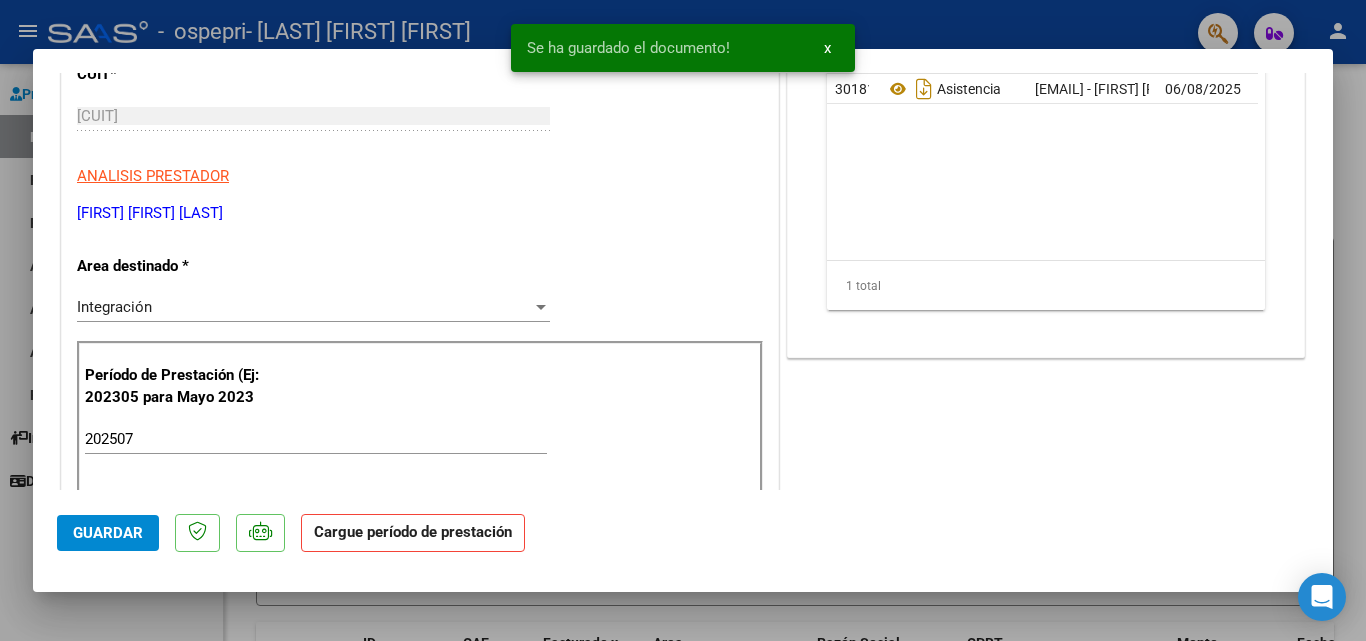 scroll, scrollTop: 300, scrollLeft: 0, axis: vertical 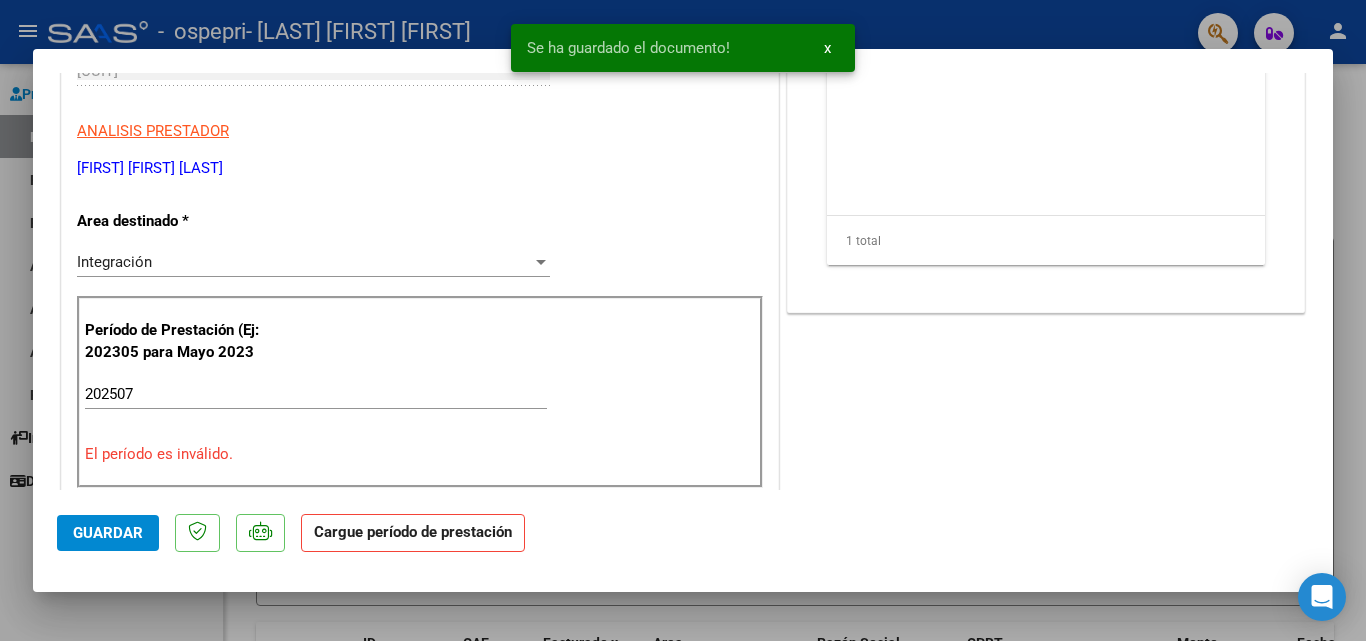 click on "Guardar" 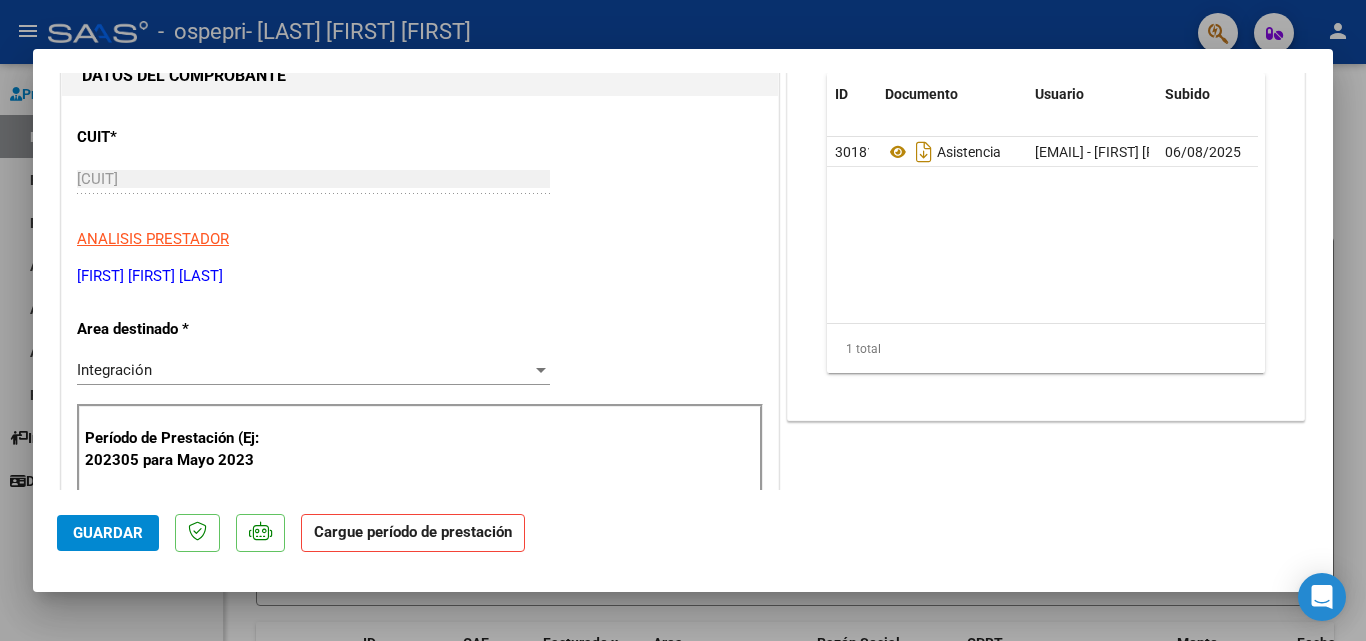 scroll, scrollTop: 0, scrollLeft: 0, axis: both 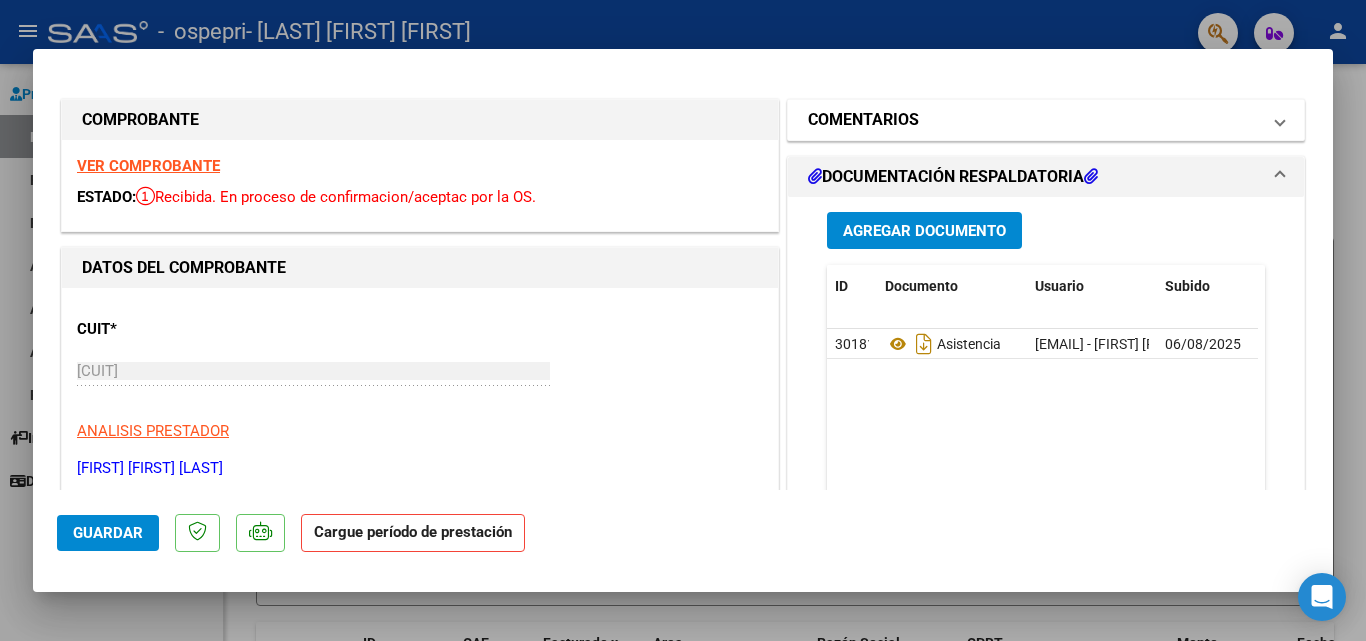click on "COMENTARIOS" at bounding box center (1034, 120) 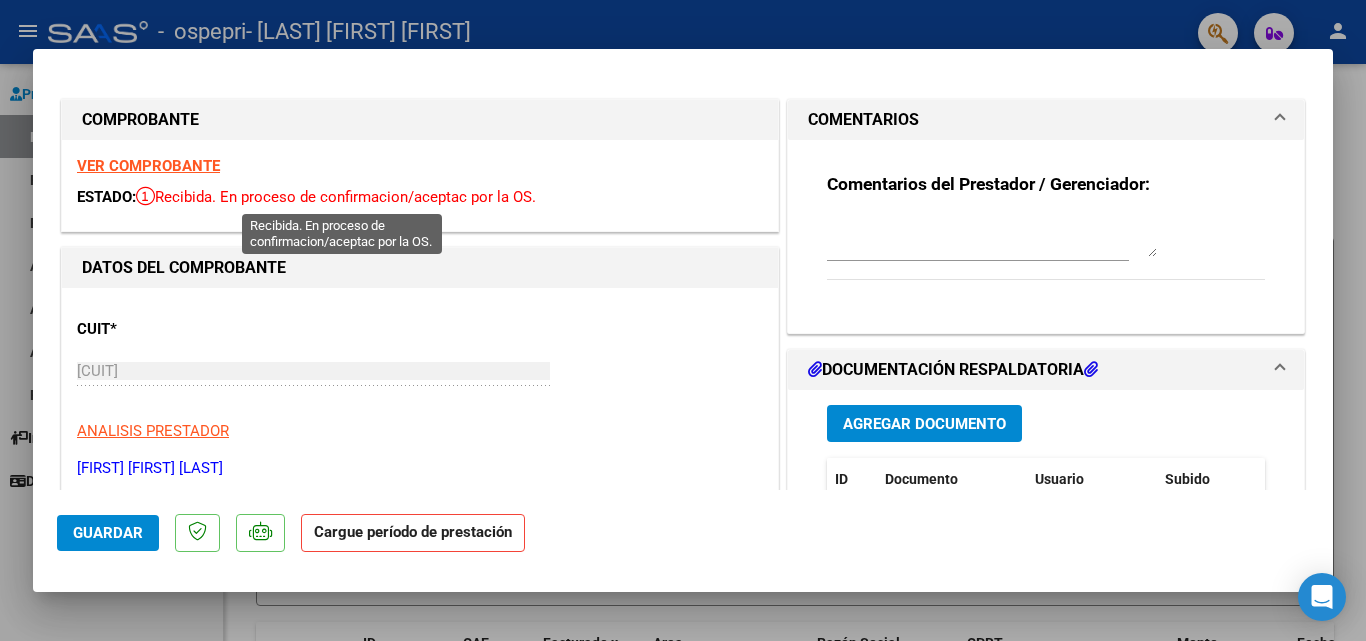 click on "Recibida. En proceso de confirmacion/aceptac por la OS." at bounding box center (336, 197) 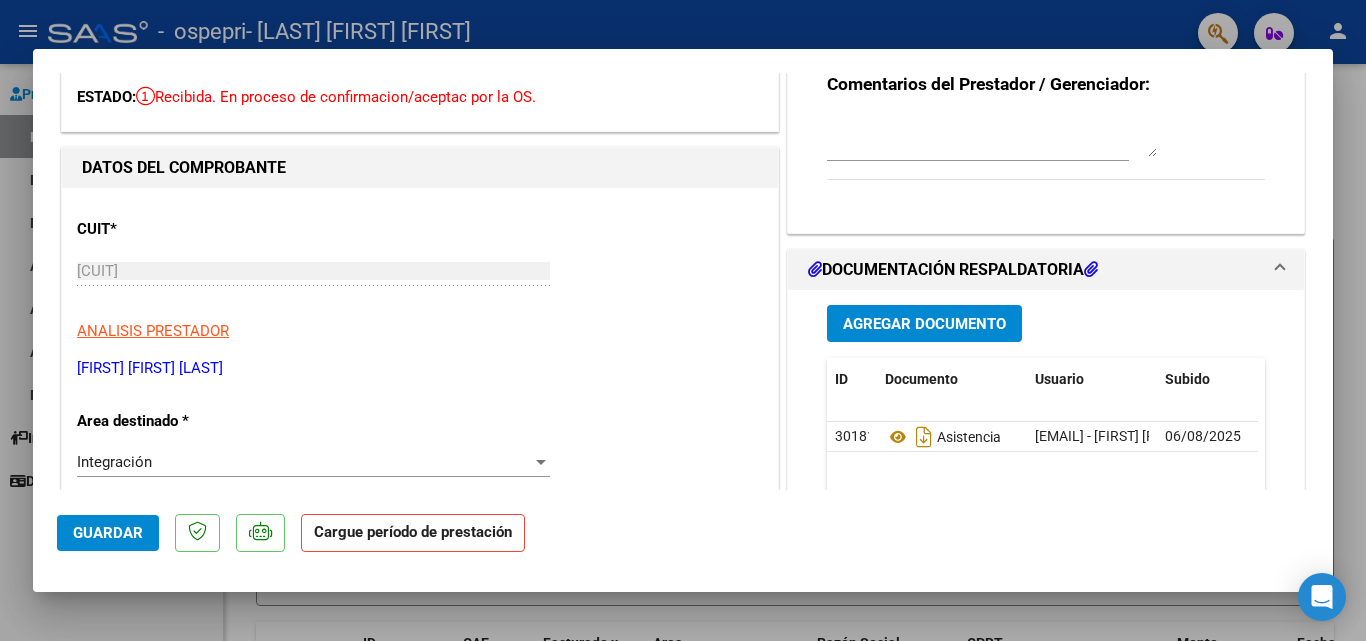 scroll, scrollTop: 0, scrollLeft: 0, axis: both 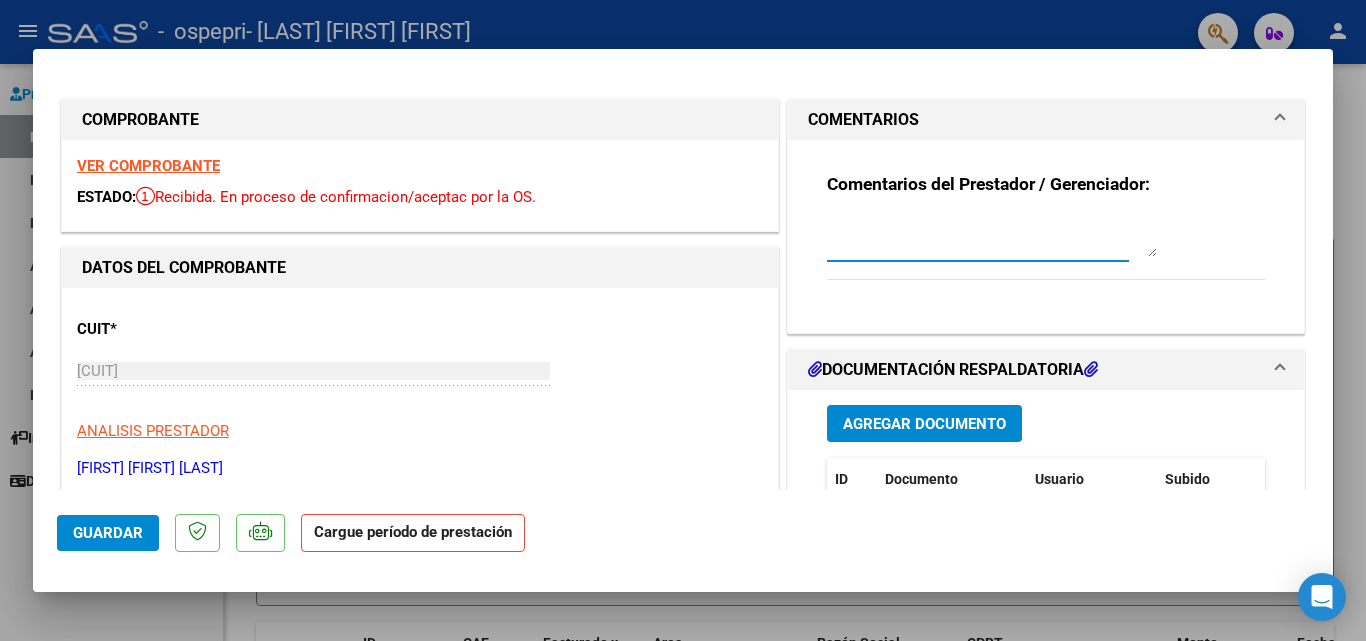 click at bounding box center [992, 237] 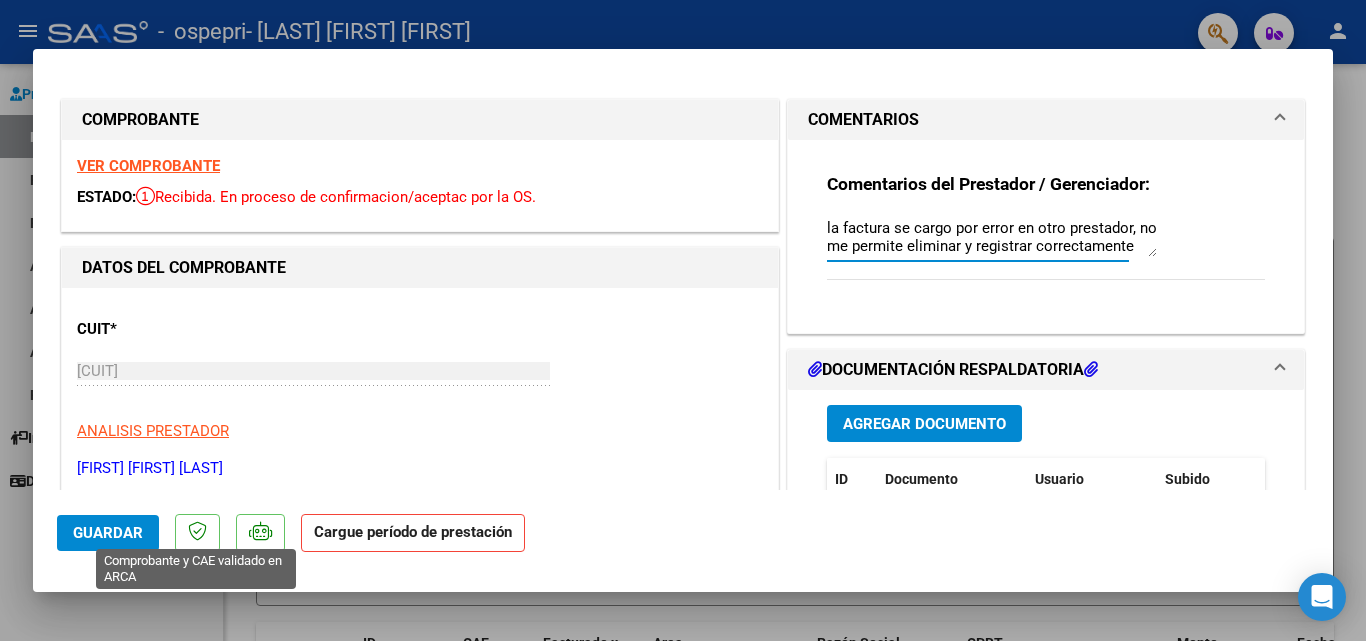 type on "la factura se cargo por error en otro prestador, no me permite eliminar y registrar correctamente" 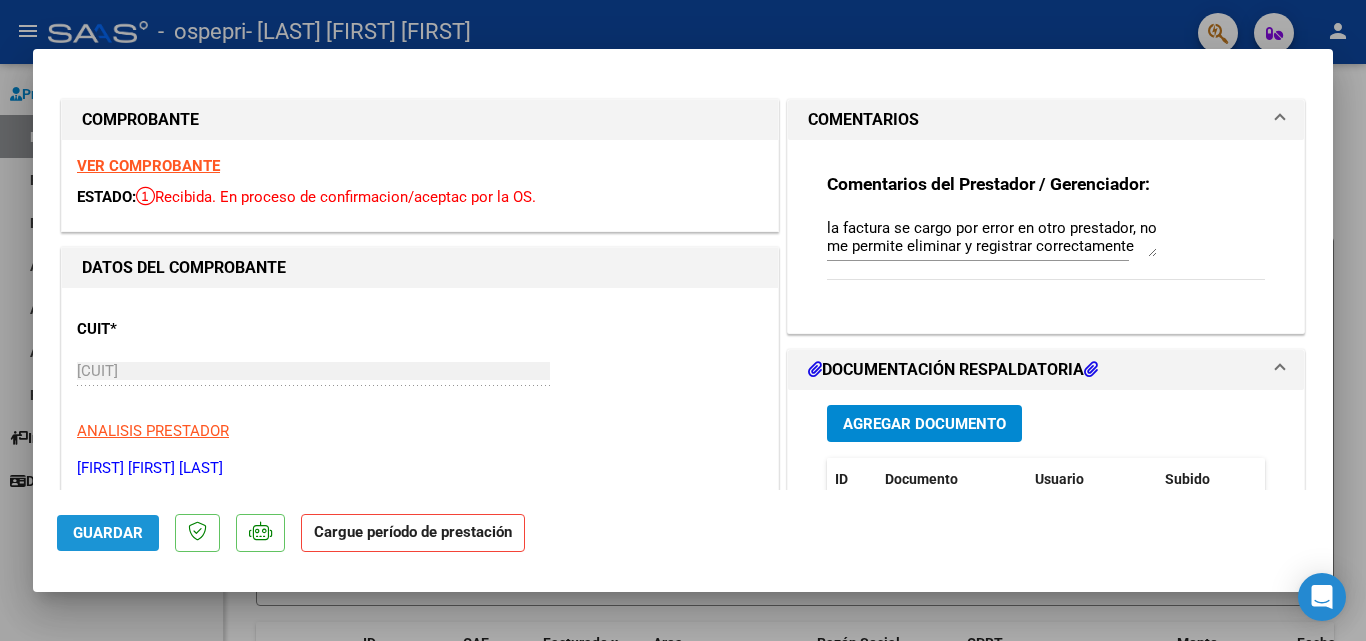 click on "Guardar" 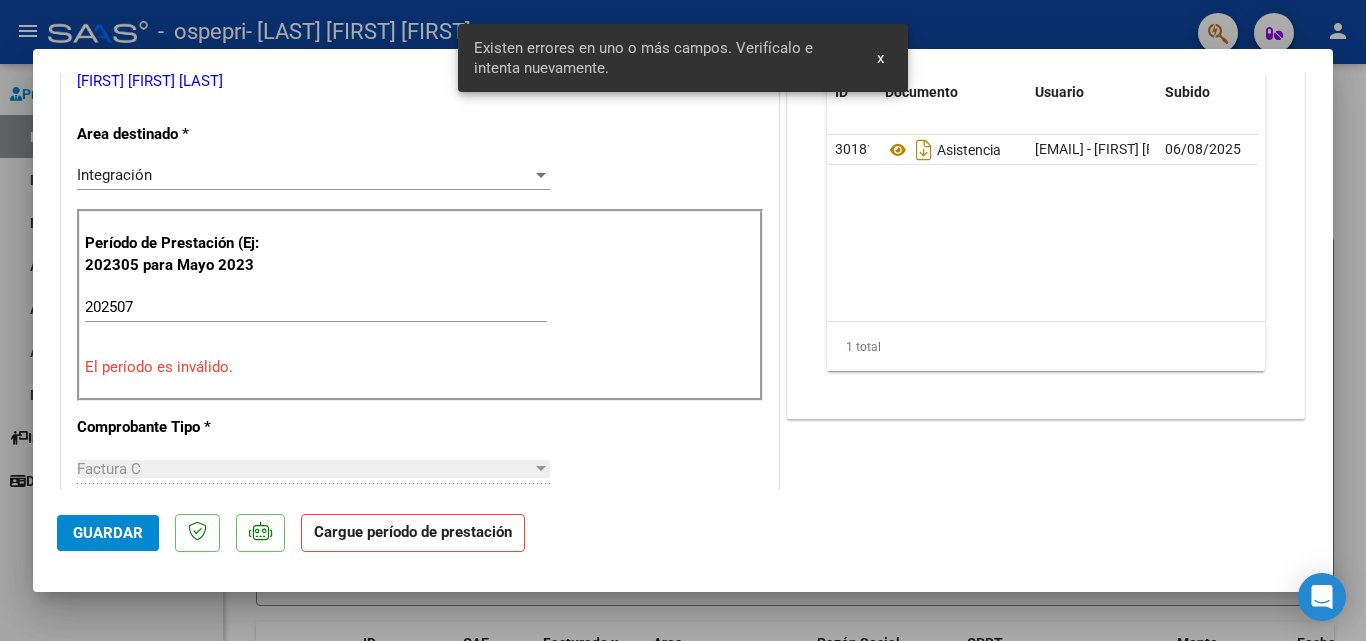 scroll, scrollTop: 392, scrollLeft: 0, axis: vertical 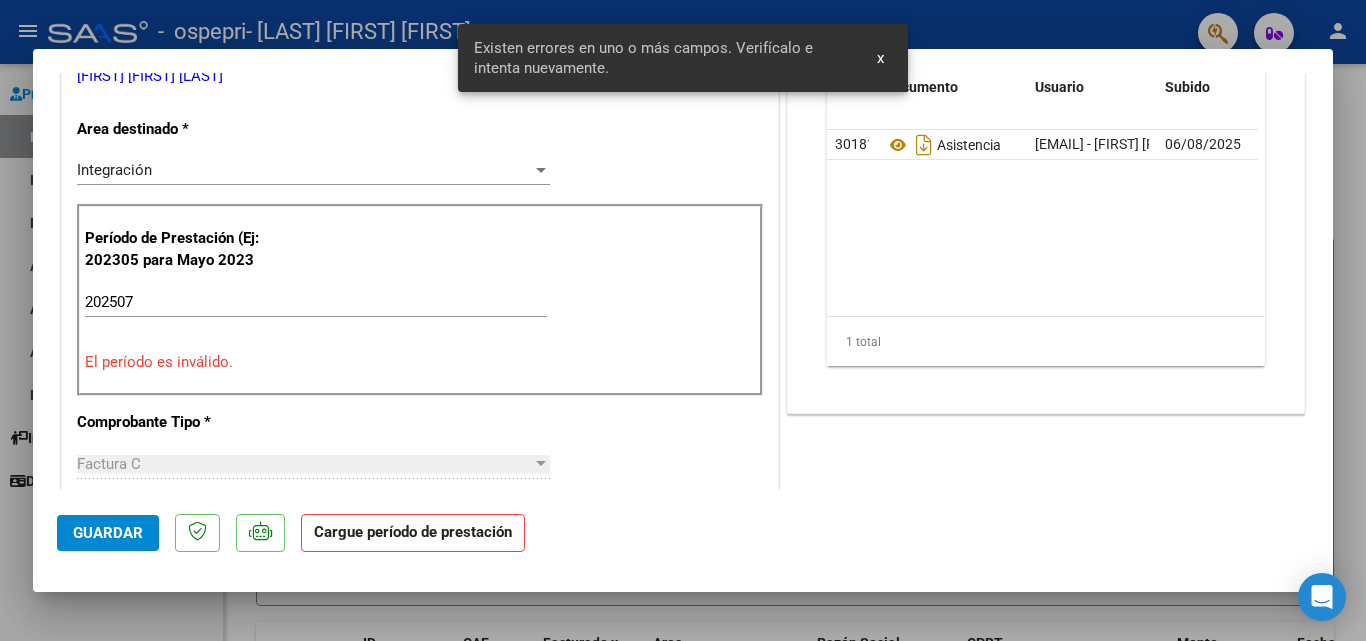 click on "Cargue período de prestación" 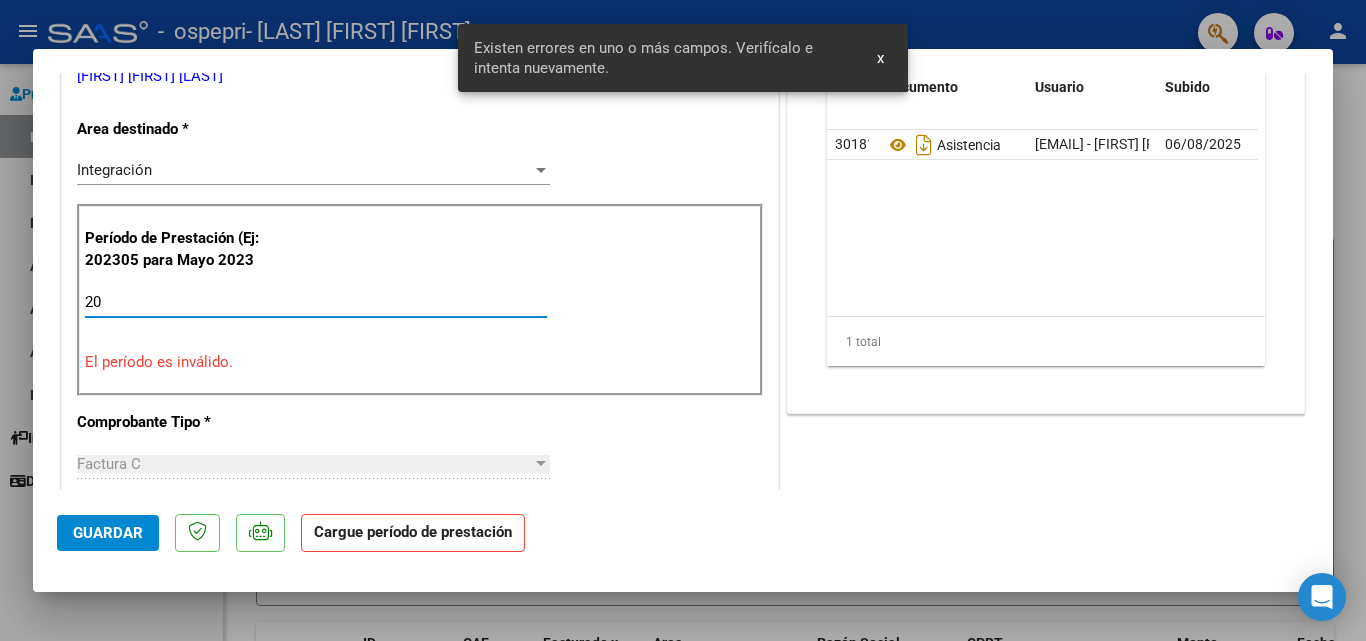 type on "2" 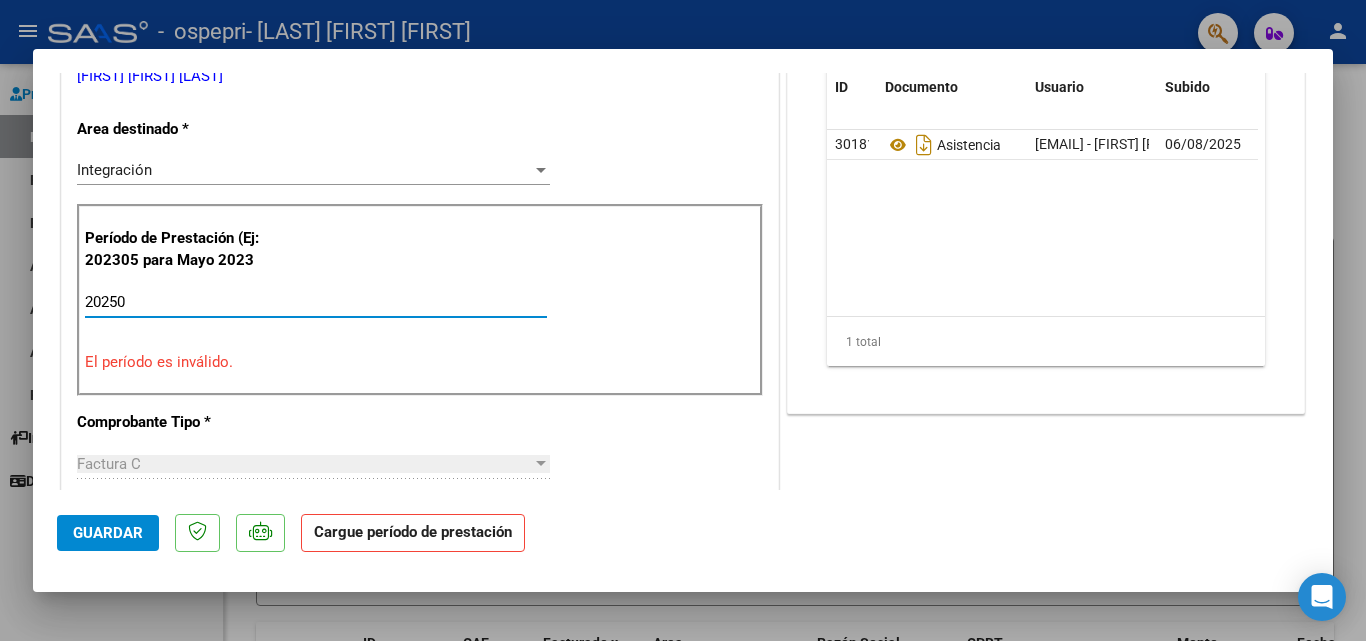 type on "202507" 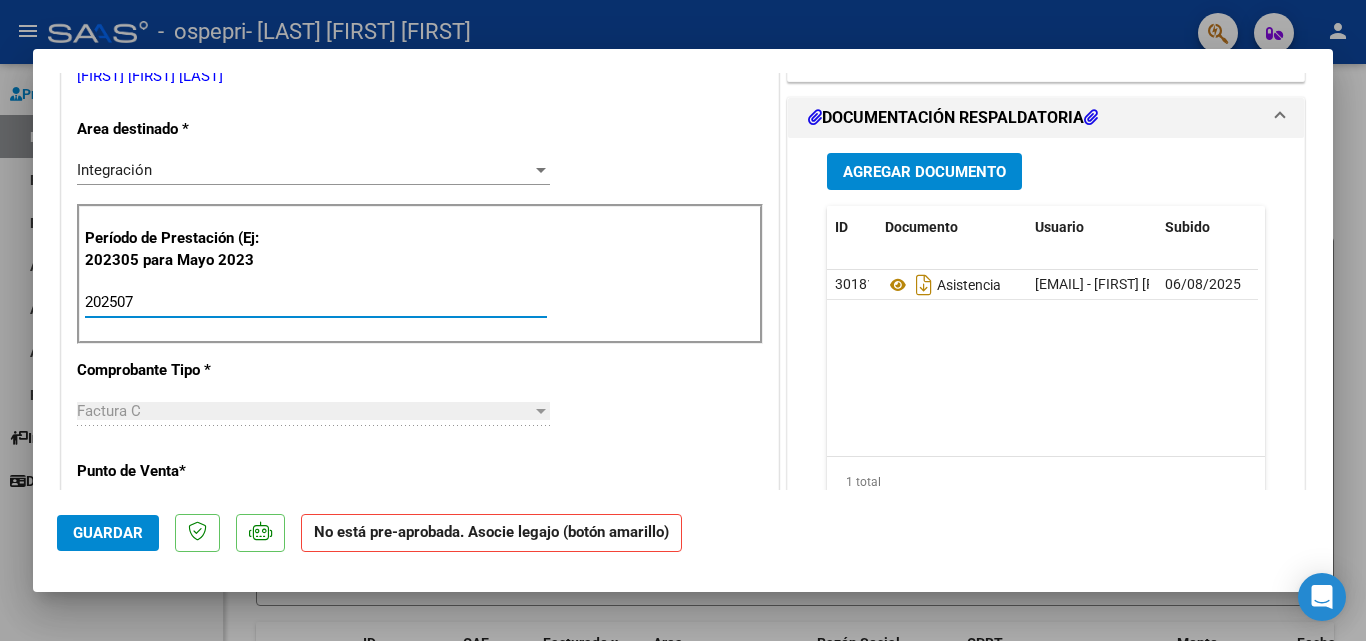 click on "Guardar" 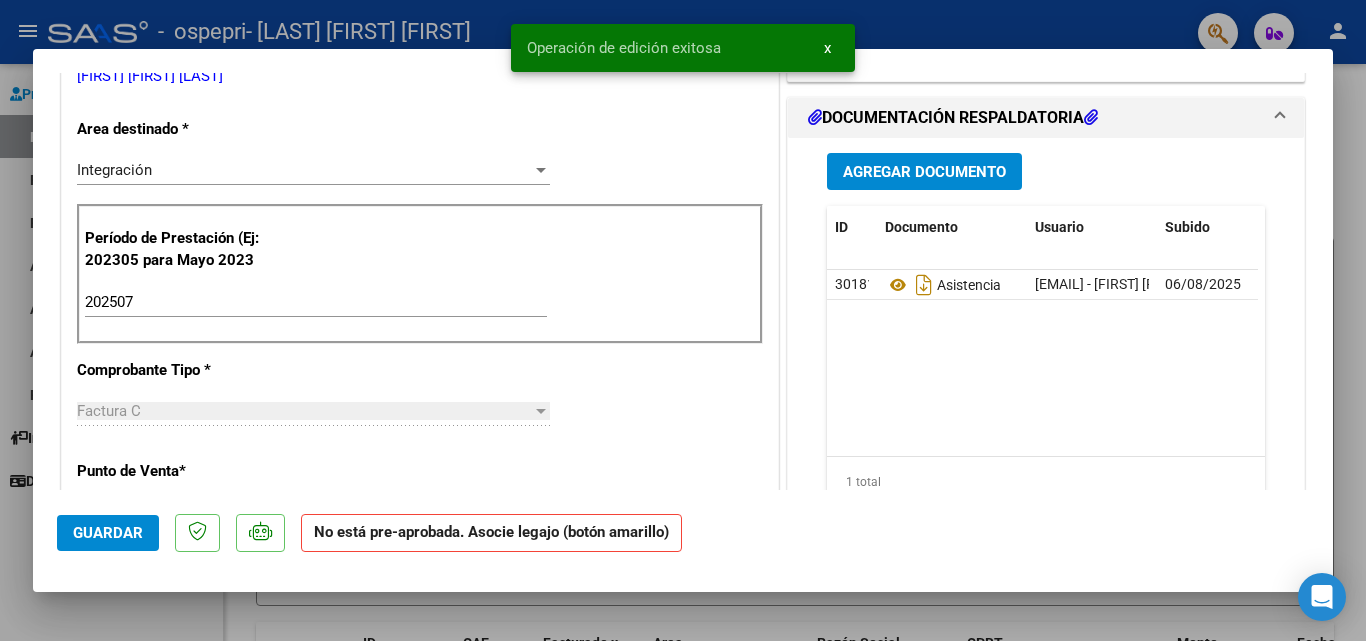 click on "No está pre-aprobada. Asocie legajo (botón amarillo)" 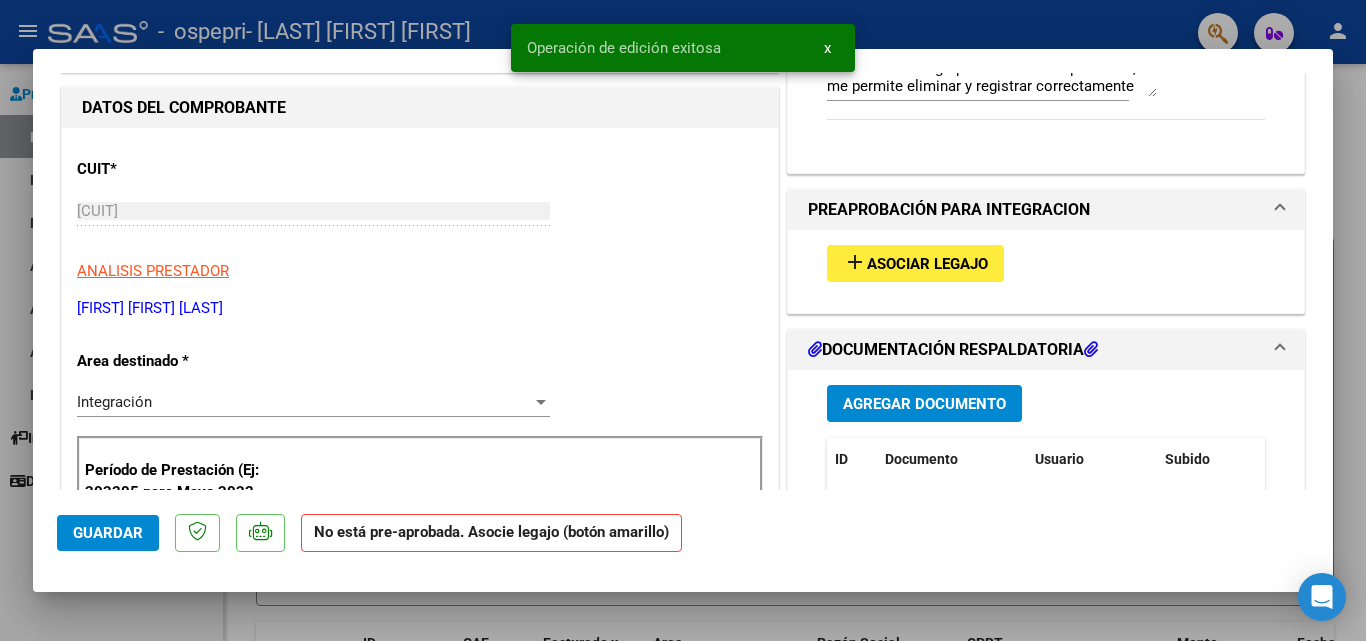 scroll, scrollTop: 92, scrollLeft: 0, axis: vertical 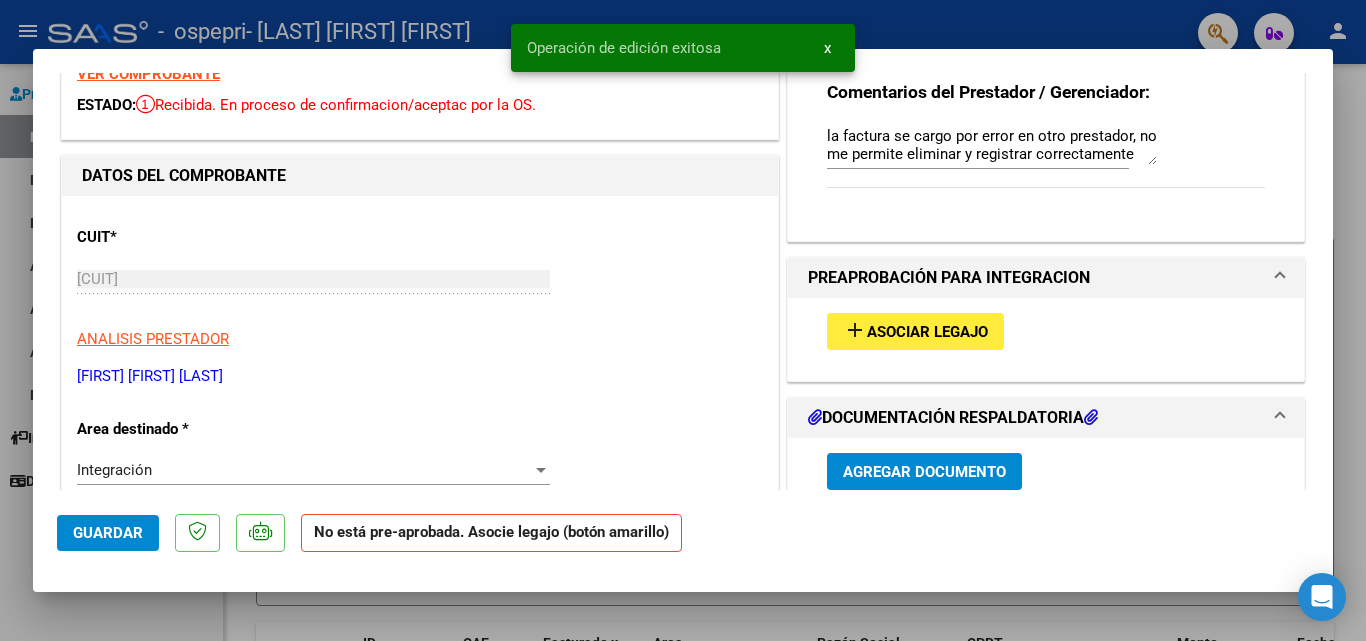 click on "Asociar Legajo" at bounding box center (927, 332) 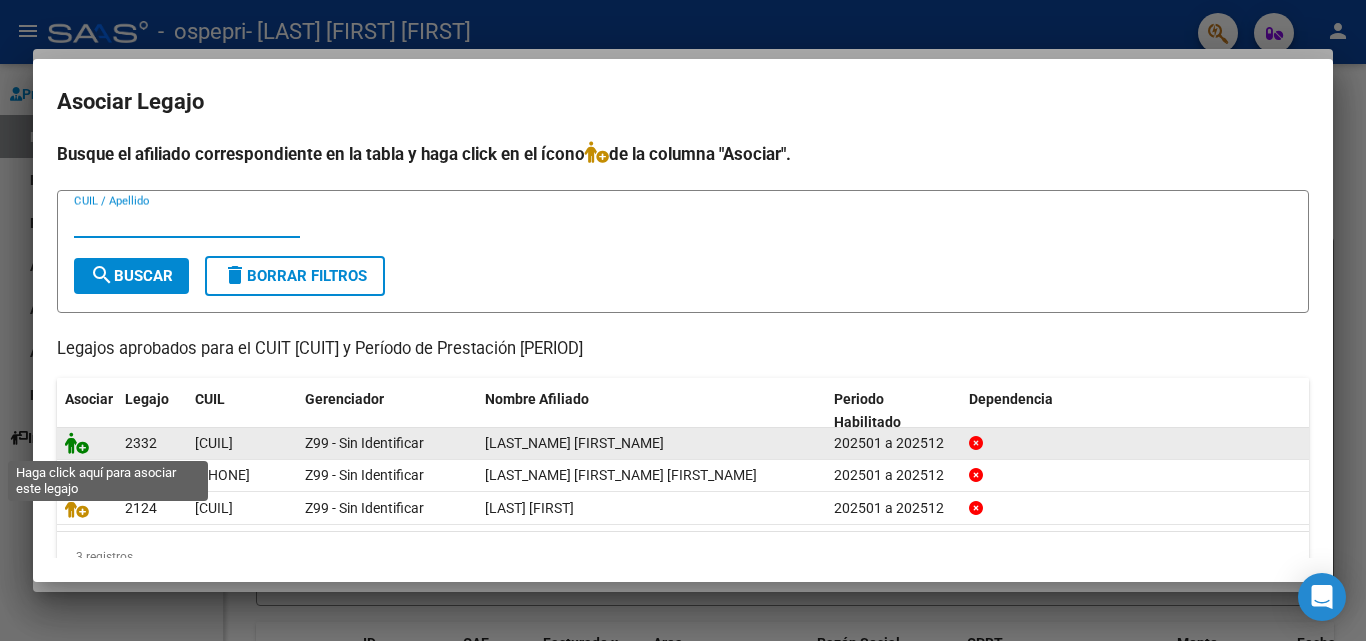 click 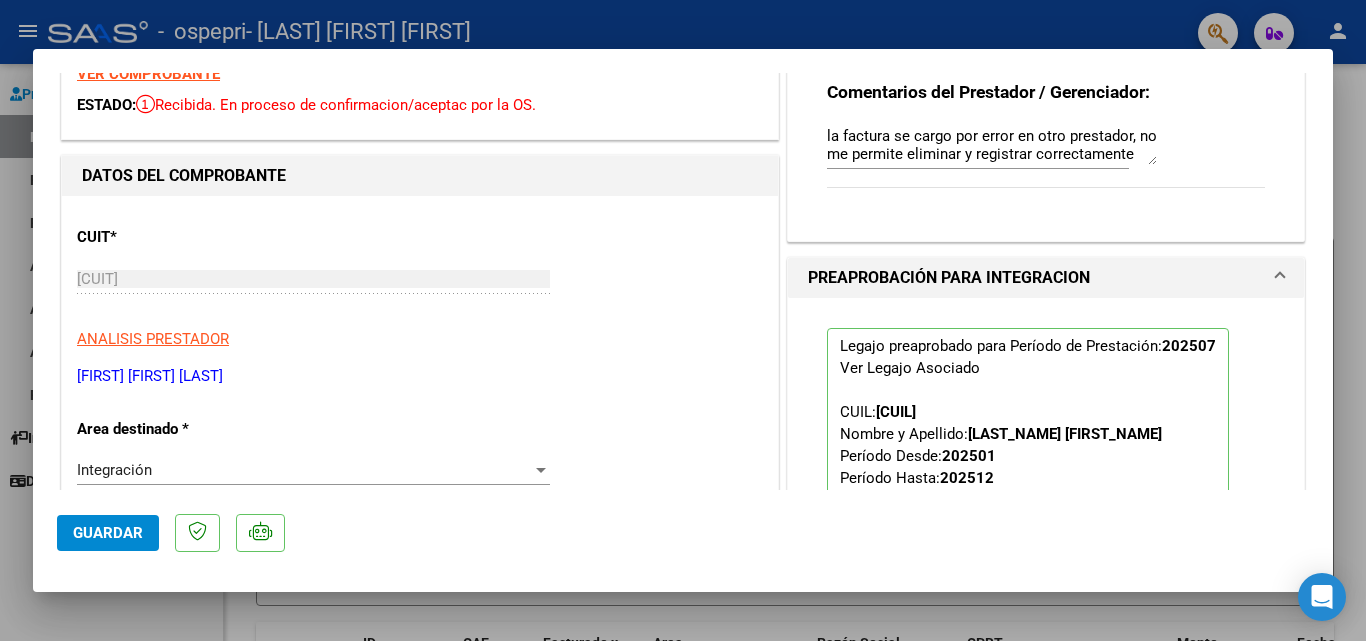 click on "la factura se cargo por error en otro prestador, no me permite eliminar y registrar correctamente" at bounding box center [992, 145] 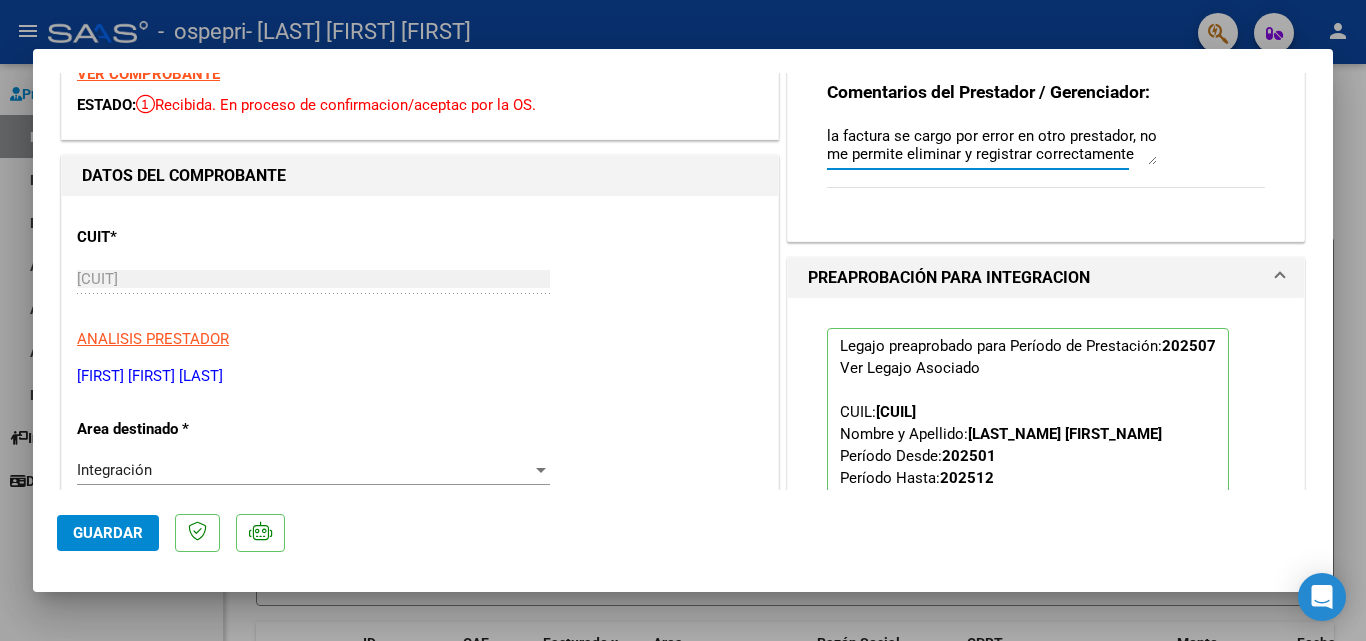 click on "la factura se cargo por error en otro prestador, no me permite eliminar y registrar correctamente" at bounding box center (992, 145) 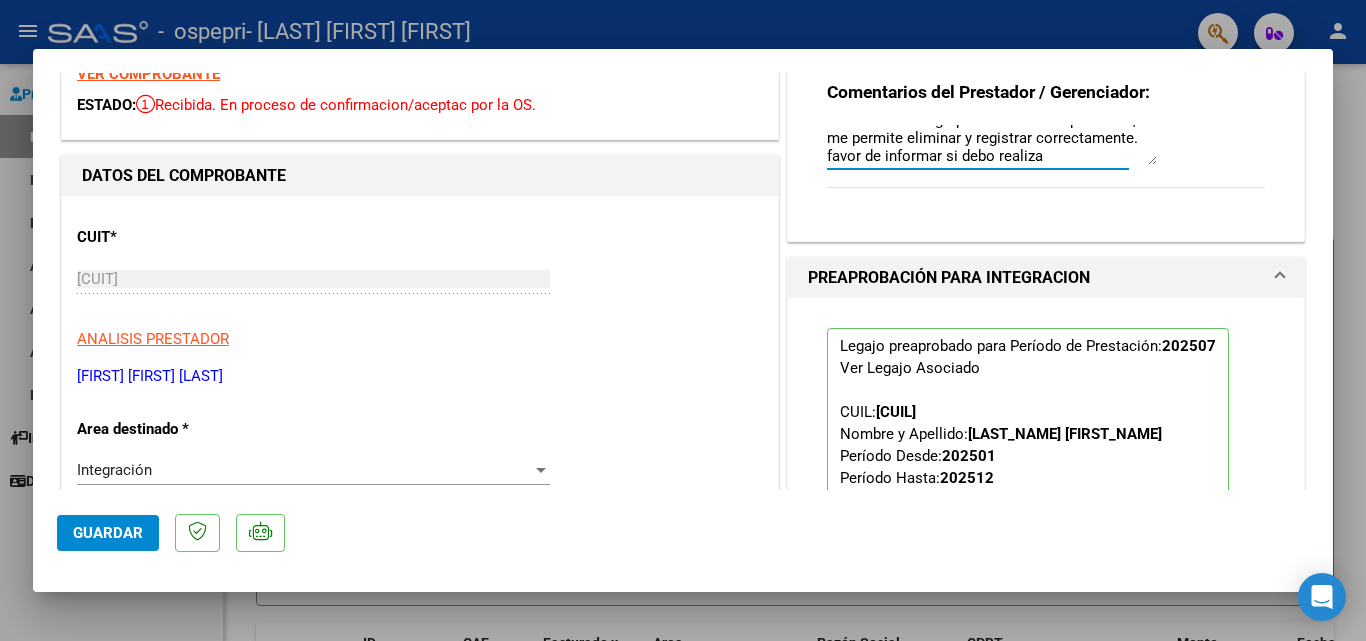 scroll, scrollTop: 34, scrollLeft: 0, axis: vertical 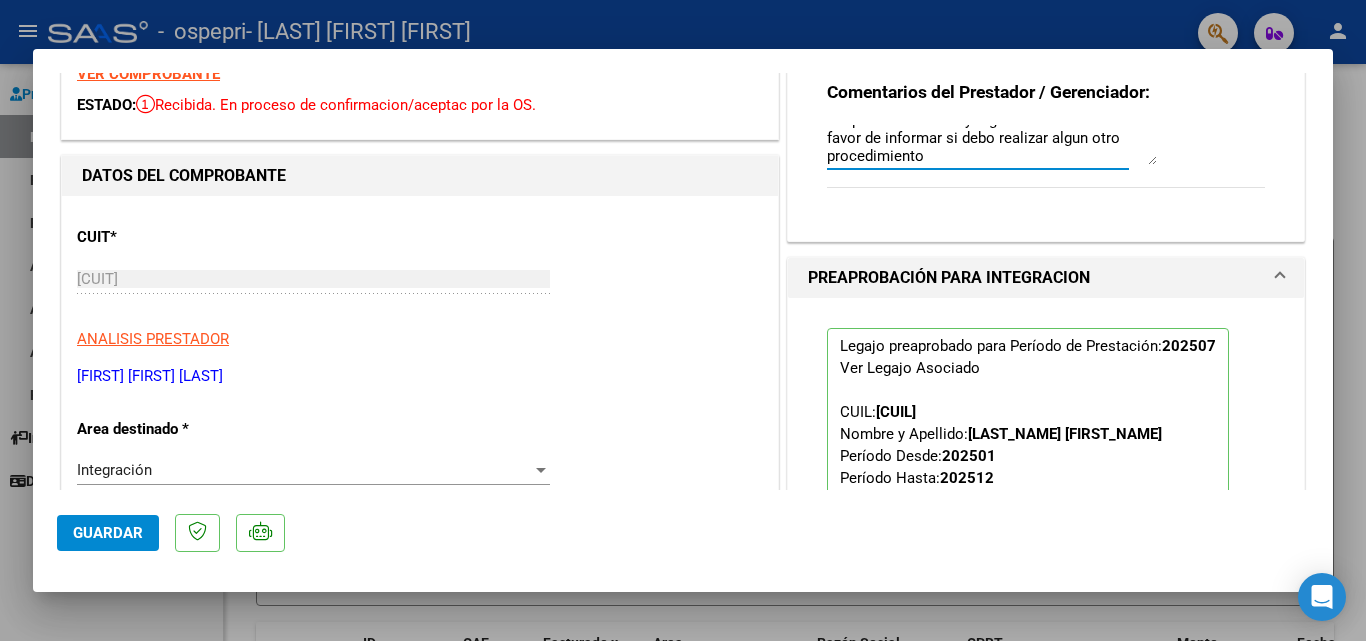 click on "la factura se cargo por error en otro prestador, no me permite eliminar y registrar correctamente. favor de informar si debo realizar algun otro procedimiento" at bounding box center [992, 145] 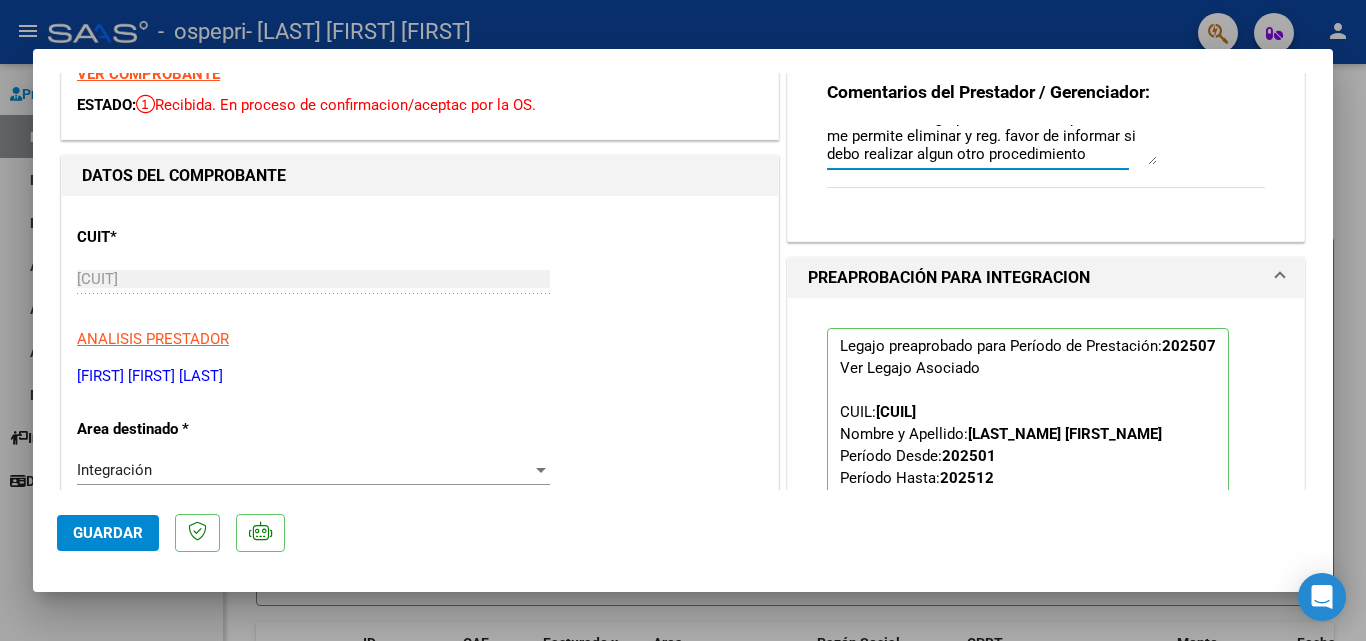 scroll, scrollTop: 18, scrollLeft: 0, axis: vertical 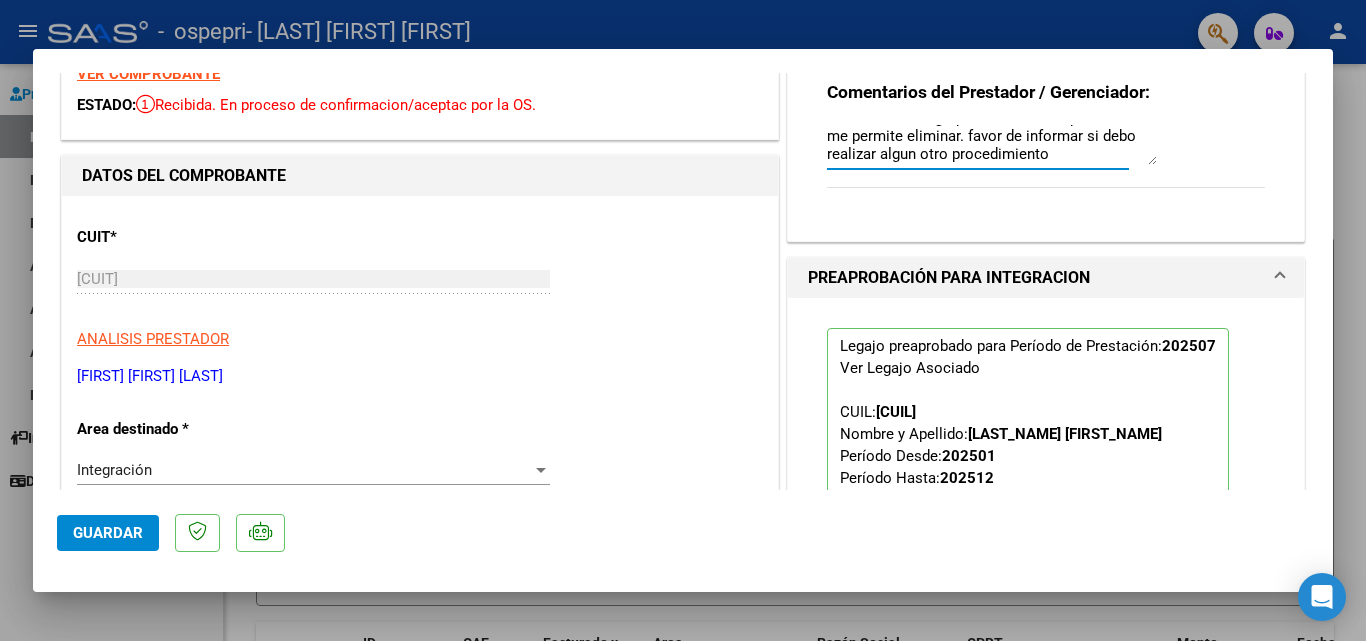 click on "la factura se cargo por error en otro prestador, no me permite eliminar. favor de informar si debo realizar algun otro procedimiento" at bounding box center [992, 145] 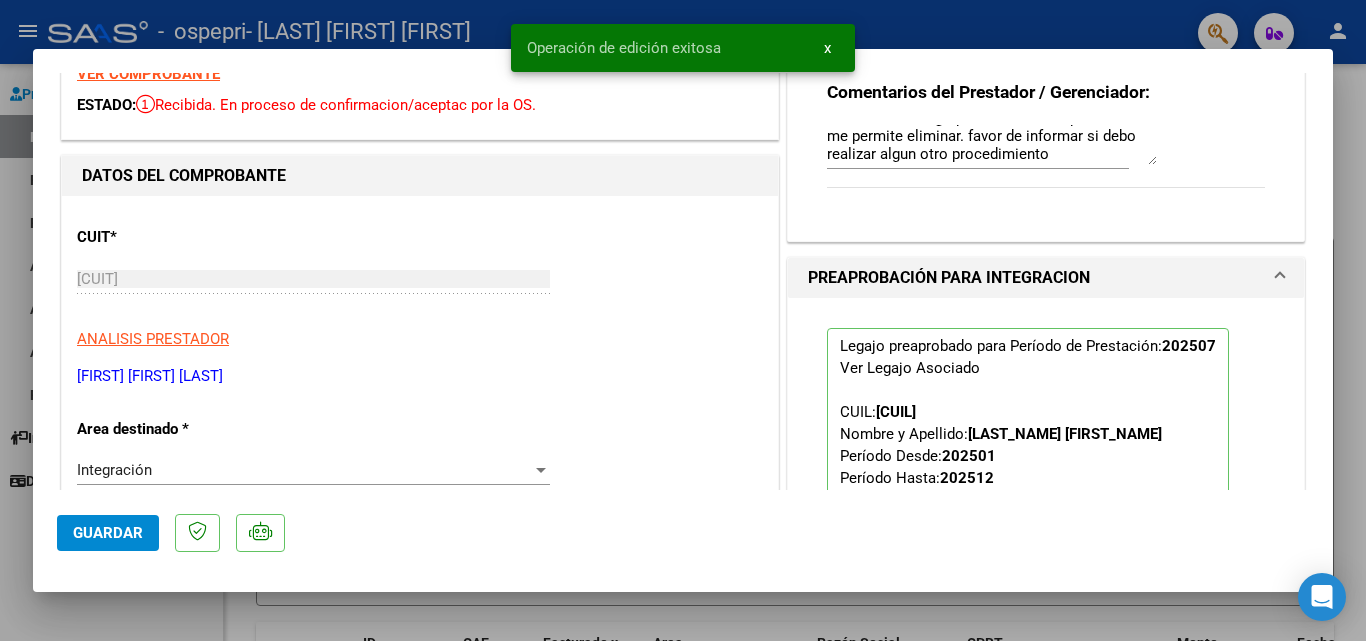 click at bounding box center [683, 320] 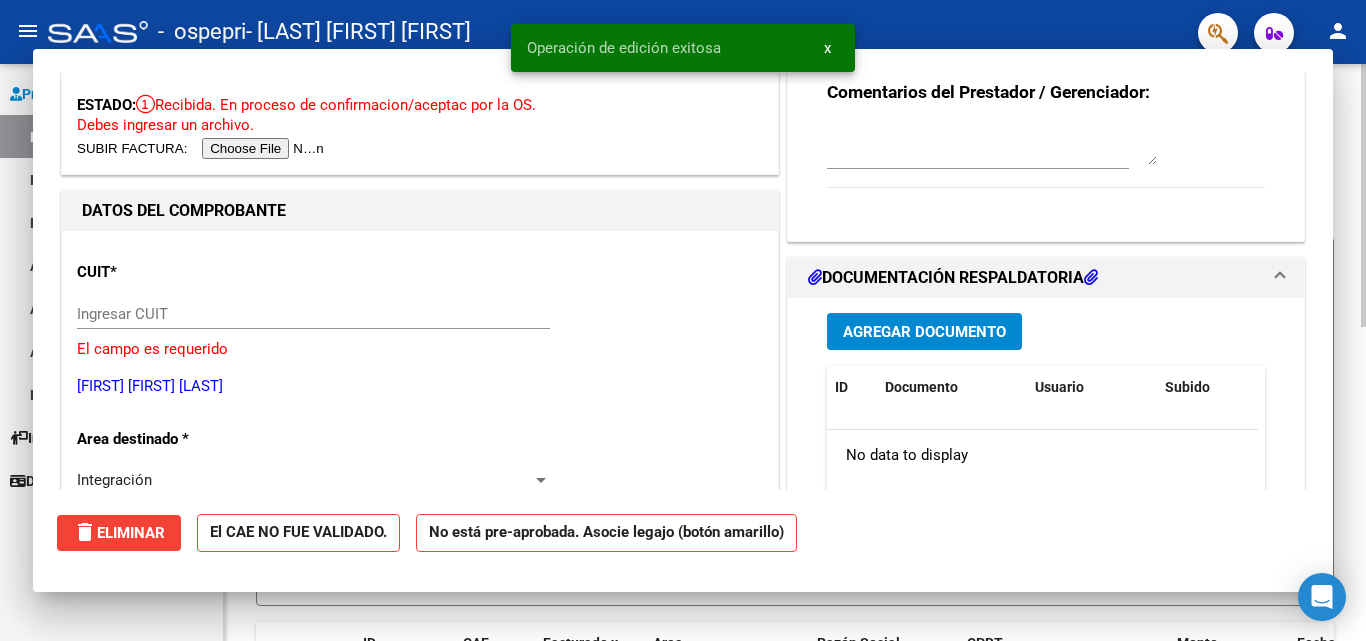scroll, scrollTop: 0, scrollLeft: 0, axis: both 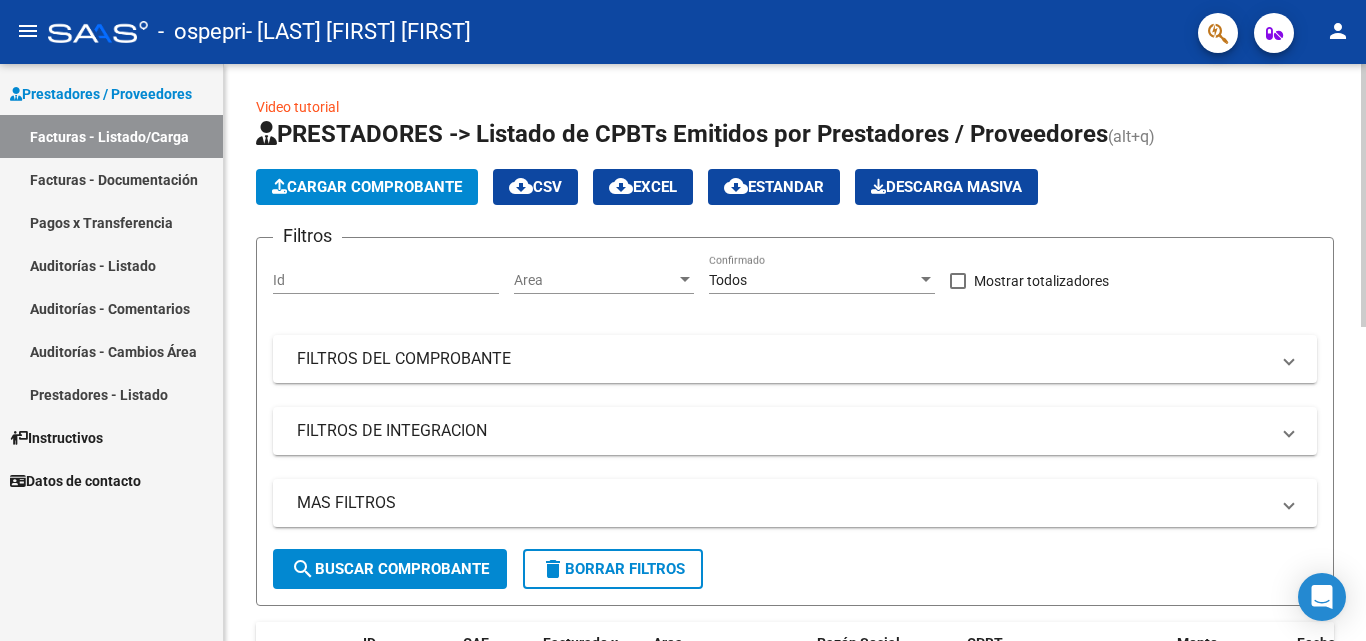 click on "Cargar Comprobante" 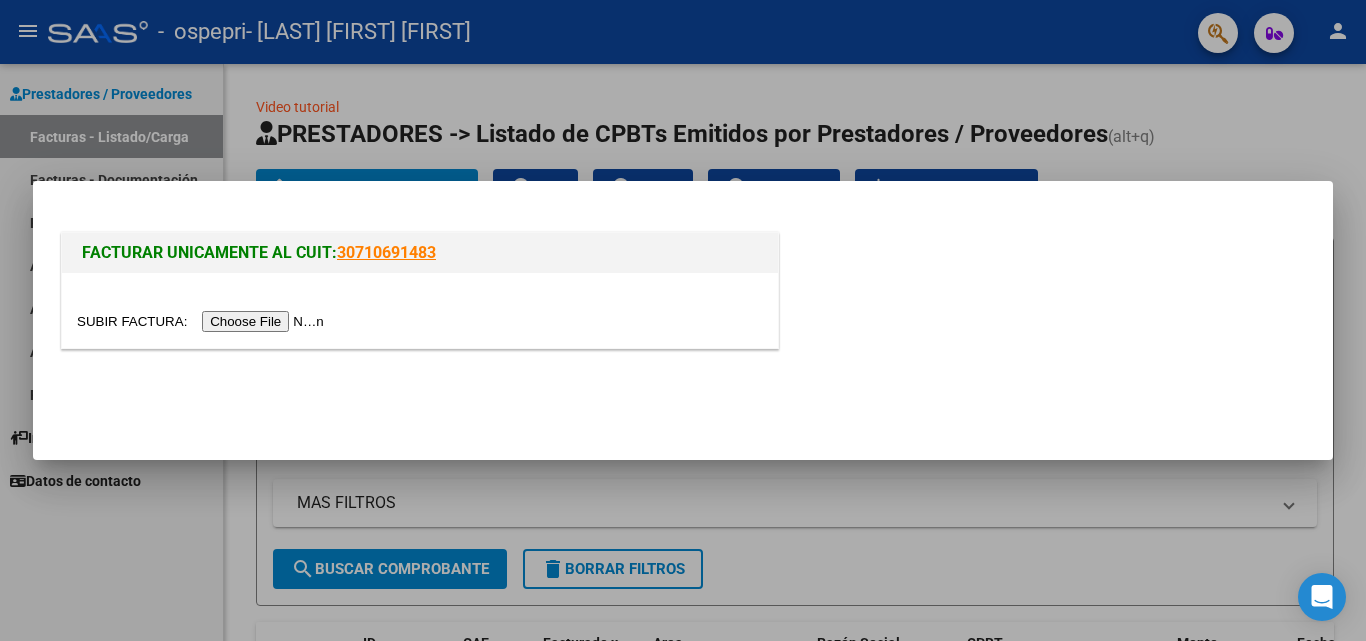 click at bounding box center (203, 321) 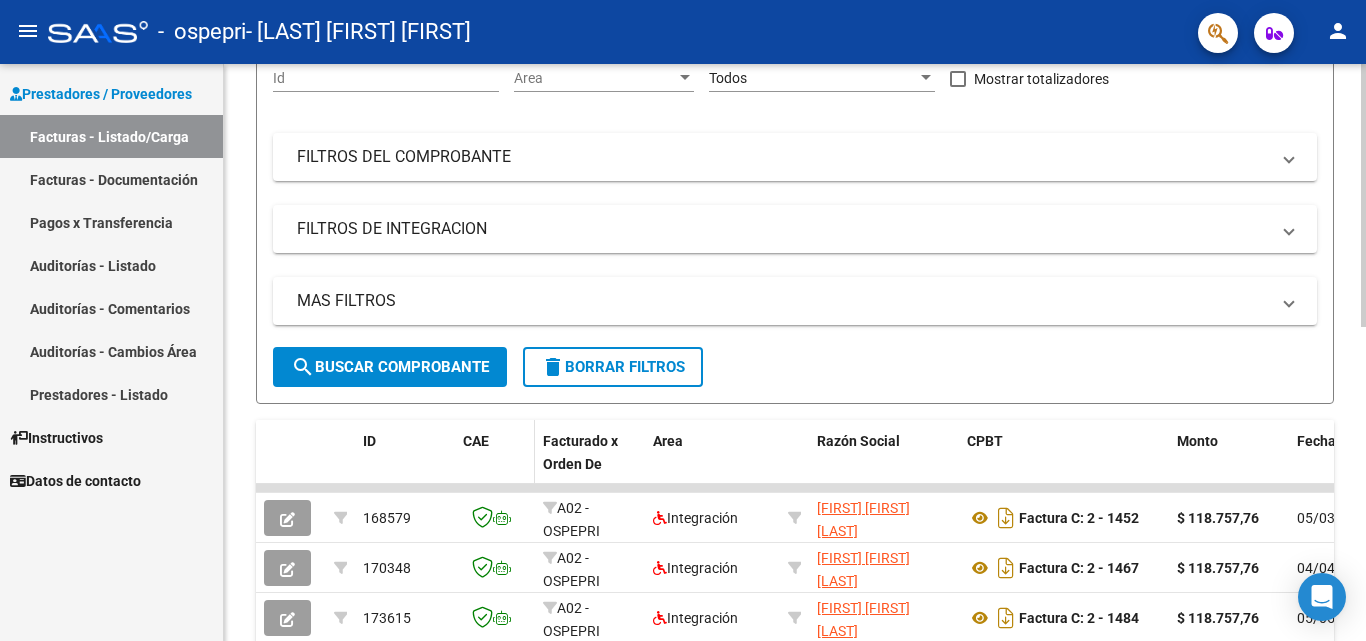 scroll, scrollTop: 200, scrollLeft: 0, axis: vertical 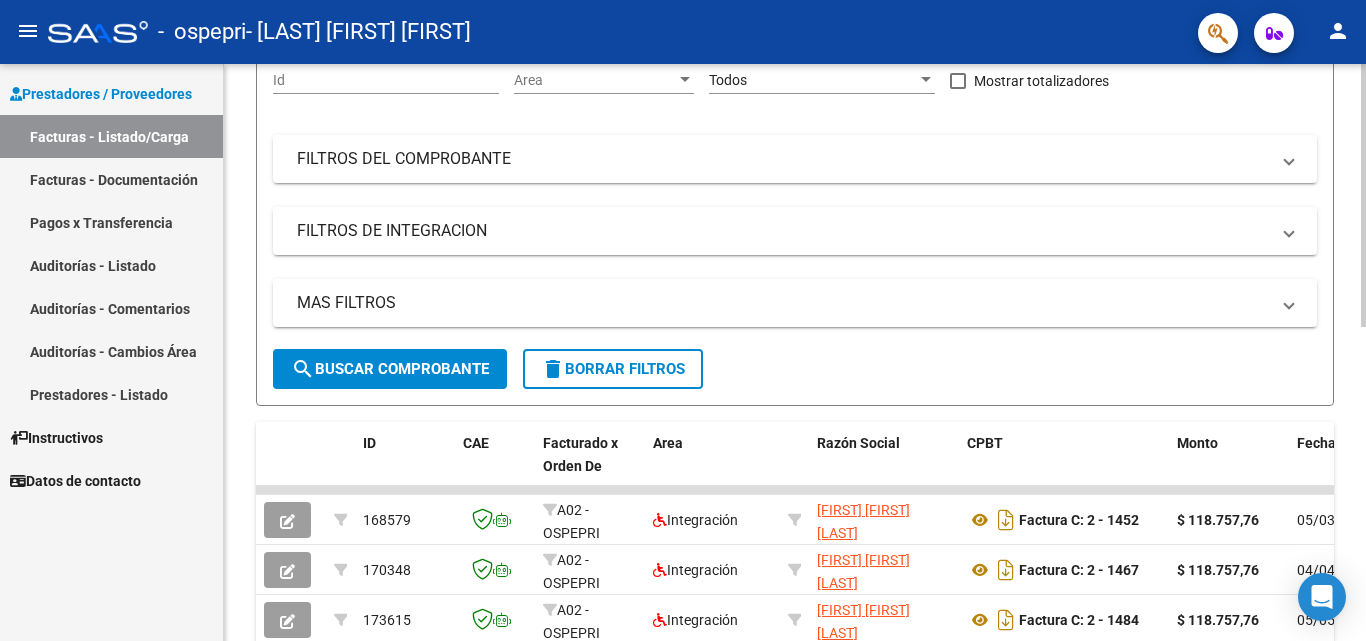 click on "Filtros Id Area Area Todos Confirmado   Mostrar totalizadores   FILTROS DEL COMPROBANTE  Comprobante Tipo Comprobante Tipo Start date – End date Fec. Comprobante Desde / Hasta Días Emisión Desde(cant. días) Días Emisión Hasta(cant. días) CUIT / Razón Social Pto. Venta Nro. Comprobante Código SSS CAE Válido CAE Válido Todos Cargado Módulo Hosp. Todos Tiene facturacion Apócrifa Hospital Refes  FILTROS DE INTEGRACION  Período De Prestación Campos del Archivo de Rendición Devuelto x SSS (dr_envio) Todos Rendido x SSS (dr_envio) Tipo de Registro Tipo de Registro Período Presentación Período Presentación Campos del Legajo Asociado (preaprobación) Afiliado Legajo (cuil/nombre) Todos Solo facturas preaprobadas  MAS FILTROS  Todos Con Doc. Respaldatoria Todos Con Trazabilidad Todos Asociado a Expediente Sur Auditoría Auditoría Auditoría Id Start date – End date Auditoría Confirmada Desde / Hasta Start date – End date Fec. Rec. Desde / Hasta Start date – End date Start date – End date" 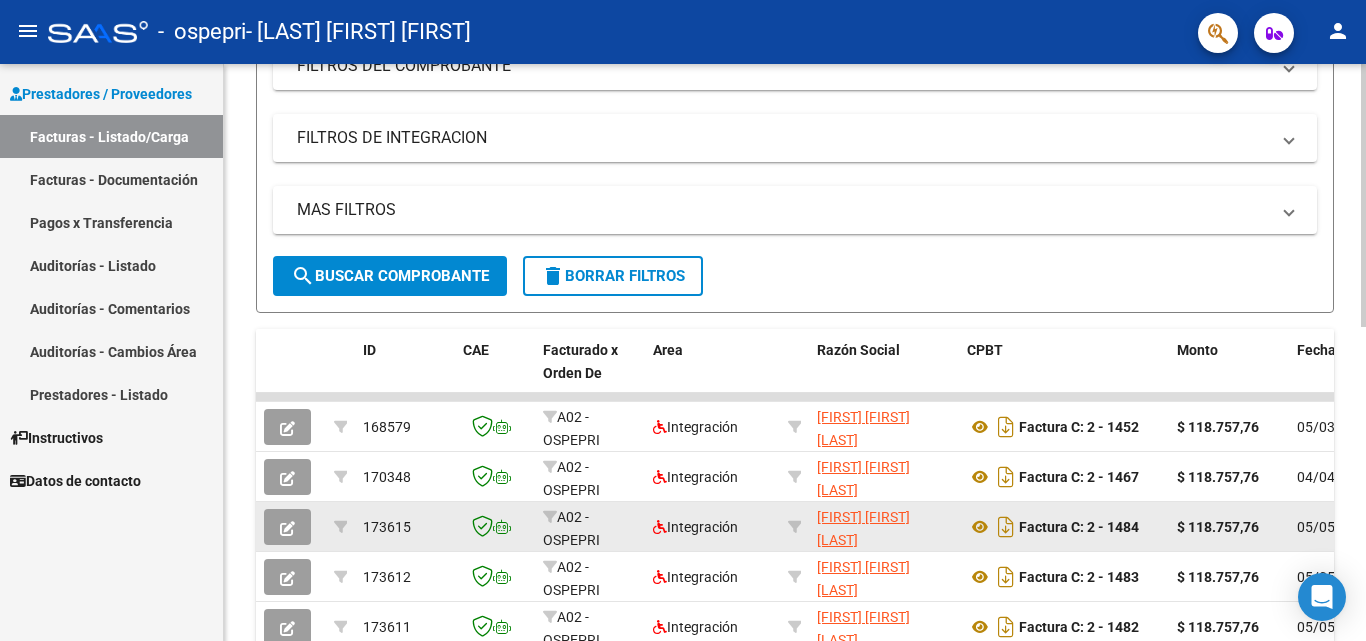 scroll, scrollTop: 500, scrollLeft: 0, axis: vertical 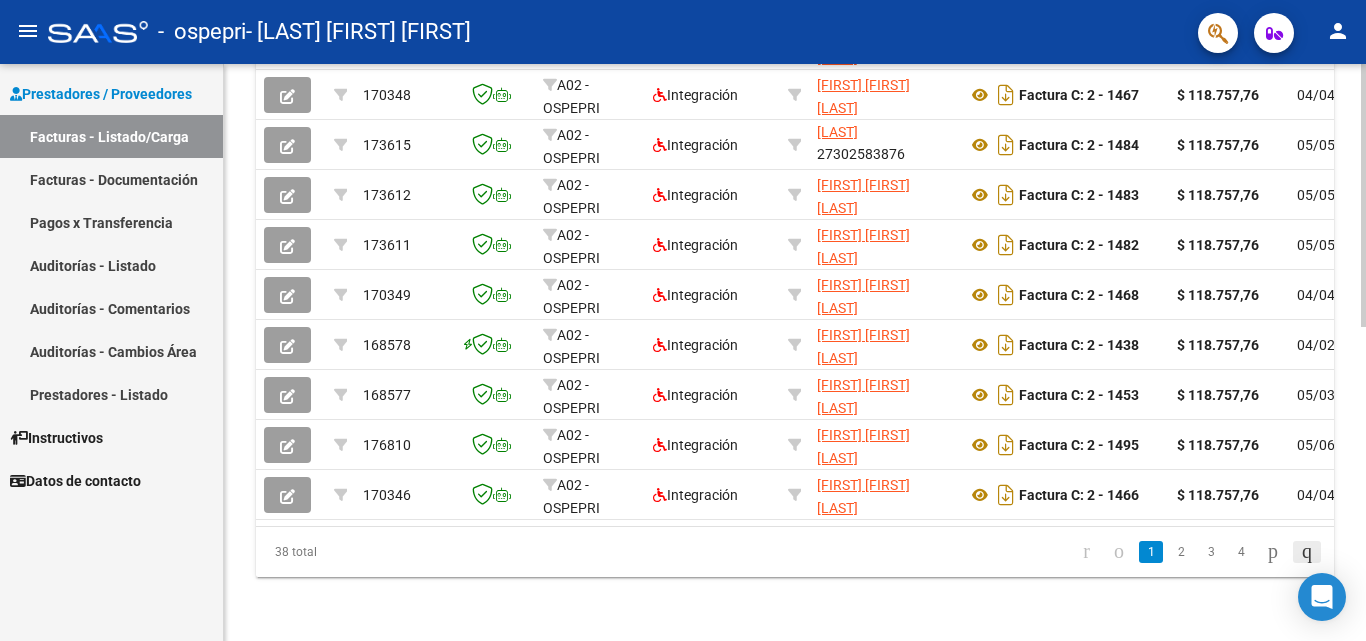click 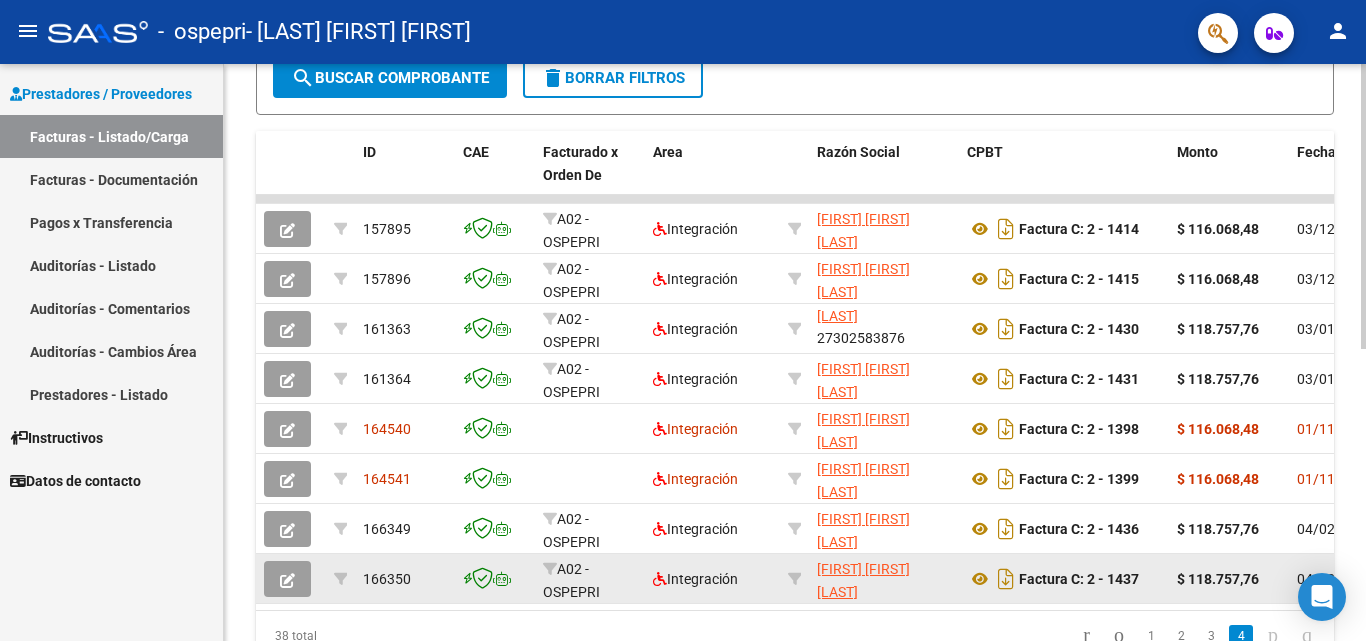 scroll, scrollTop: 591, scrollLeft: 0, axis: vertical 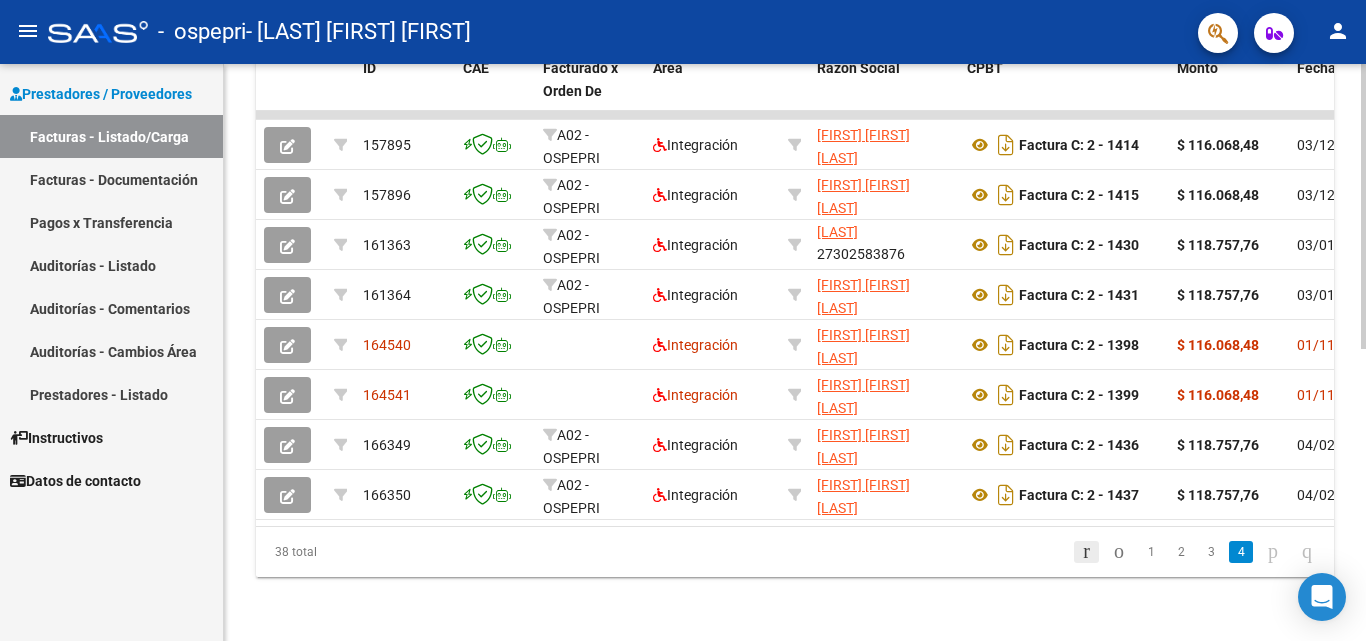 click 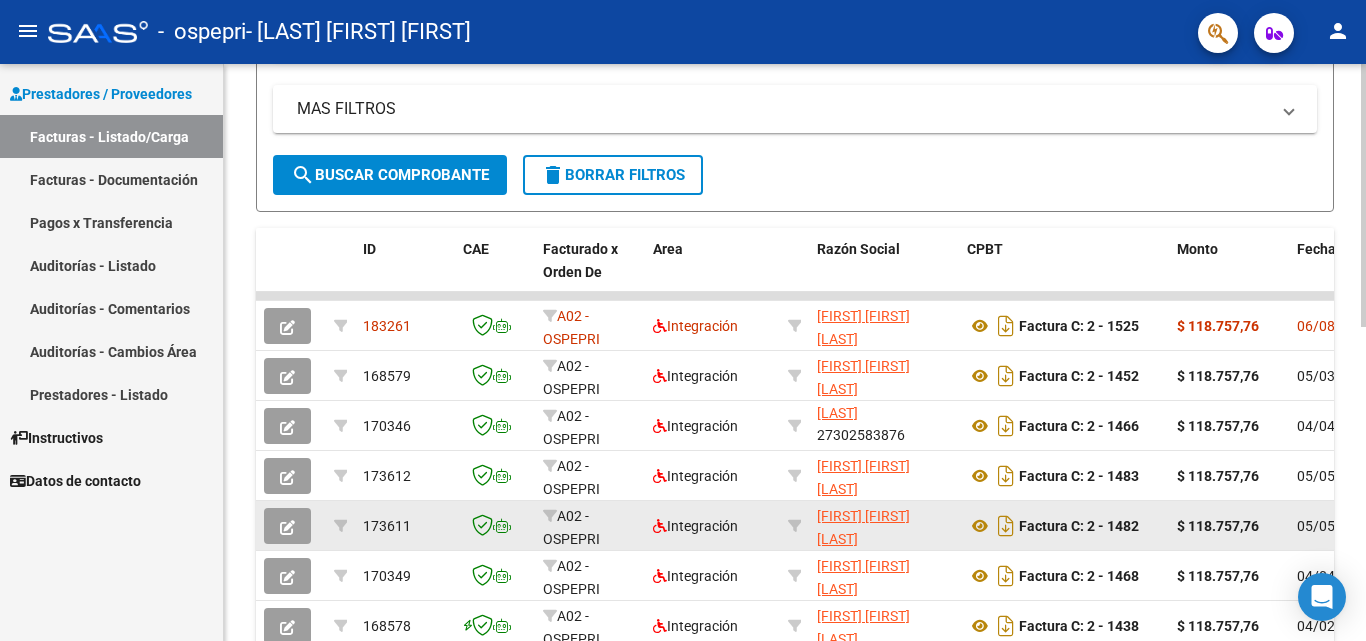 scroll, scrollTop: 391, scrollLeft: 0, axis: vertical 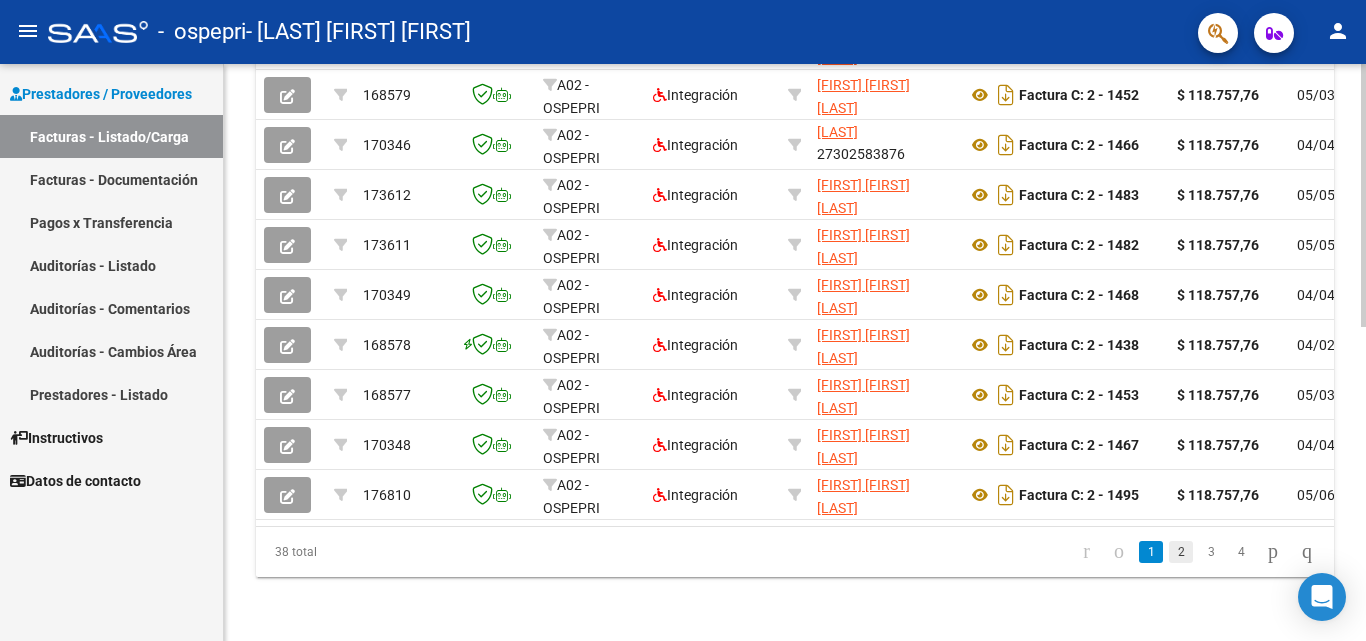 click on "2" 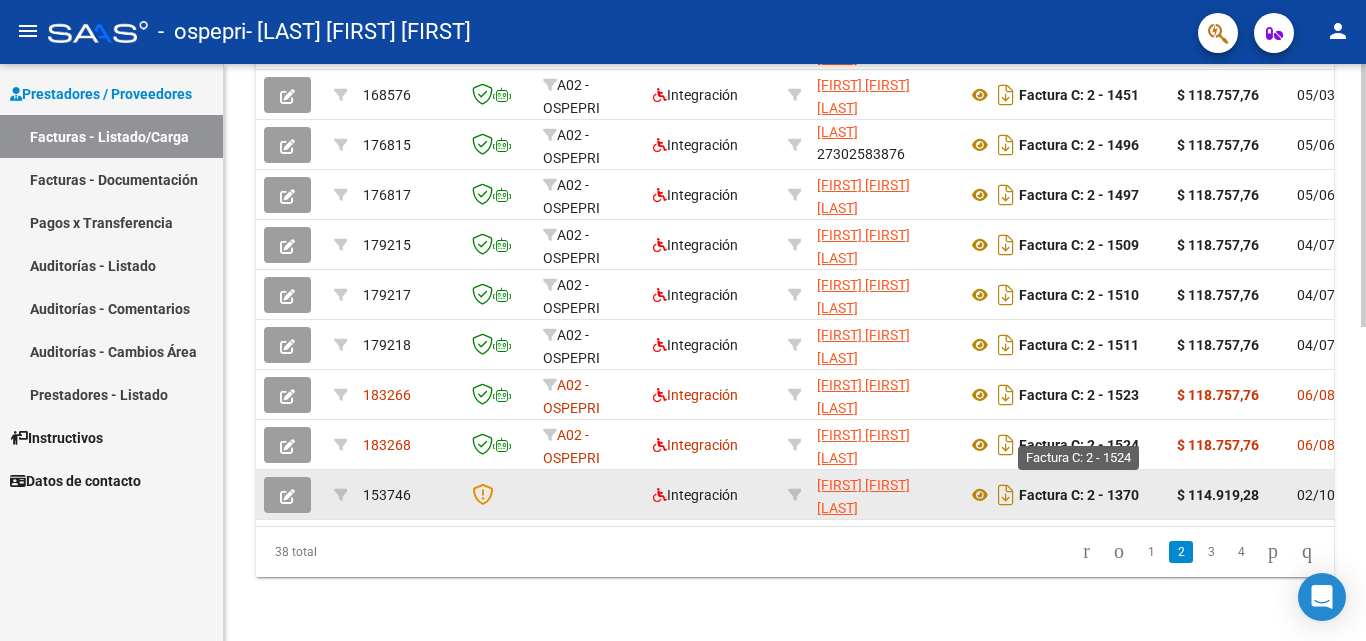 scroll, scrollTop: 691, scrollLeft: 0, axis: vertical 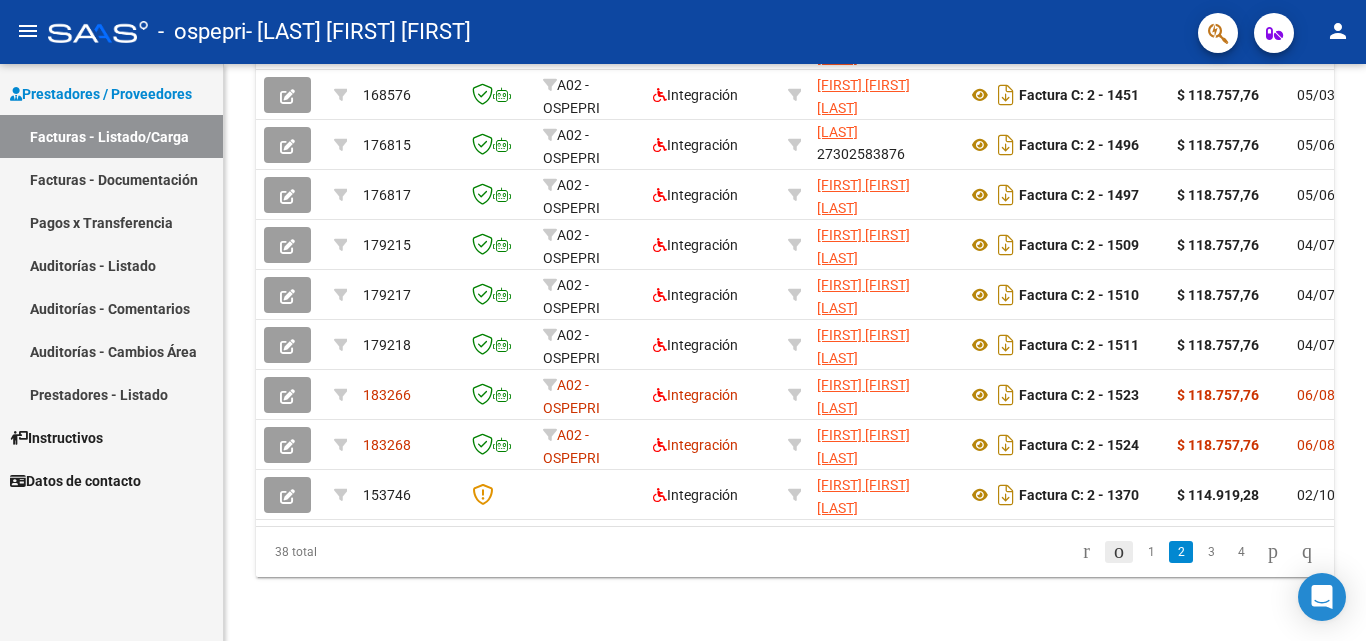 click 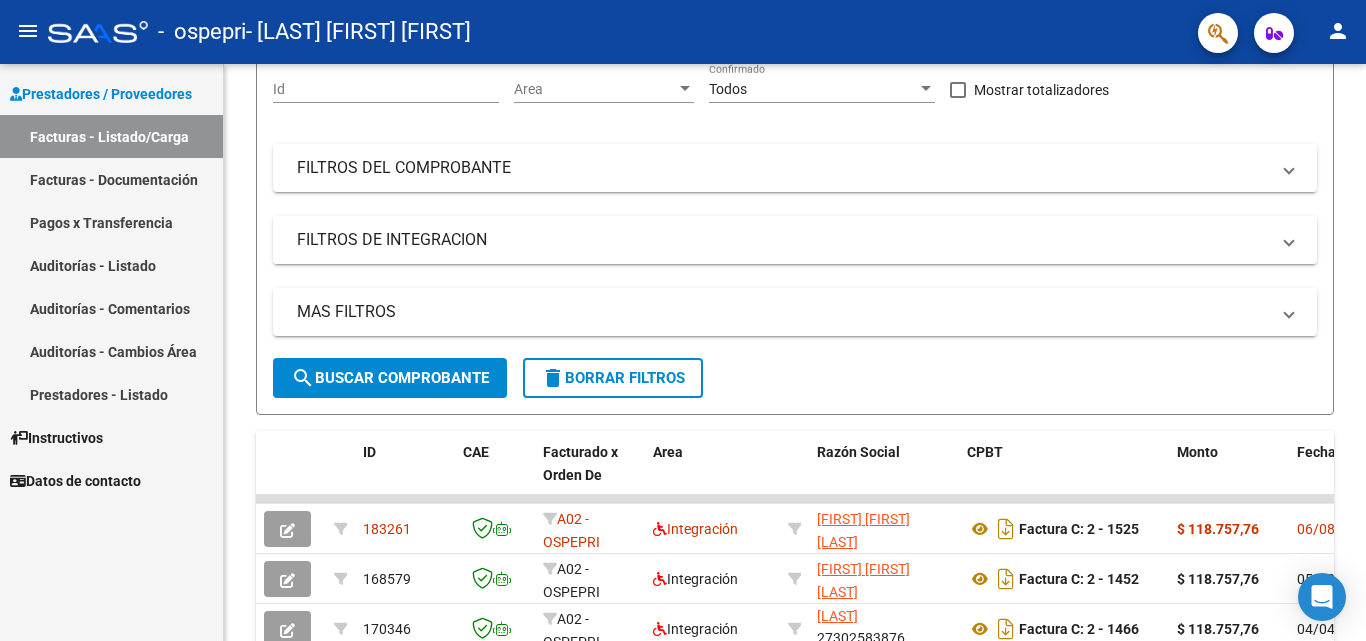 scroll, scrollTop: 91, scrollLeft: 0, axis: vertical 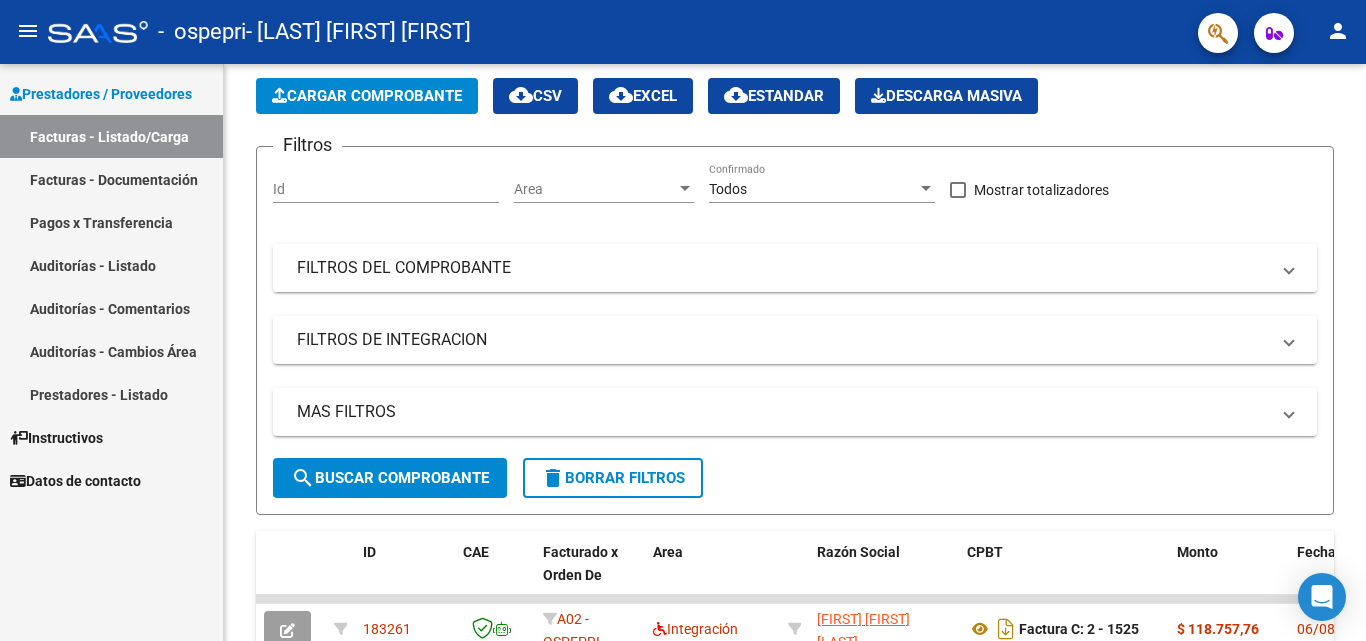 click on "FILTROS DEL COMPROBANTE" at bounding box center [783, 268] 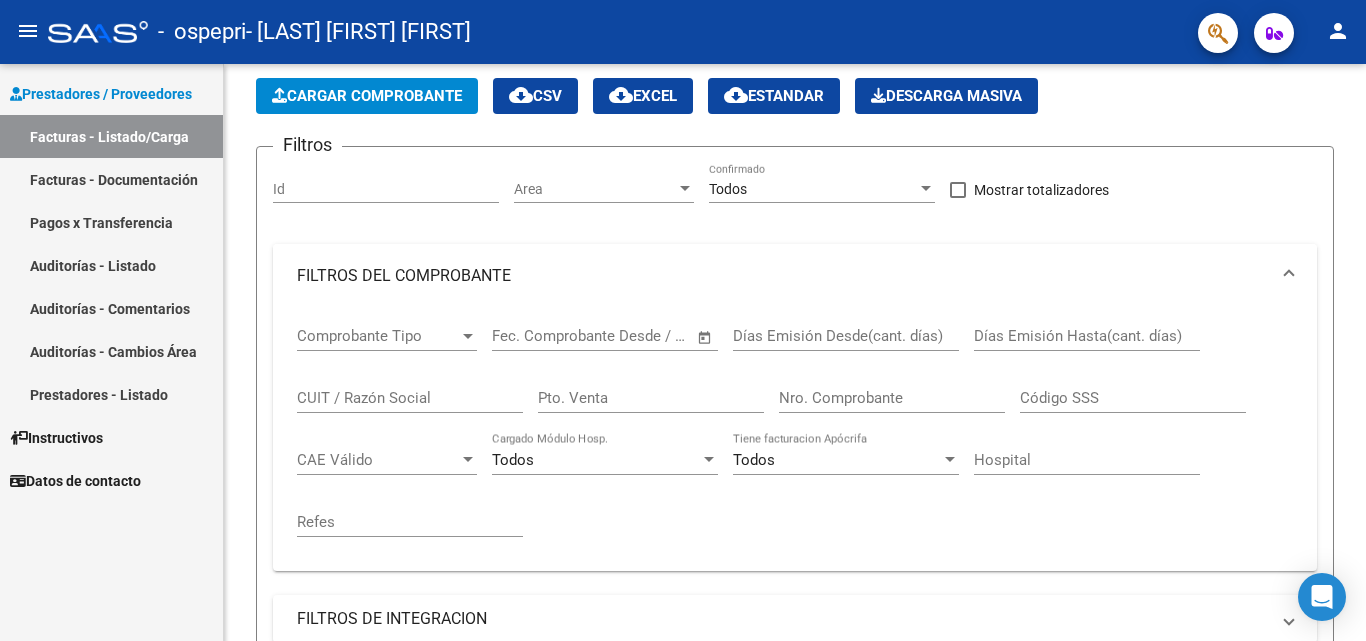 click on "FILTROS DEL COMPROBANTE" at bounding box center [795, 276] 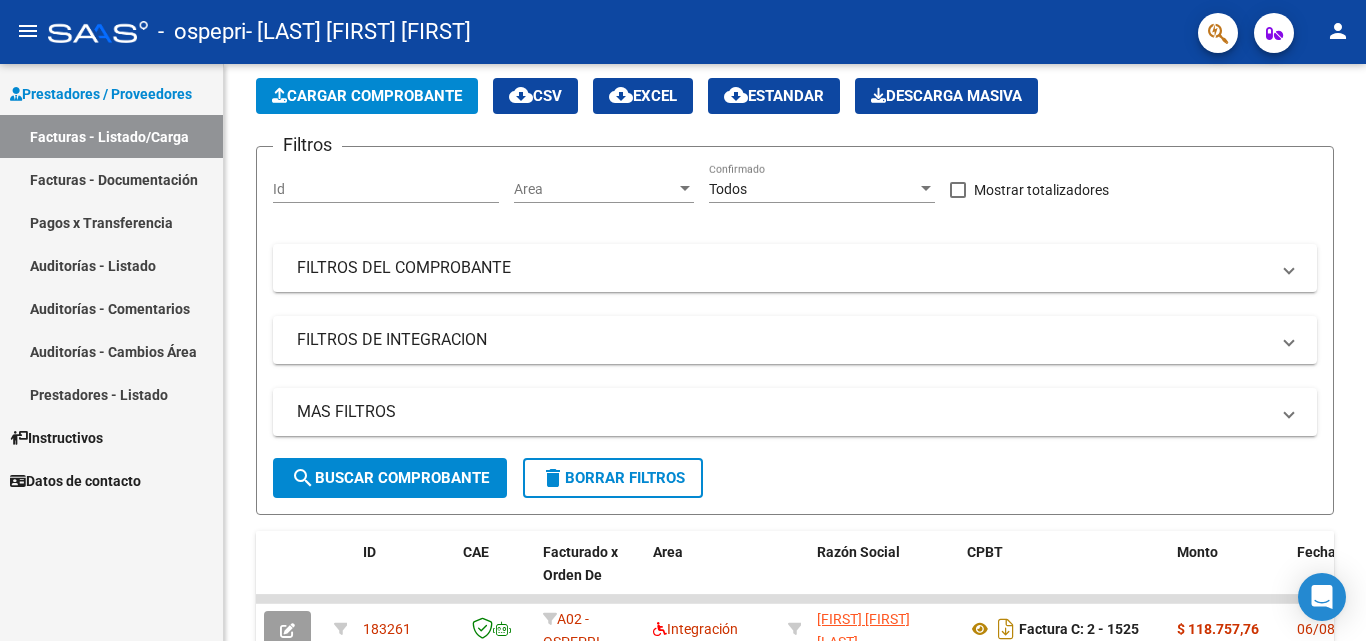 click on "Todos" at bounding box center (813, 189) 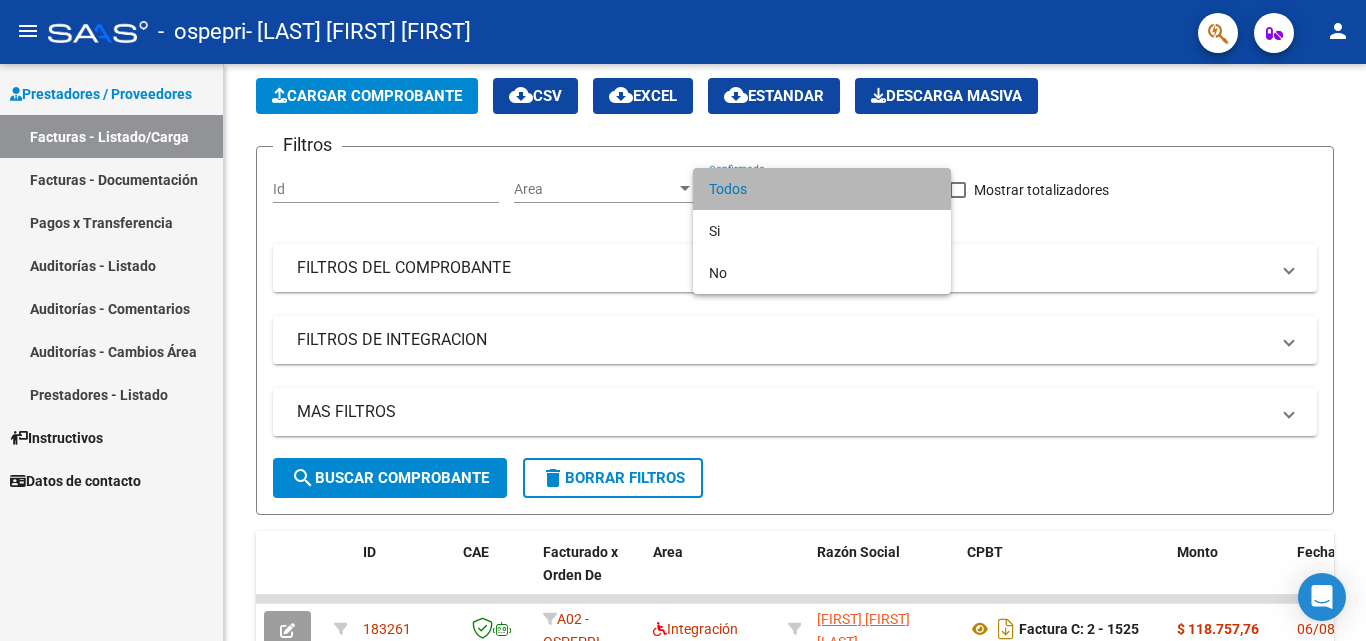 click on "Todos" at bounding box center [822, 189] 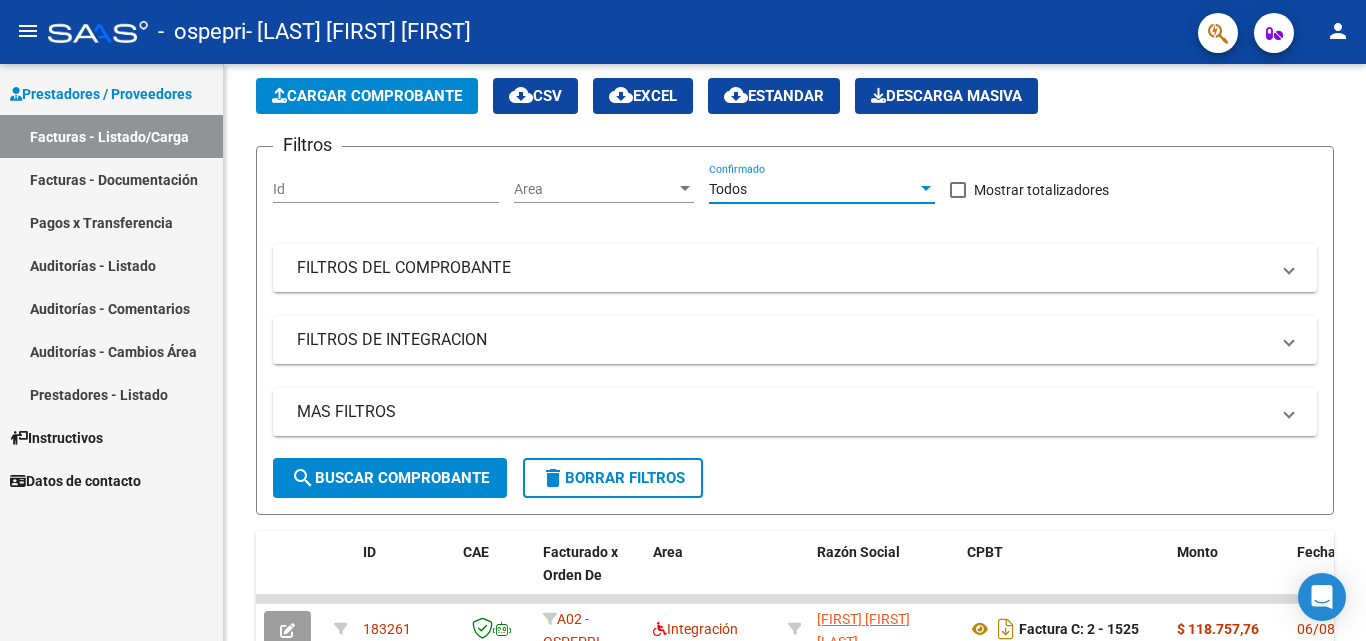 click on "Area Area" 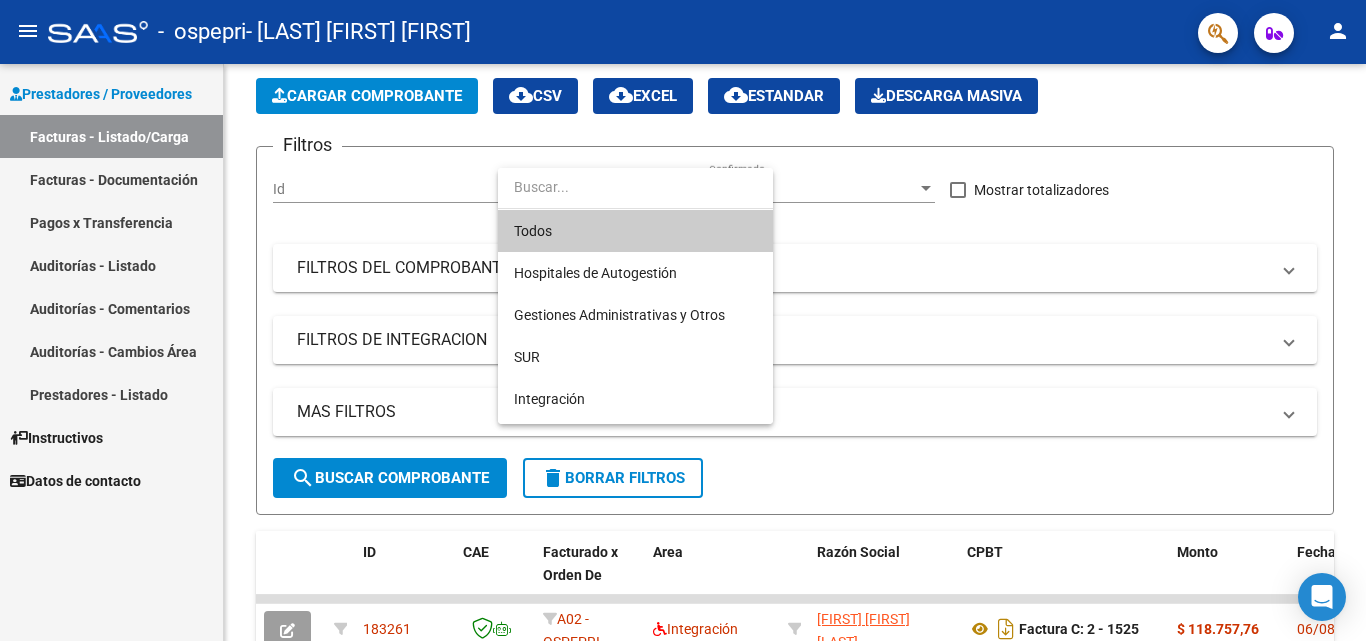 click at bounding box center (683, 320) 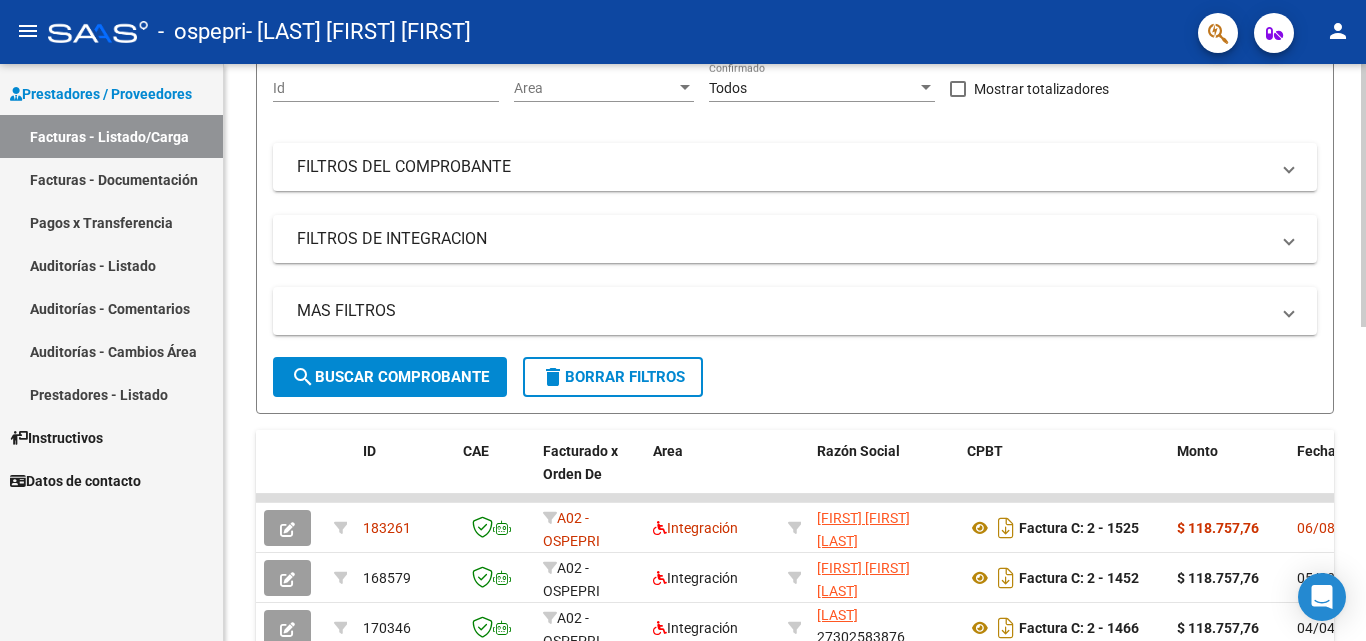 scroll, scrollTop: 191, scrollLeft: 0, axis: vertical 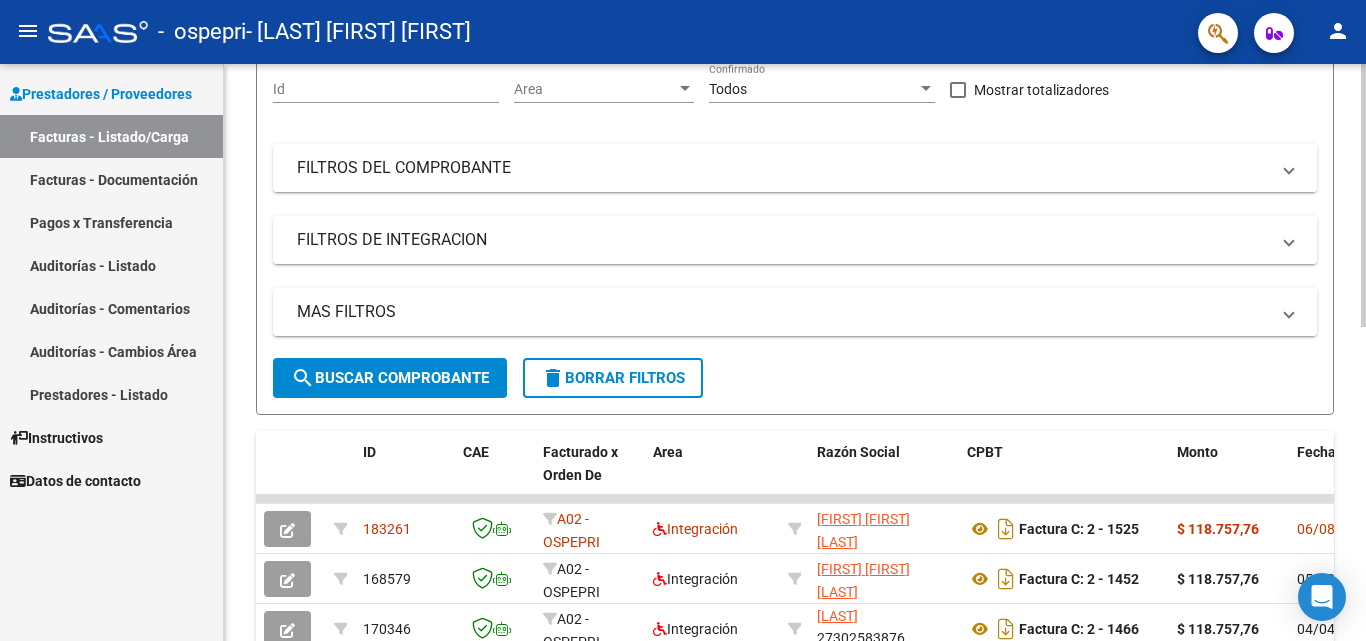 click on "FILTROS DEL COMPROBANTE" at bounding box center (795, 168) 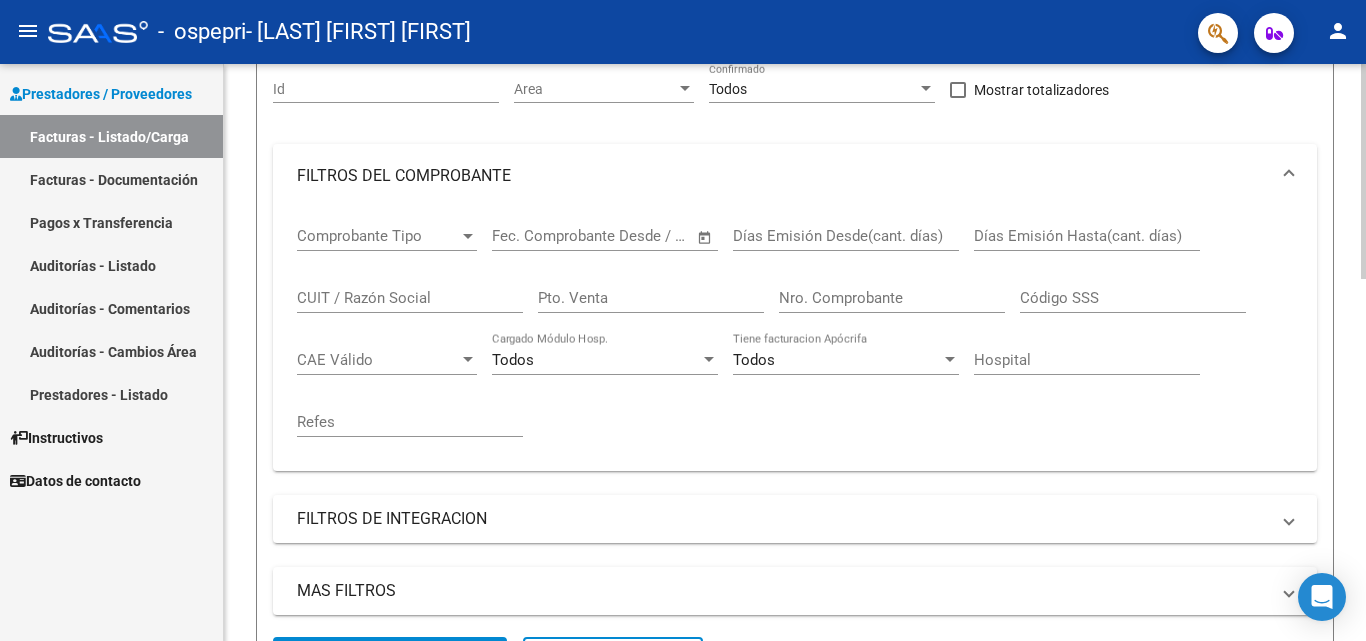 click at bounding box center [709, 359] 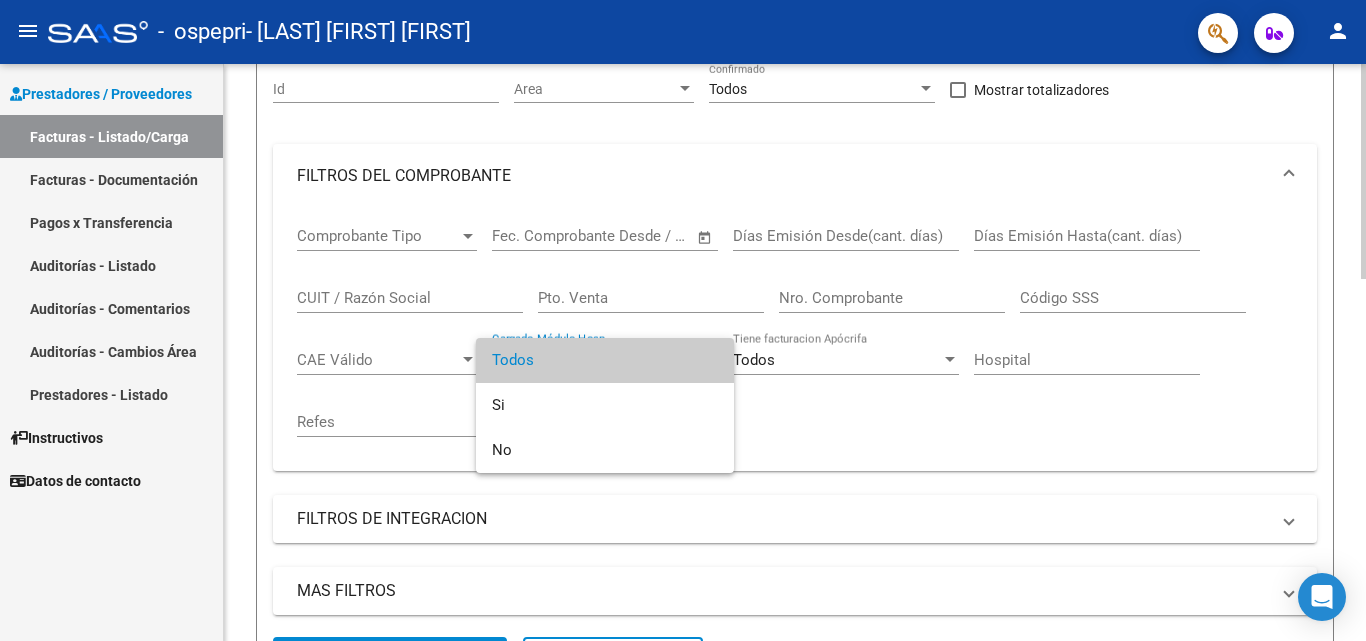 click on "Todos" at bounding box center (605, 360) 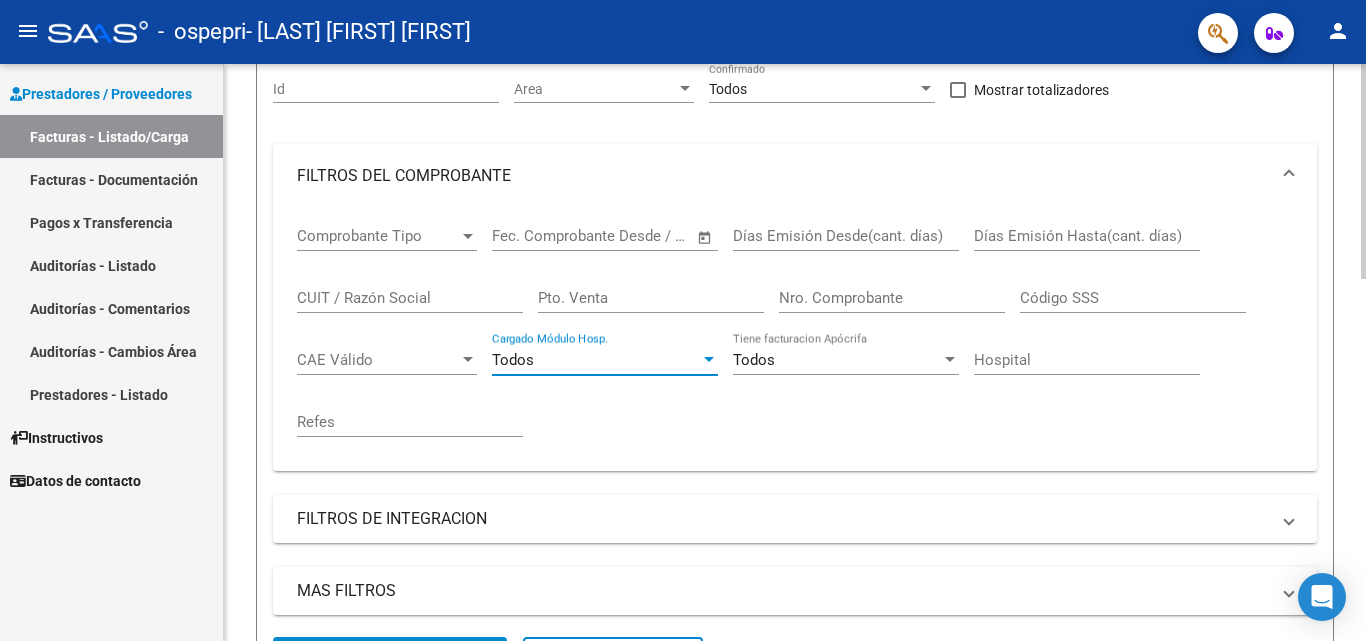 click on "Comprobante Tipo" at bounding box center (378, 236) 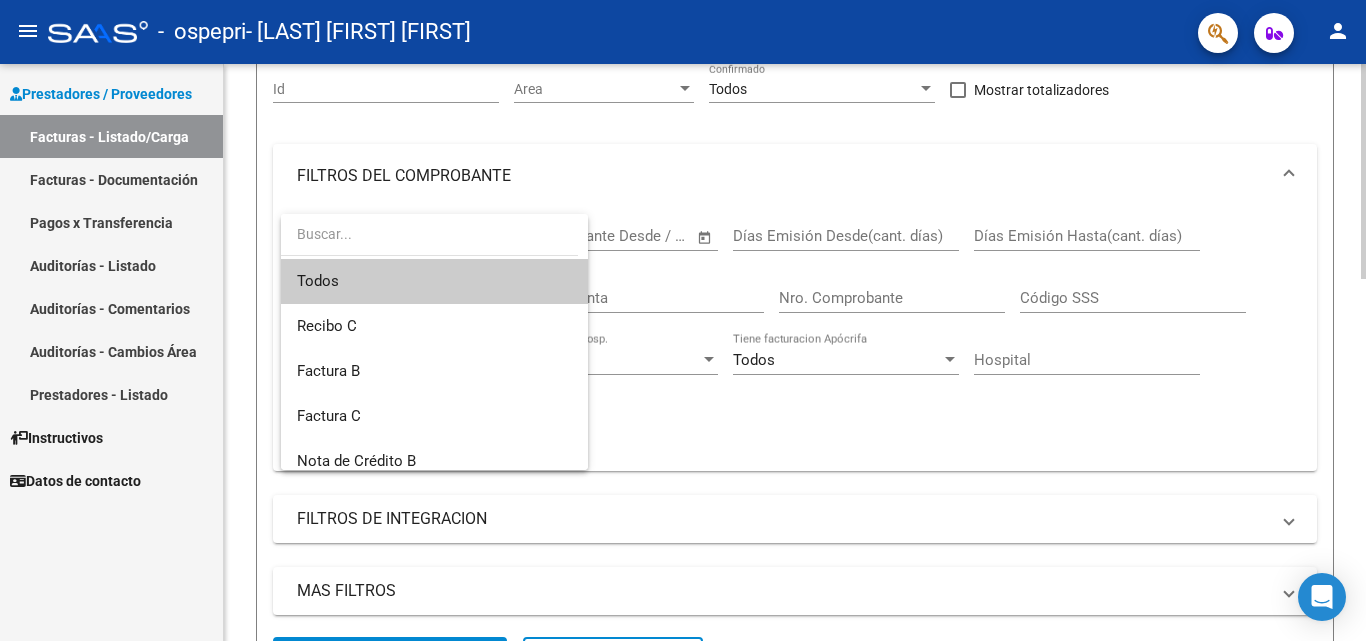 click at bounding box center (429, 234) 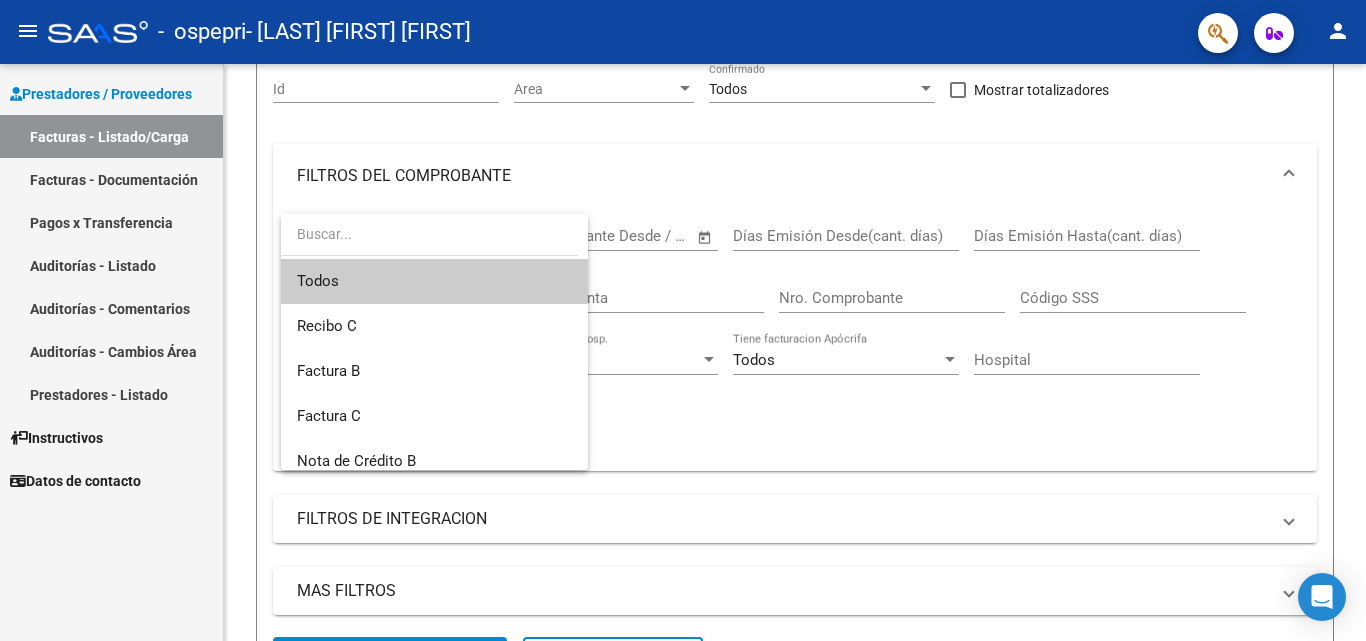click at bounding box center [683, 320] 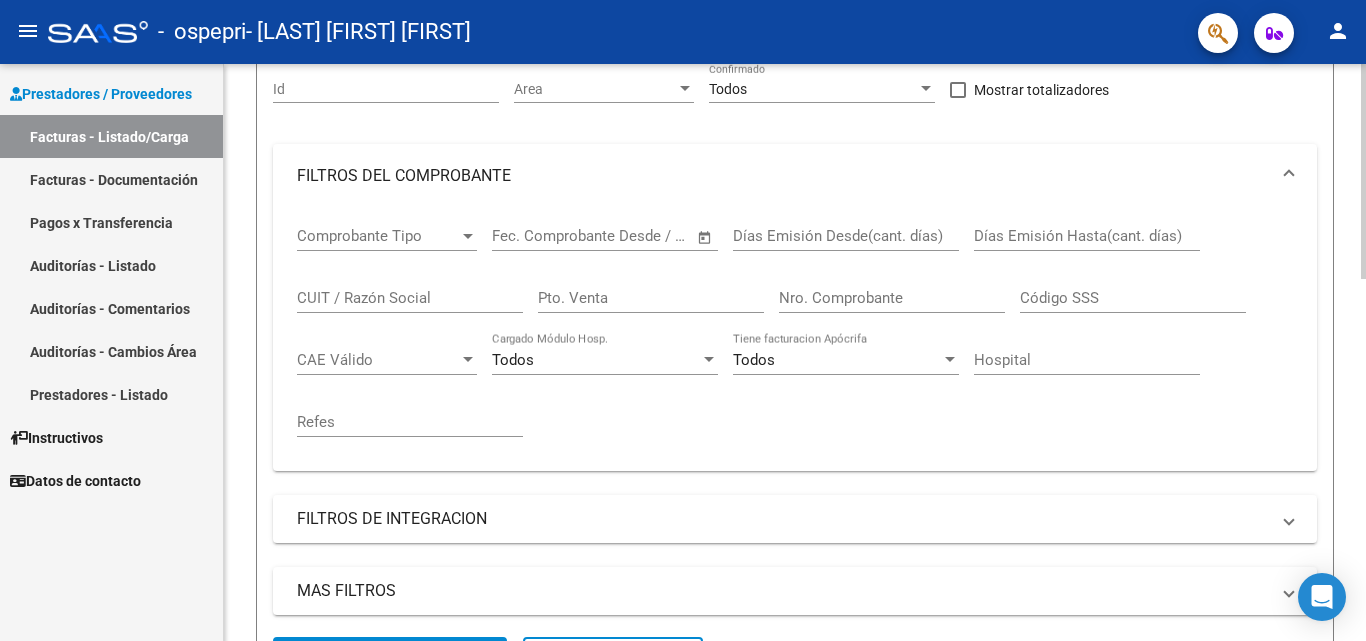 click at bounding box center [623, 236] 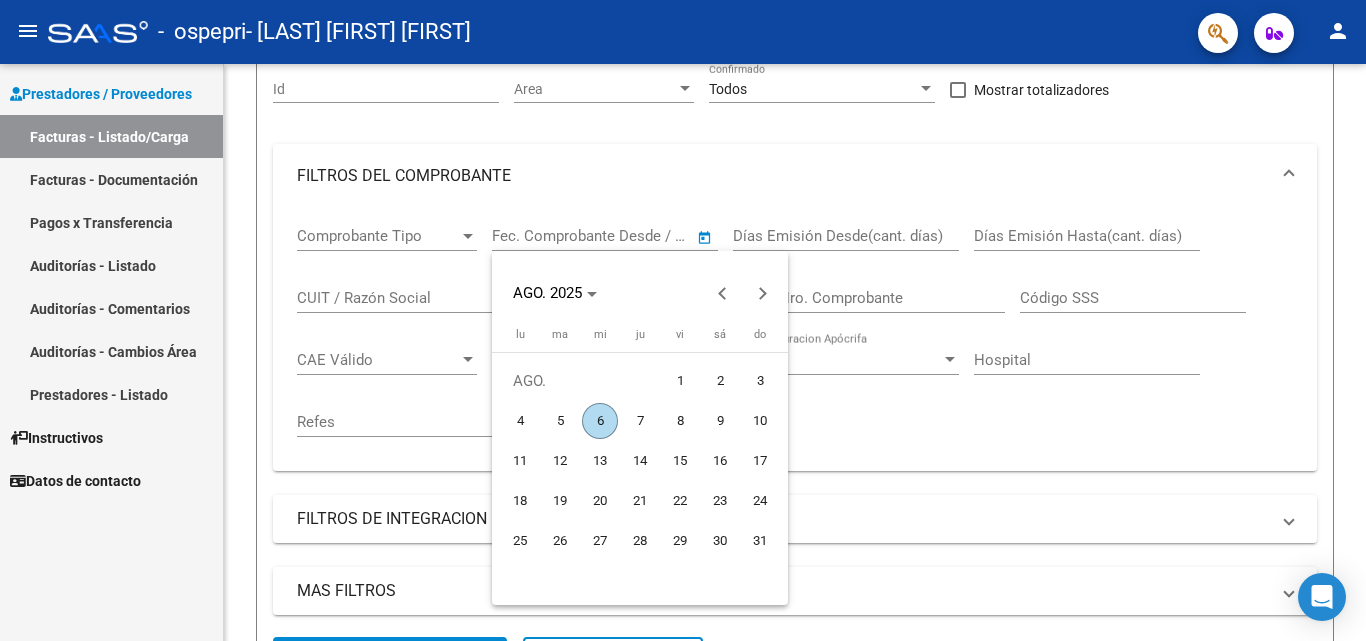click on "6" at bounding box center (600, 421) 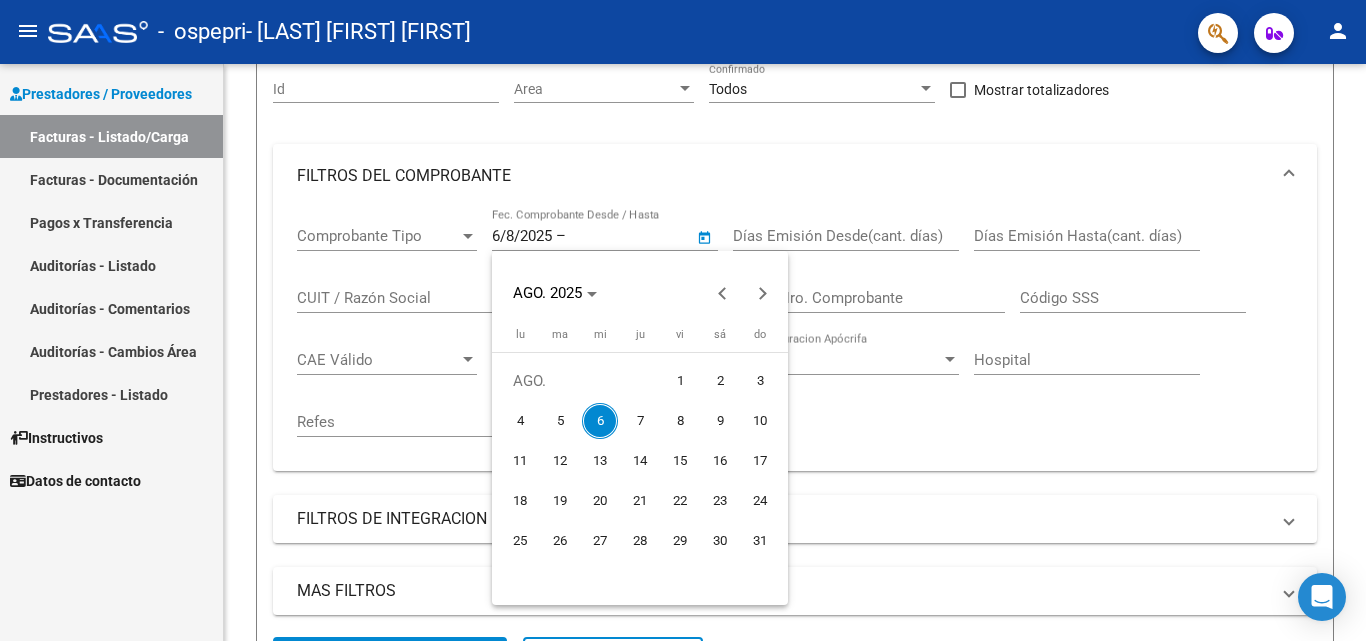 click at bounding box center (683, 320) 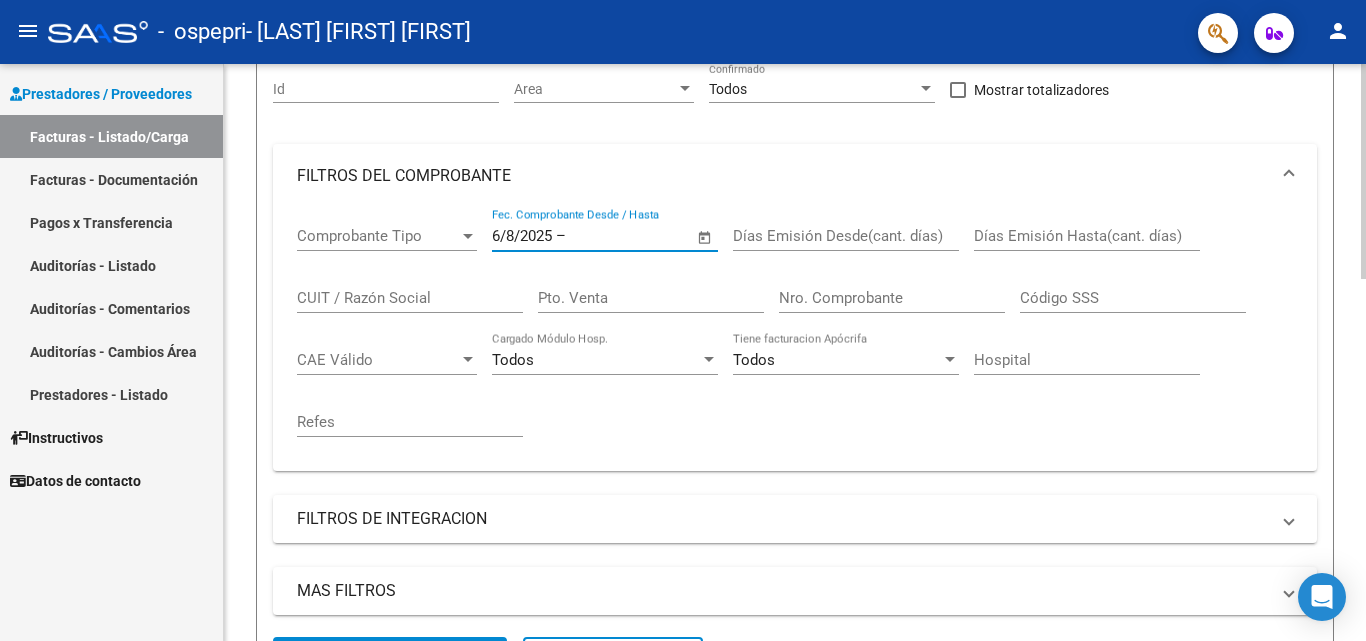 scroll, scrollTop: 591, scrollLeft: 0, axis: vertical 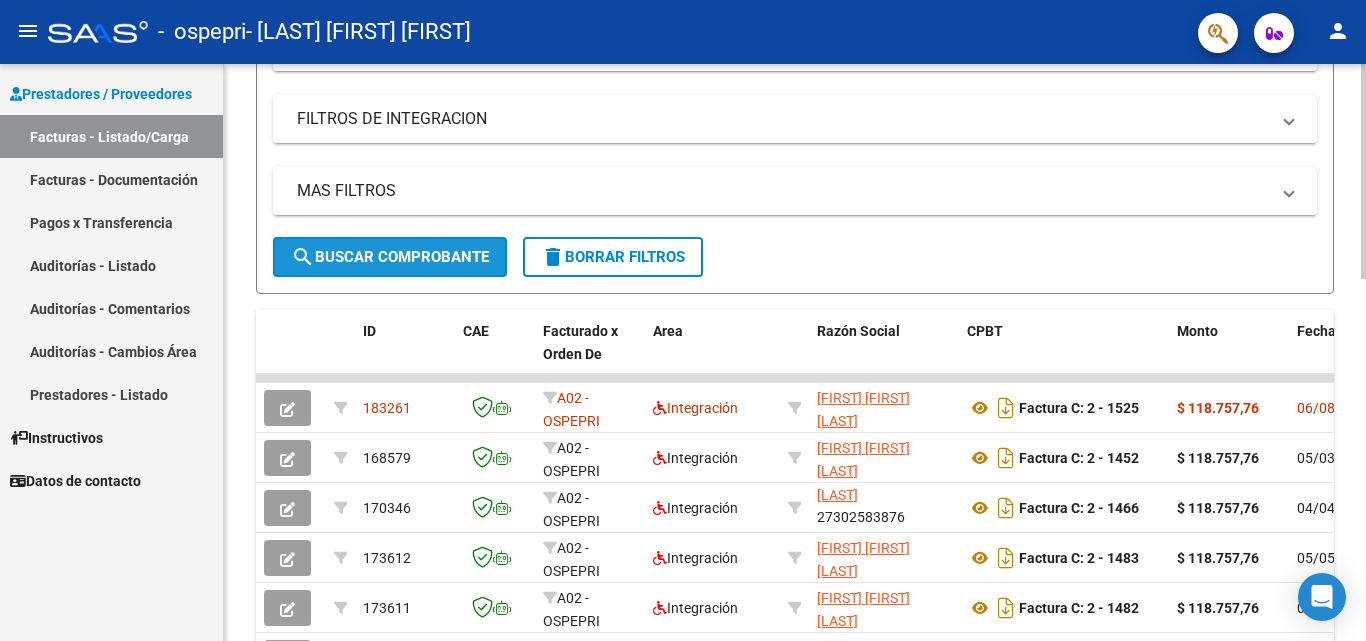 click on "search  Buscar Comprobante" 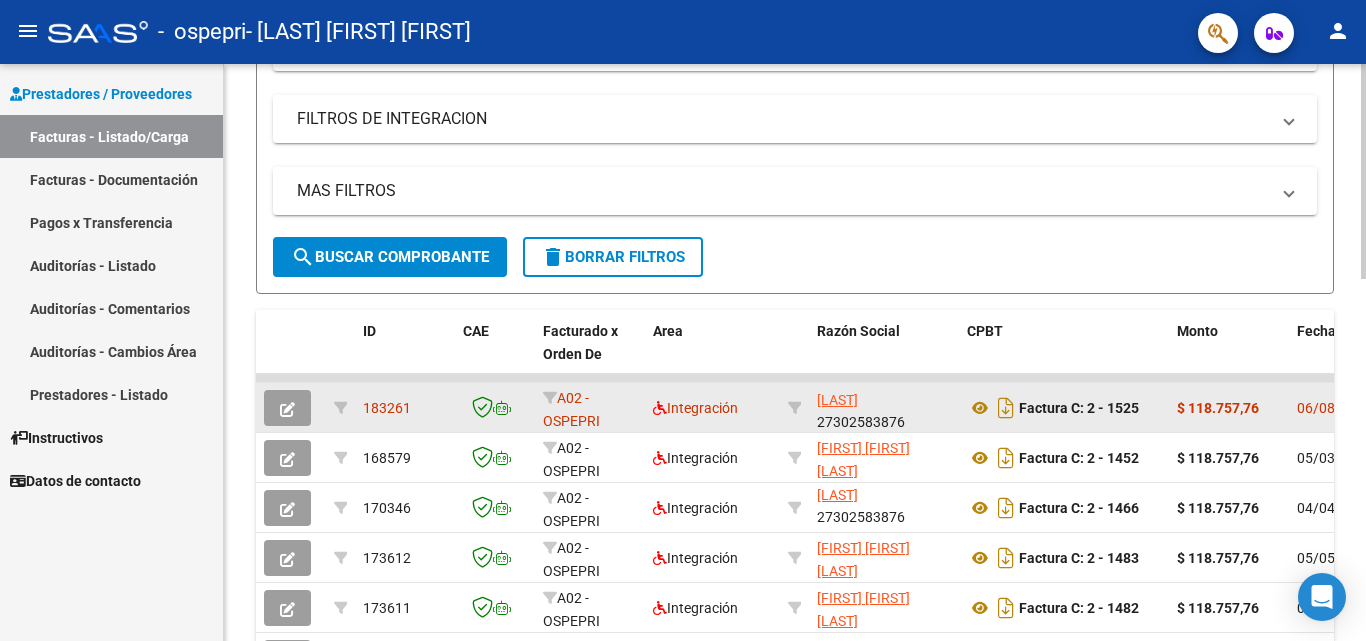 scroll, scrollTop: 26, scrollLeft: 0, axis: vertical 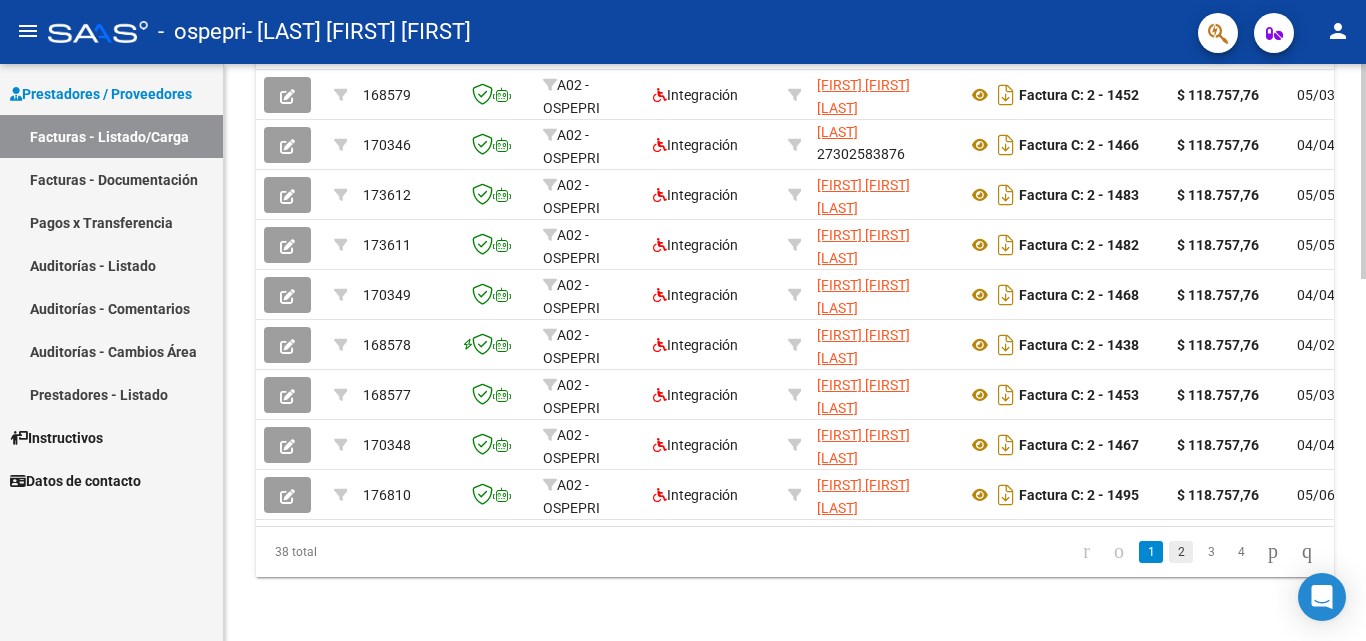 click on "2" 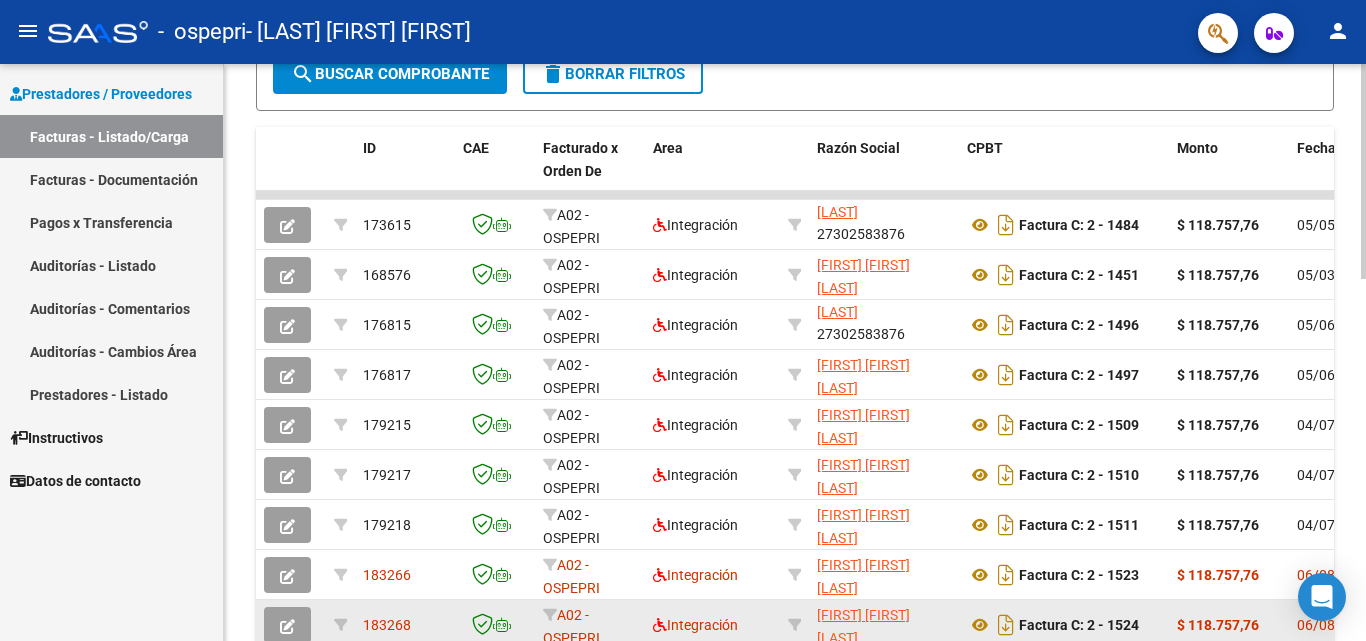 scroll, scrollTop: 770, scrollLeft: 0, axis: vertical 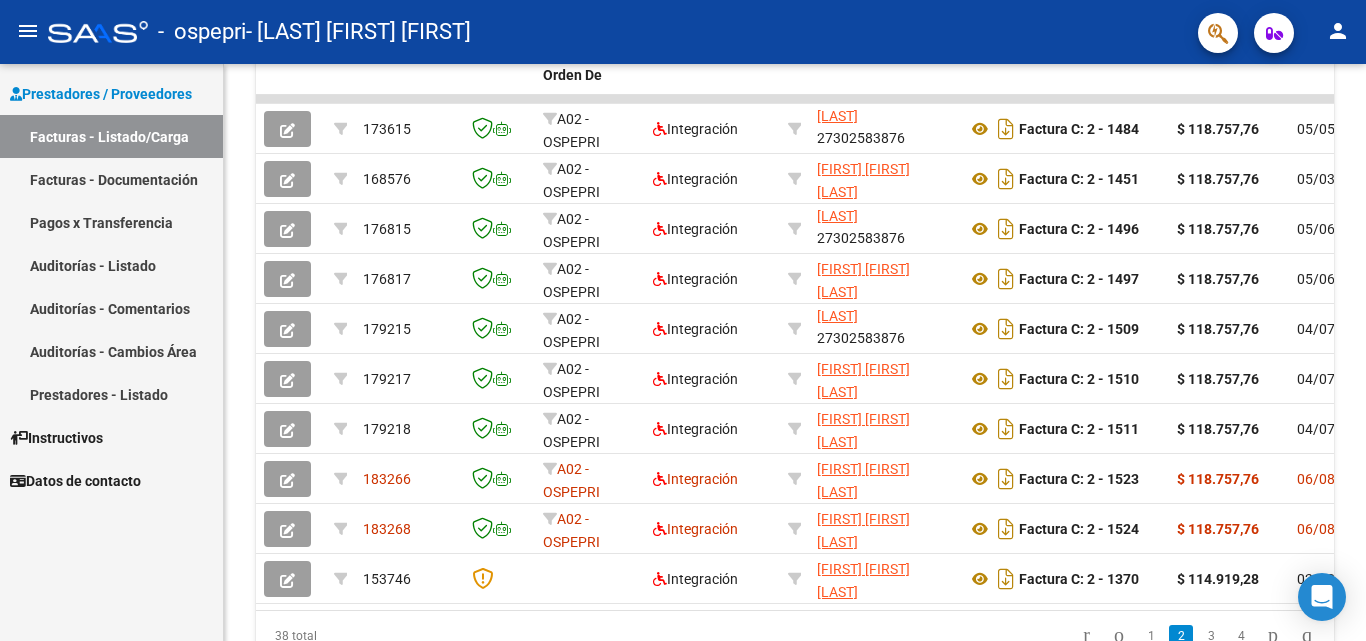 click on "person" 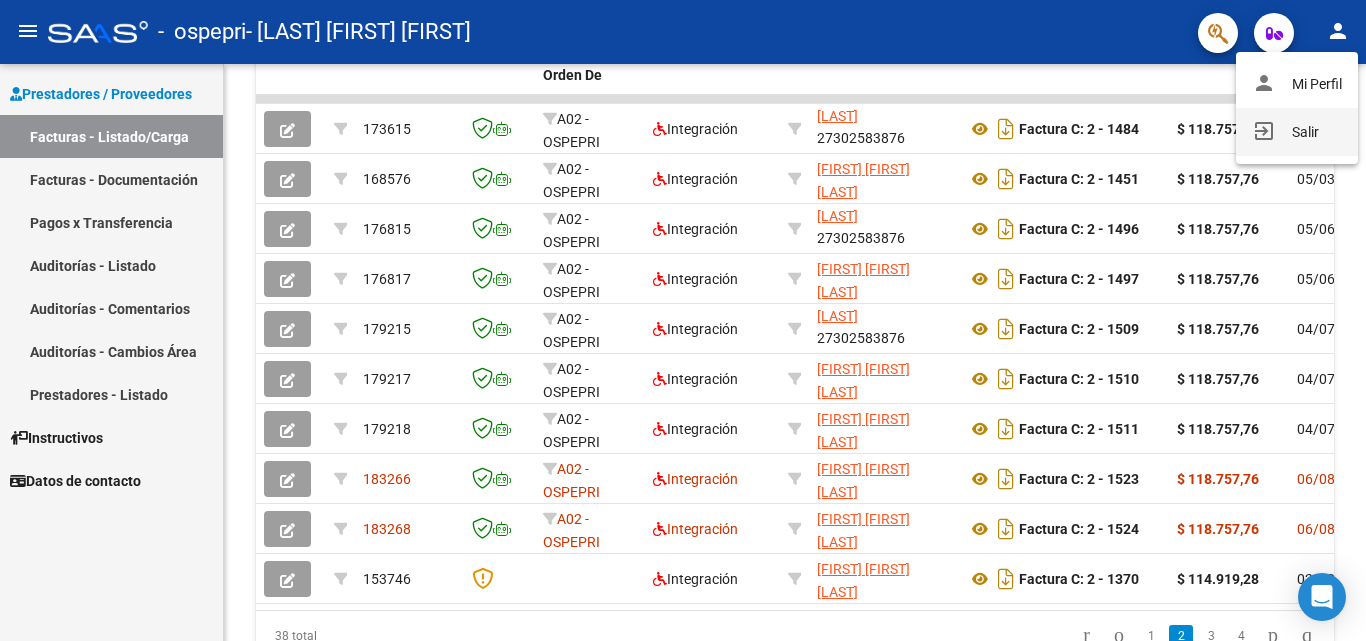click on "exit_to_app  Salir" at bounding box center (1297, 132) 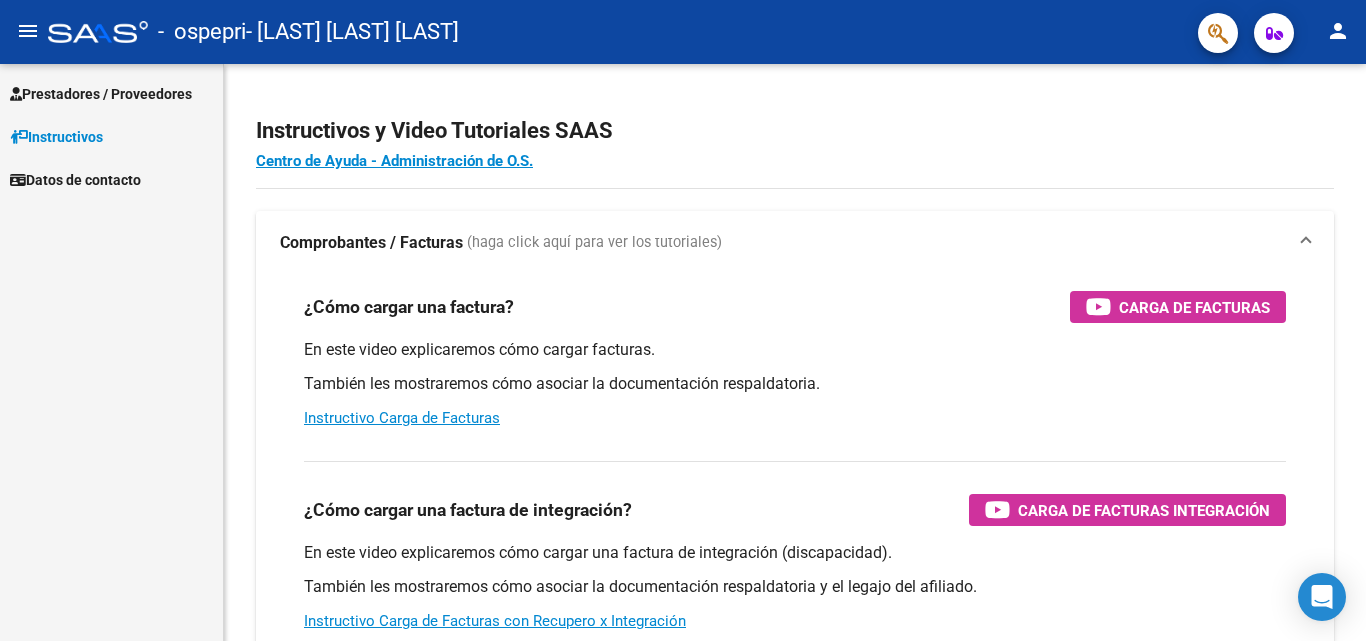 scroll, scrollTop: 0, scrollLeft: 0, axis: both 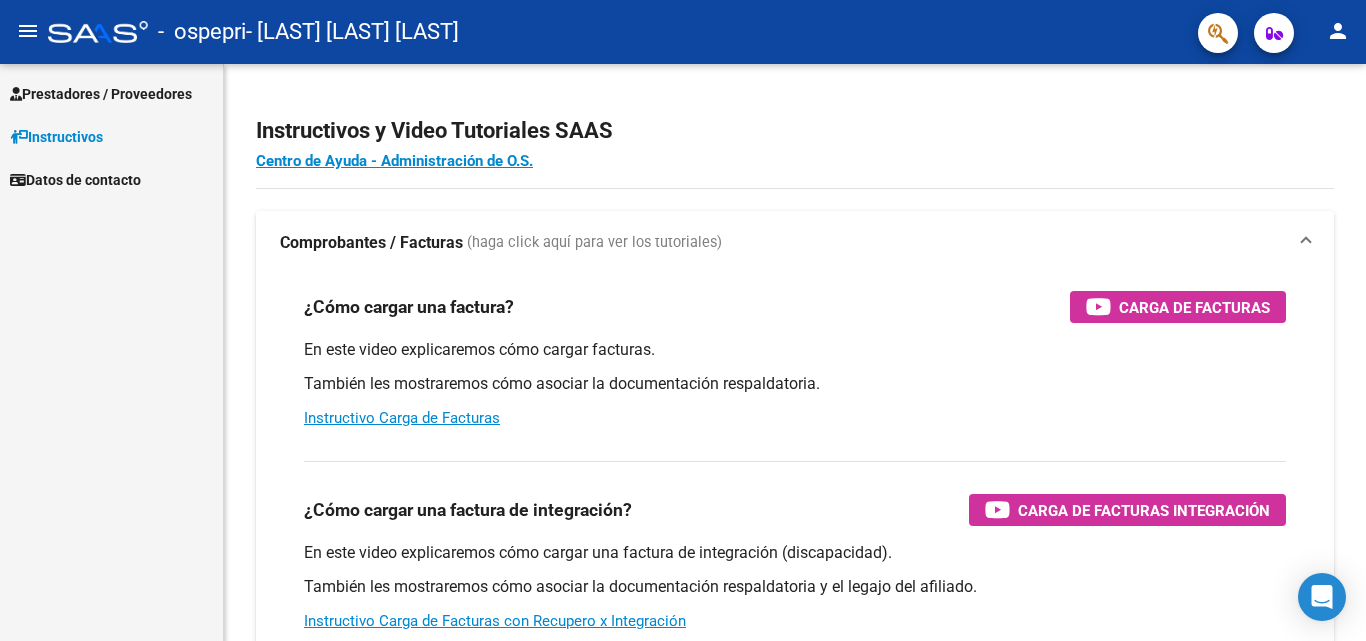 click on "Prestadores / Proveedores" at bounding box center [101, 94] 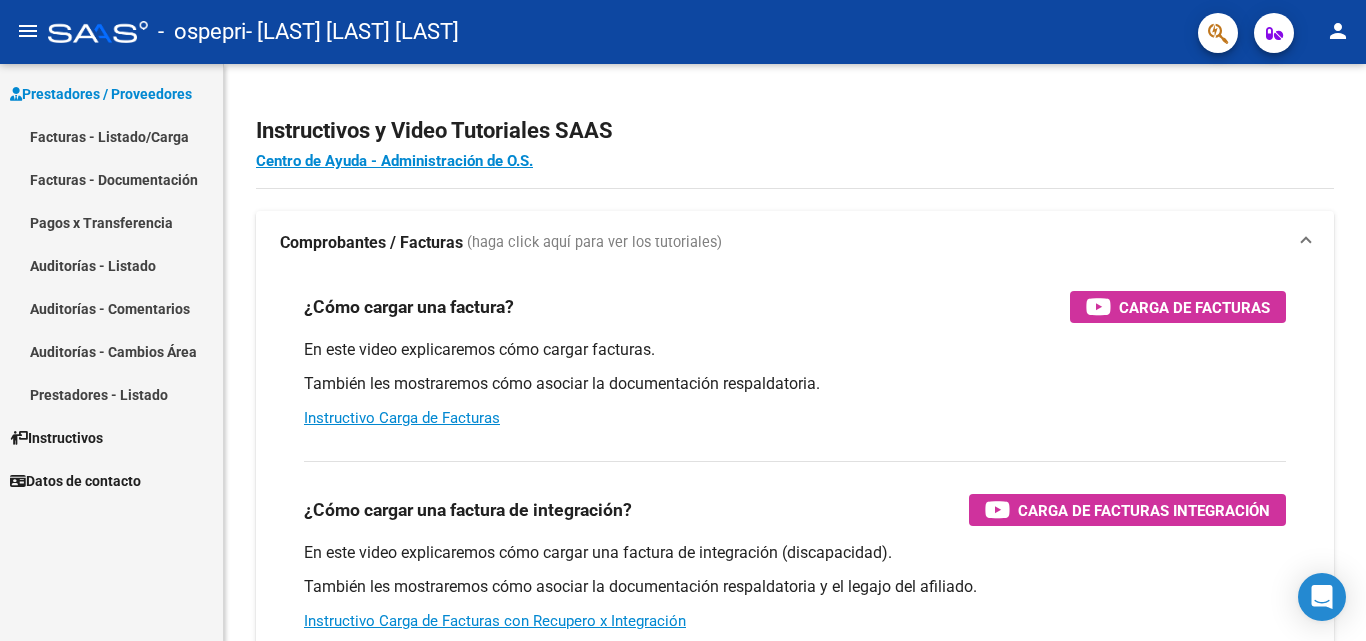 click on "Facturas - Listado/Carga" at bounding box center (111, 136) 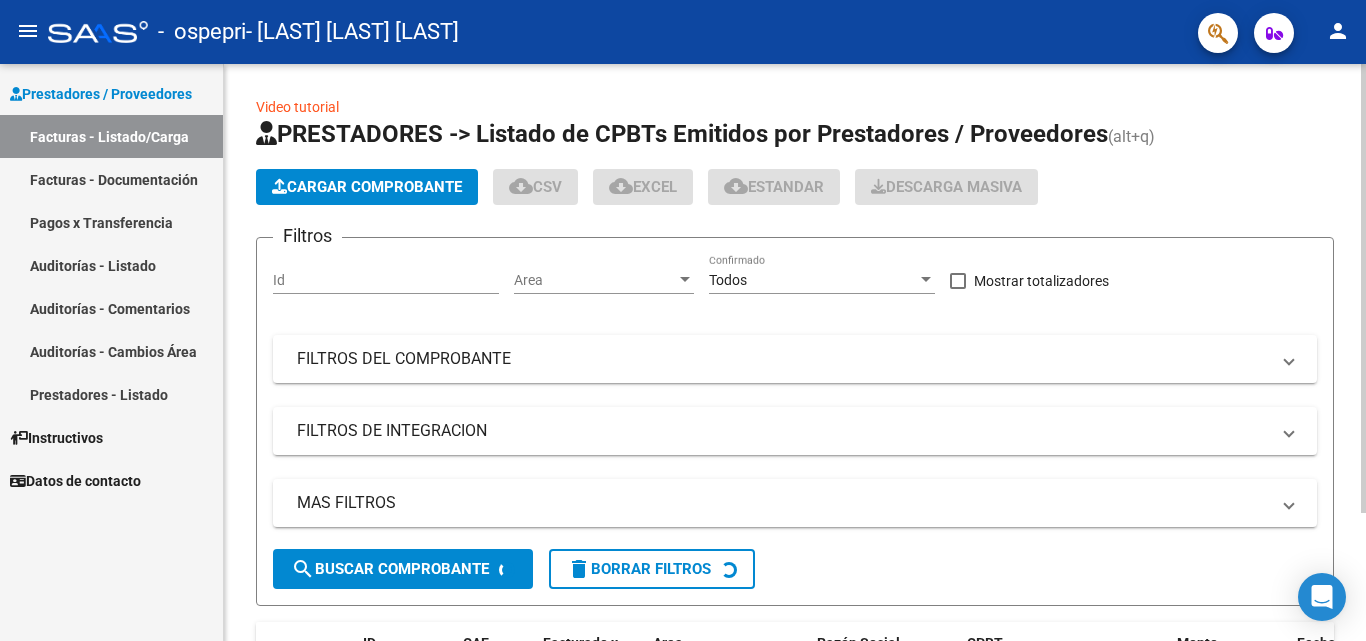 click on "Cargar Comprobante" 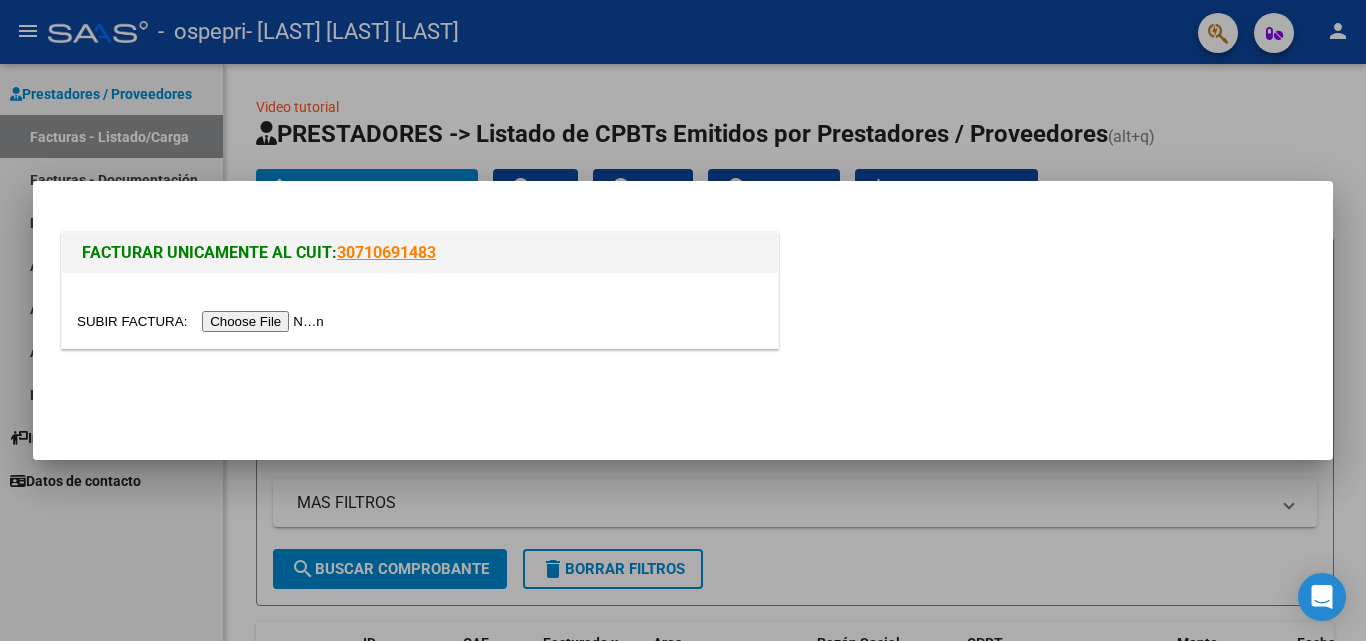 click at bounding box center [203, 321] 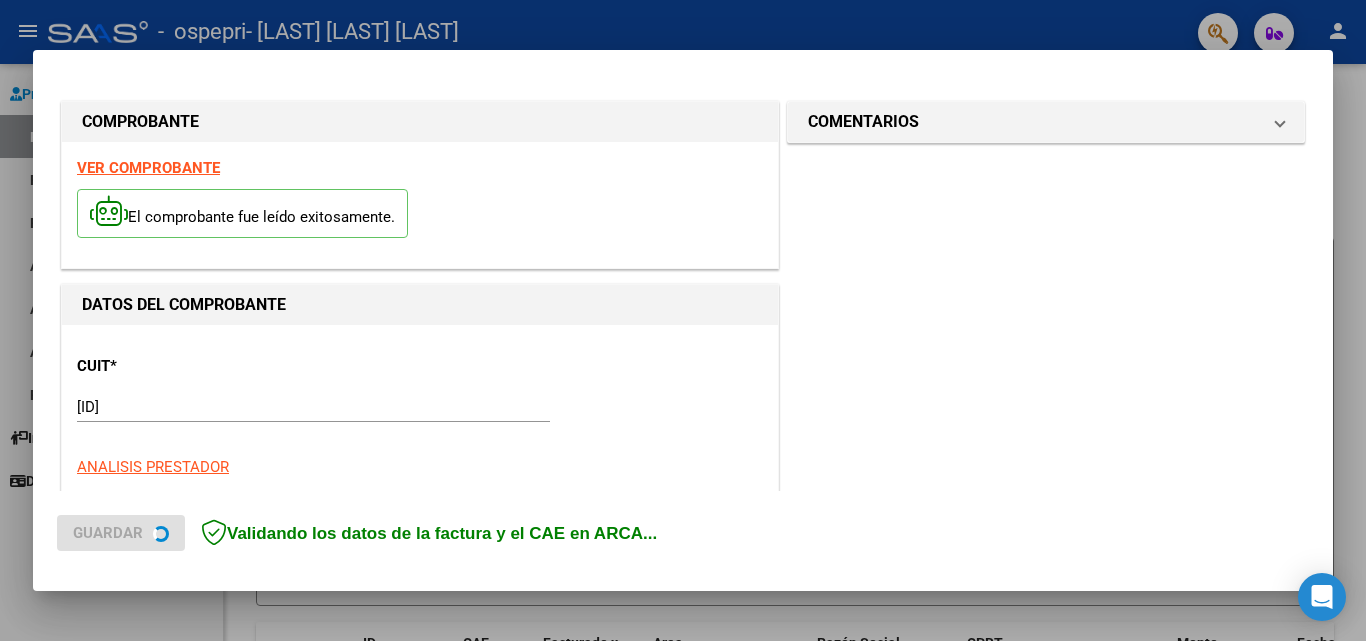 scroll, scrollTop: 300, scrollLeft: 0, axis: vertical 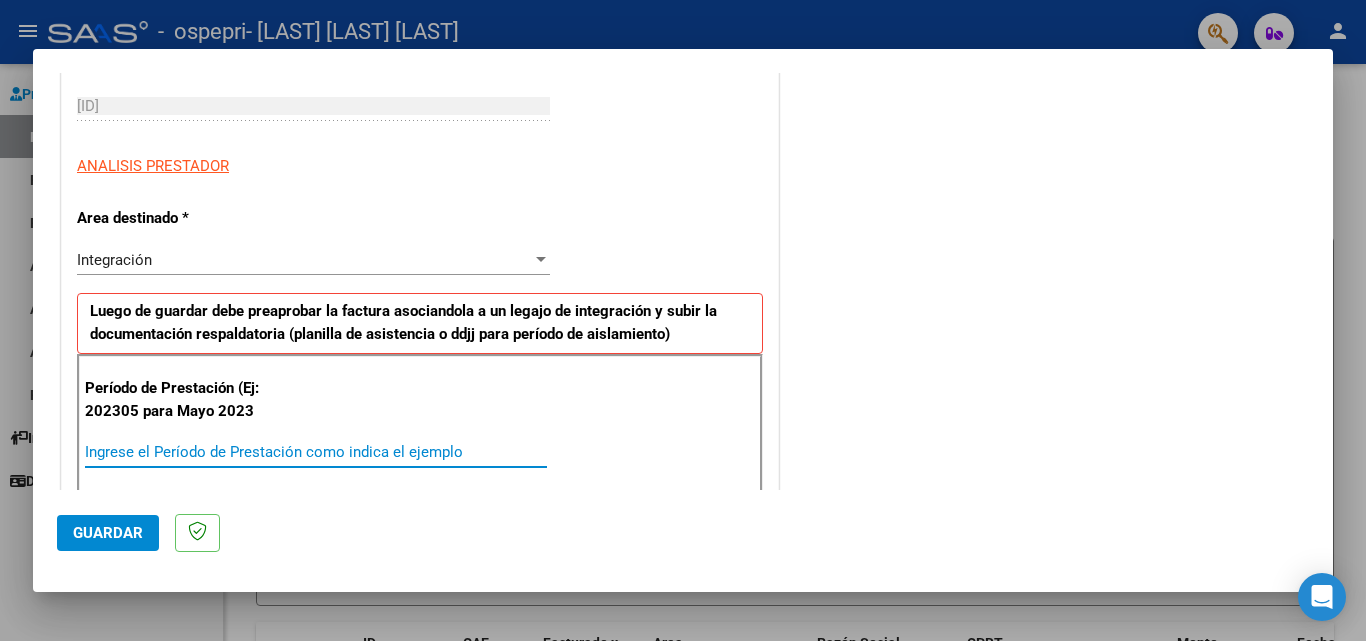 click on "Ingrese el Período de Prestación como indica el ejemplo" at bounding box center [316, 452] 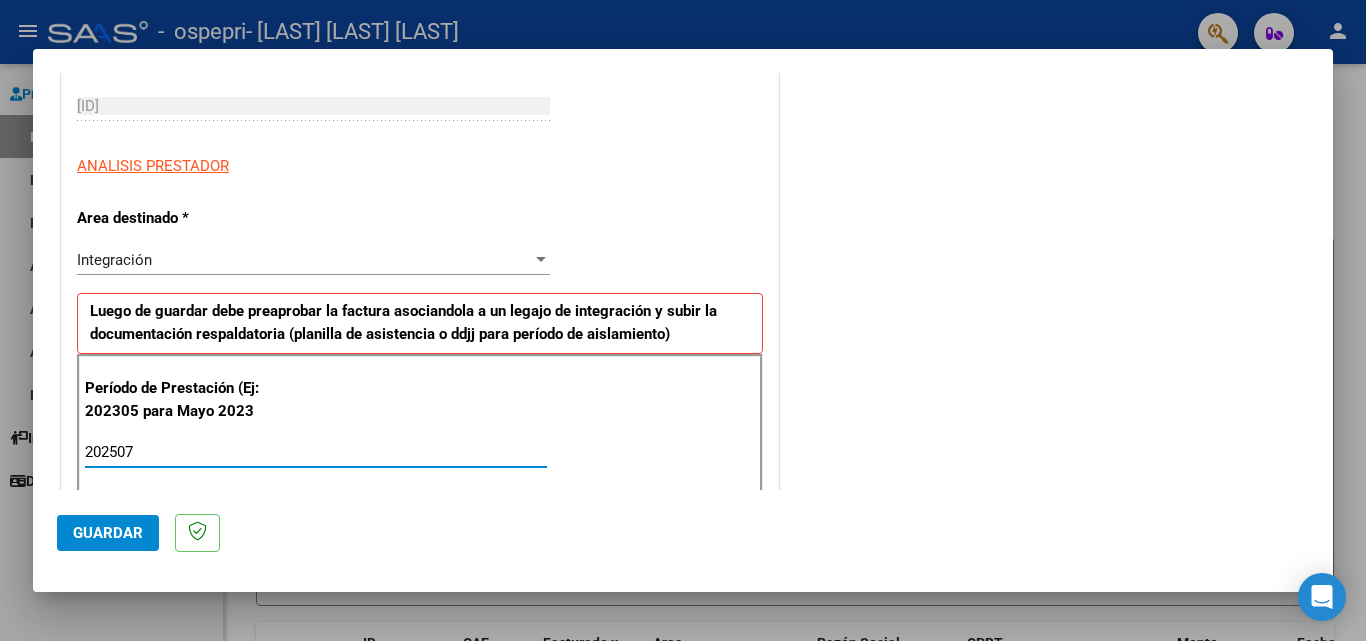 type on "202507" 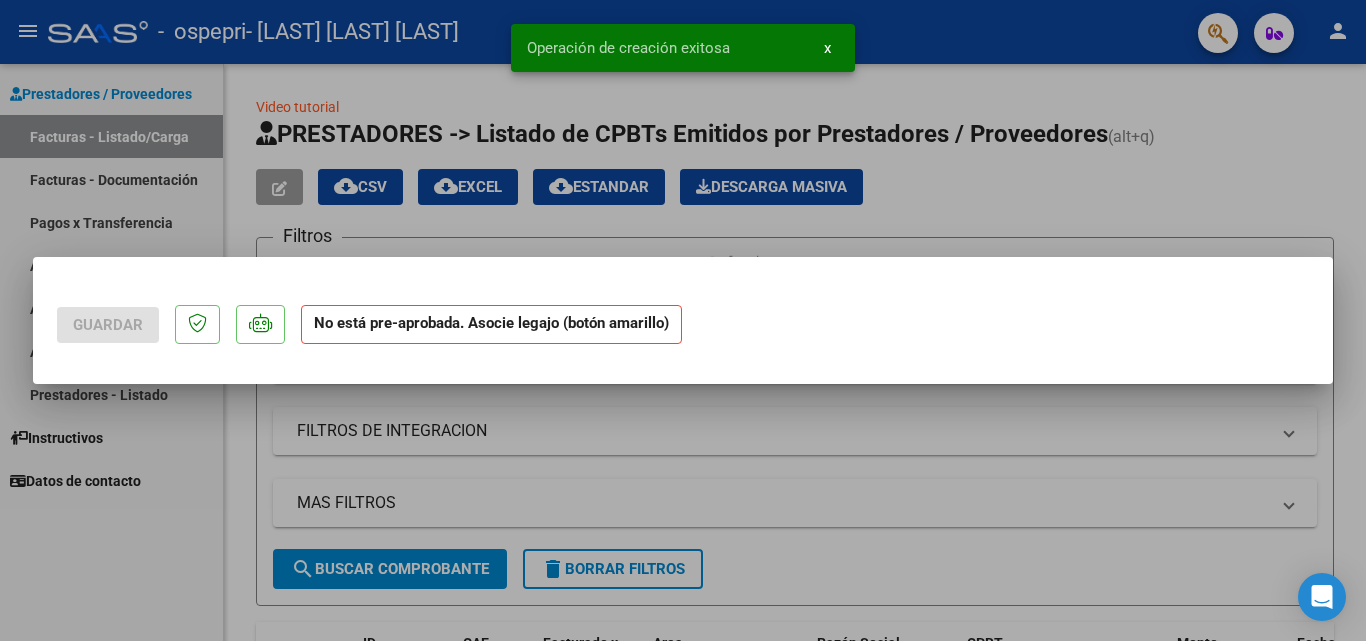 scroll, scrollTop: 0, scrollLeft: 0, axis: both 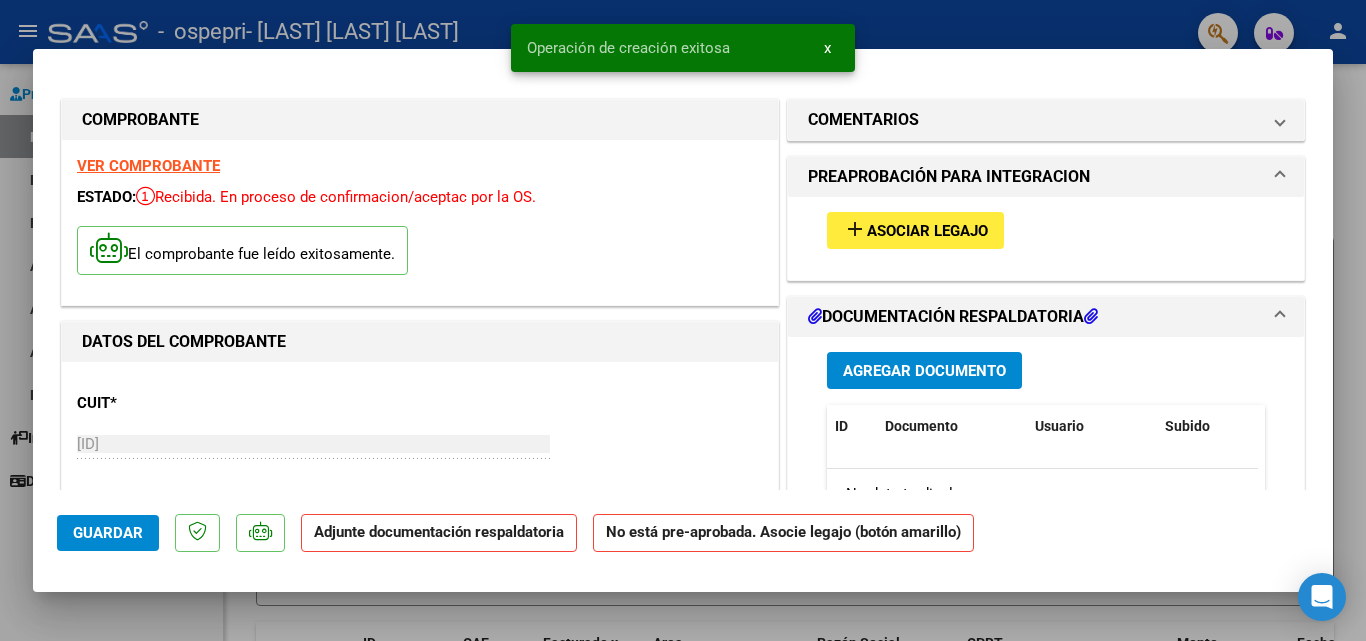 click on "Asociar Legajo" at bounding box center (927, 231) 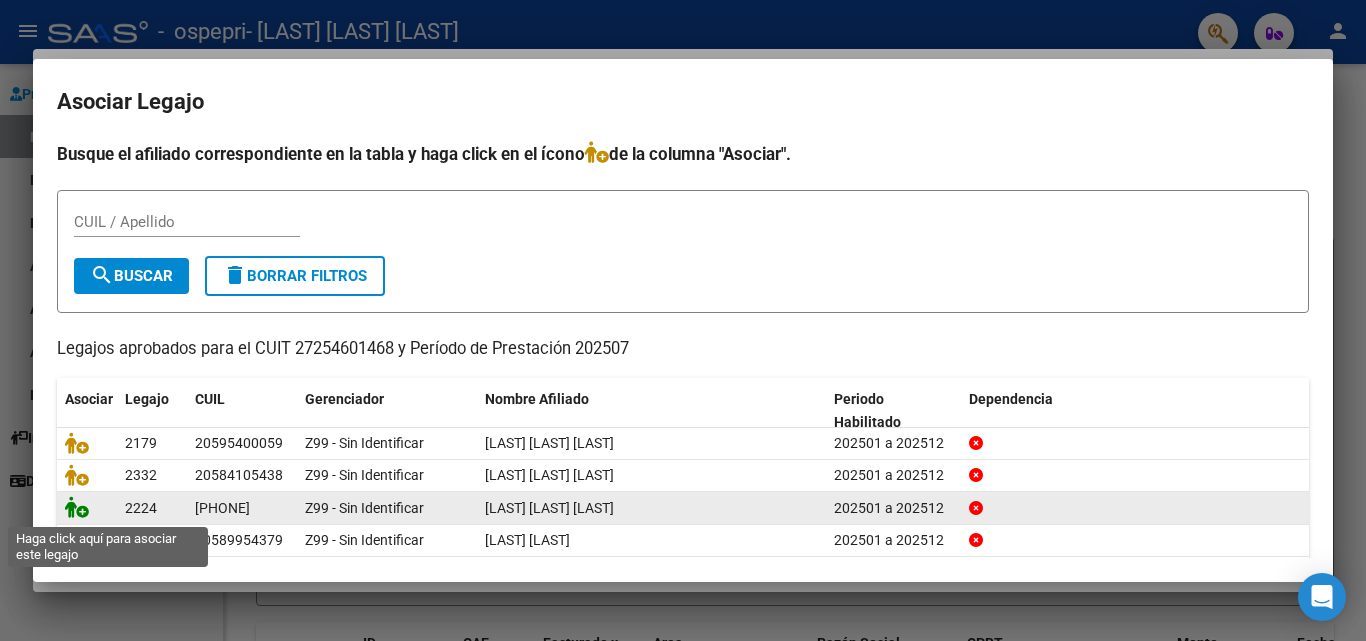 click 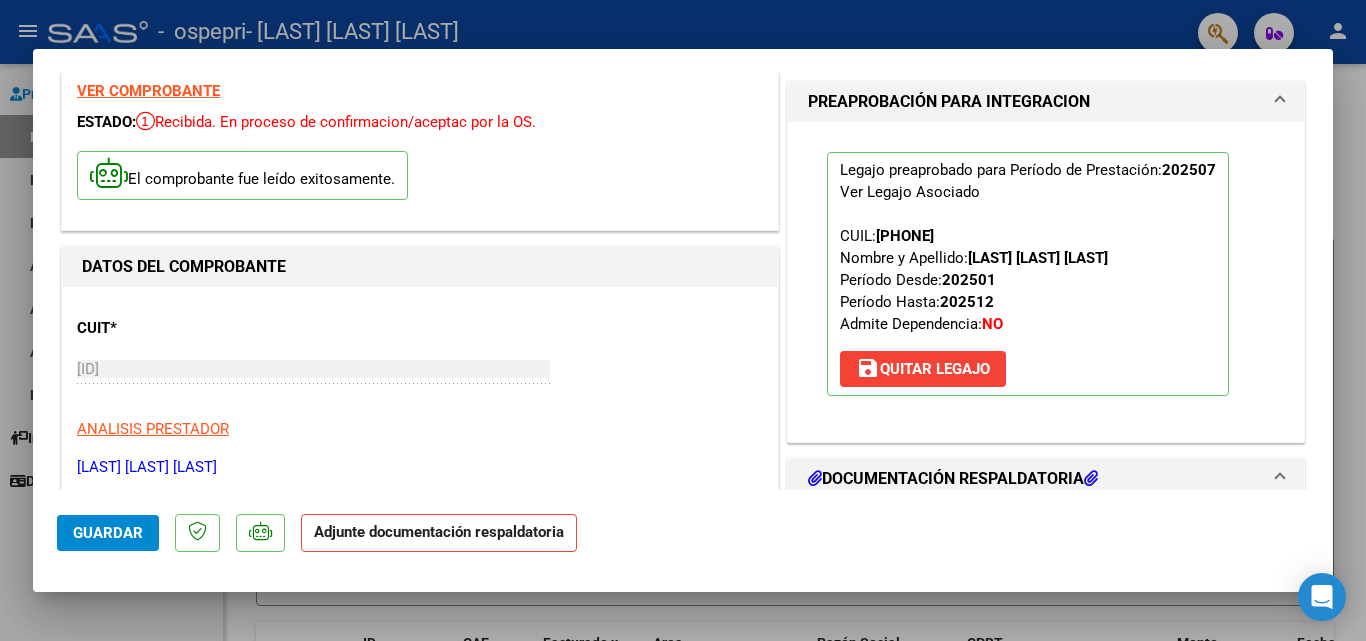 scroll, scrollTop: 200, scrollLeft: 0, axis: vertical 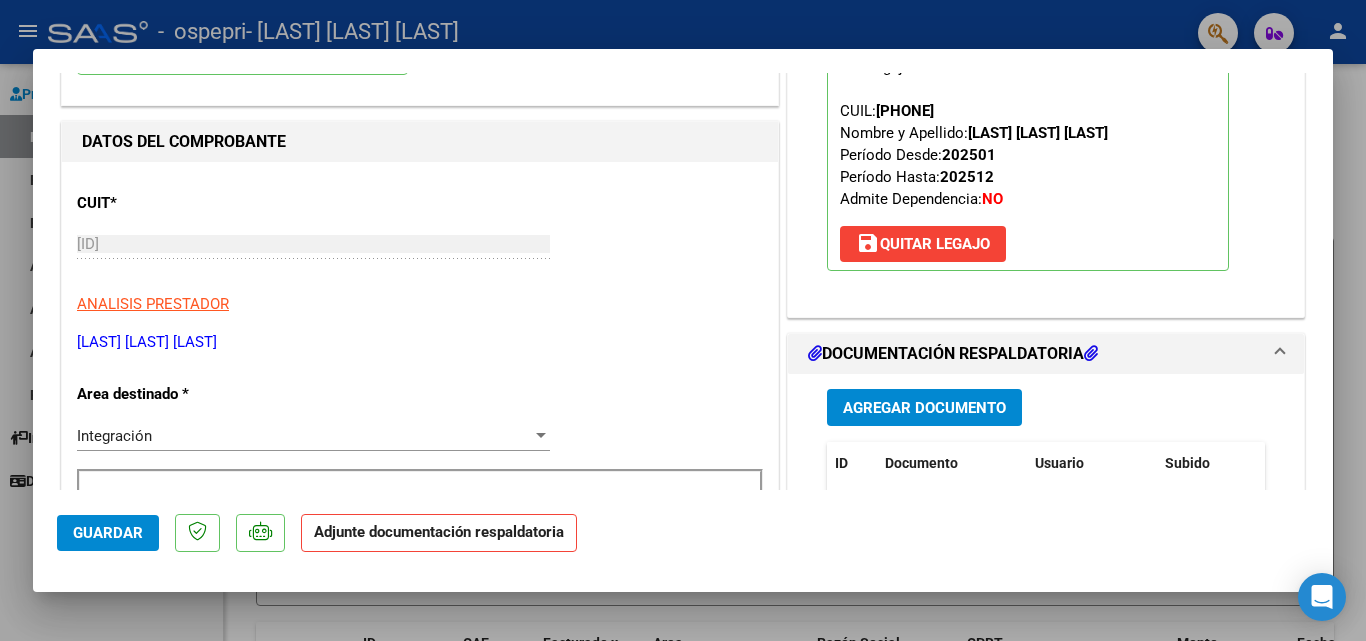 click on "Agregar Documento" at bounding box center (924, 407) 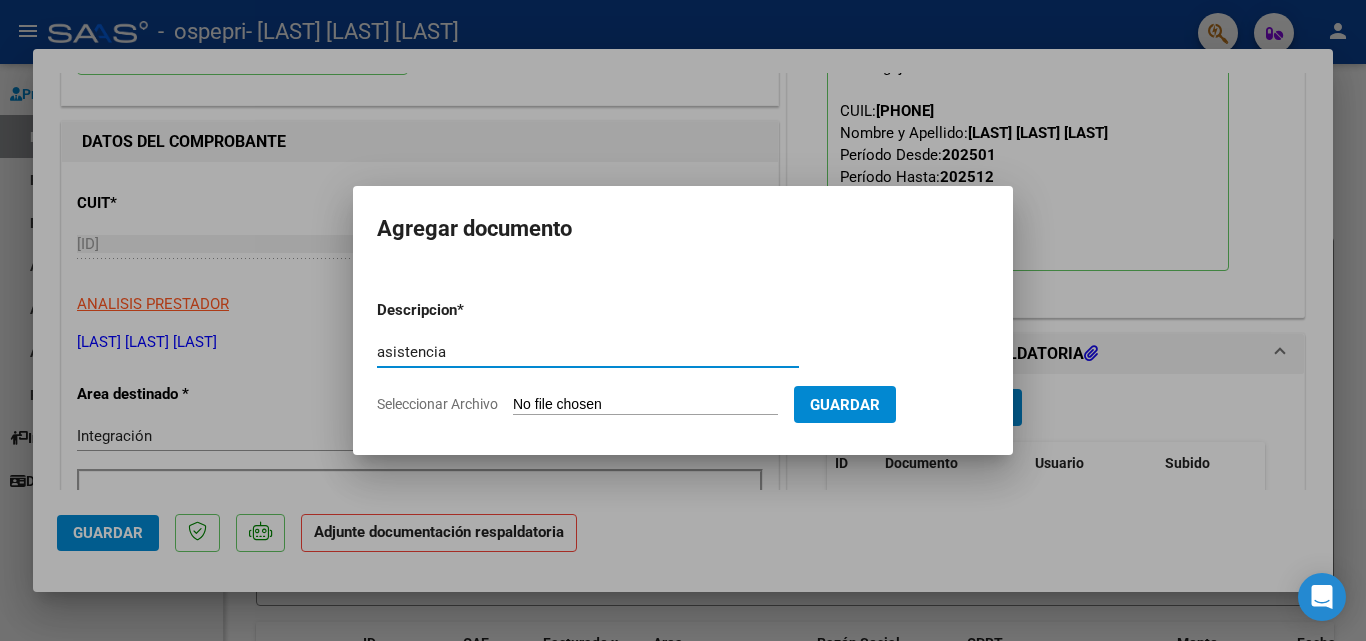 type on "asistencia" 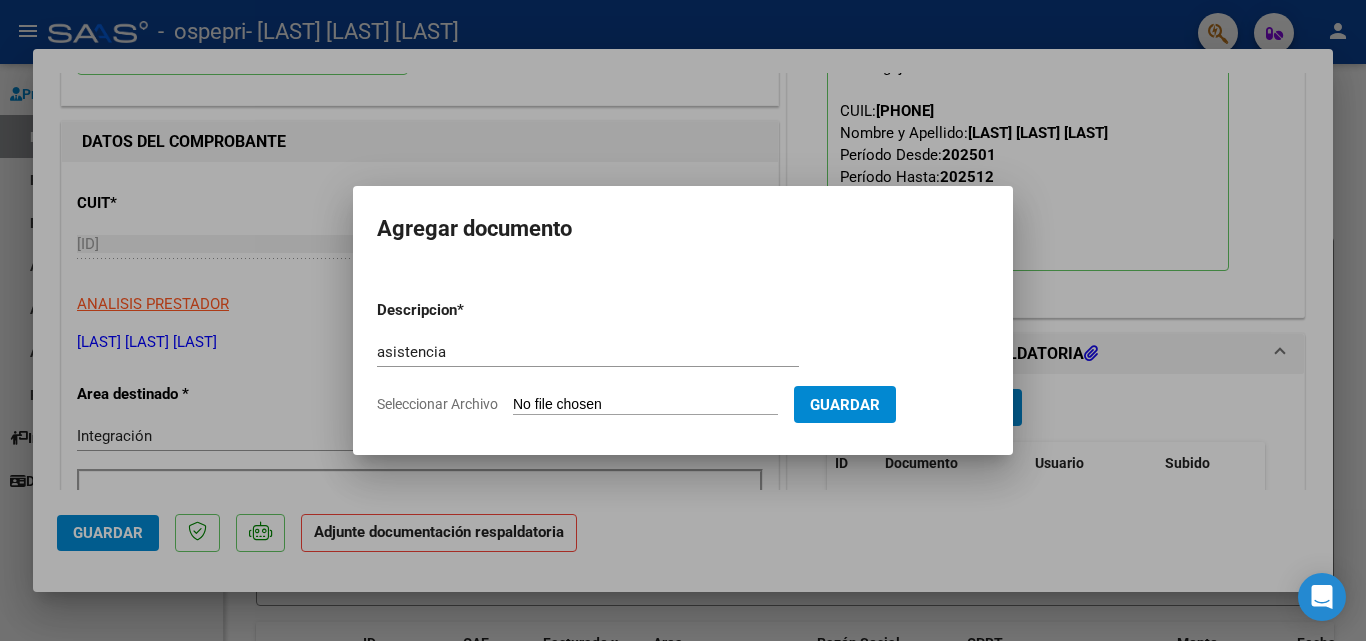 click on "Seleccionar Archivo" at bounding box center [645, 405] 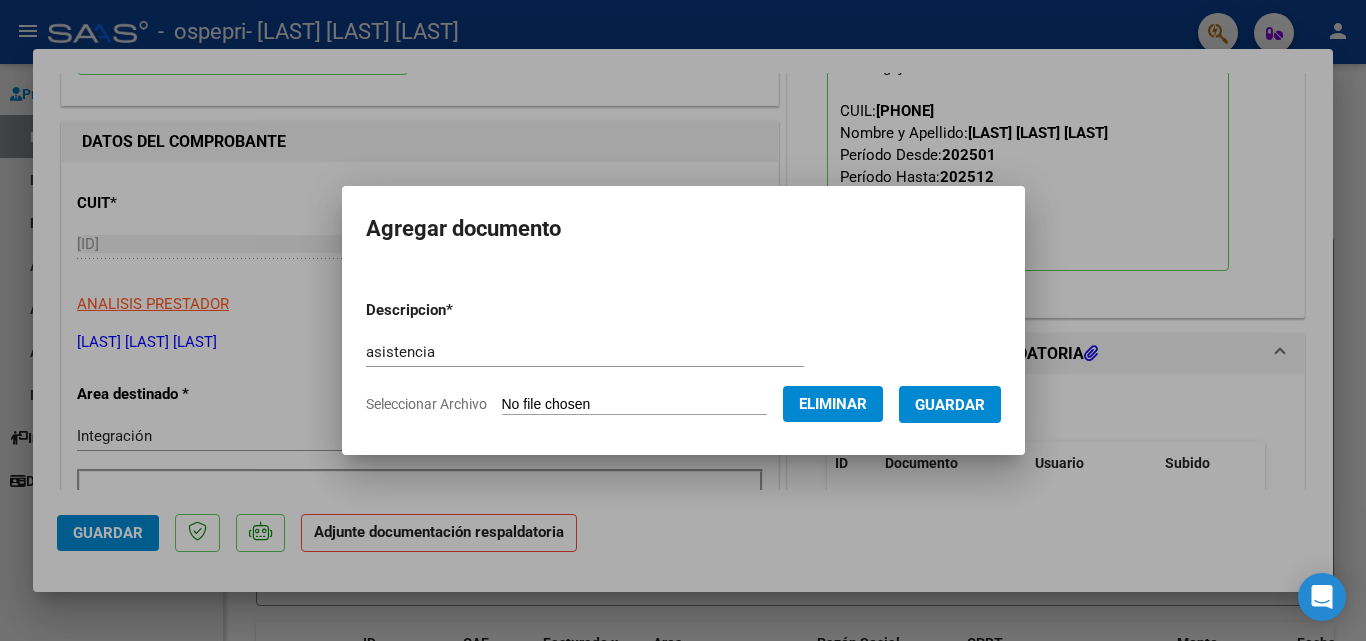 click on "Guardar" at bounding box center [950, 404] 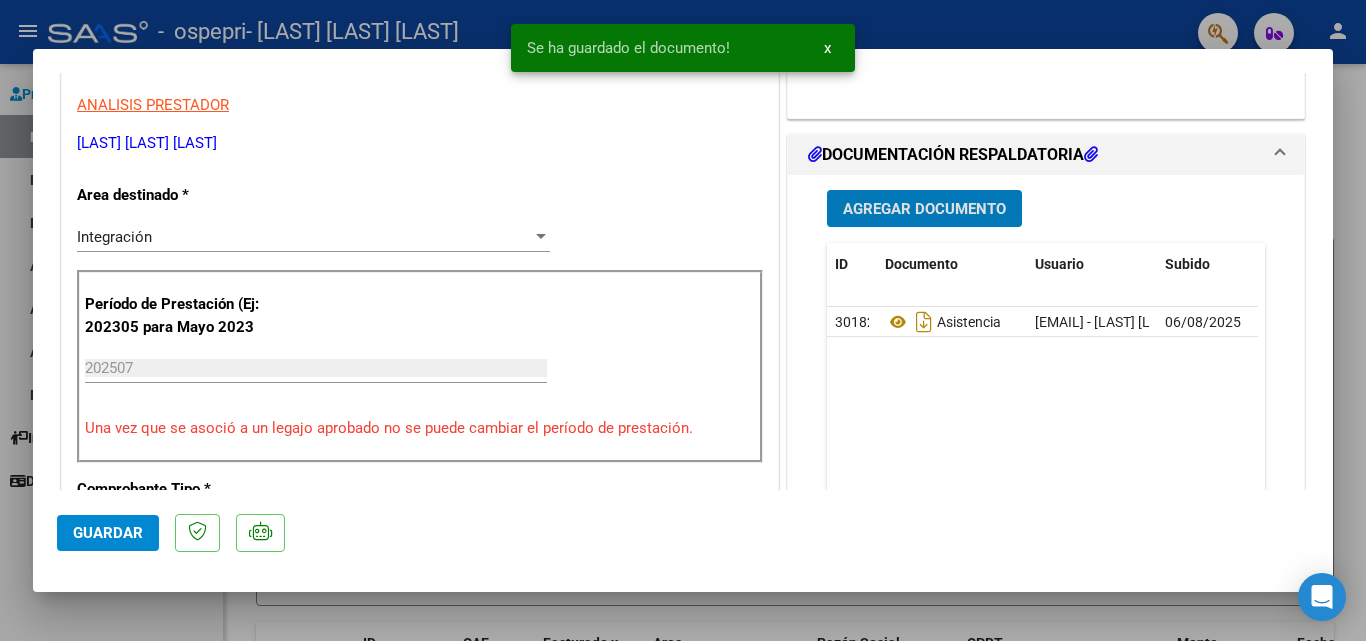 scroll, scrollTop: 400, scrollLeft: 0, axis: vertical 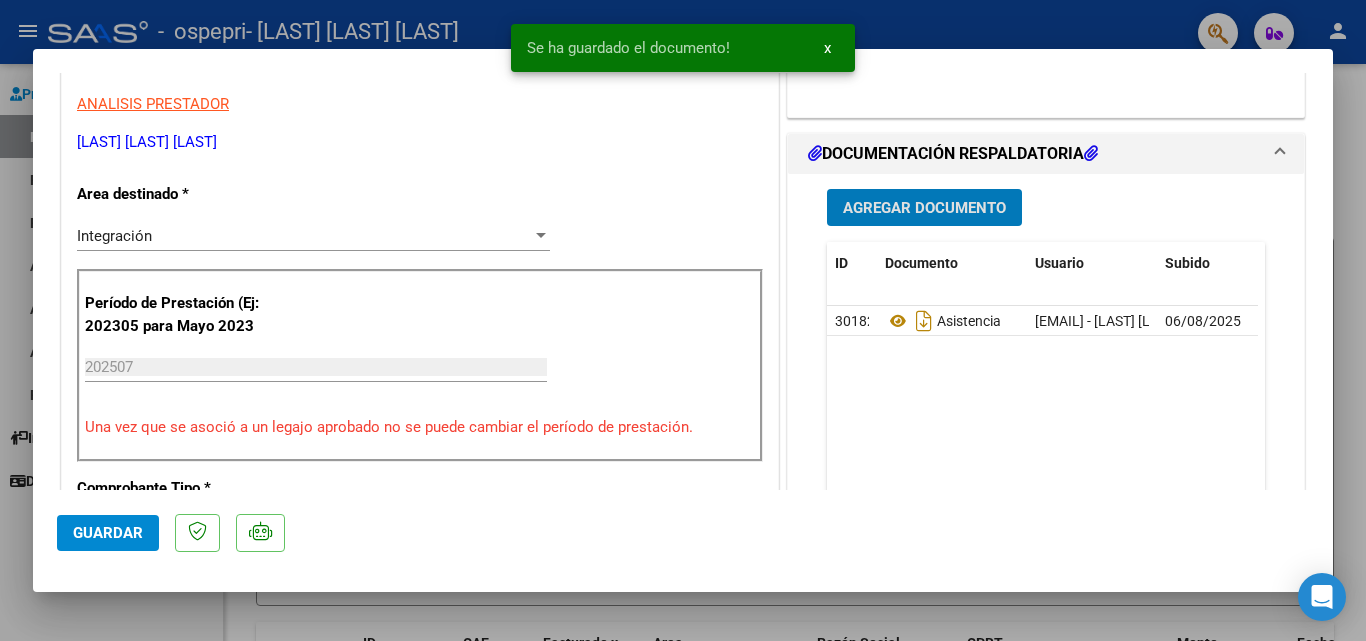 click on "Guardar" 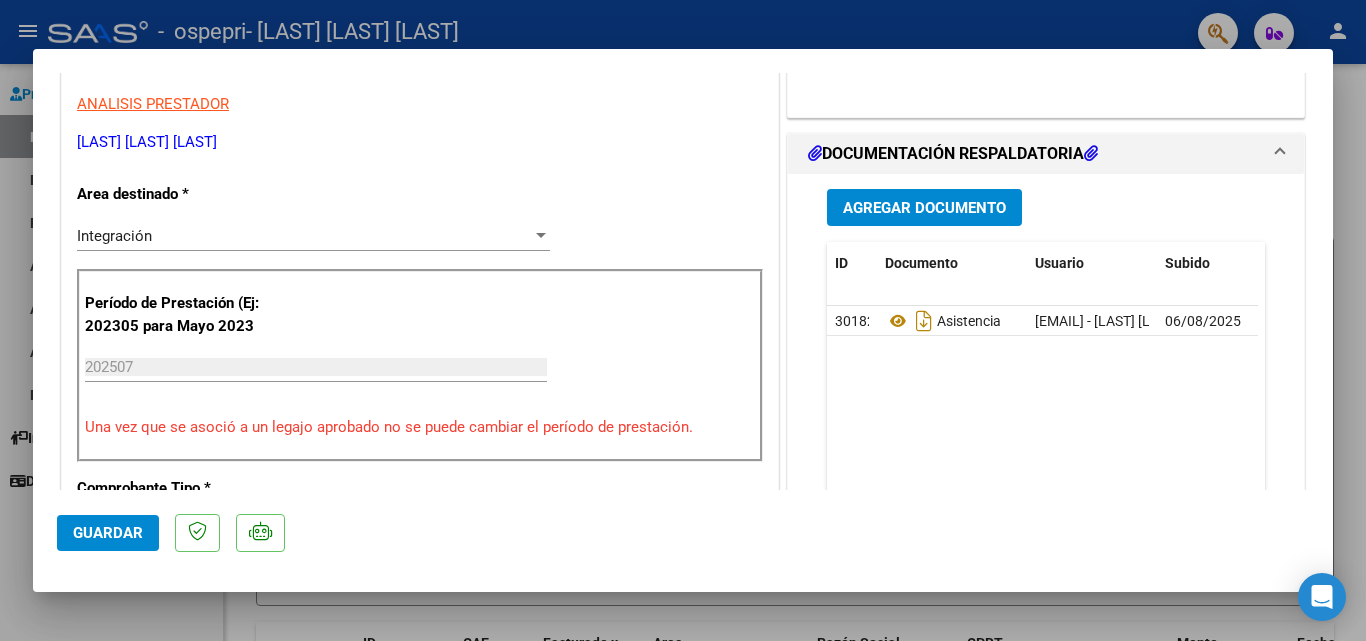 click at bounding box center (683, 320) 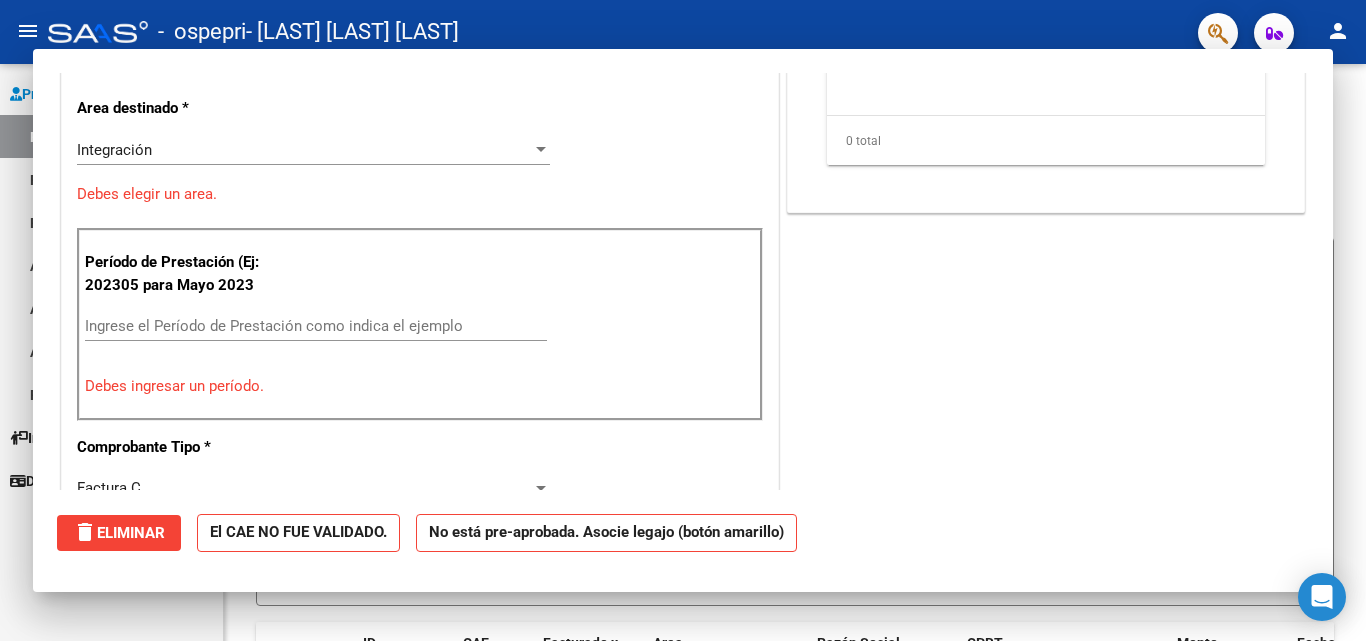 scroll, scrollTop: 0, scrollLeft: 0, axis: both 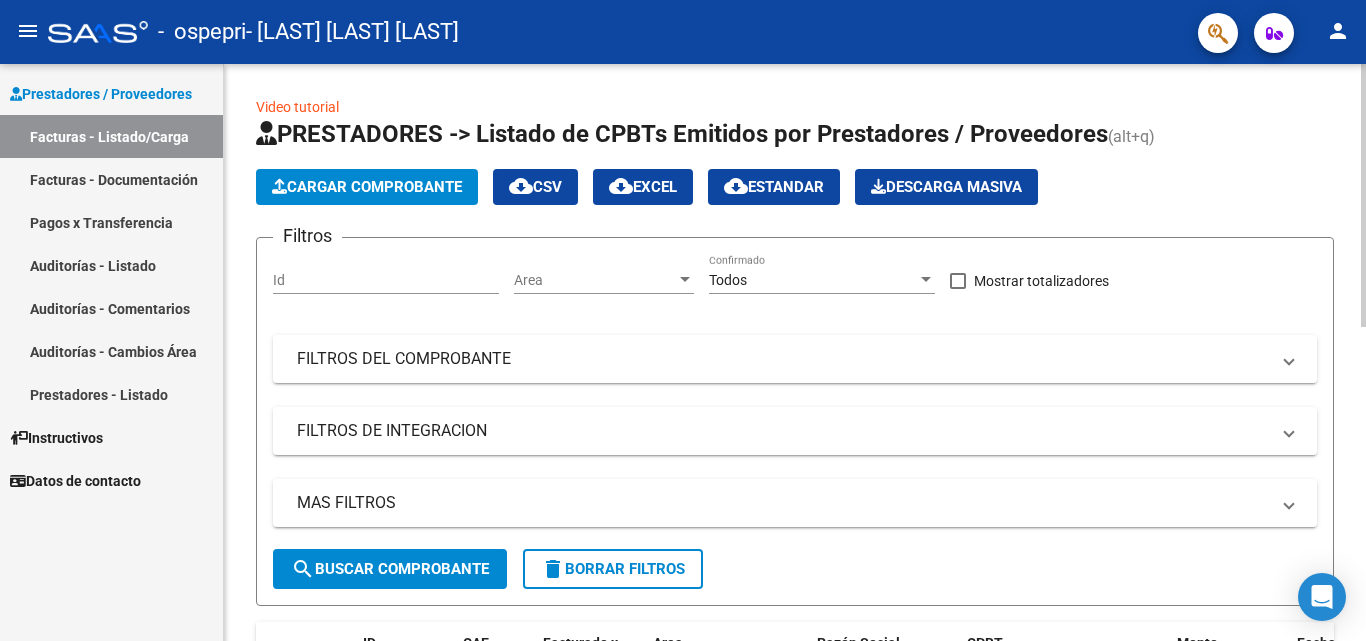 click on "Cargar Comprobante" 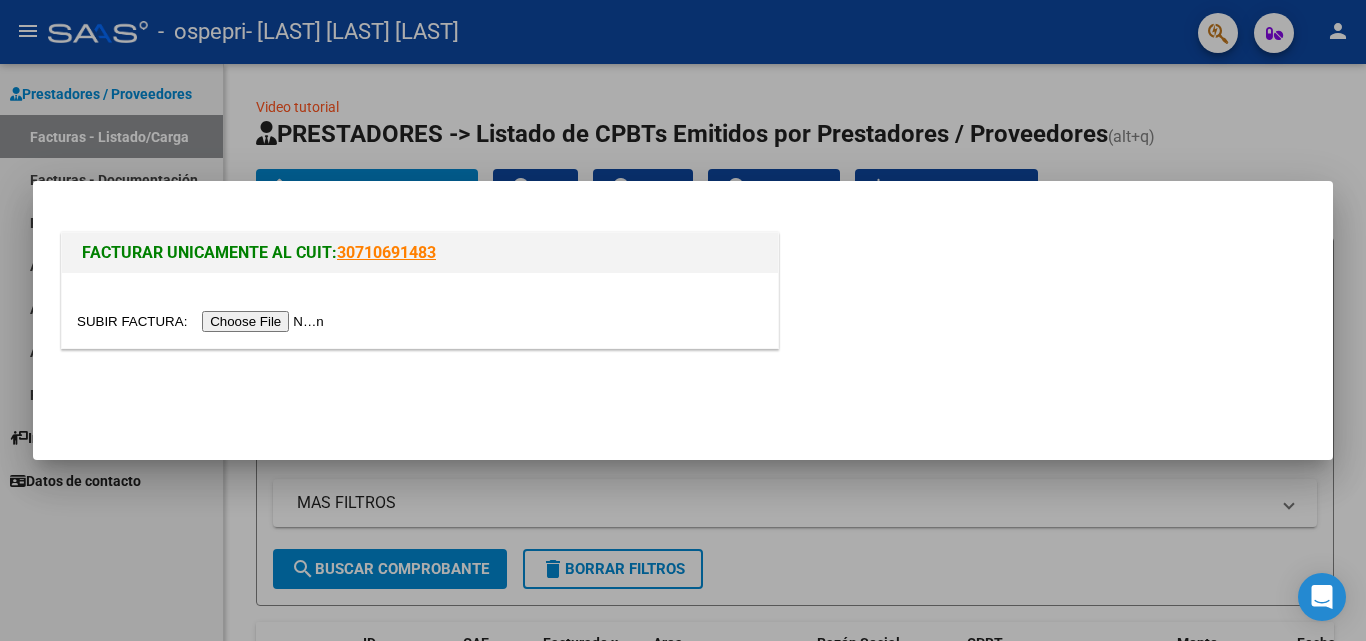 click at bounding box center (420, 310) 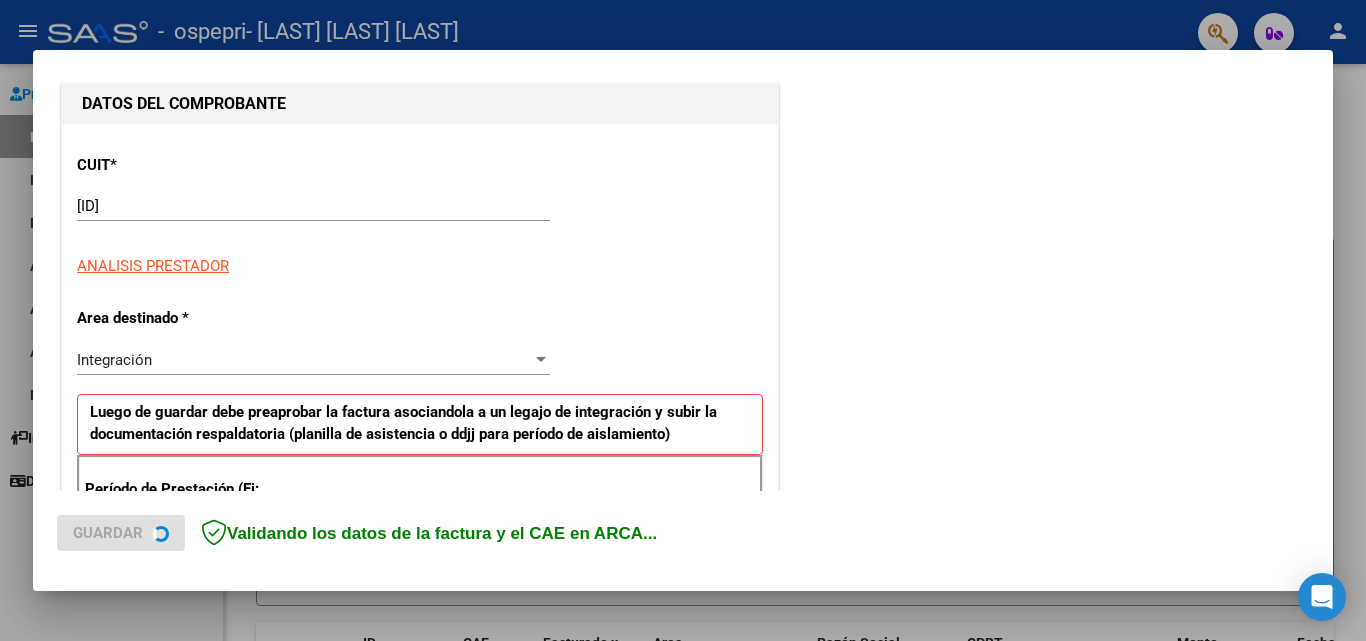 scroll, scrollTop: 300, scrollLeft: 0, axis: vertical 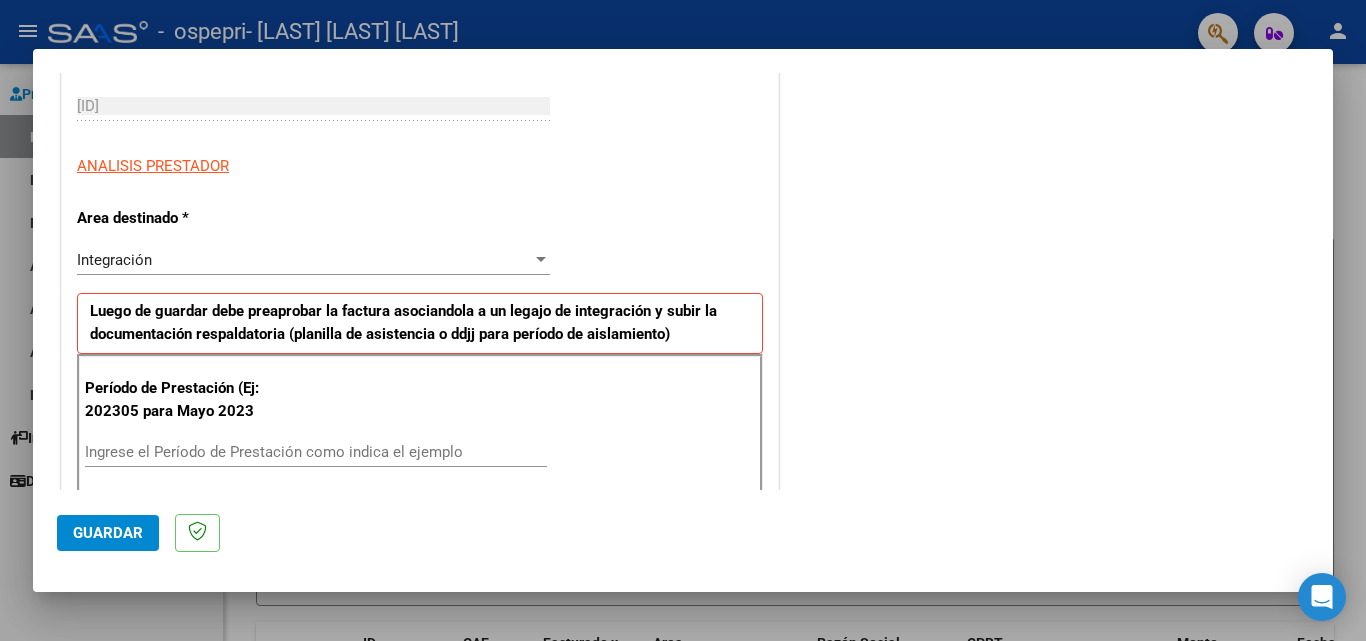 click on "Ingrese el Período de Prestación como indica el ejemplo" at bounding box center [316, 452] 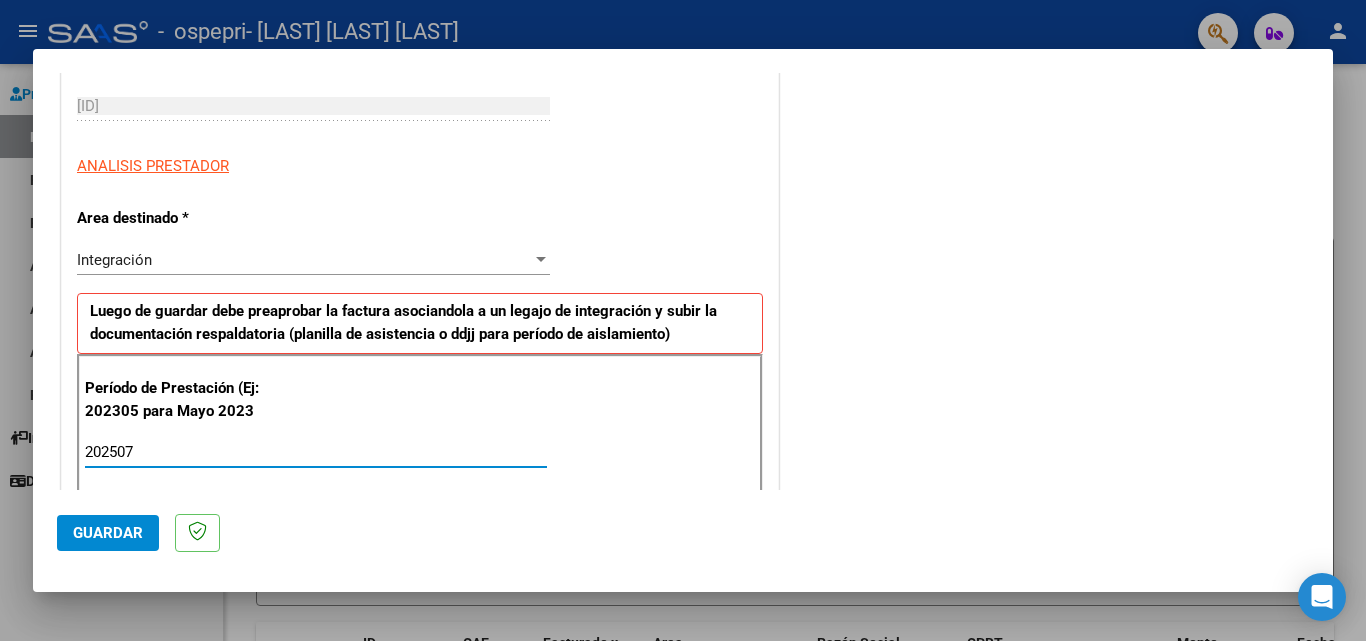 type on "202507" 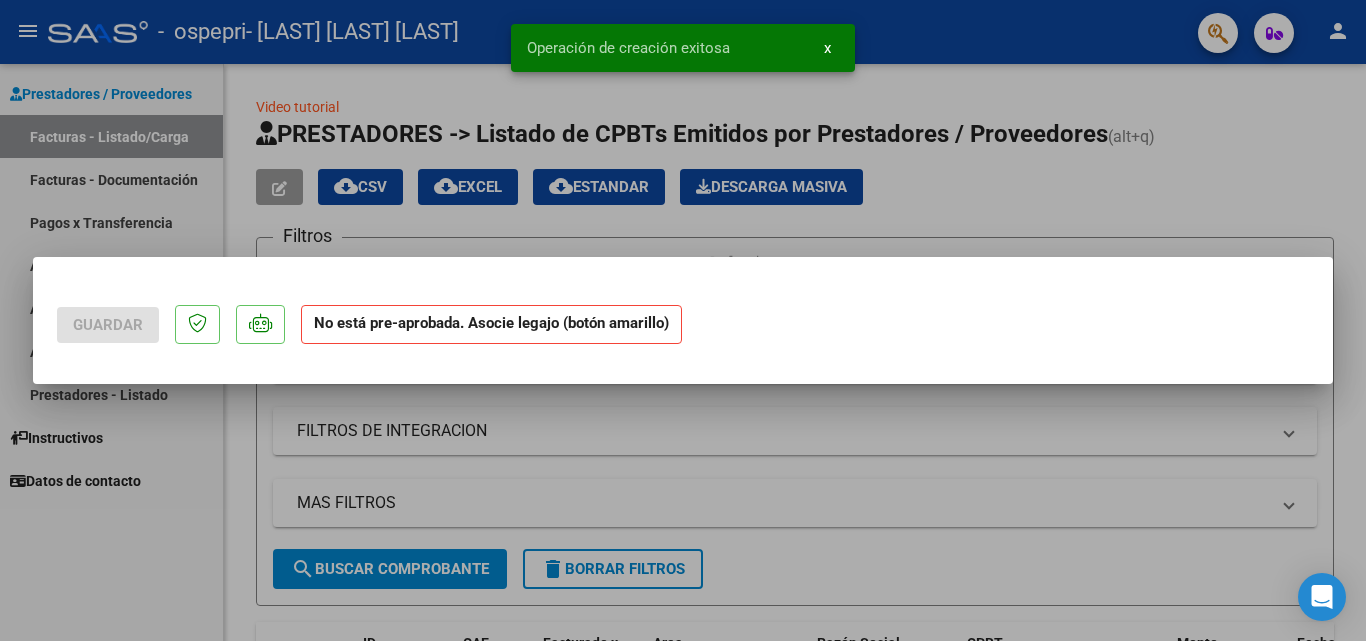 scroll, scrollTop: 0, scrollLeft: 0, axis: both 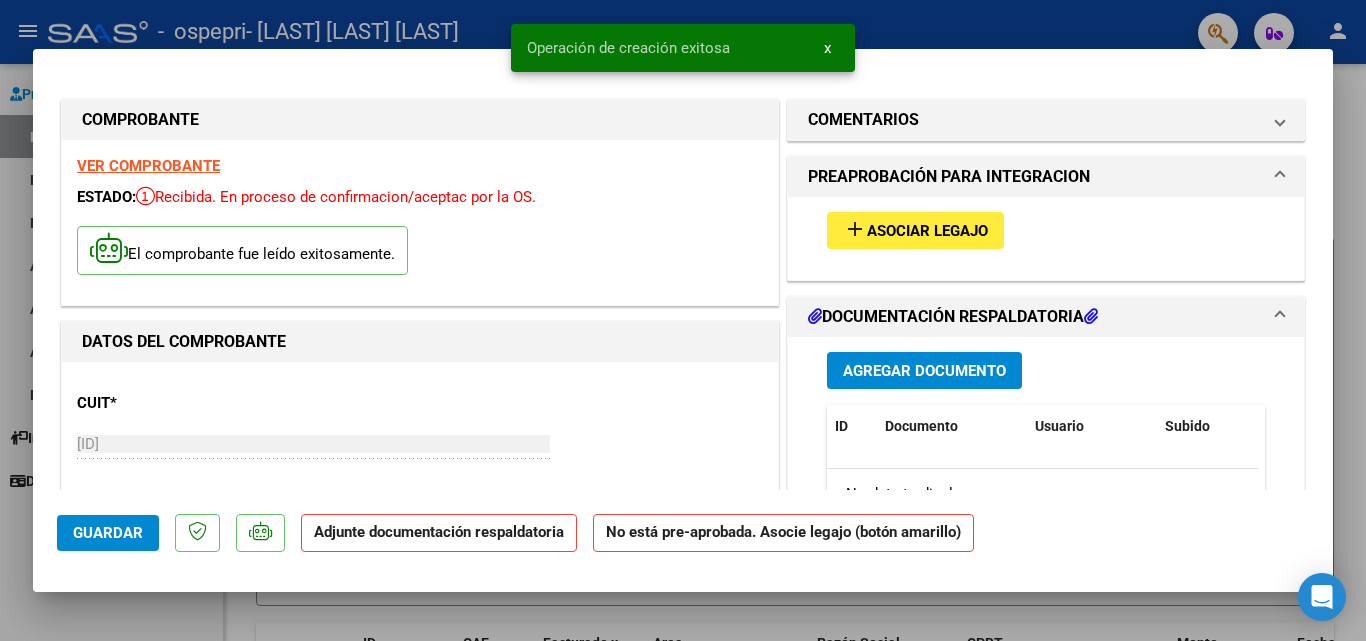 click on "add Asociar Legajo" at bounding box center (915, 230) 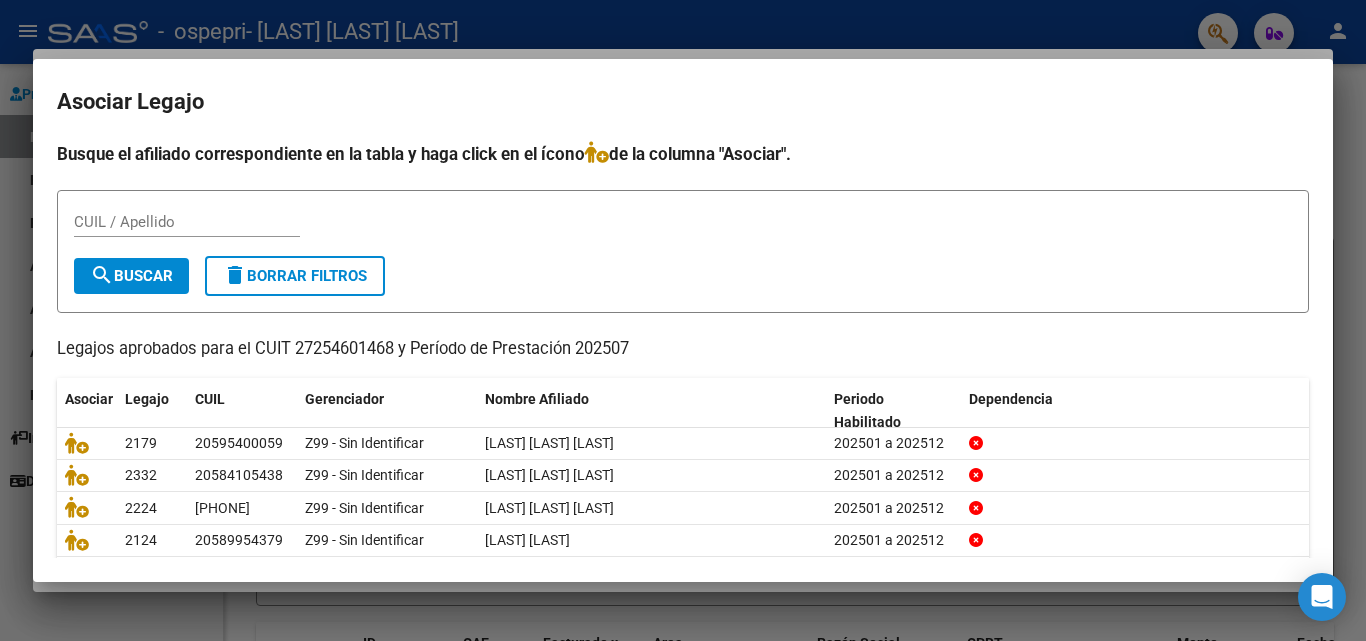 click on "Nombre Afiliado" 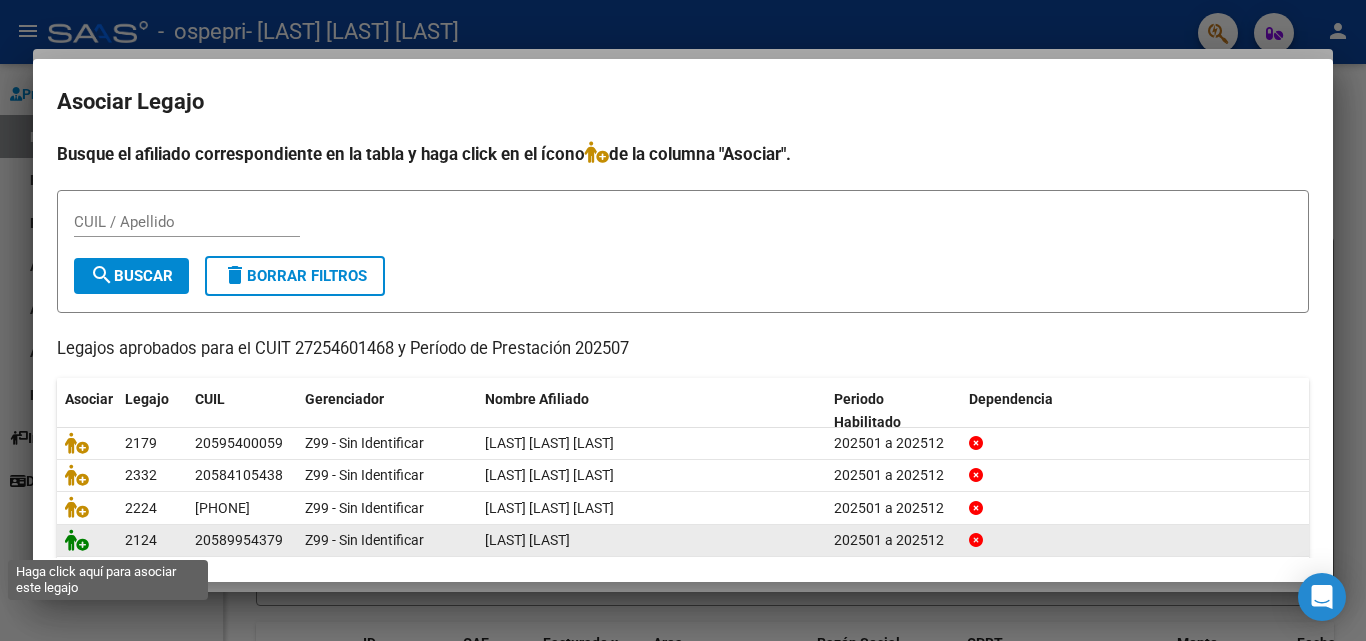 click 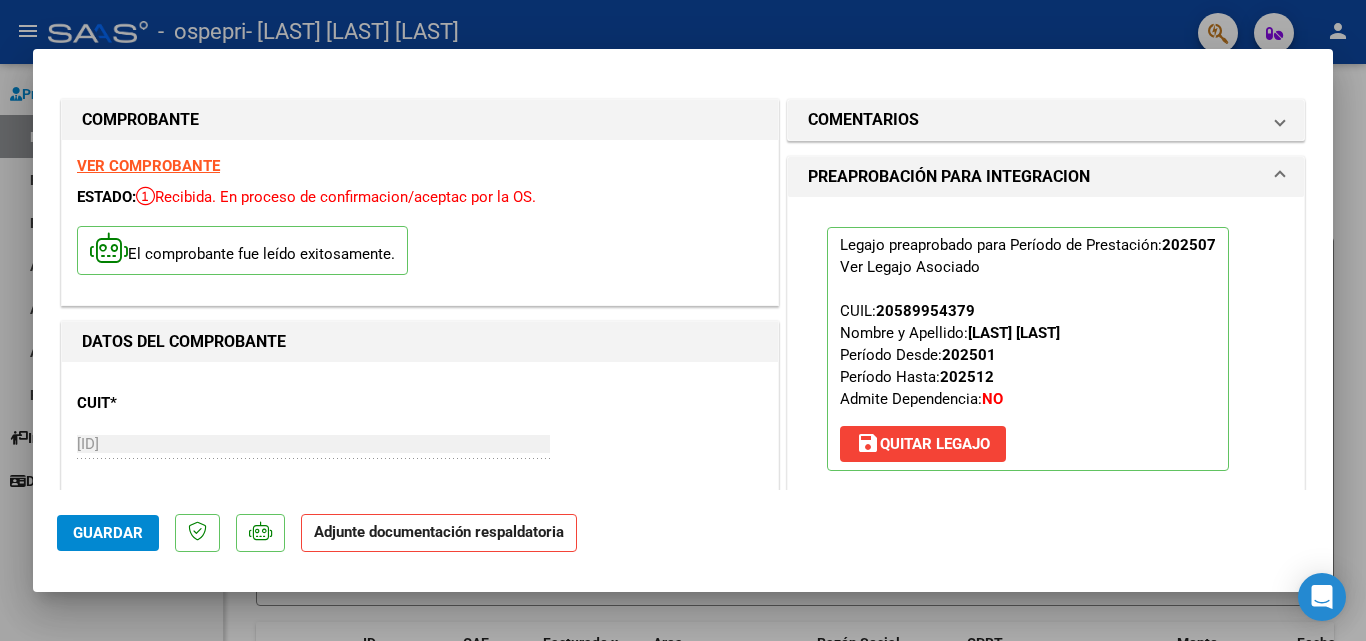 scroll, scrollTop: 300, scrollLeft: 0, axis: vertical 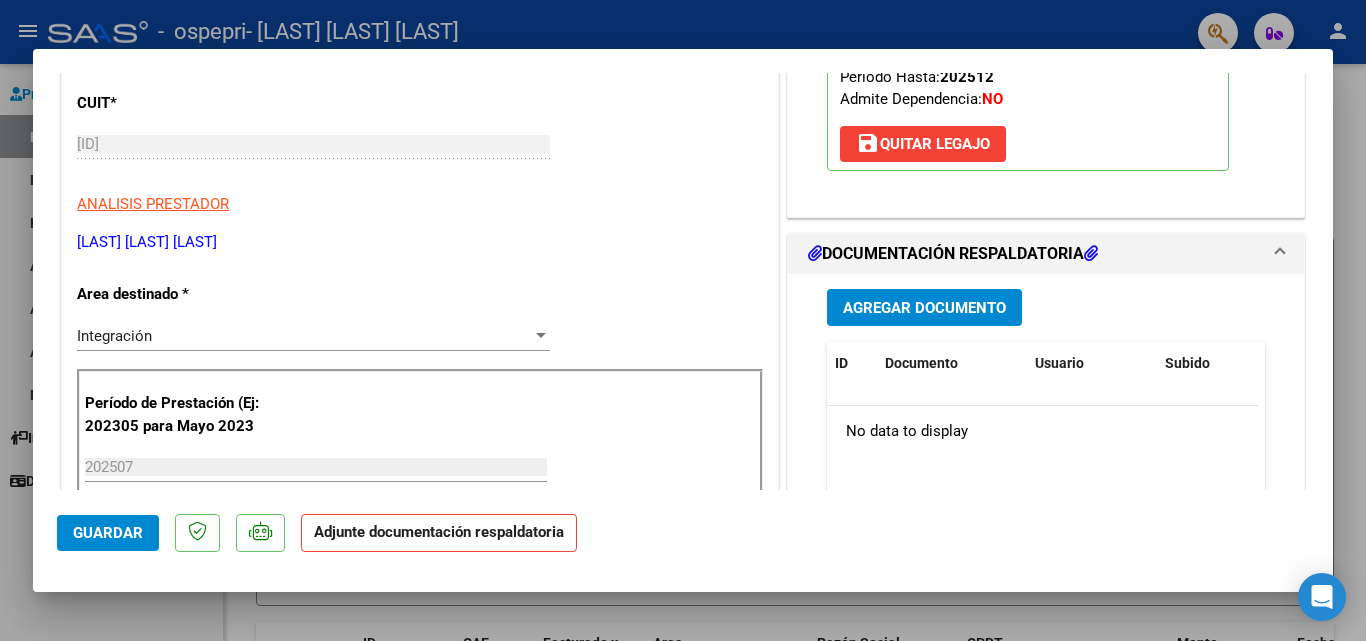 click on "Agregar Documento" at bounding box center (924, 308) 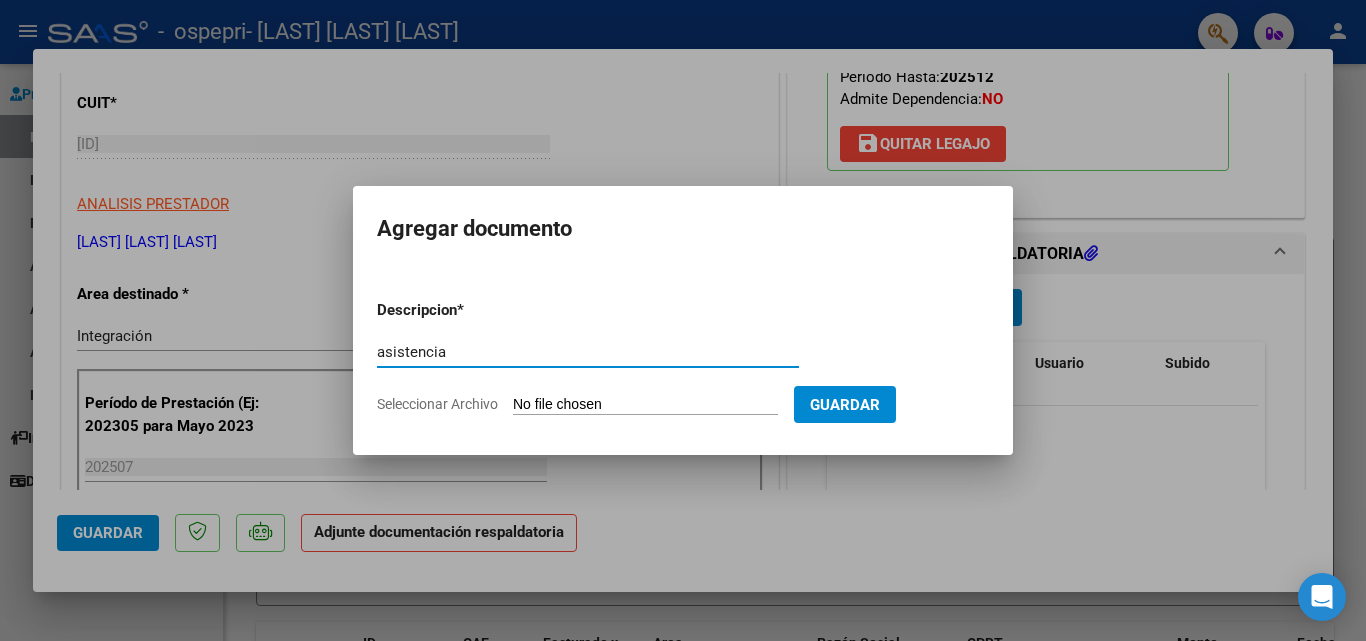 type on "asistencia" 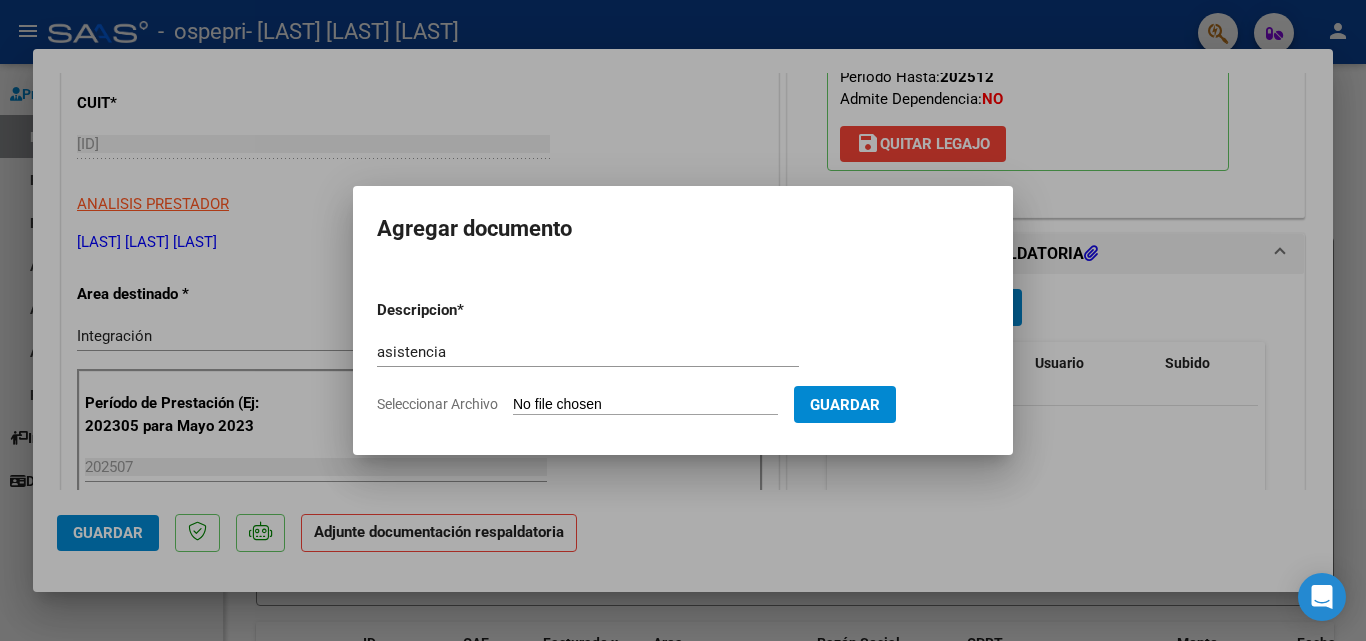 type on "C:\fakepath\Reyes fono julio.pdf" 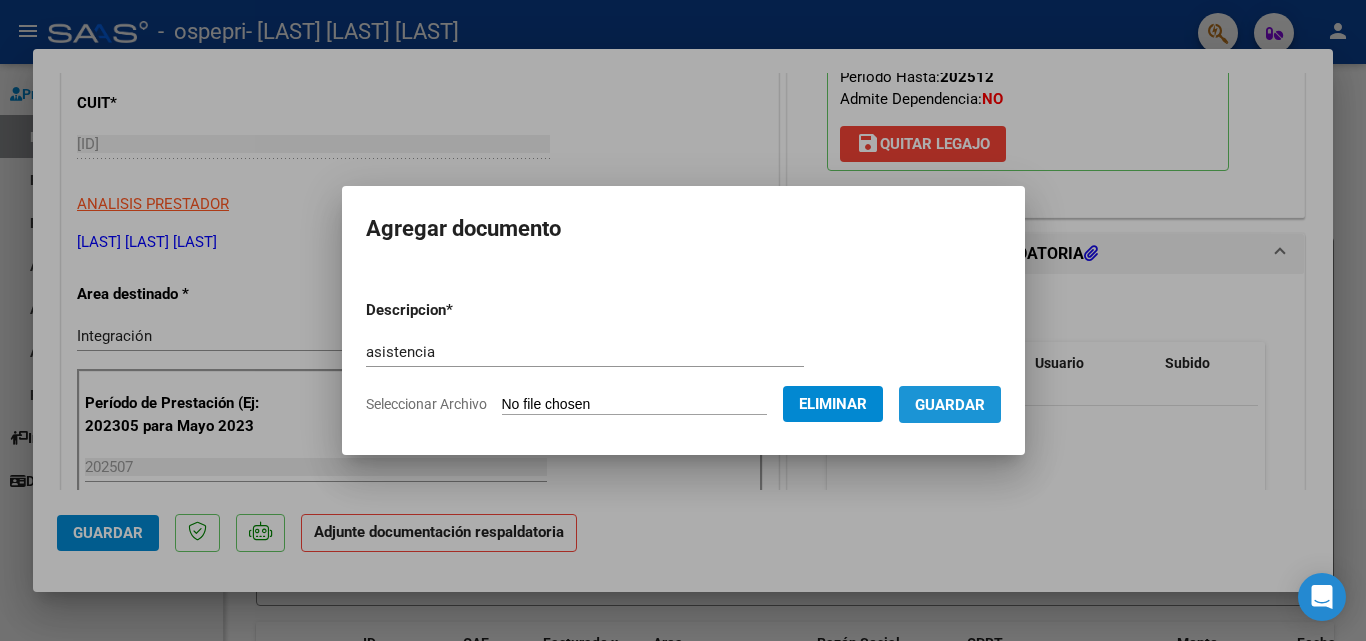 click on "Guardar" at bounding box center [950, 405] 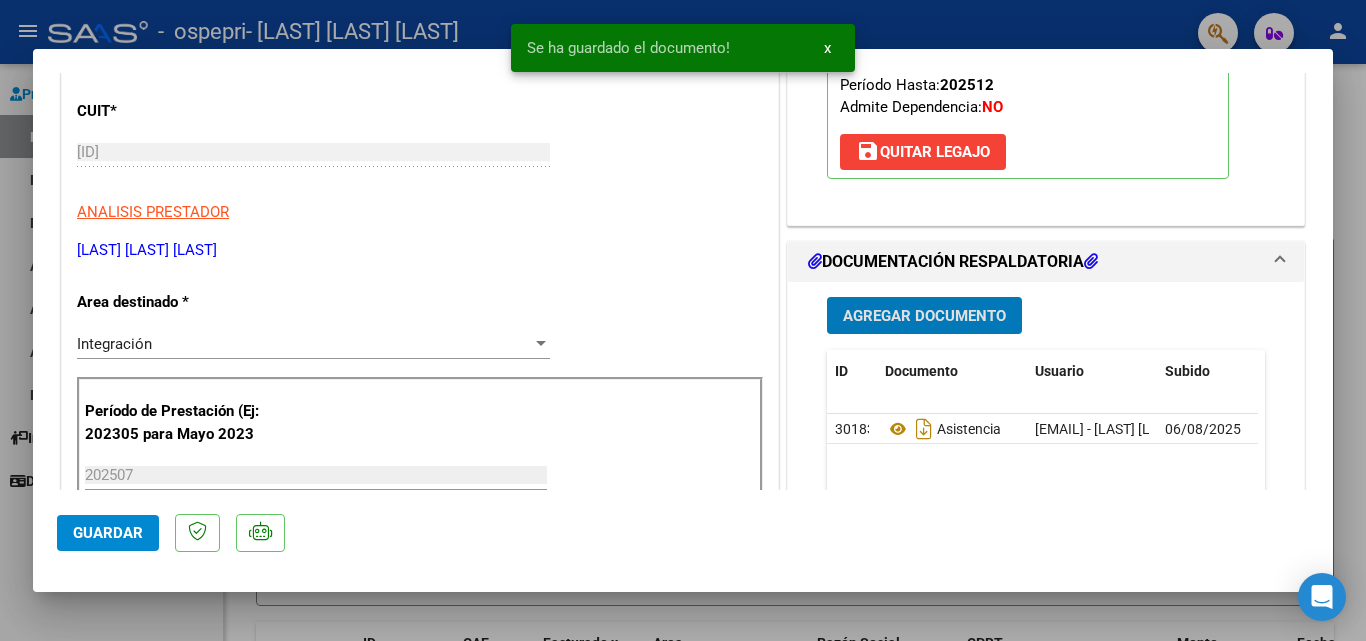 scroll, scrollTop: 400, scrollLeft: 0, axis: vertical 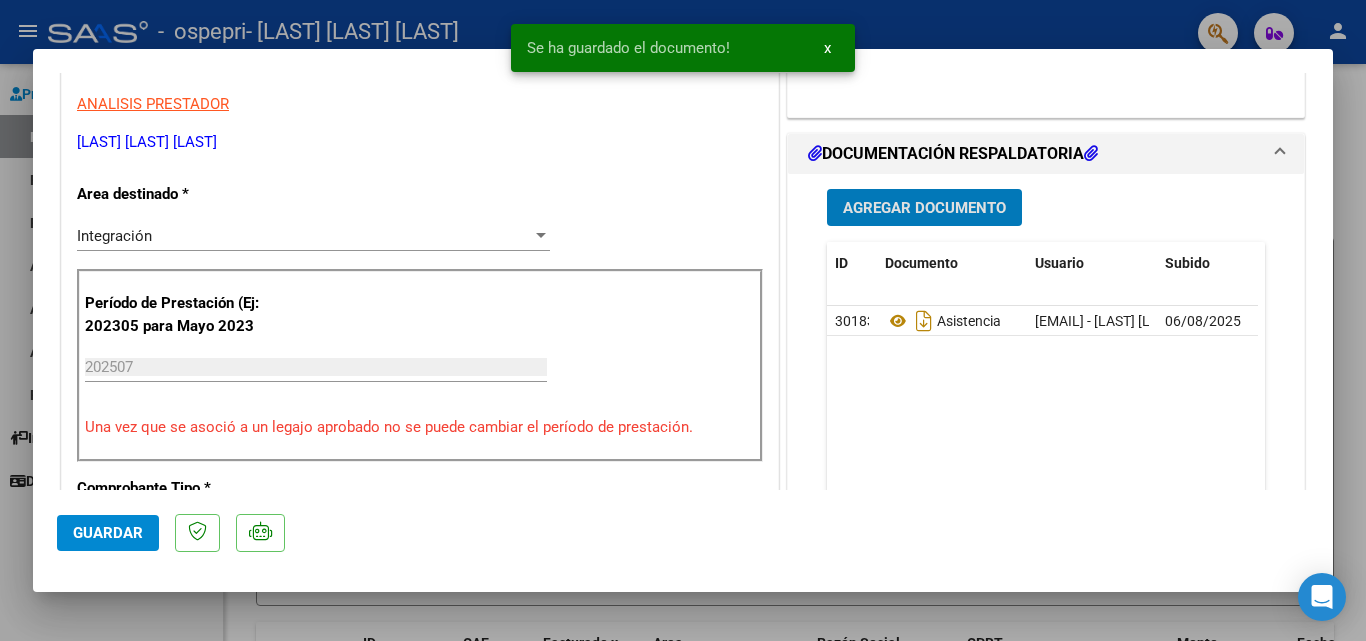 click on "Guardar" 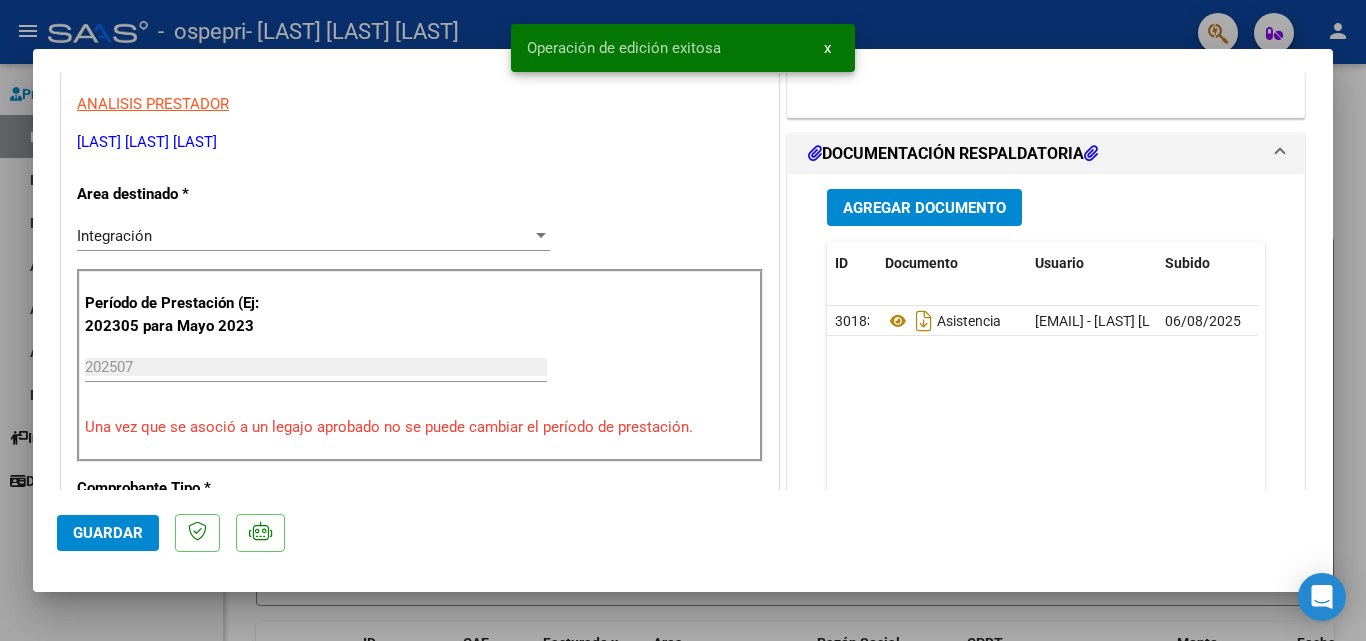 click at bounding box center (683, 320) 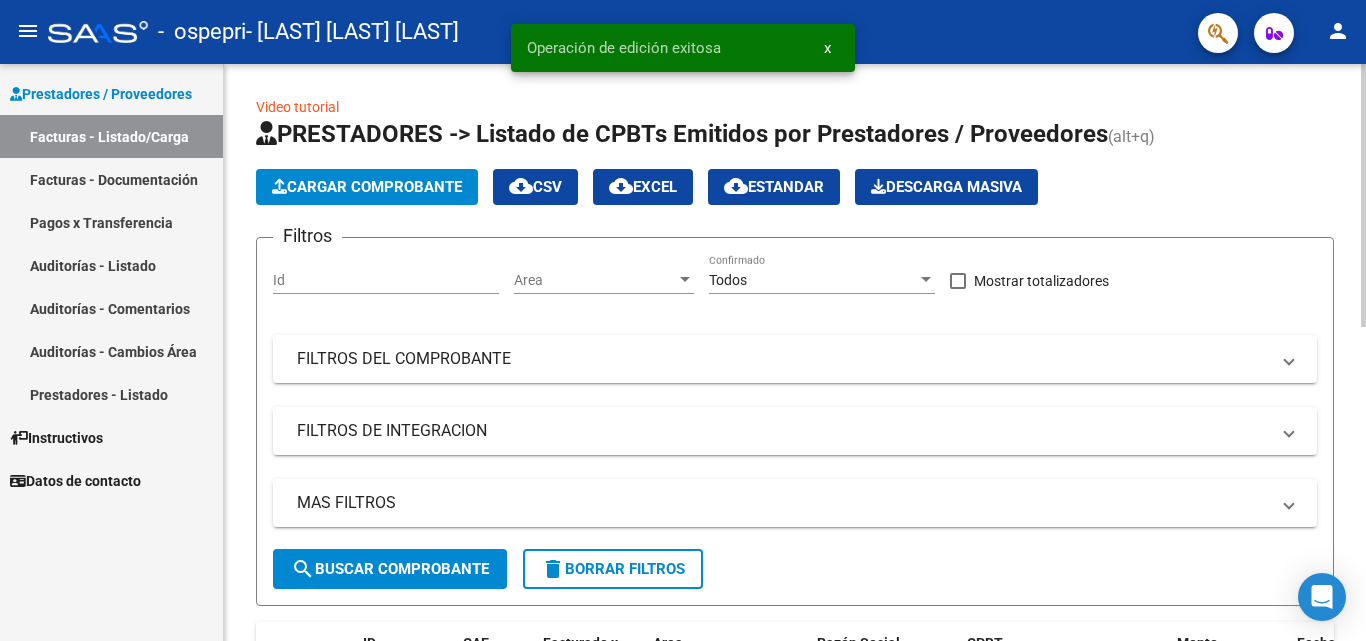 click on "Cargar Comprobante" 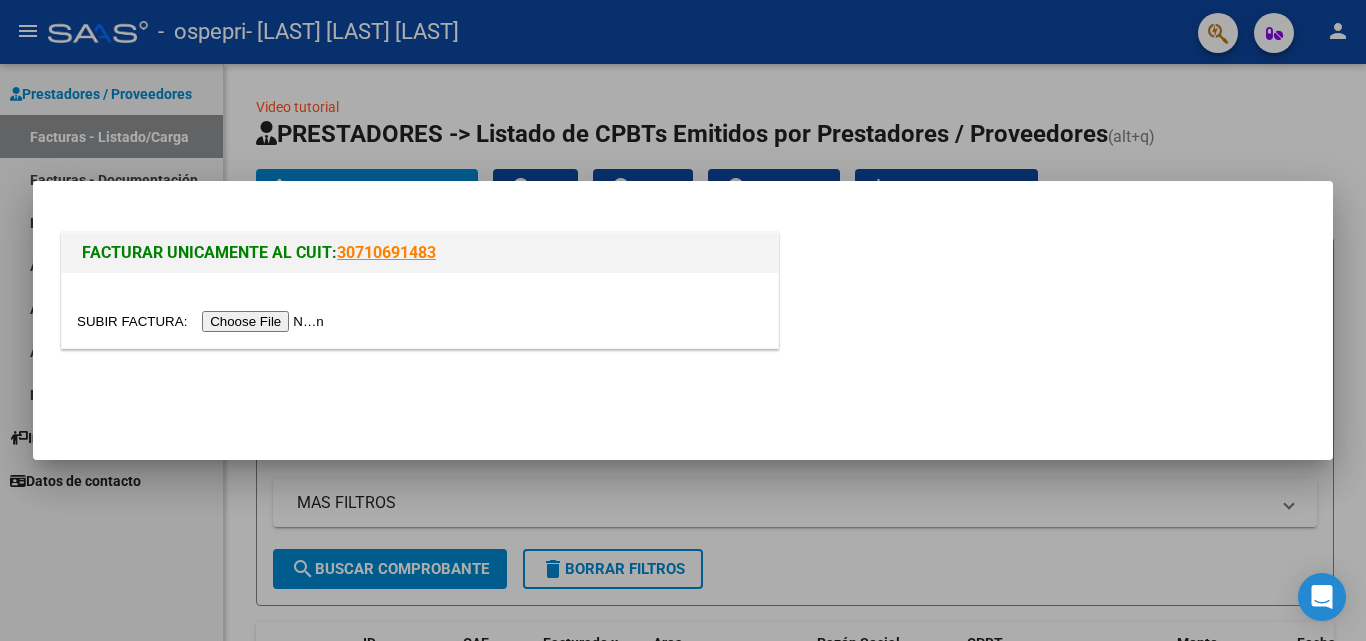 click at bounding box center [203, 321] 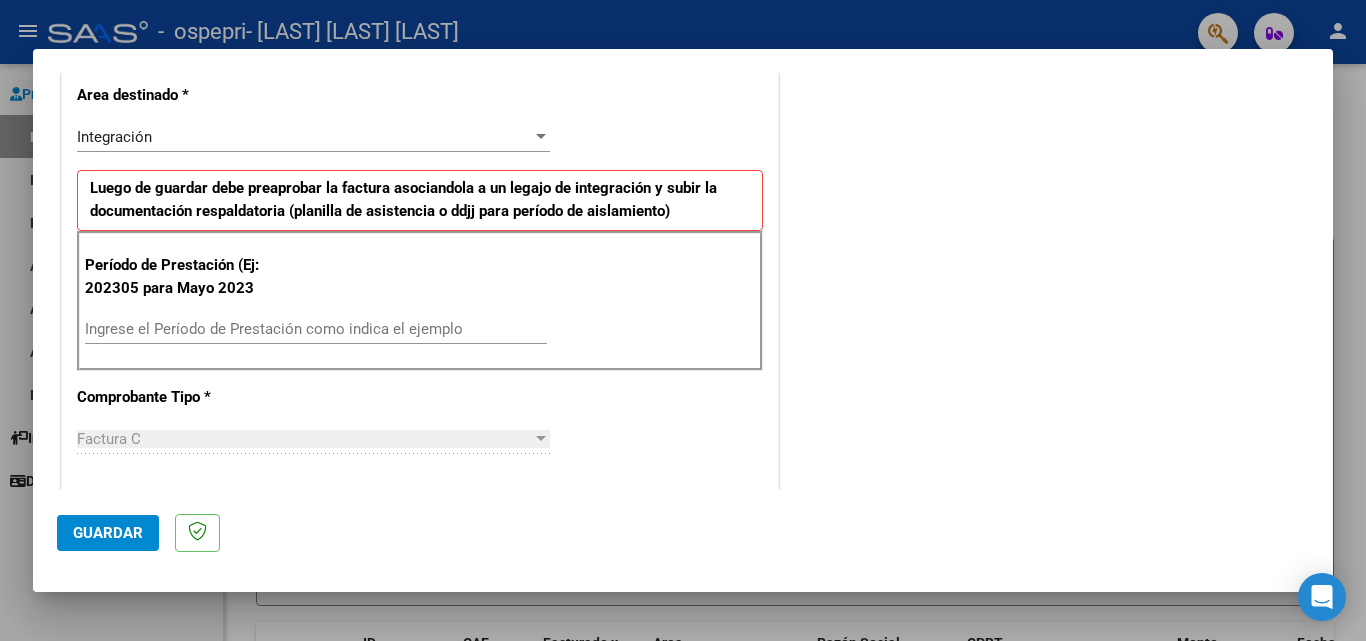 scroll, scrollTop: 400, scrollLeft: 0, axis: vertical 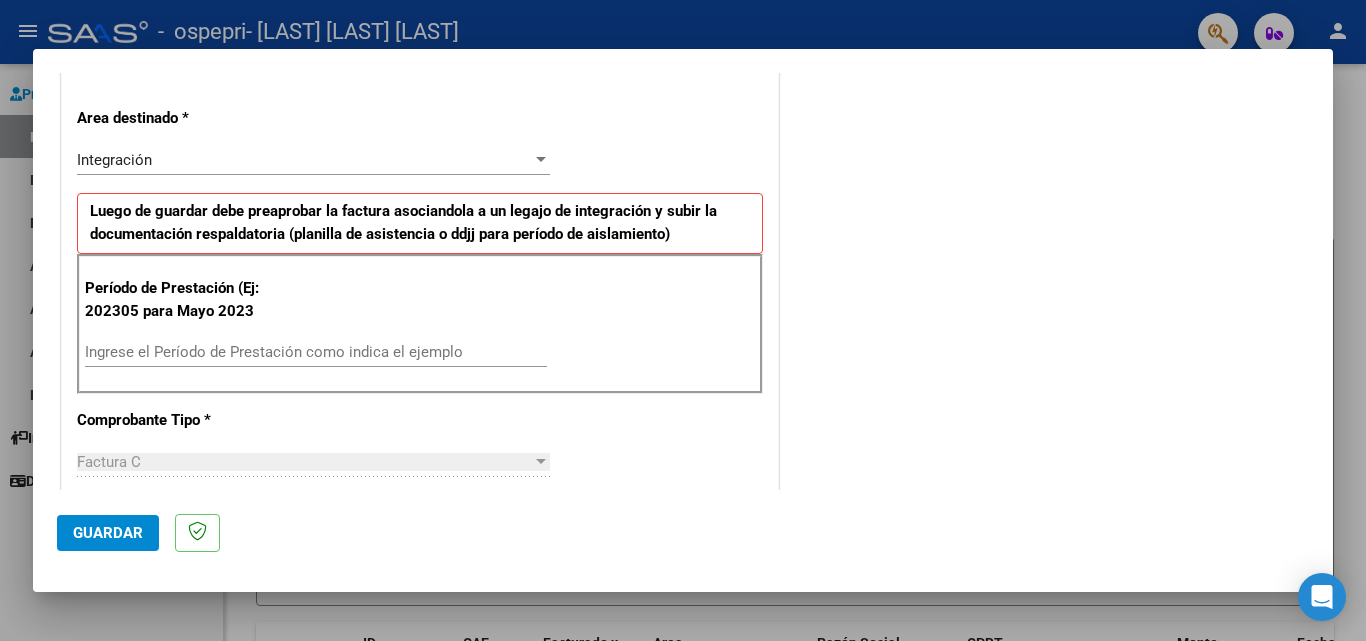 click on "Ingrese el Período de Prestación como indica el ejemplo" at bounding box center (316, 352) 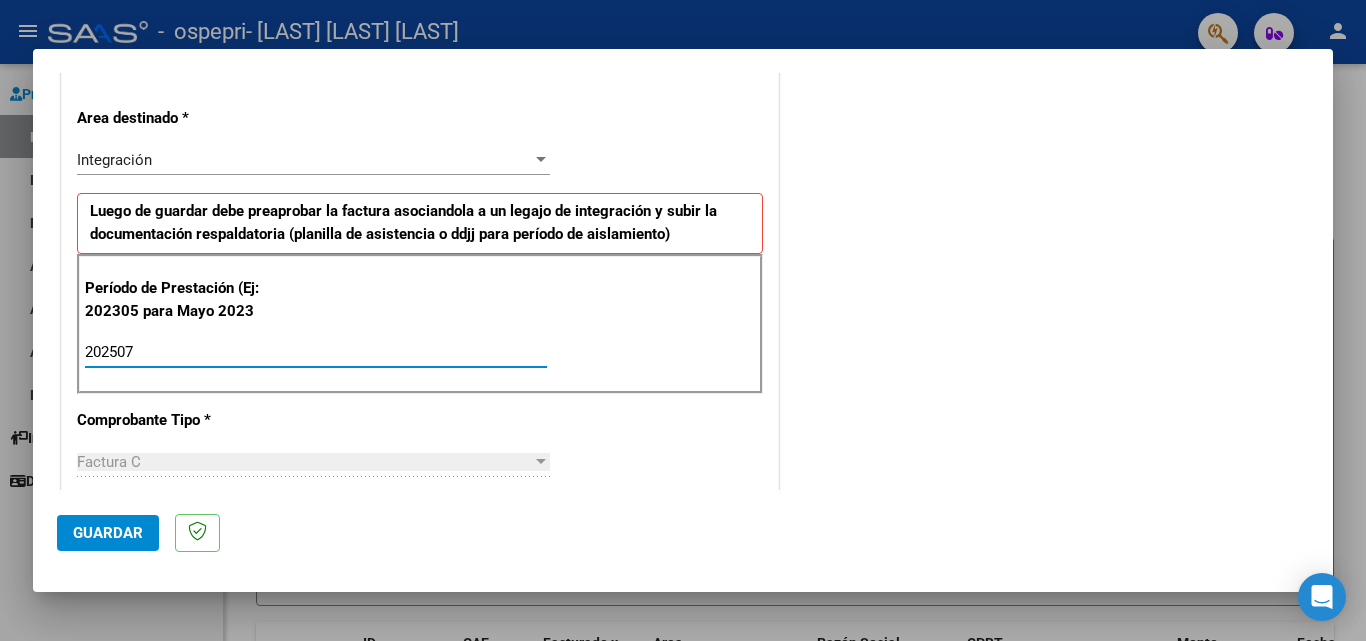 type on "202507" 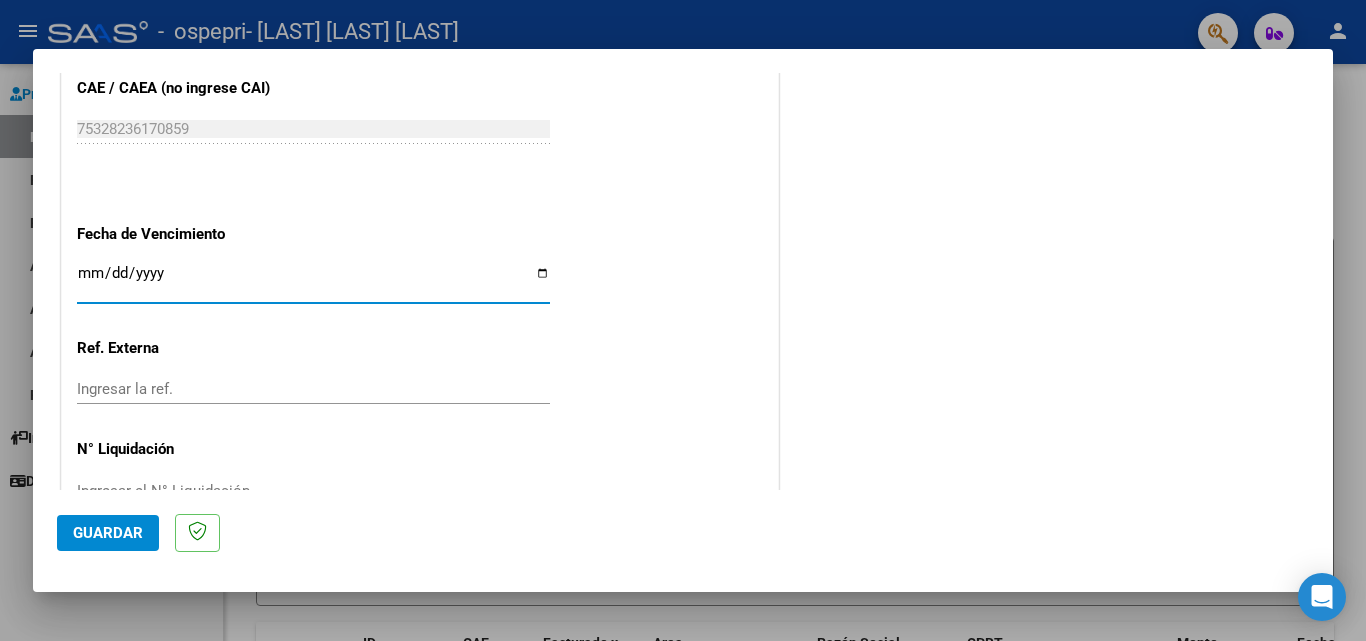 click on "Guardar" 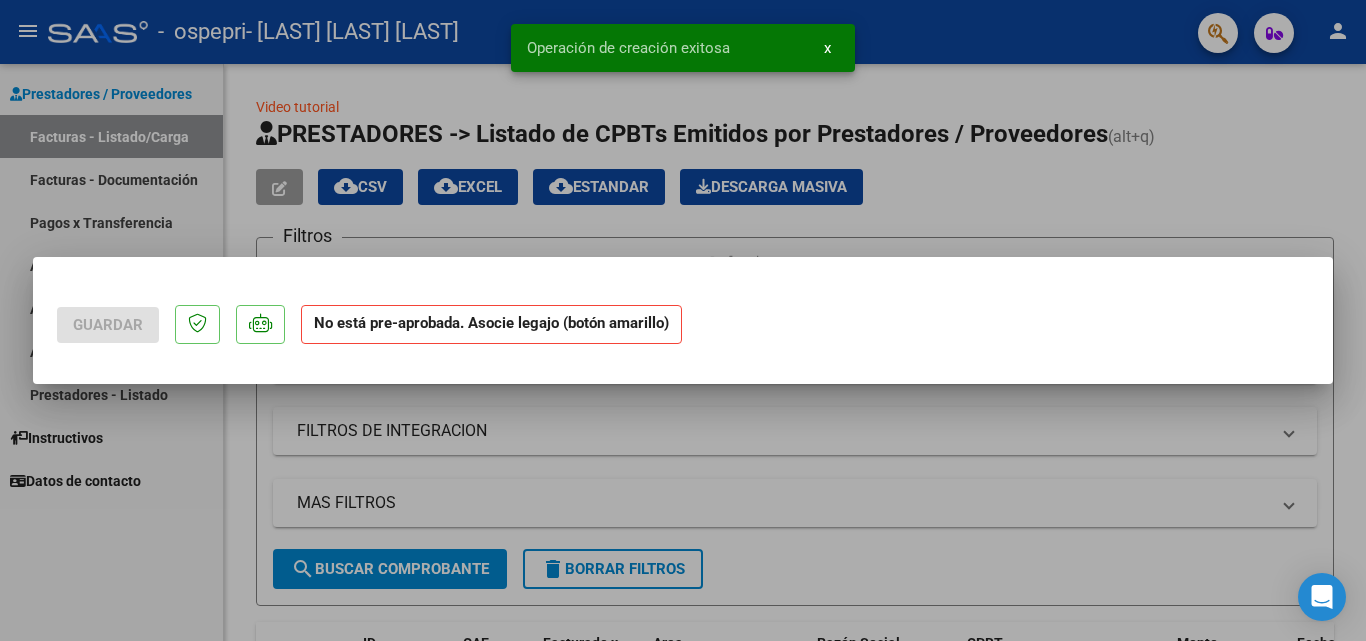 scroll, scrollTop: 0, scrollLeft: 0, axis: both 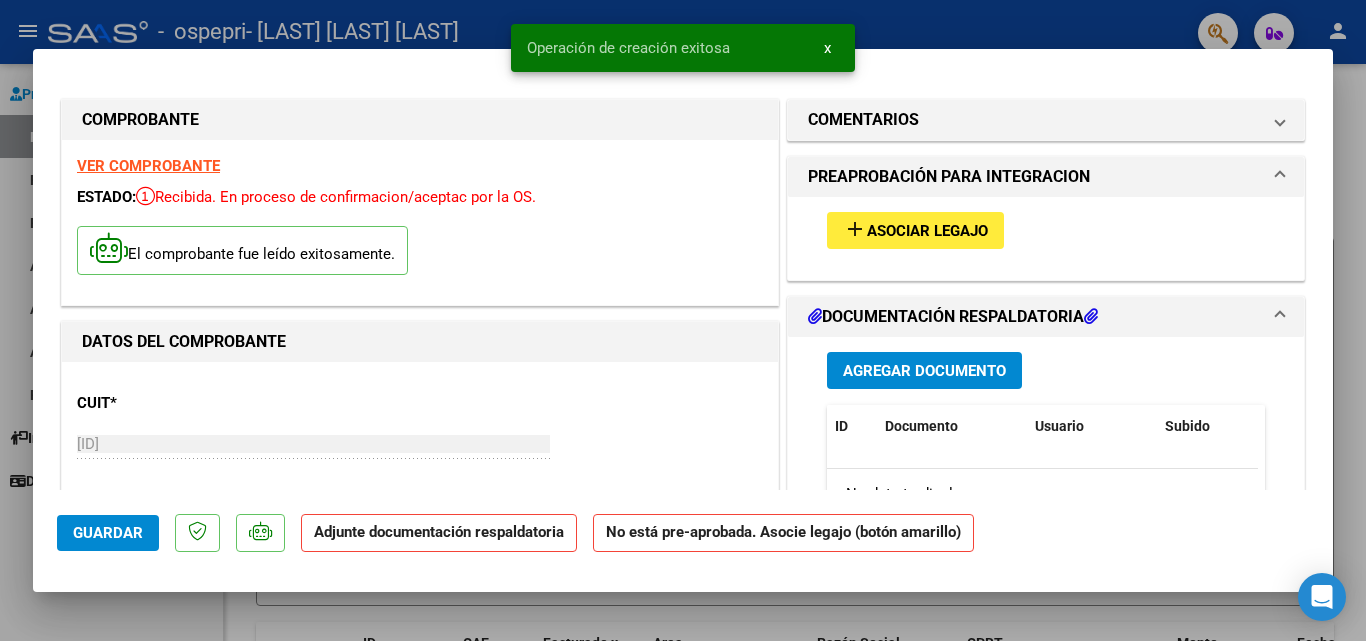 click on "Asociar Legajo" at bounding box center (927, 231) 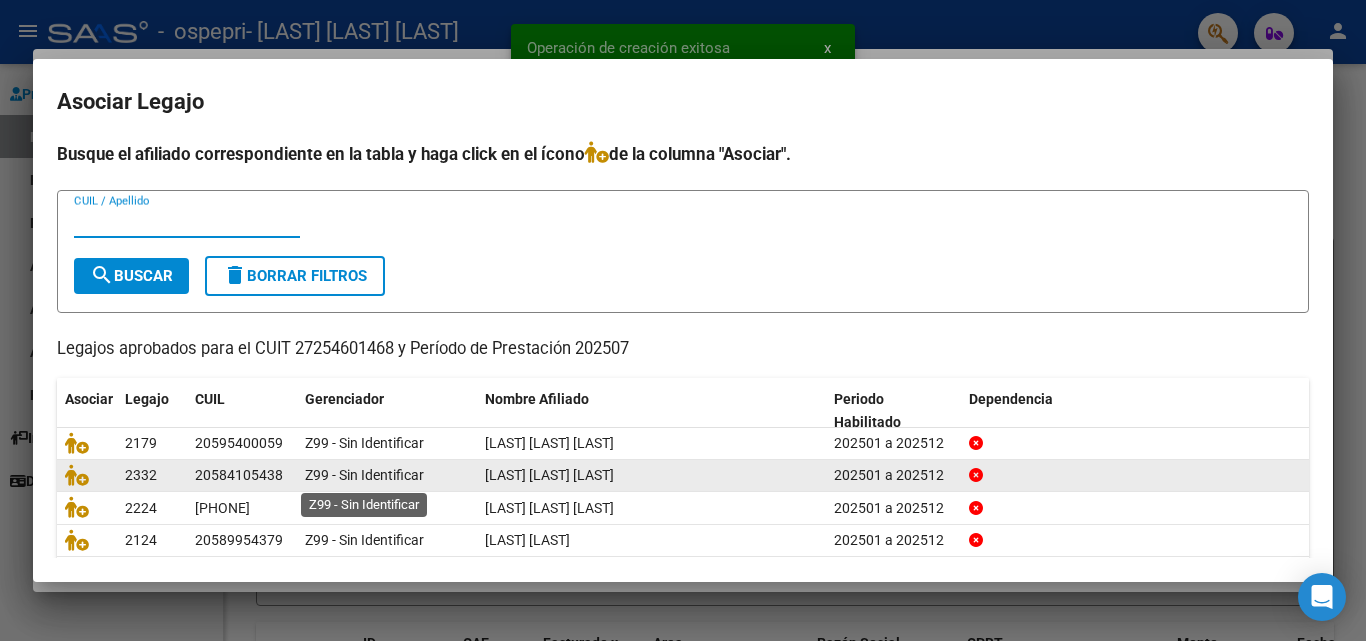scroll, scrollTop: 100, scrollLeft: 0, axis: vertical 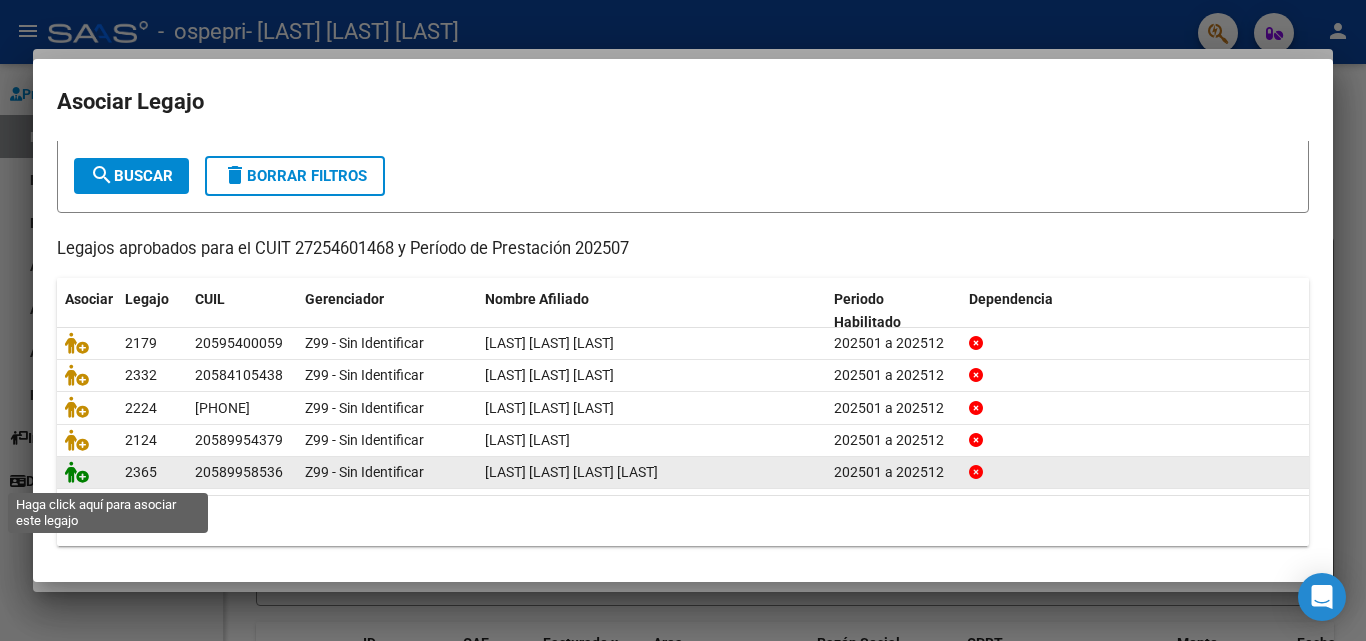 click 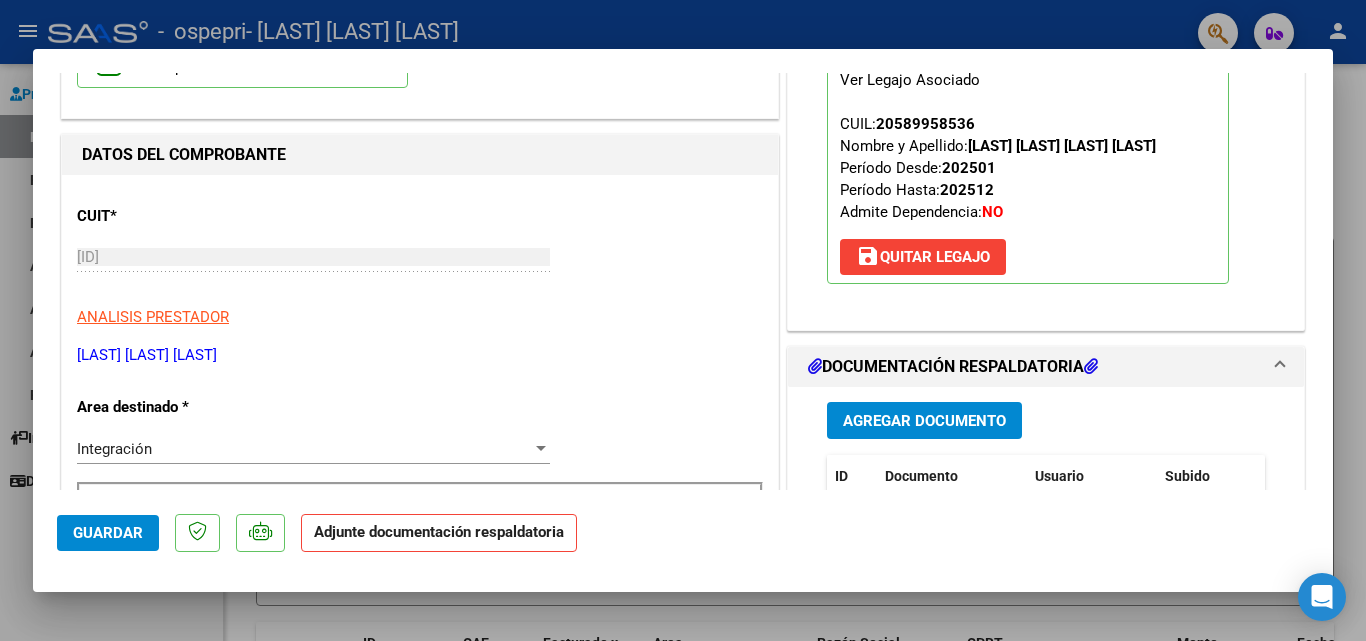 scroll, scrollTop: 200, scrollLeft: 0, axis: vertical 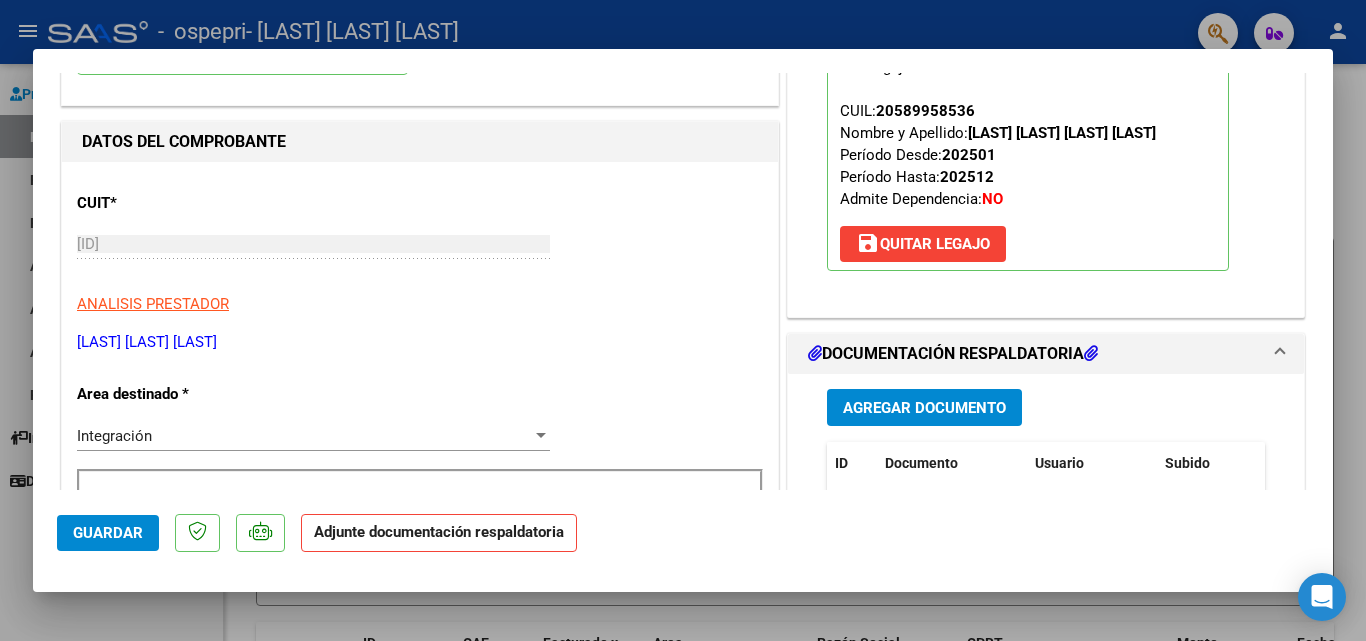 click on "Agregar Documento" at bounding box center (924, 408) 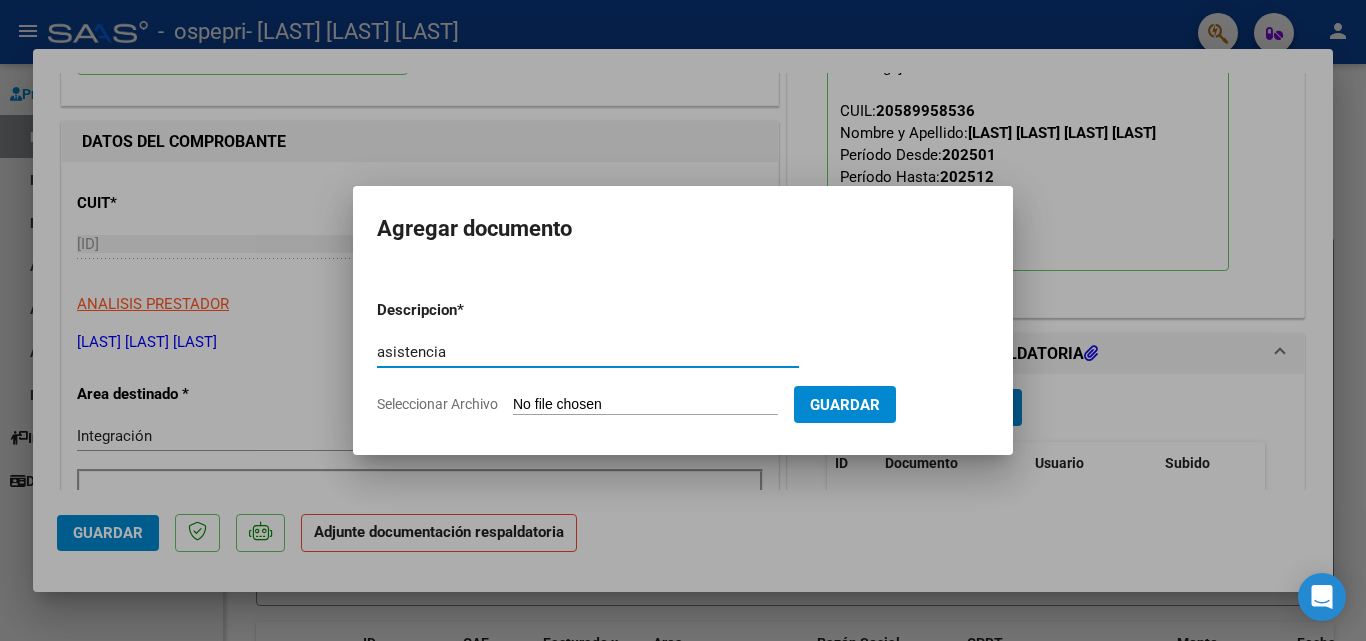 type on "asistencia" 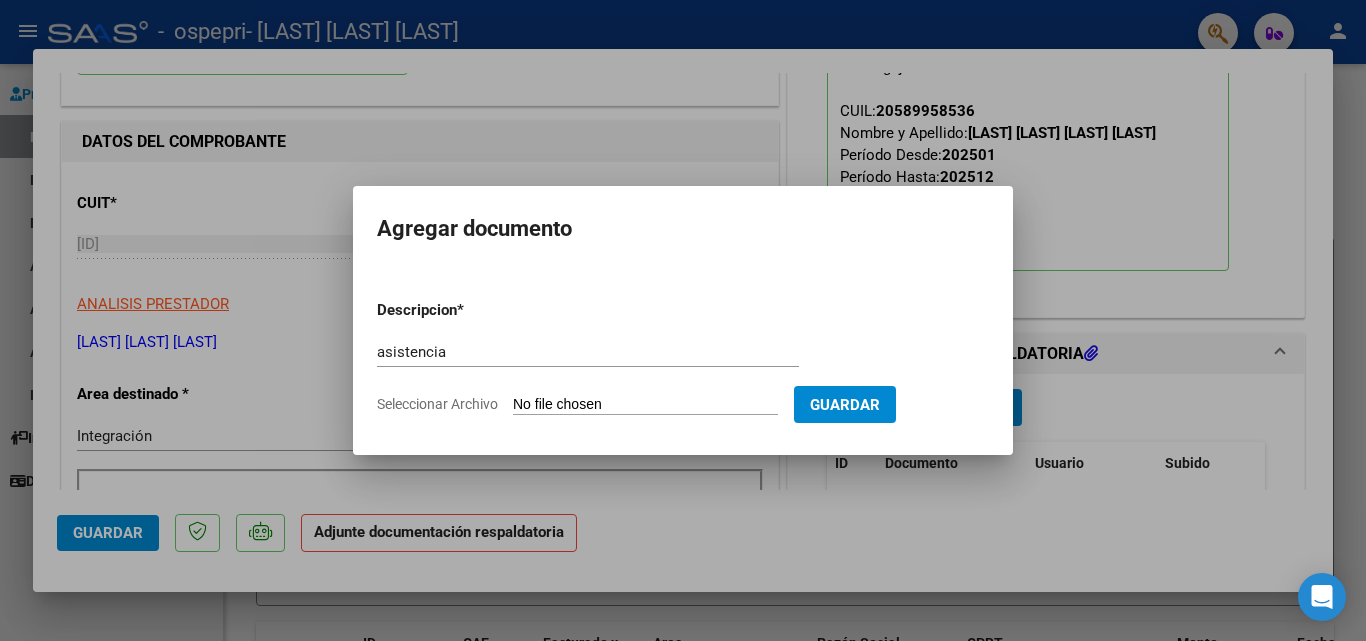 type on "C:\fakepath\Candia N fono julio.pdf" 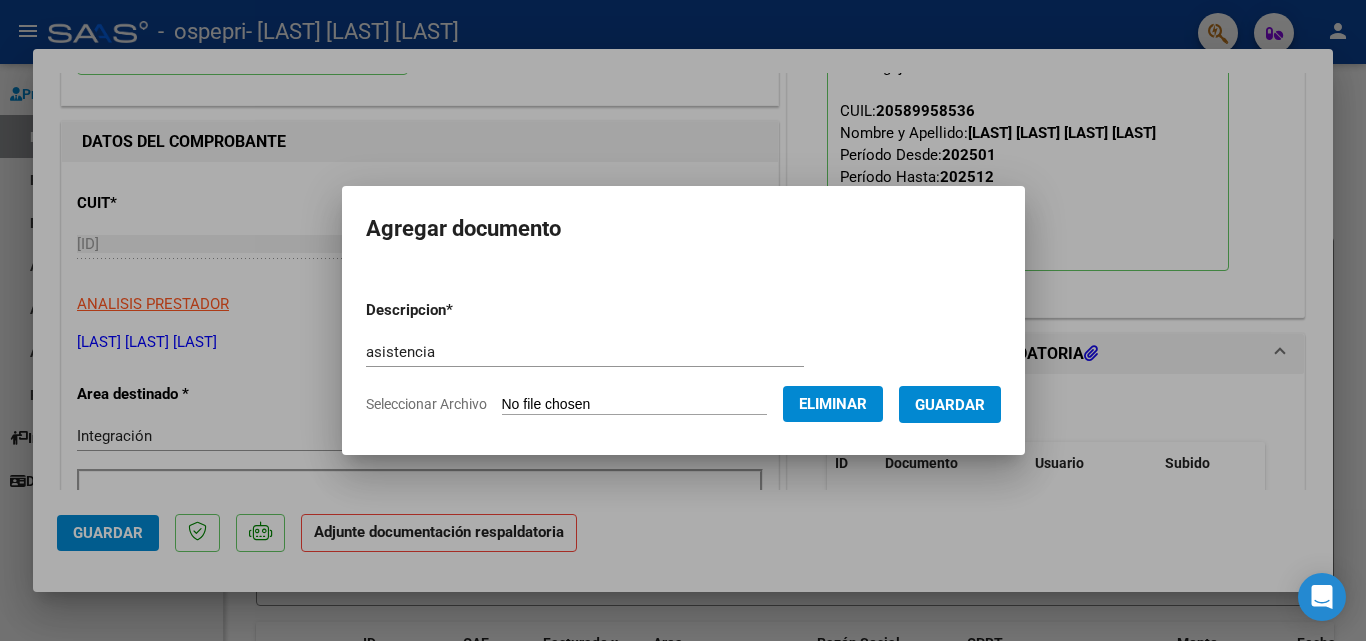 click on "Guardar" at bounding box center [950, 404] 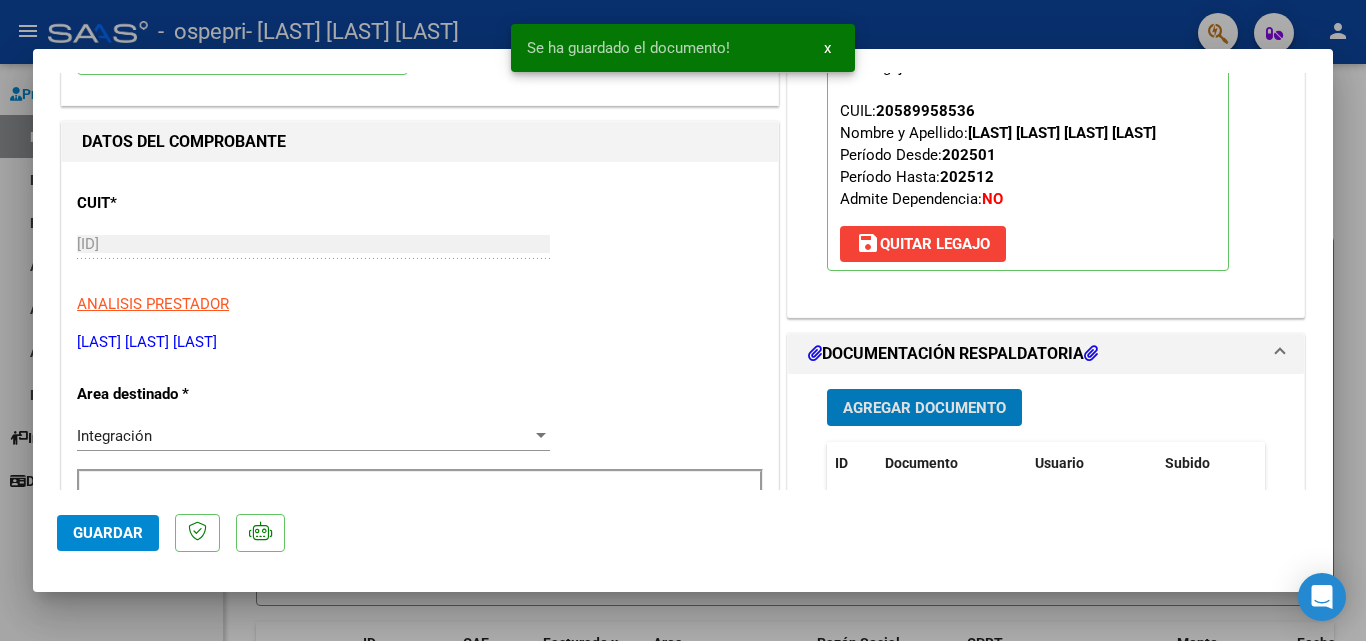 scroll, scrollTop: 400, scrollLeft: 0, axis: vertical 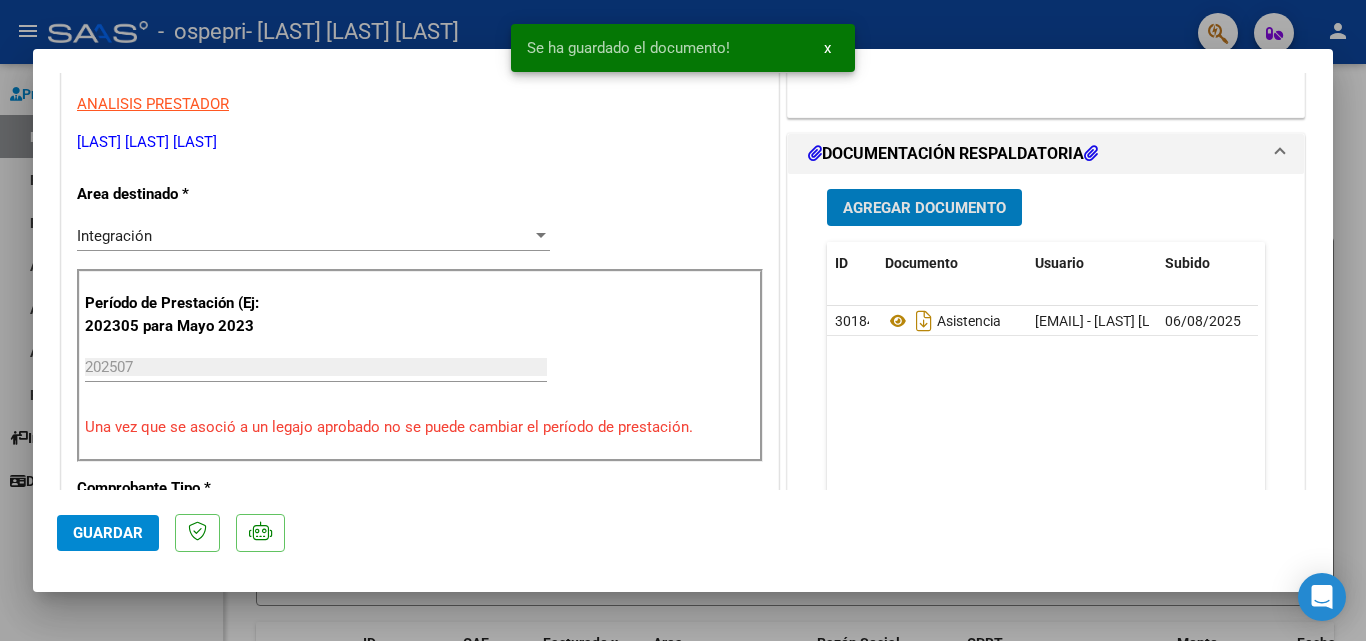 click on "Guardar" 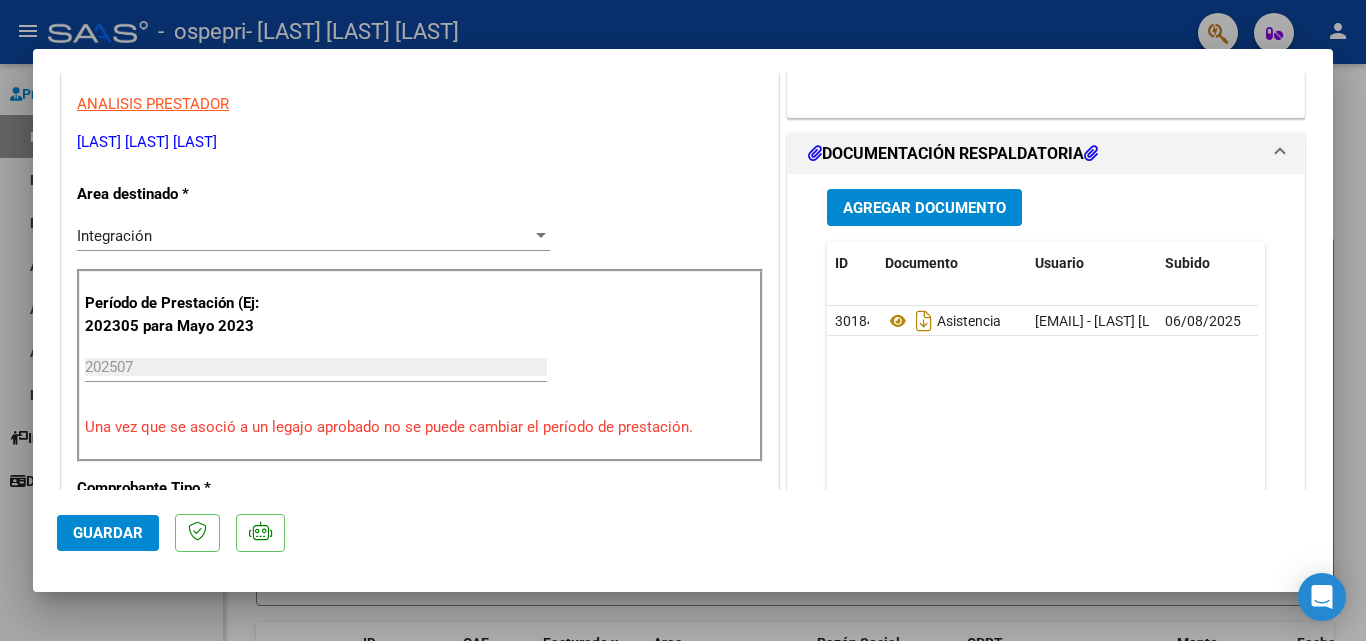 click on "Guardar" 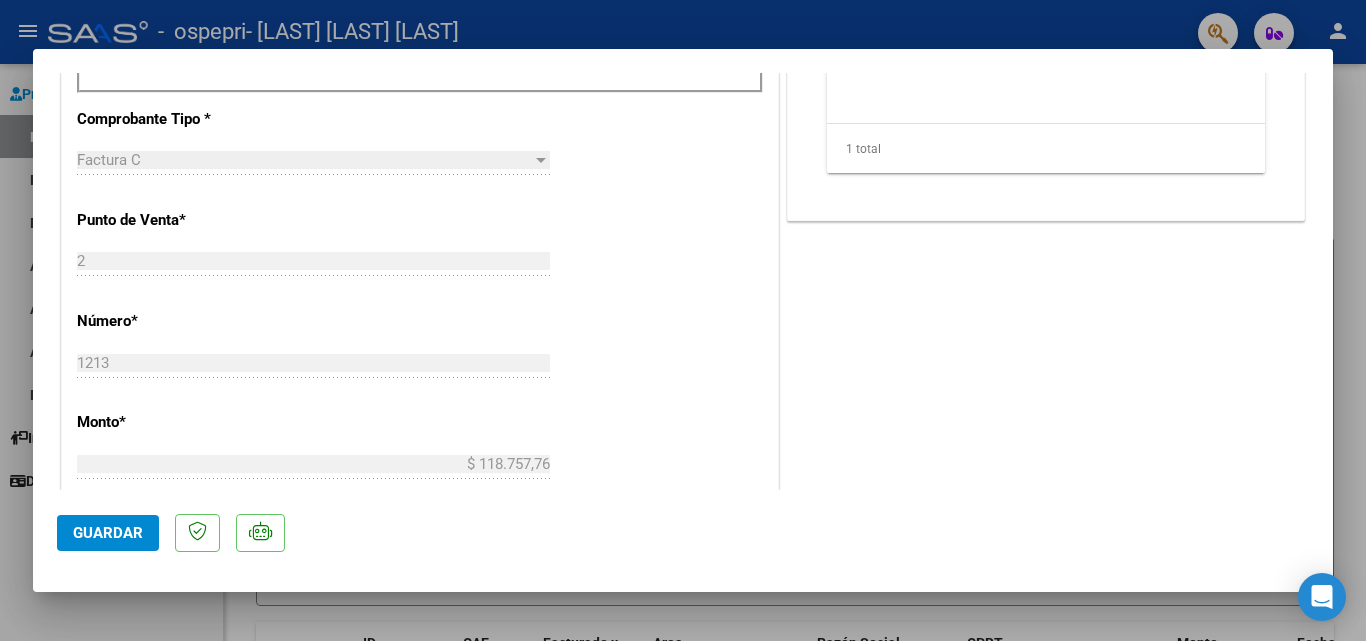 scroll, scrollTop: 800, scrollLeft: 0, axis: vertical 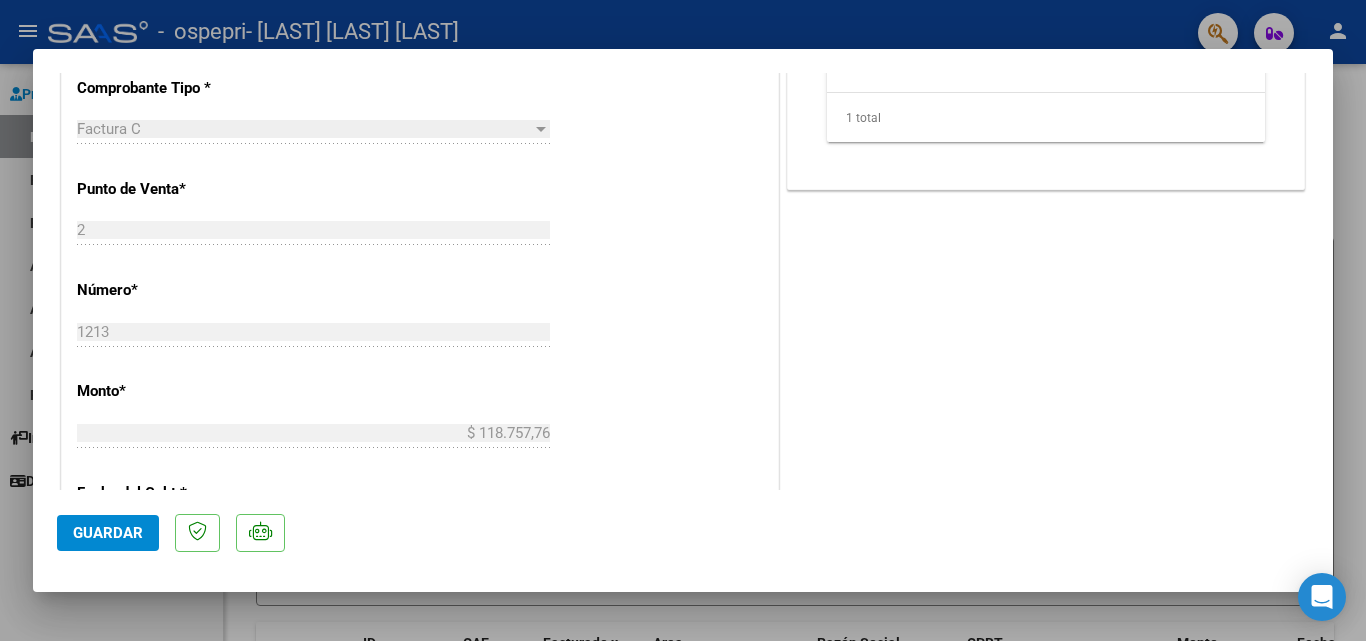 click at bounding box center (683, 320) 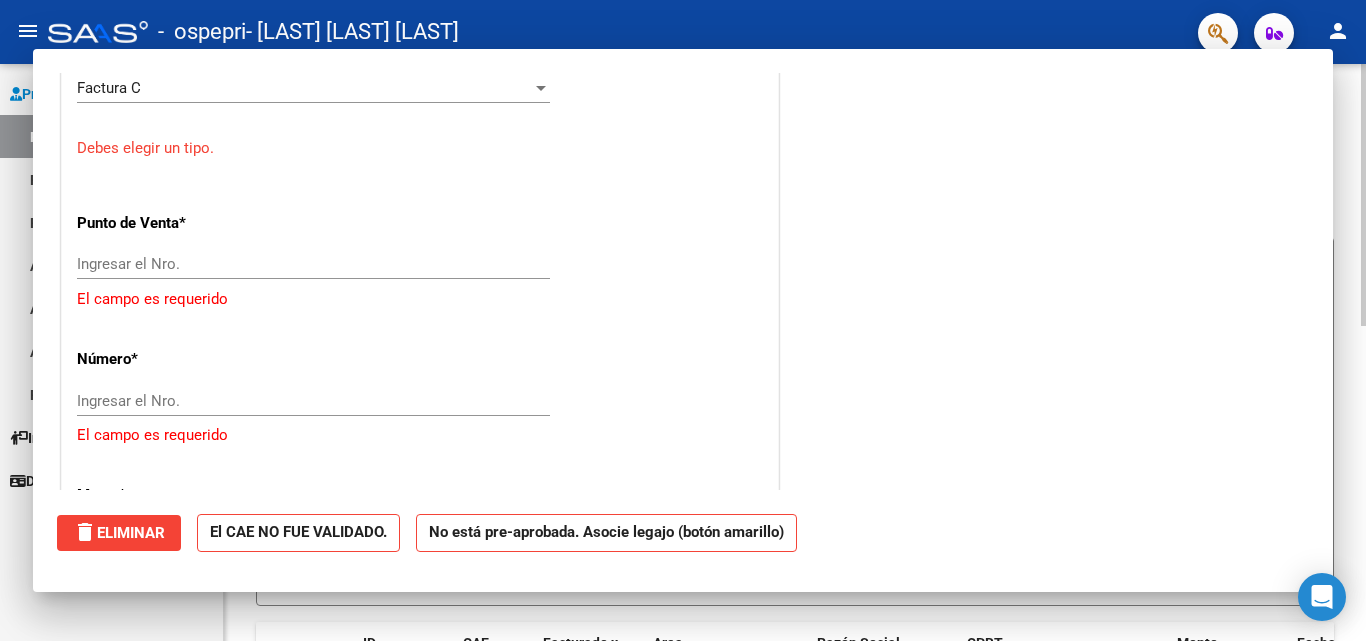 scroll, scrollTop: 0, scrollLeft: 0, axis: both 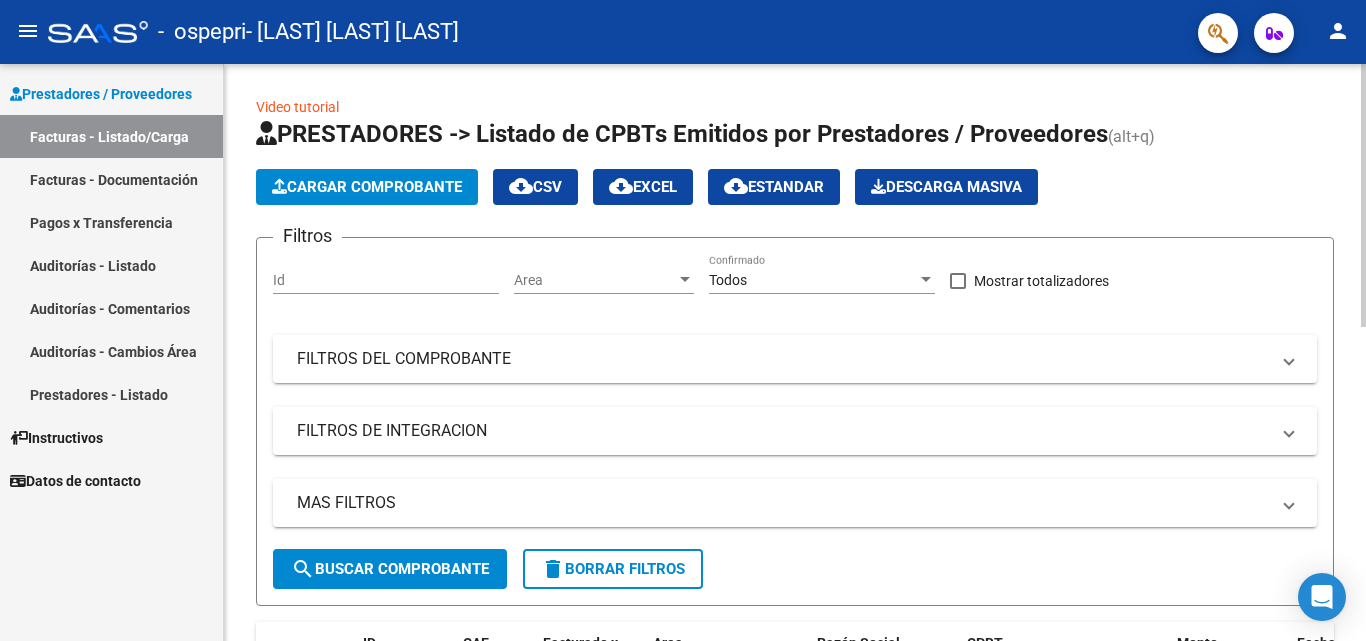 click on "Cargar Comprobante" 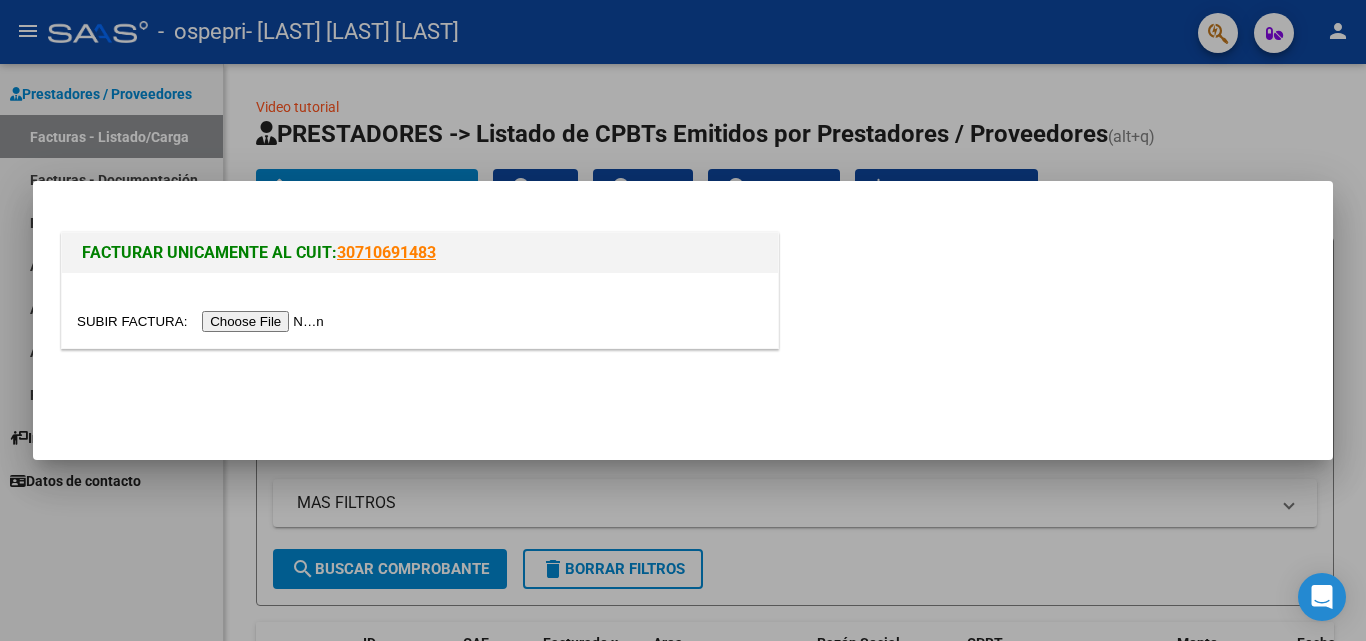 click at bounding box center [203, 321] 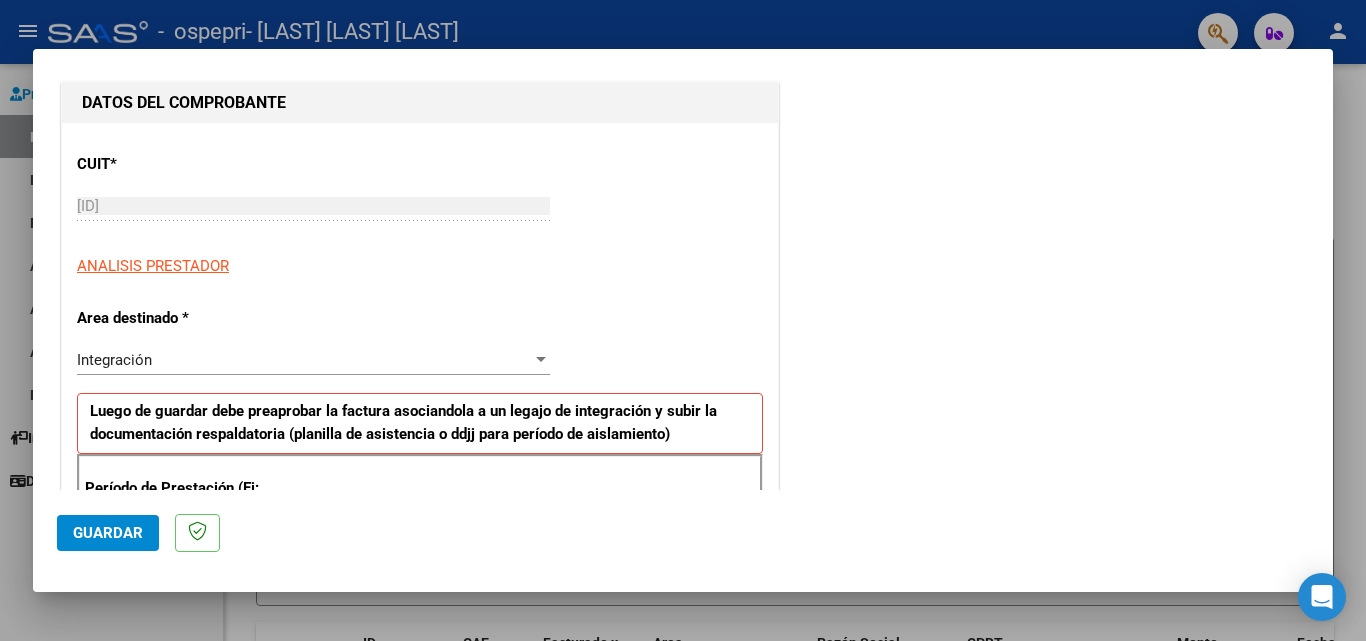 scroll, scrollTop: 400, scrollLeft: 0, axis: vertical 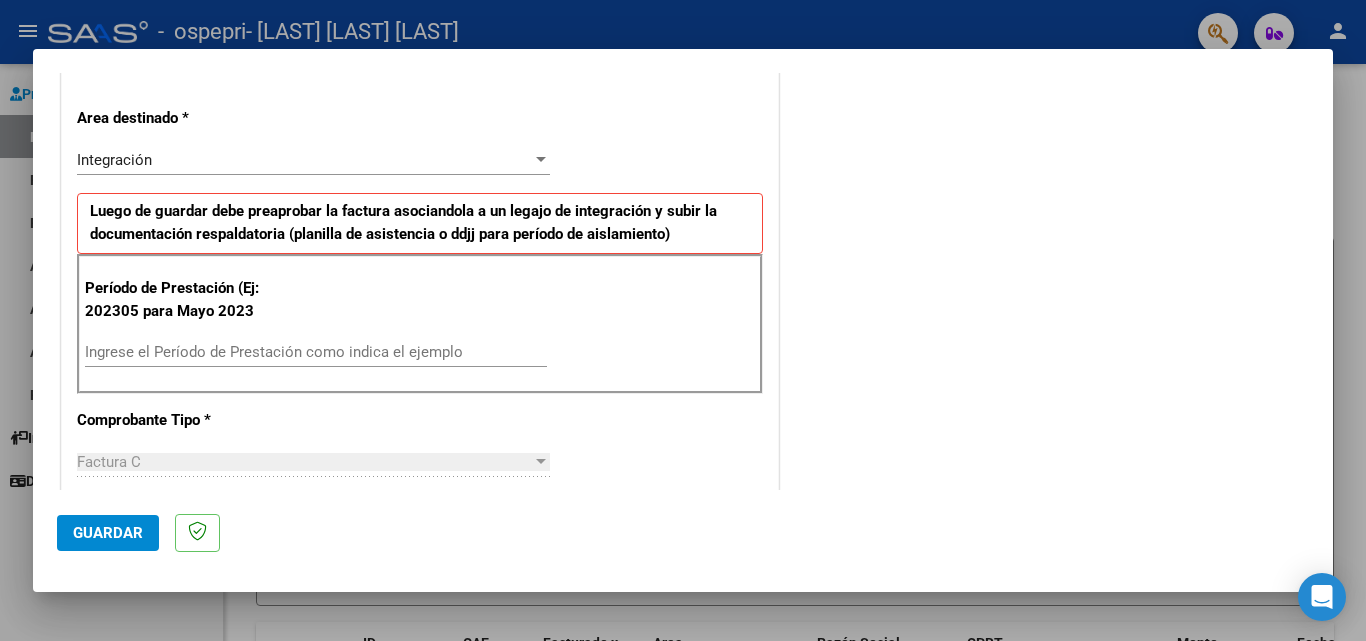 click on "Ingrese el Período de Prestación como indica el ejemplo" at bounding box center (316, 352) 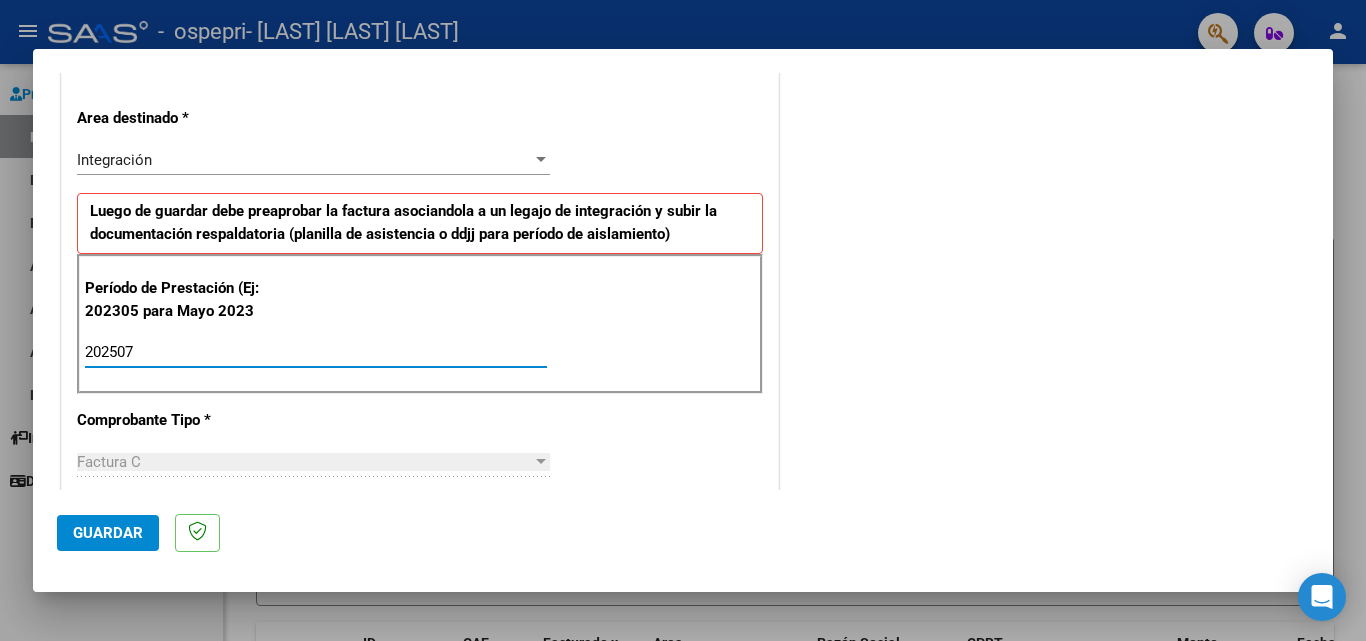 type on "202507" 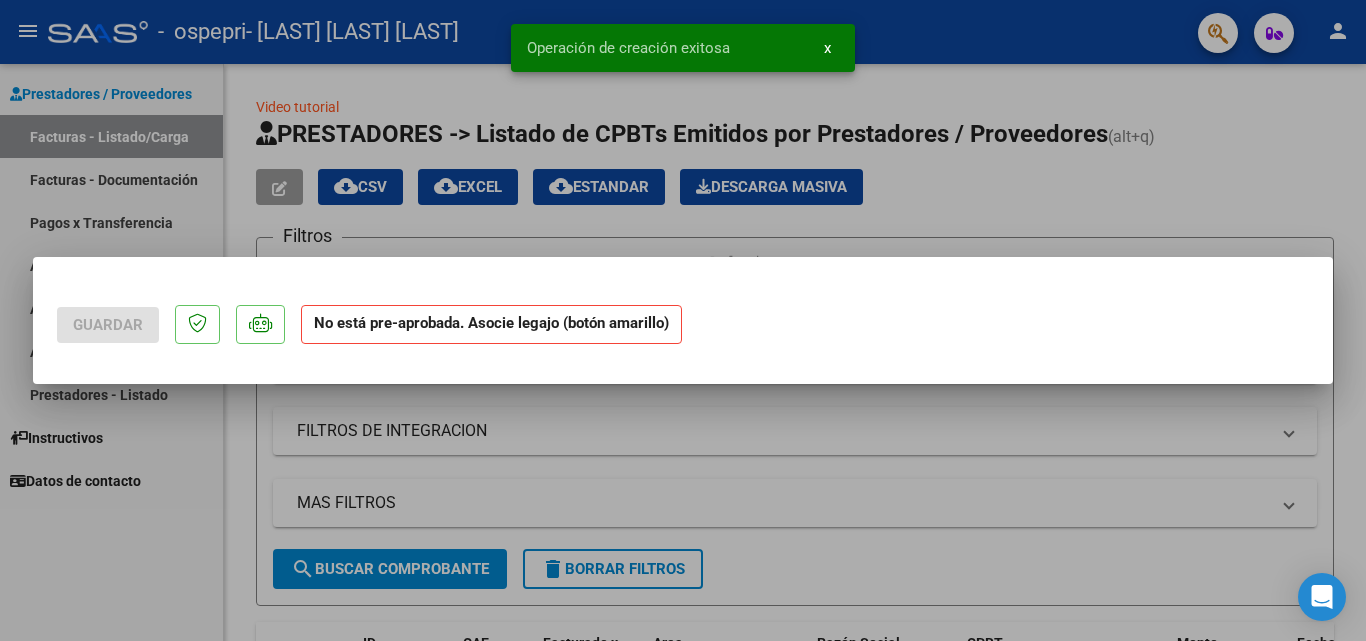 scroll, scrollTop: 0, scrollLeft: 0, axis: both 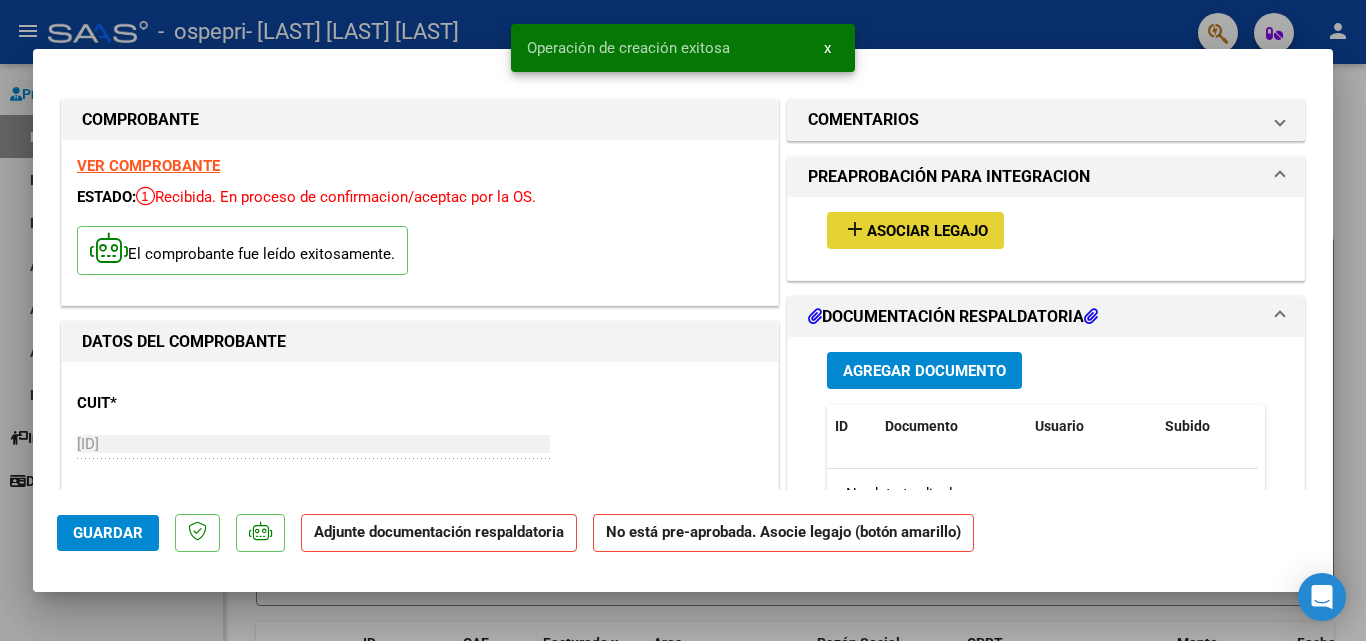 click on "add Asociar Legajo" at bounding box center (915, 230) 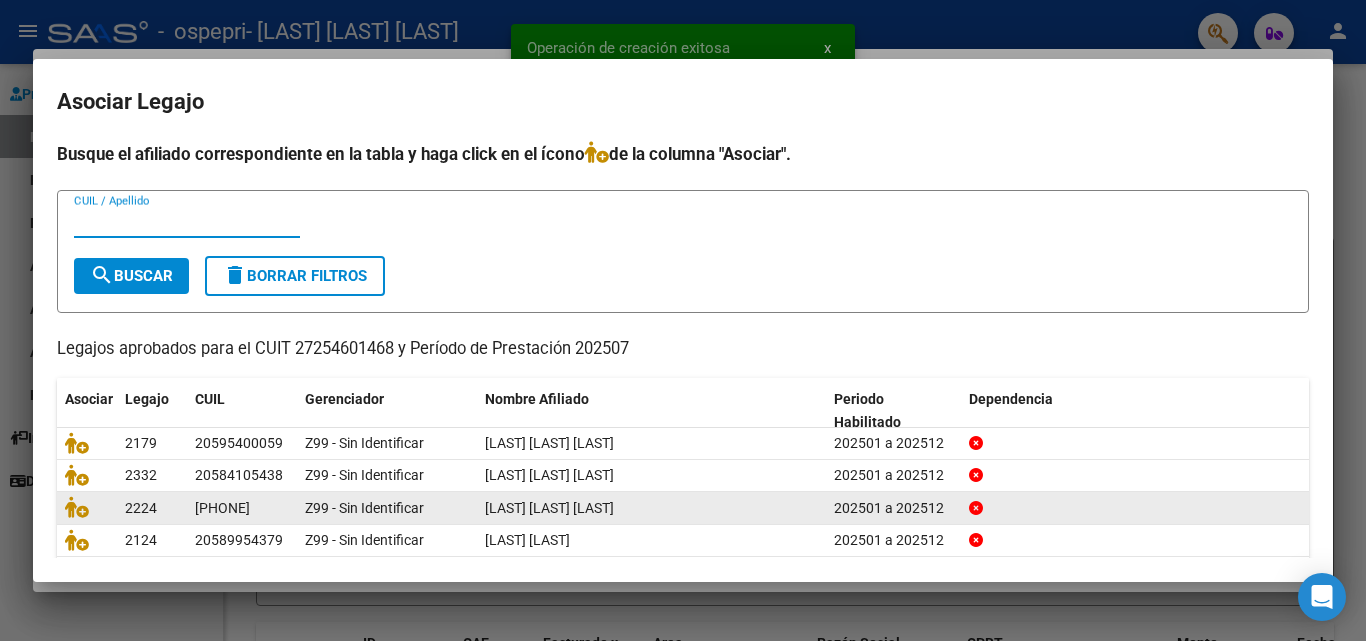 scroll, scrollTop: 100, scrollLeft: 0, axis: vertical 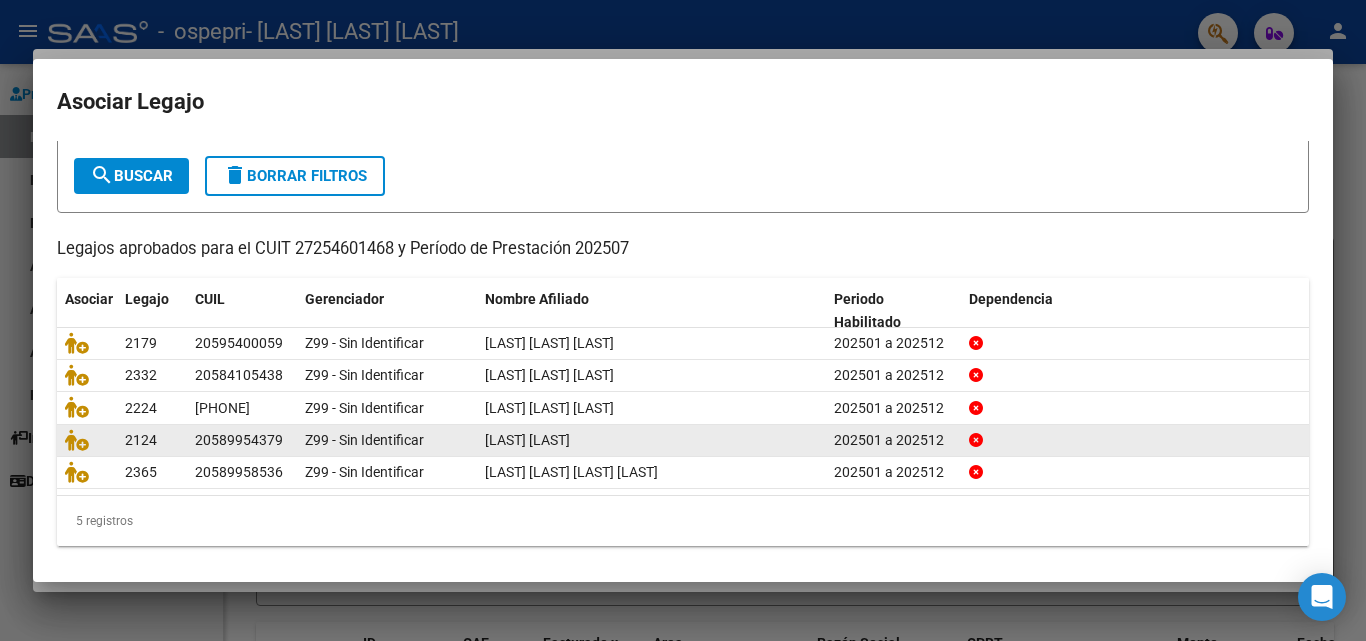 click on "REYES BENJAMN" 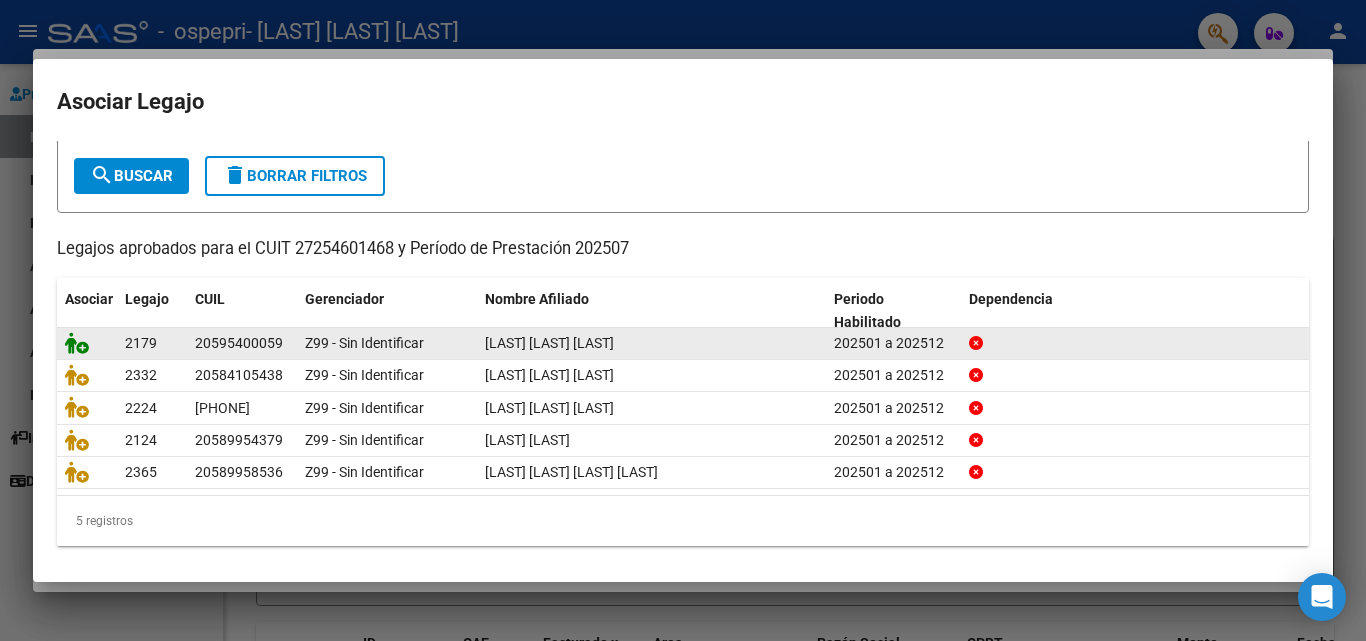 click 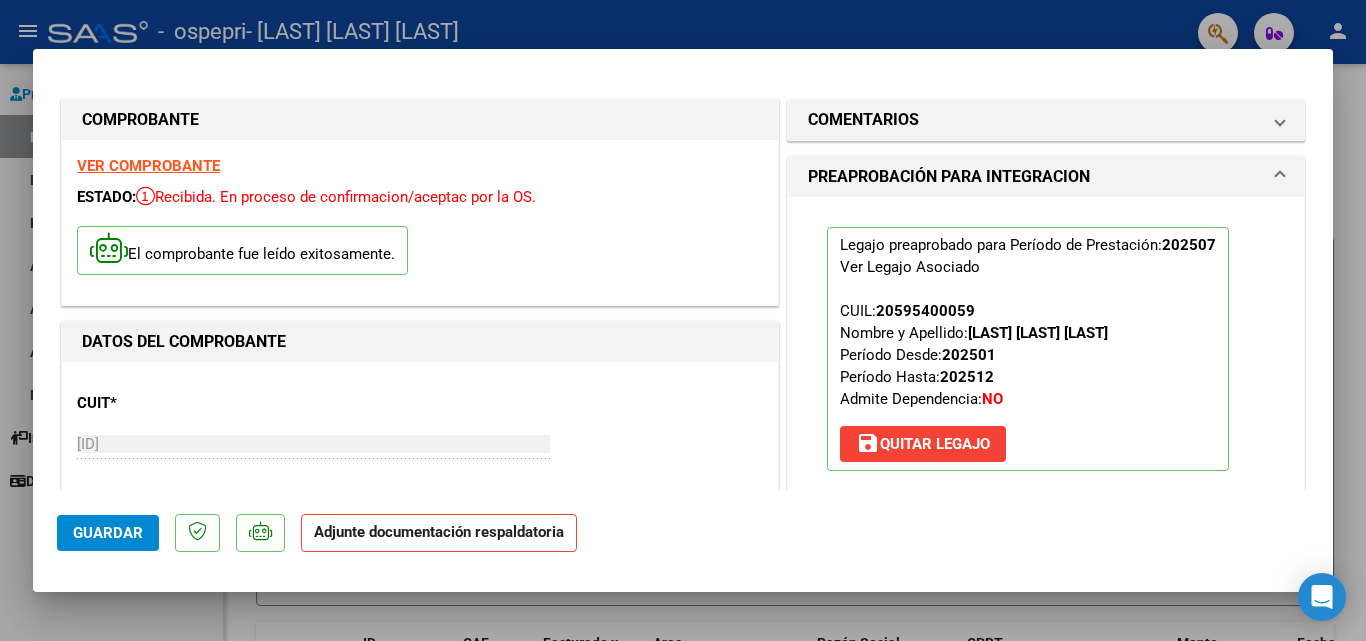 scroll, scrollTop: 200, scrollLeft: 0, axis: vertical 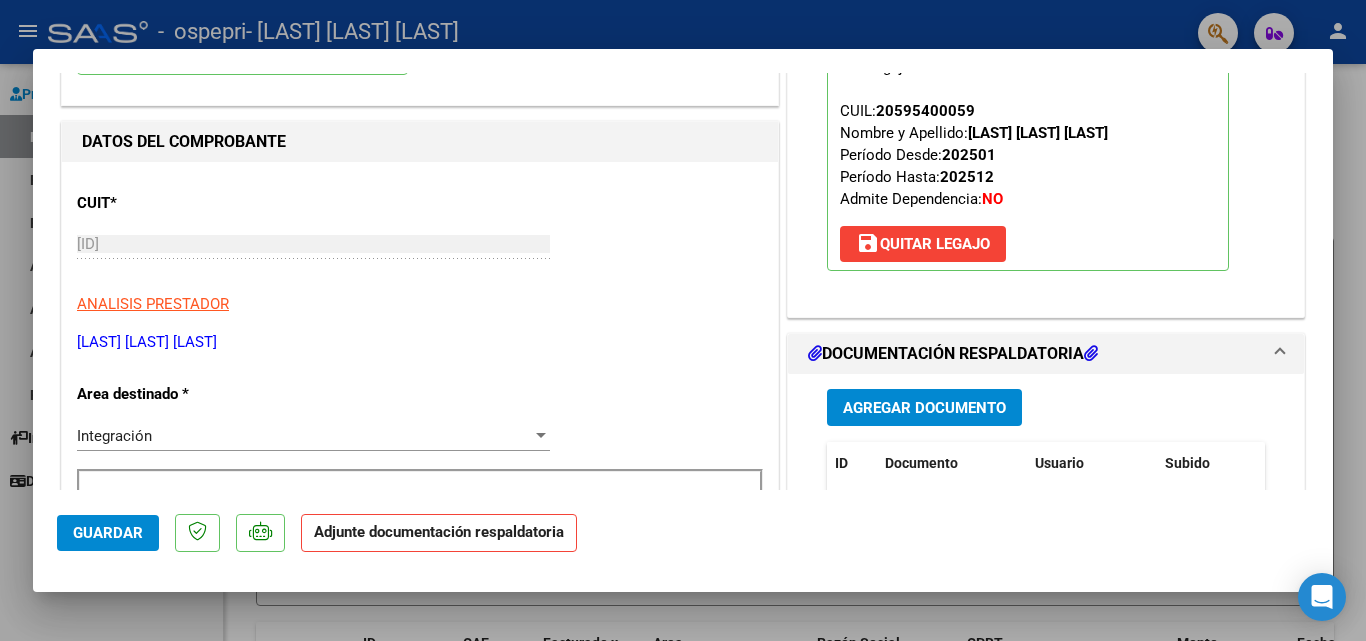 click on "Agregar Documento" at bounding box center [924, 408] 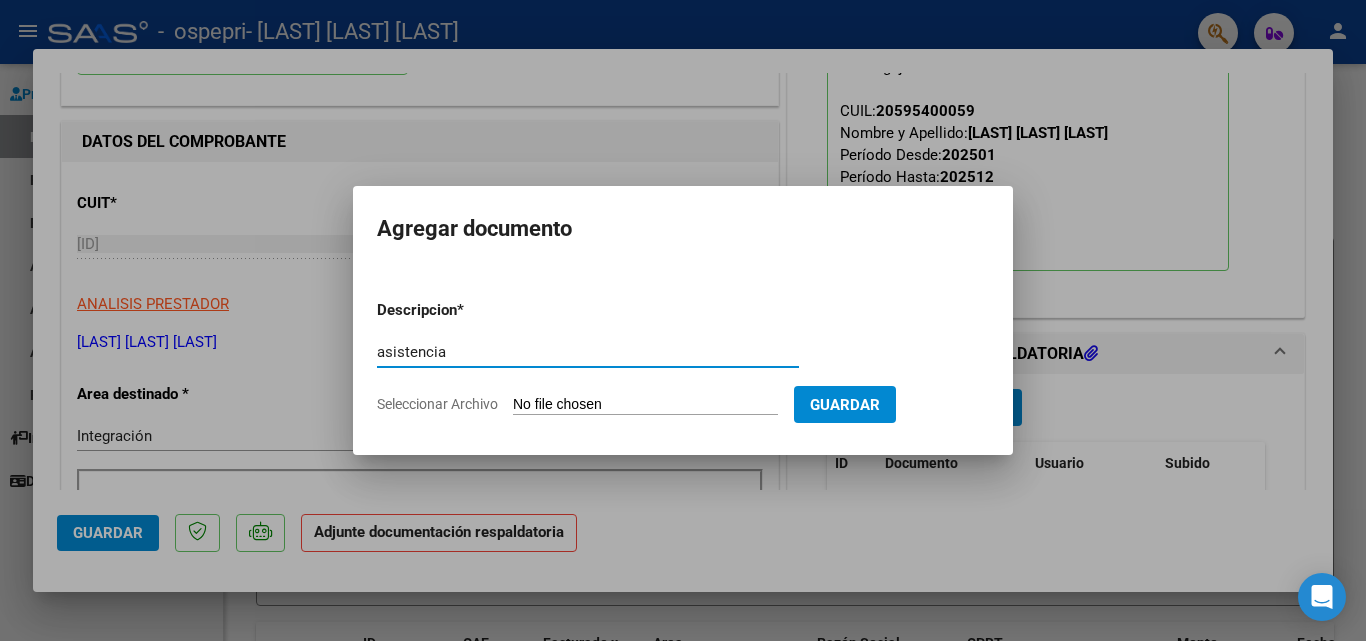 type on "asistencia" 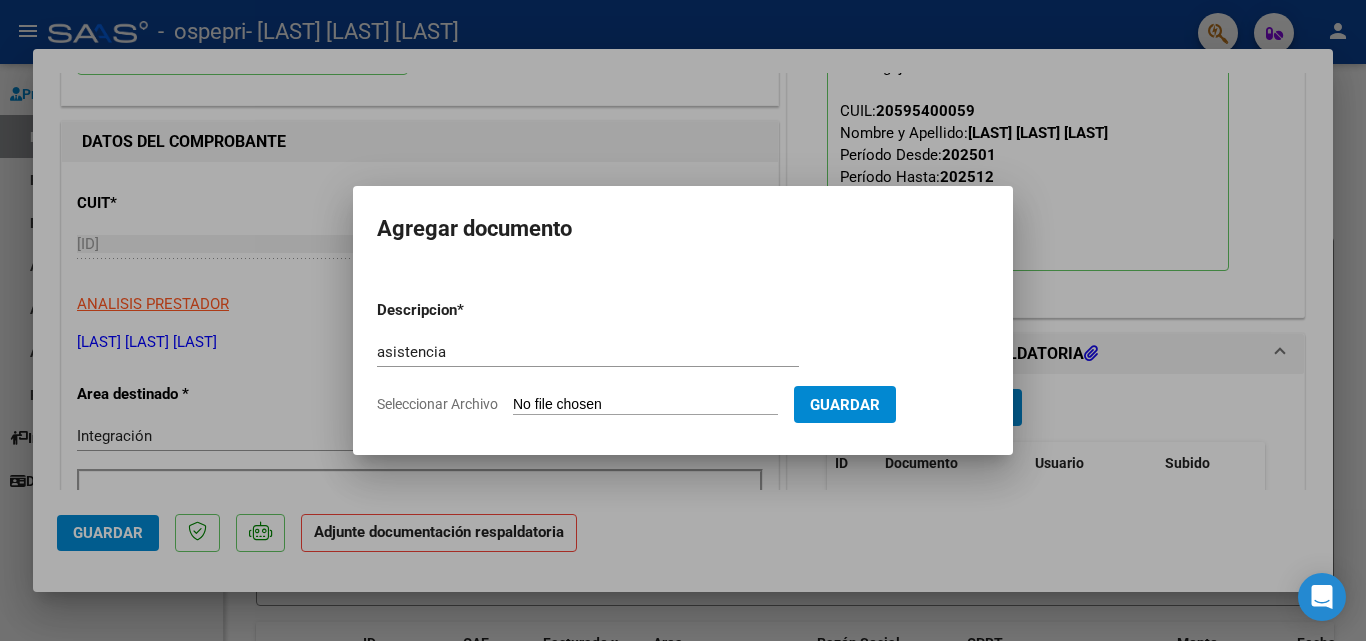 click on "Seleccionar Archivo" at bounding box center (645, 405) 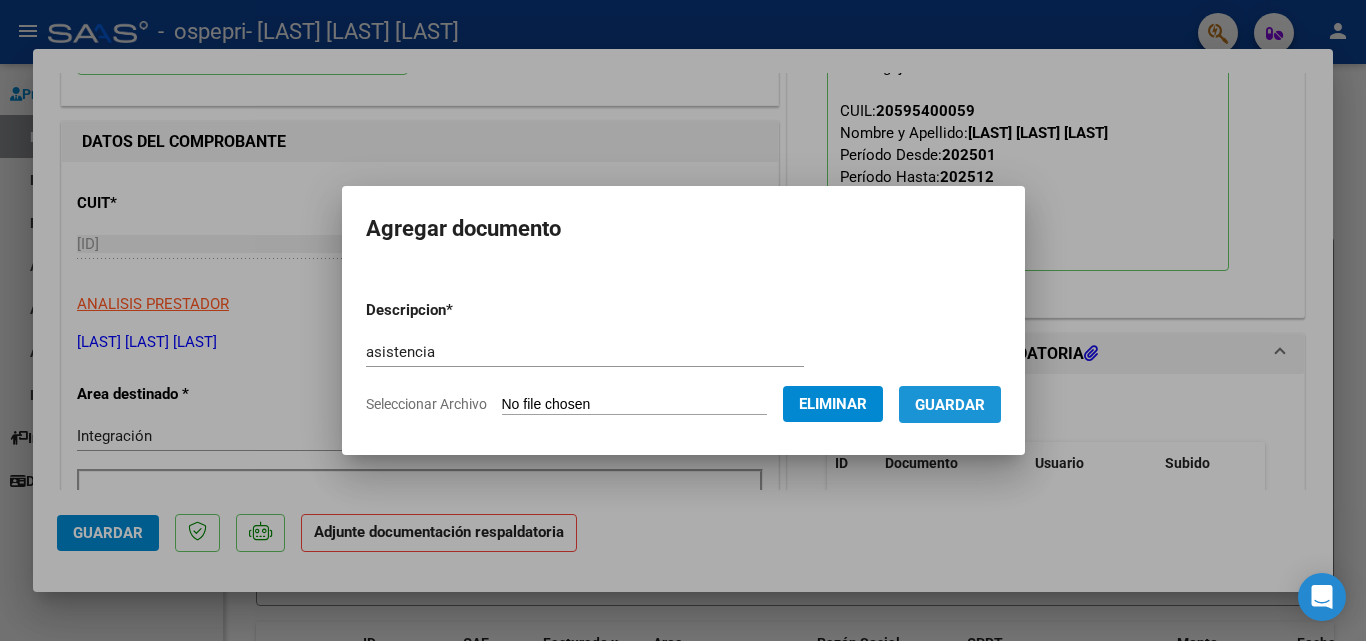 click on "Guardar" at bounding box center (950, 405) 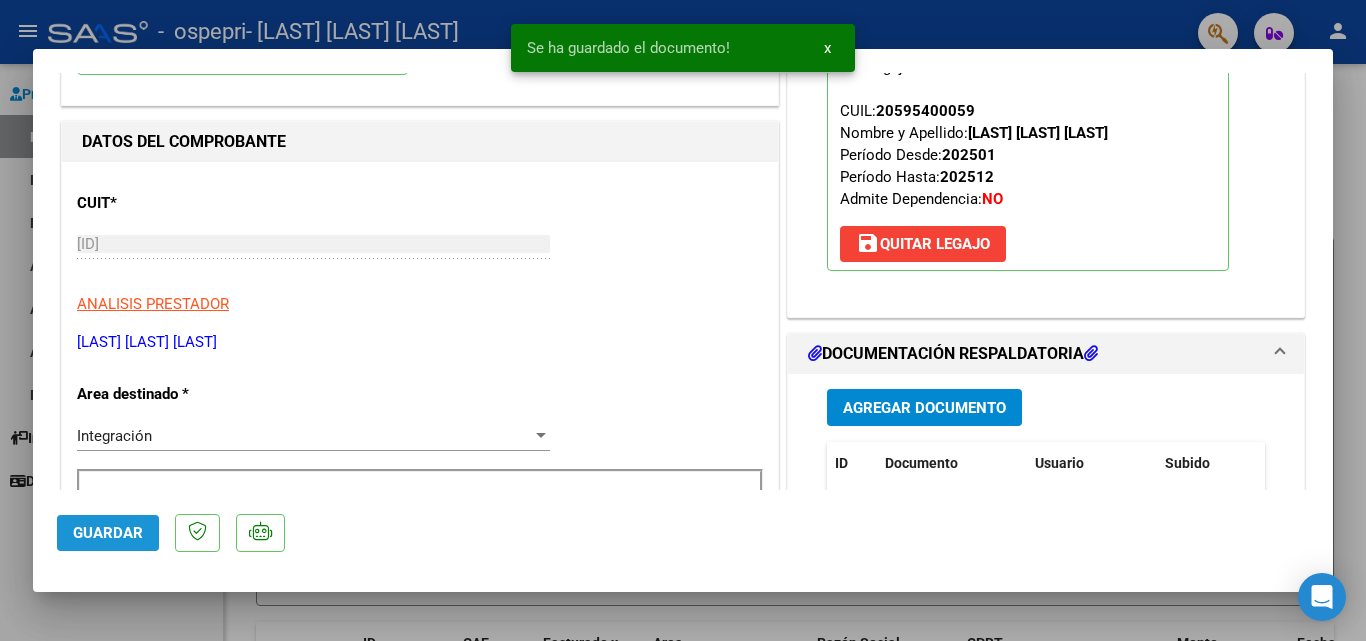click on "Guardar" 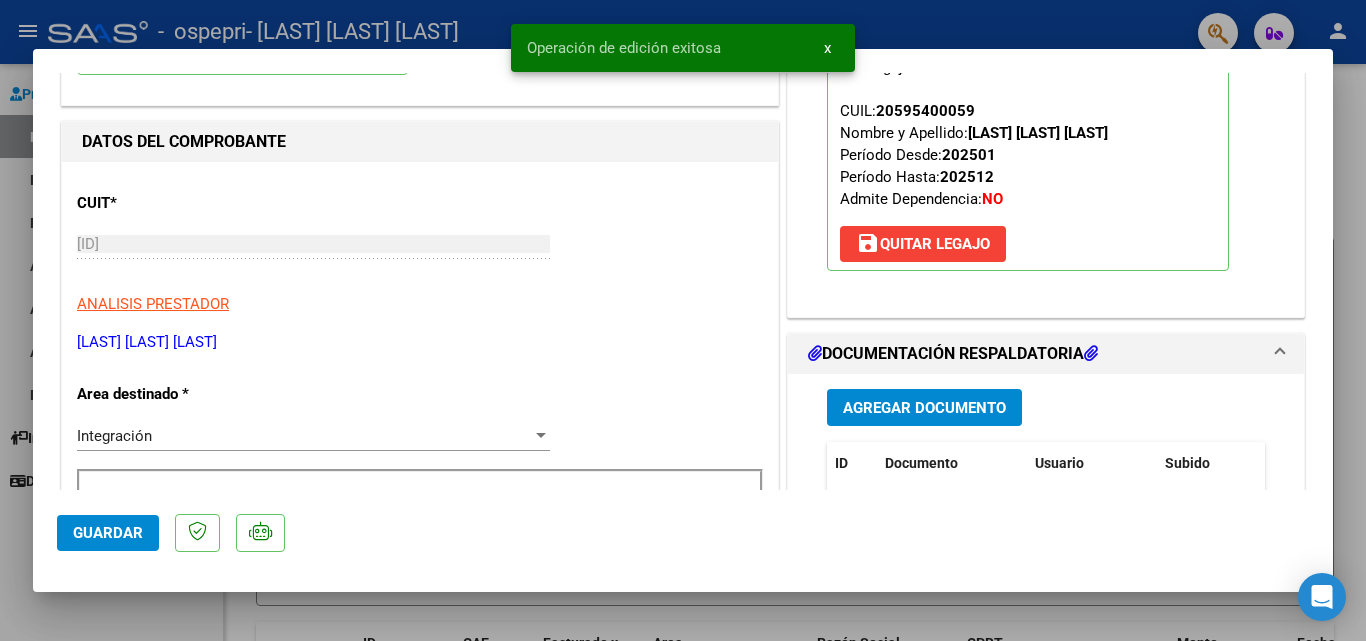 click on "x" at bounding box center [827, 48] 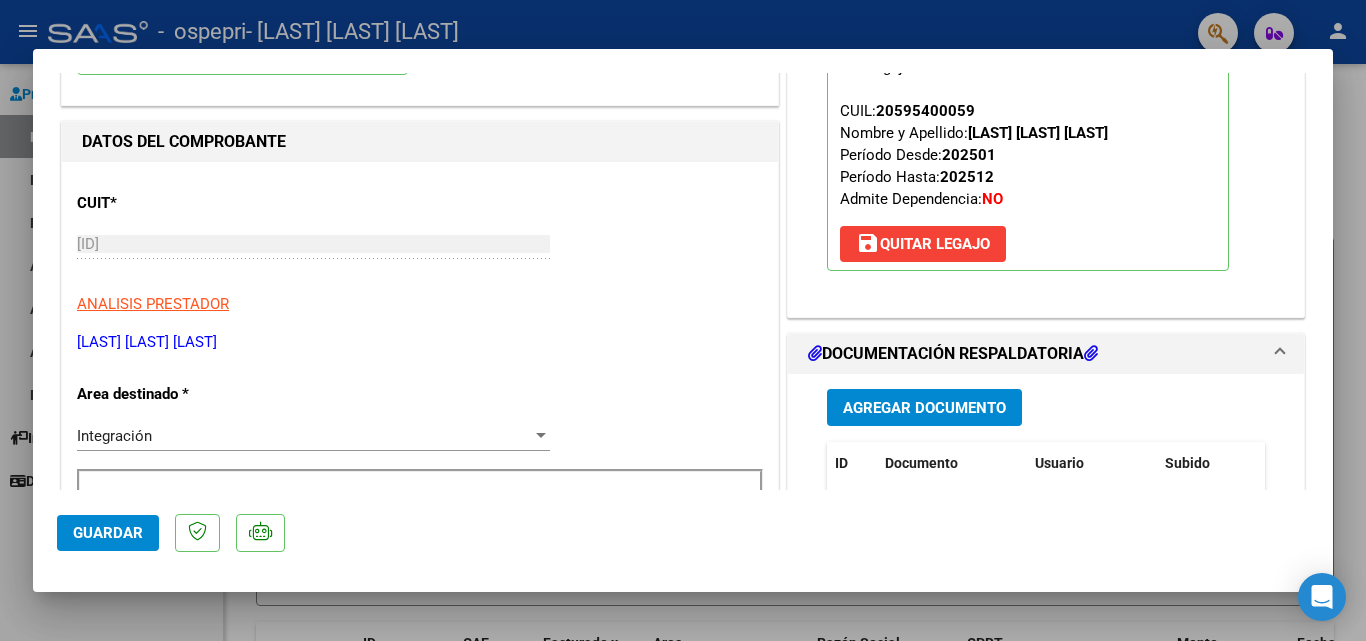 click at bounding box center (683, 320) 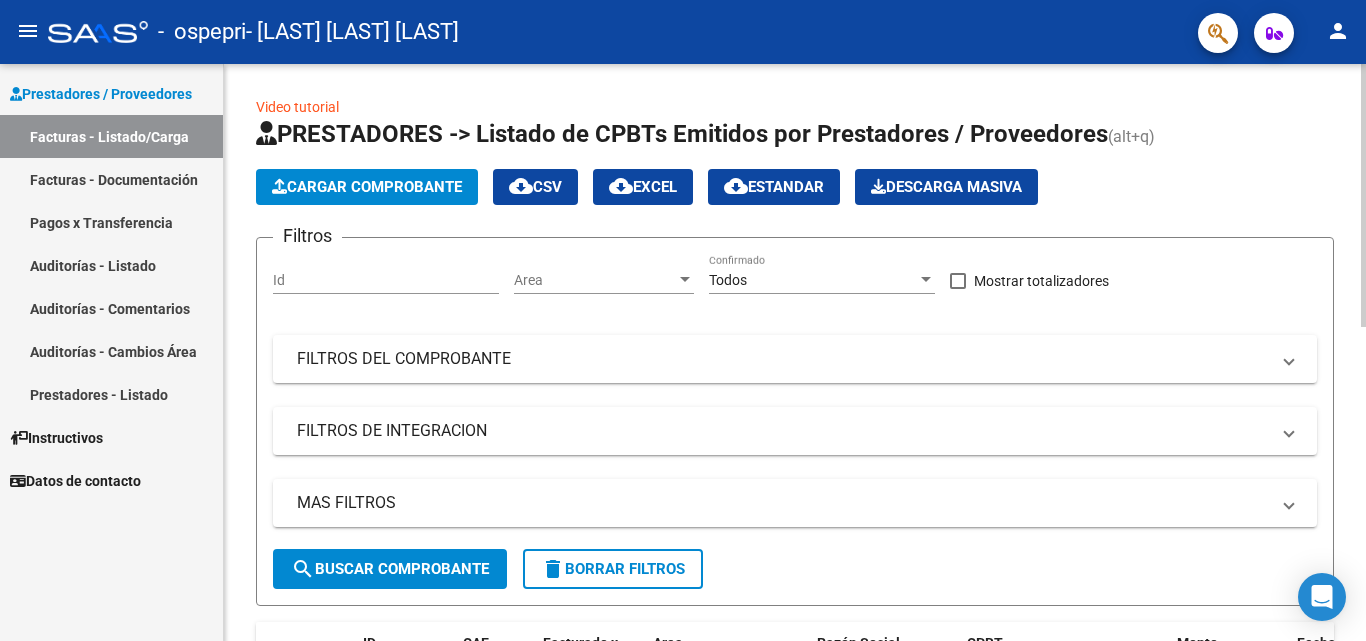 click on "Cargar Comprobante" 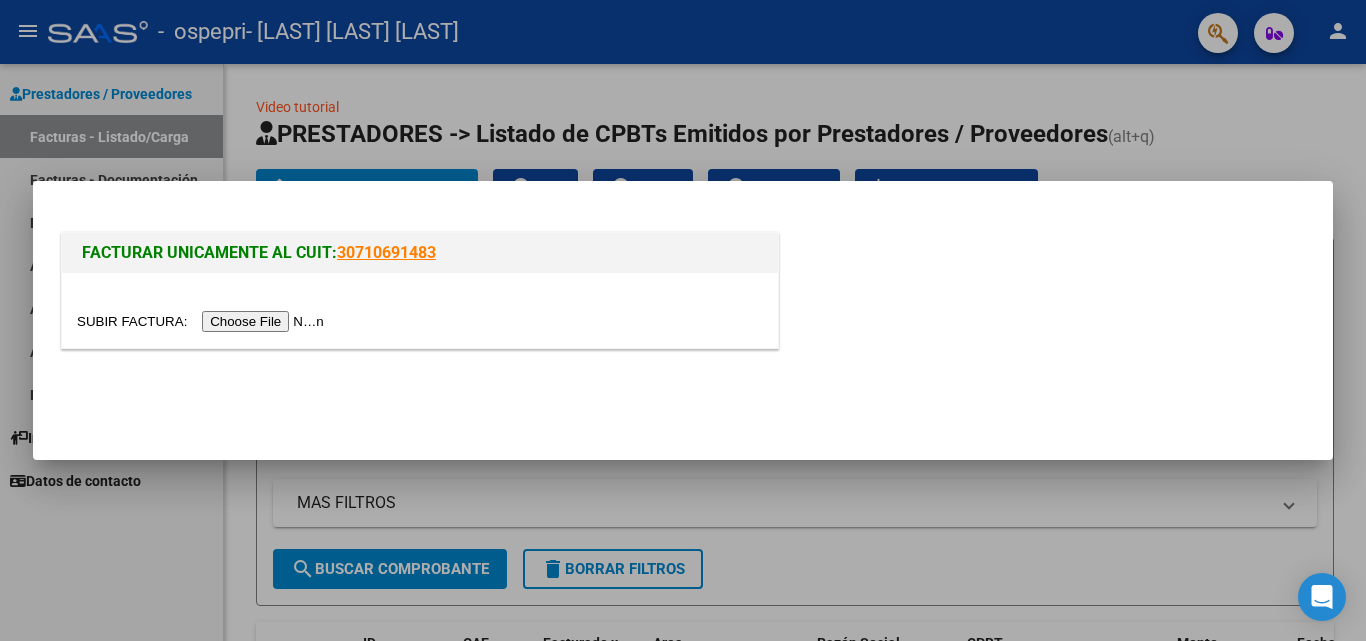 click at bounding box center (203, 321) 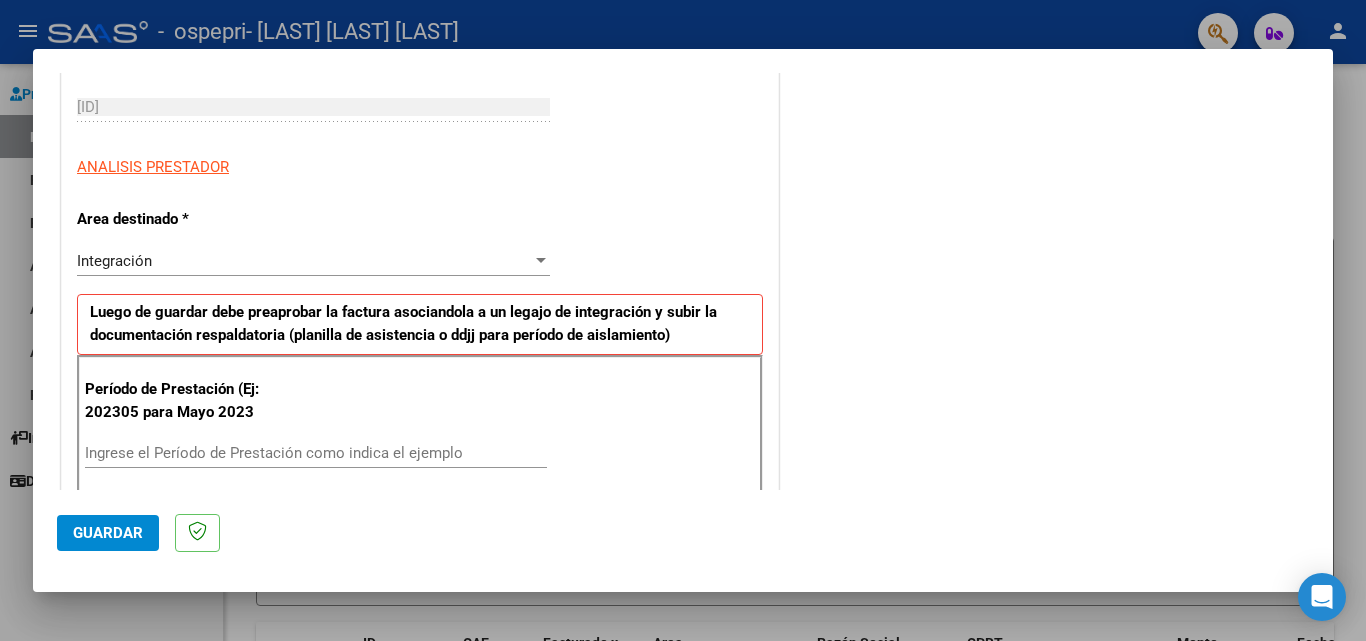 scroll, scrollTop: 300, scrollLeft: 0, axis: vertical 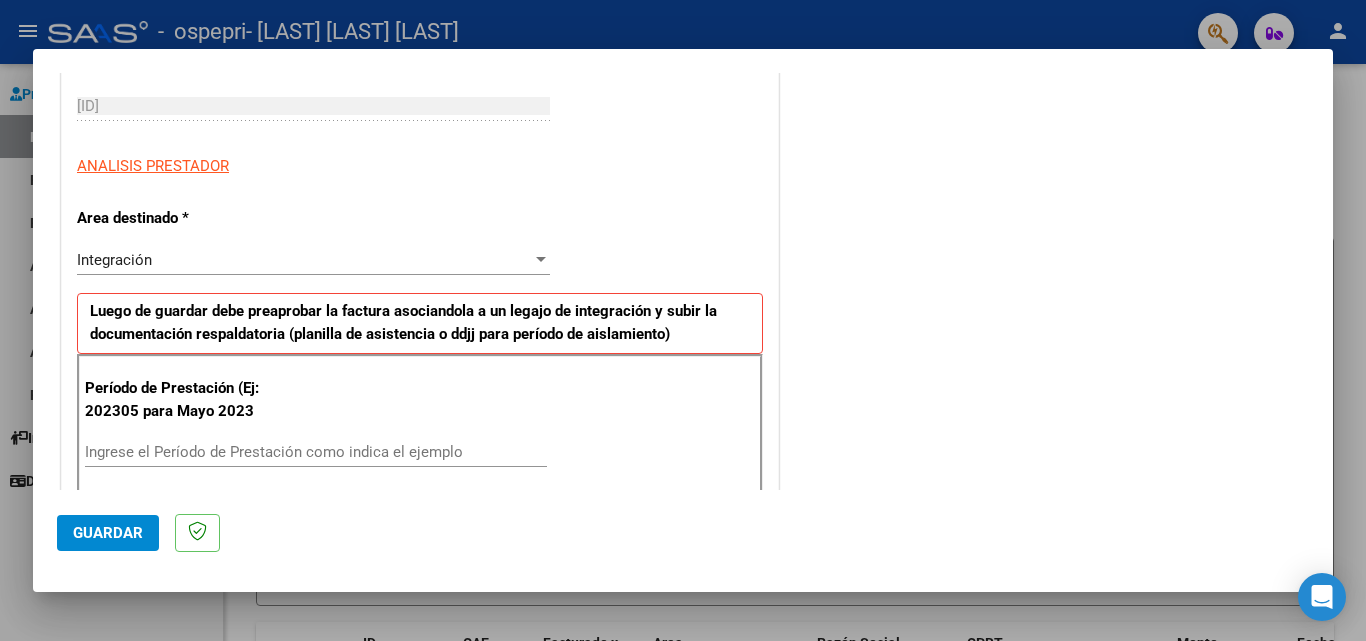 click on "Período de Prestación (Ej: 202305 para Mayo 2023    Ingrese el Período de Prestación como indica el ejemplo" at bounding box center [420, 424] 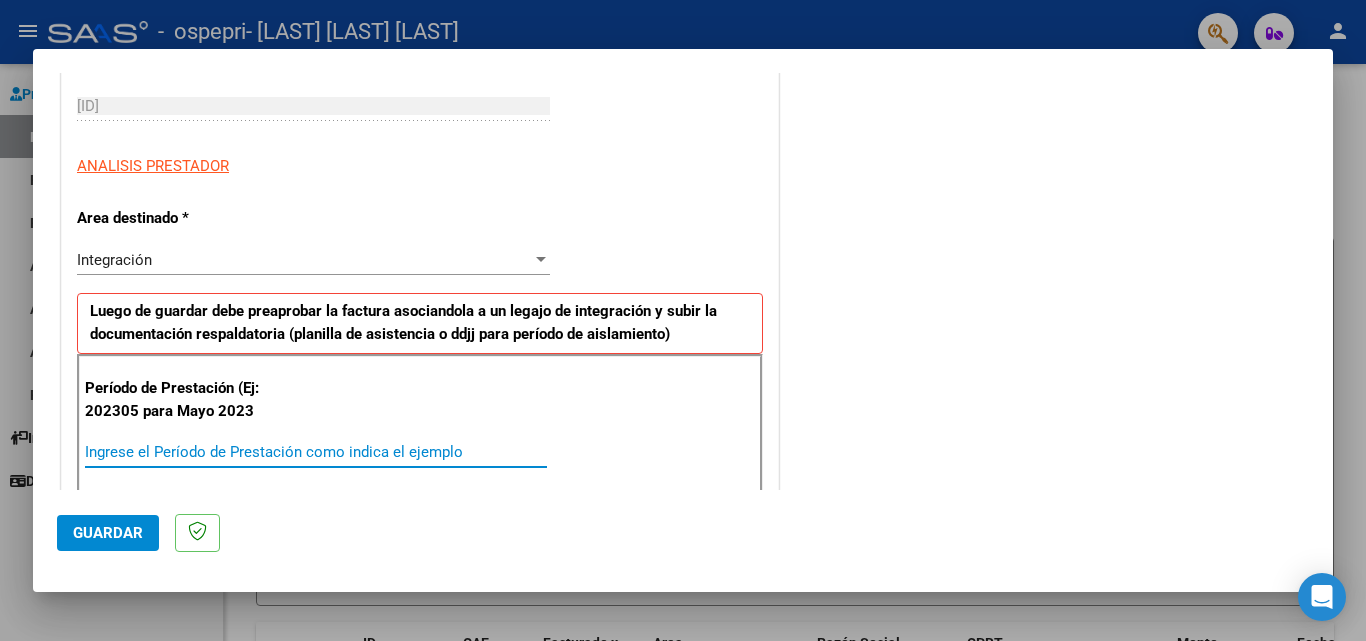 click on "Ingrese el Período de Prestación como indica el ejemplo" at bounding box center [316, 452] 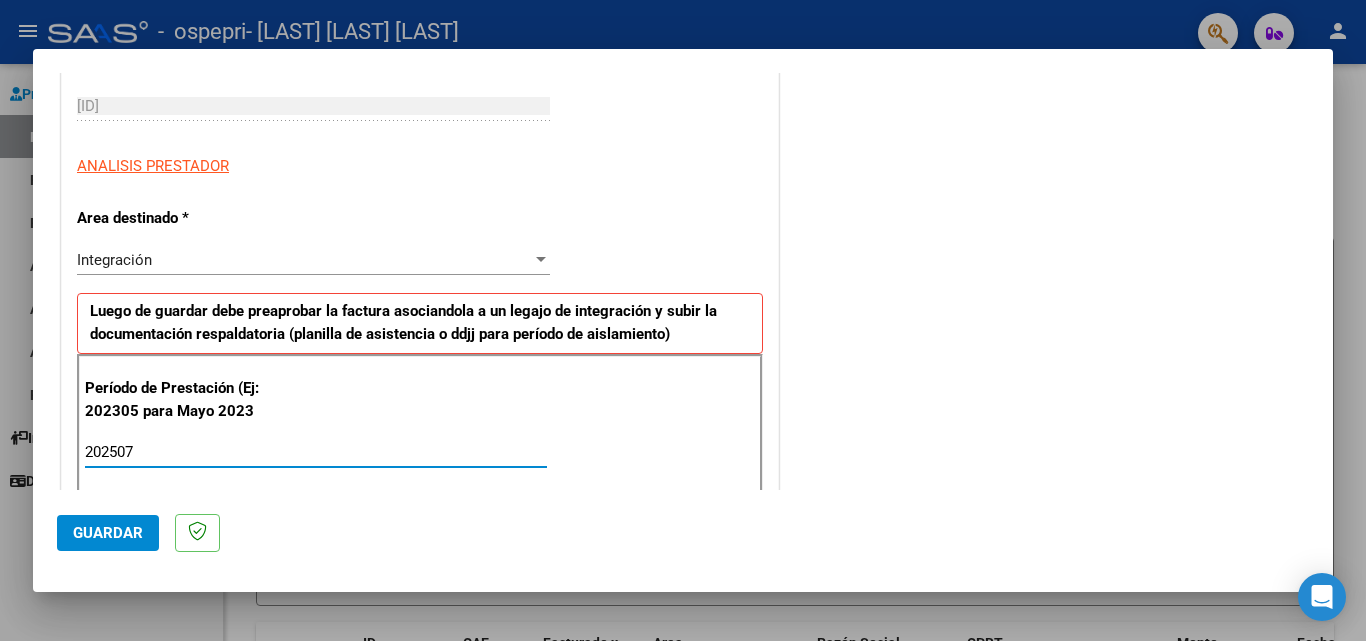 type on "202507" 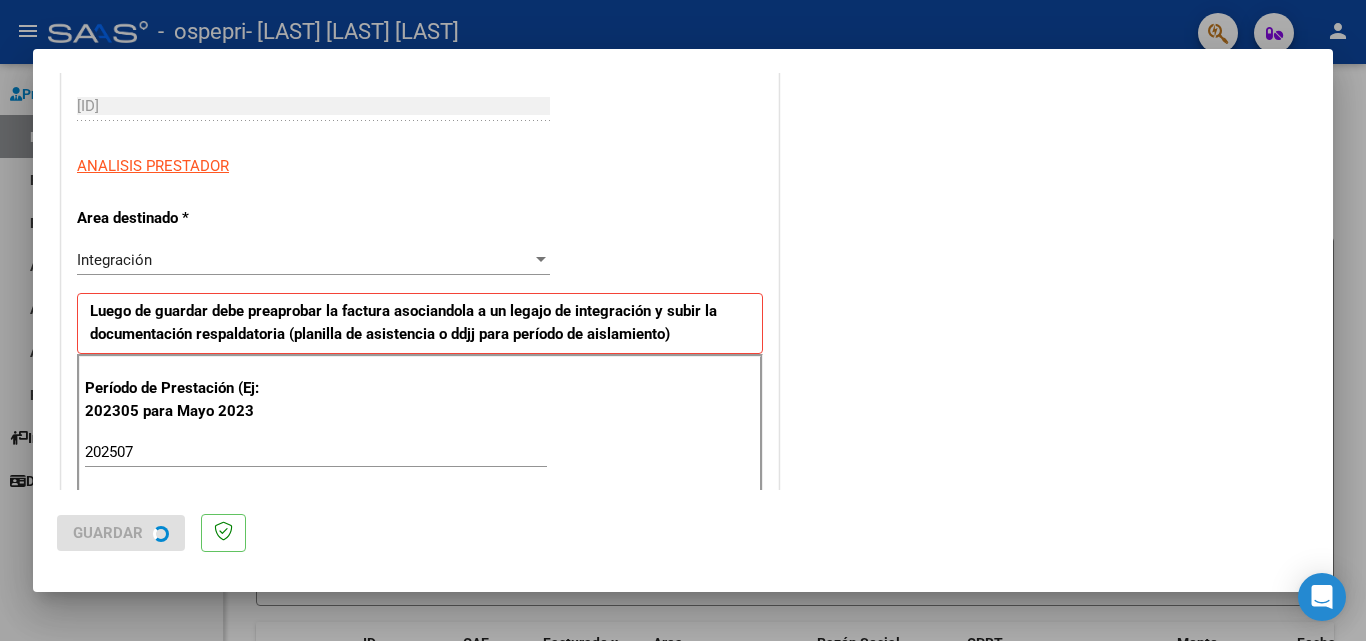 scroll, scrollTop: 0, scrollLeft: 0, axis: both 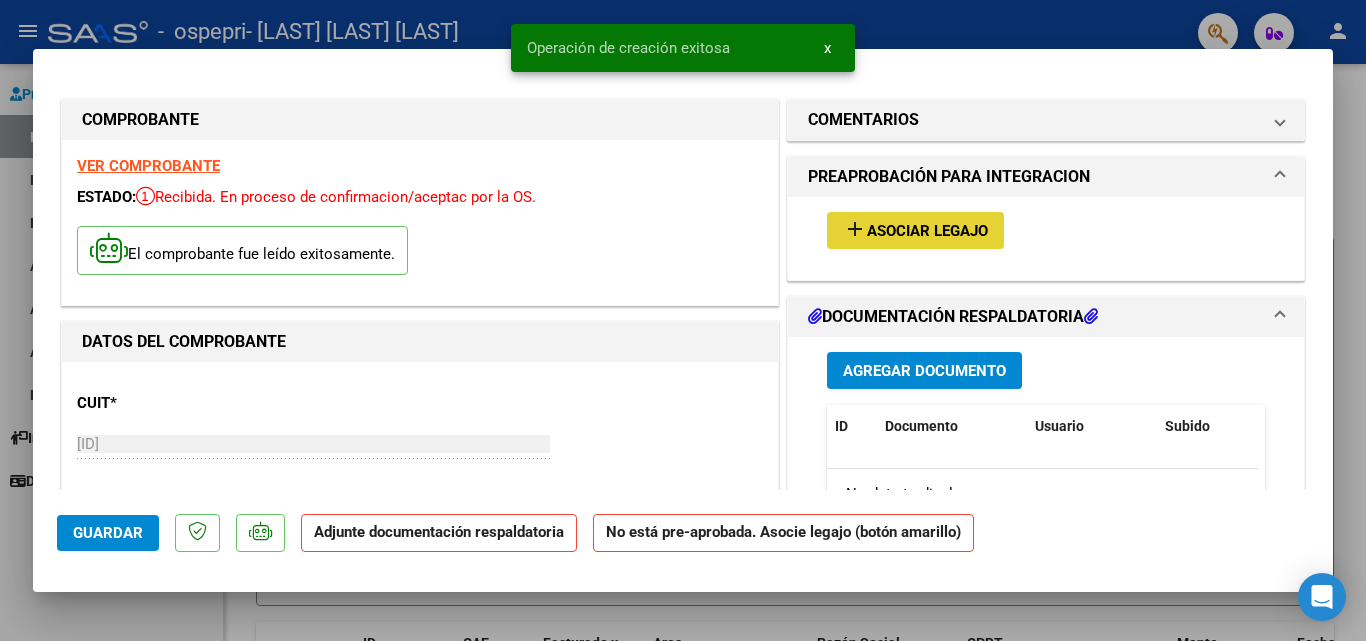 click on "add Asociar Legajo" at bounding box center [915, 230] 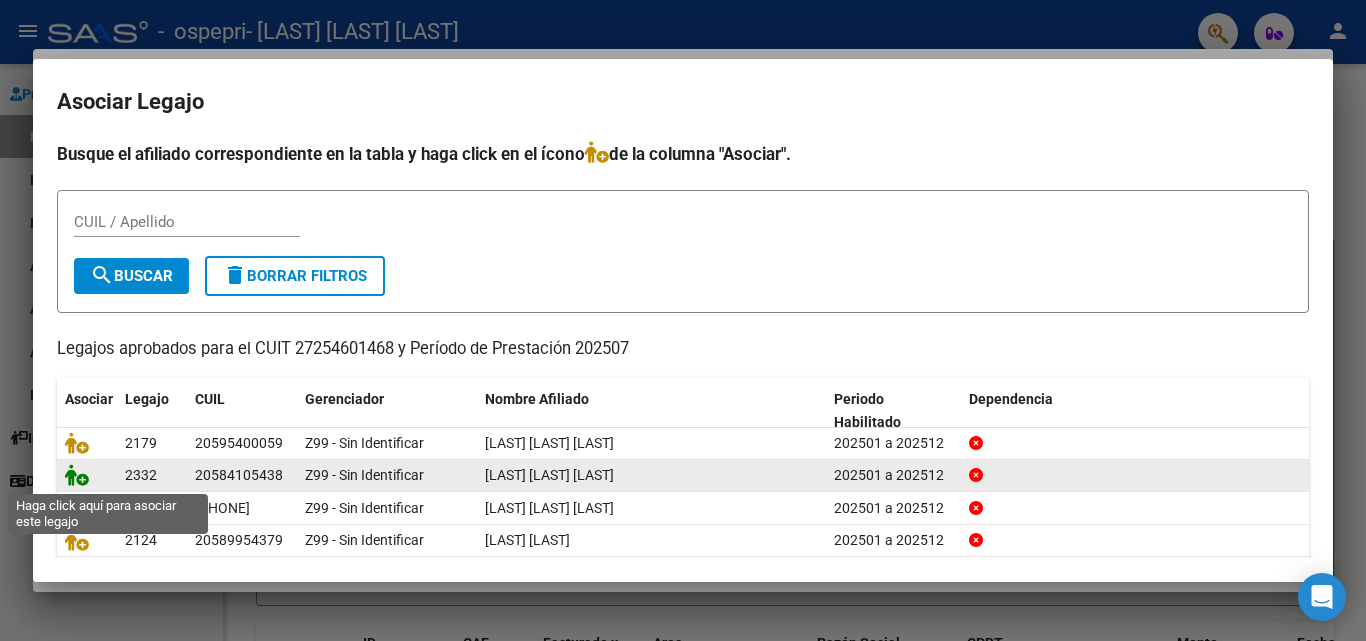 click 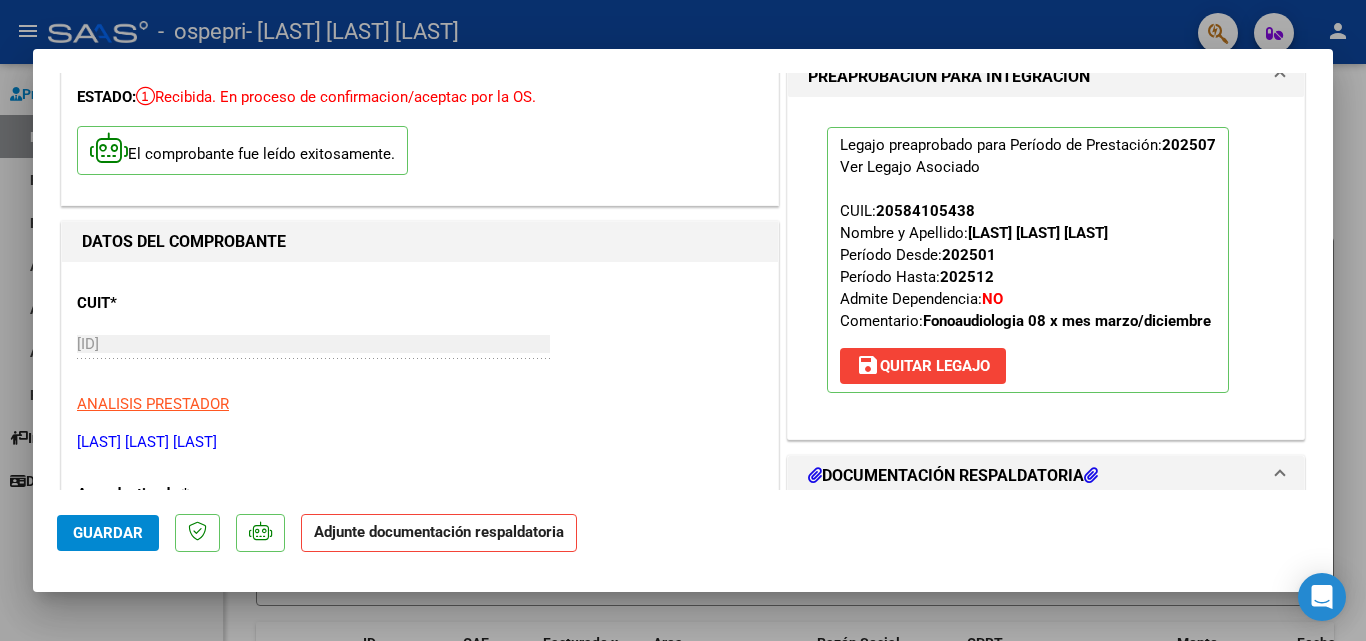 scroll, scrollTop: 300, scrollLeft: 0, axis: vertical 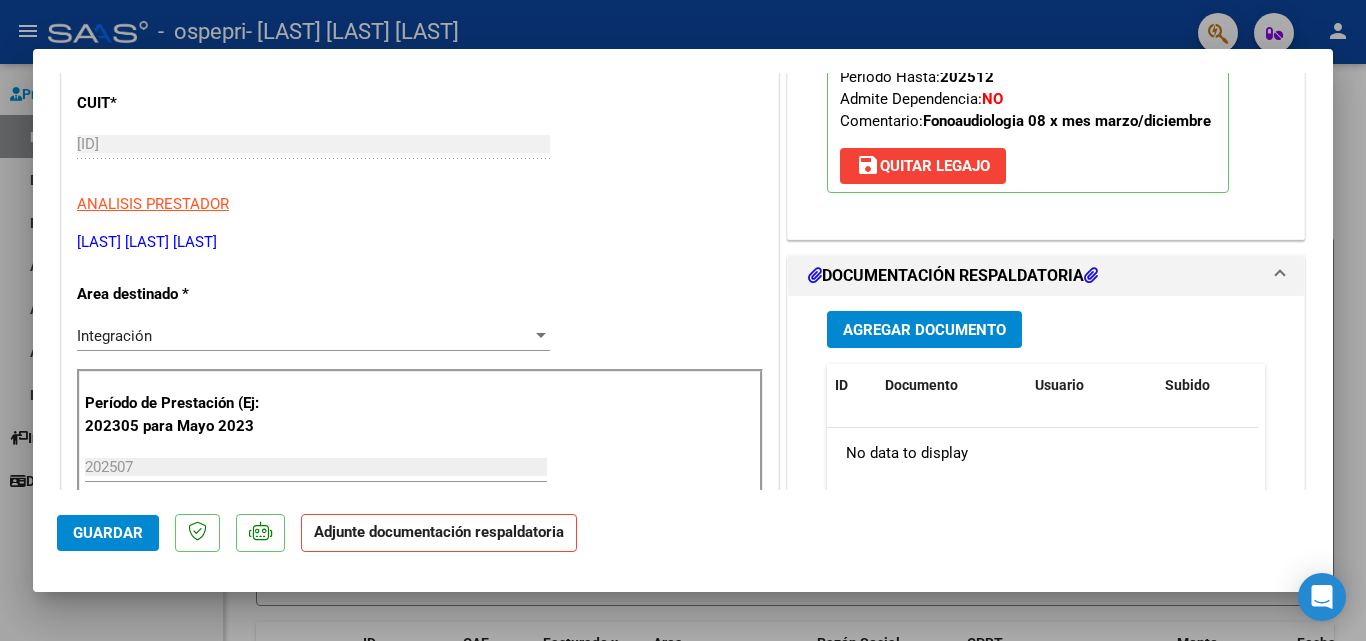 click on "Agregar Documento" at bounding box center (924, 330) 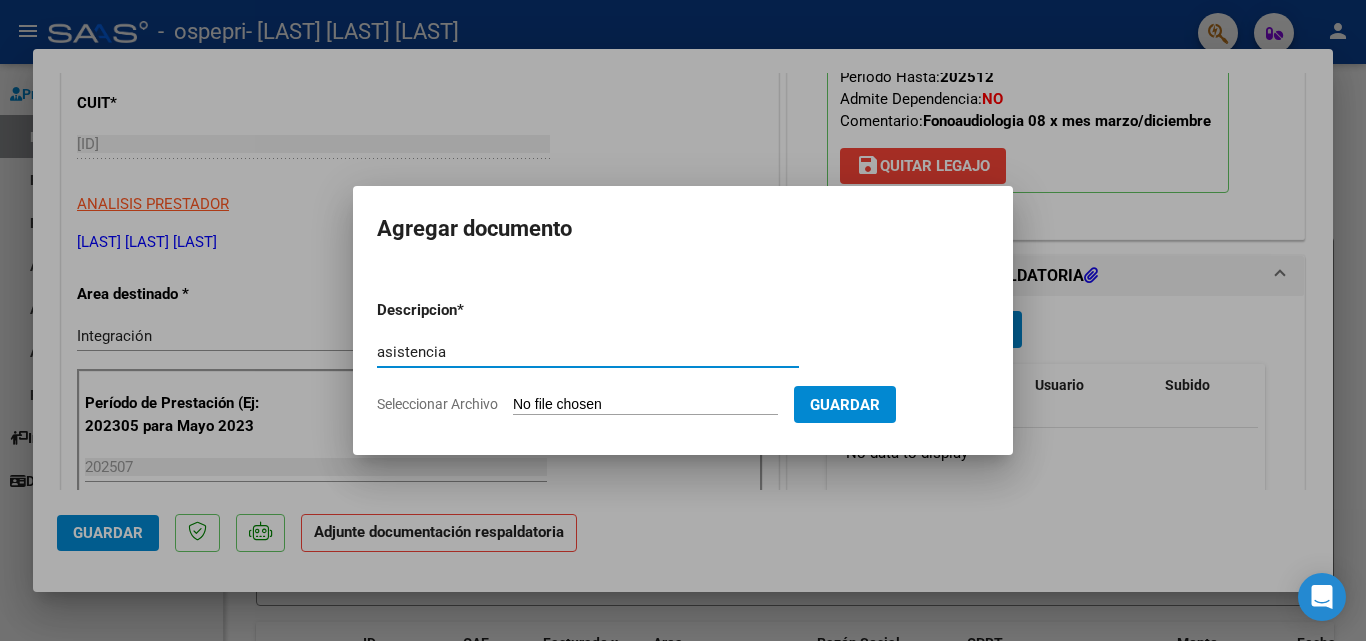 type on "asistencia" 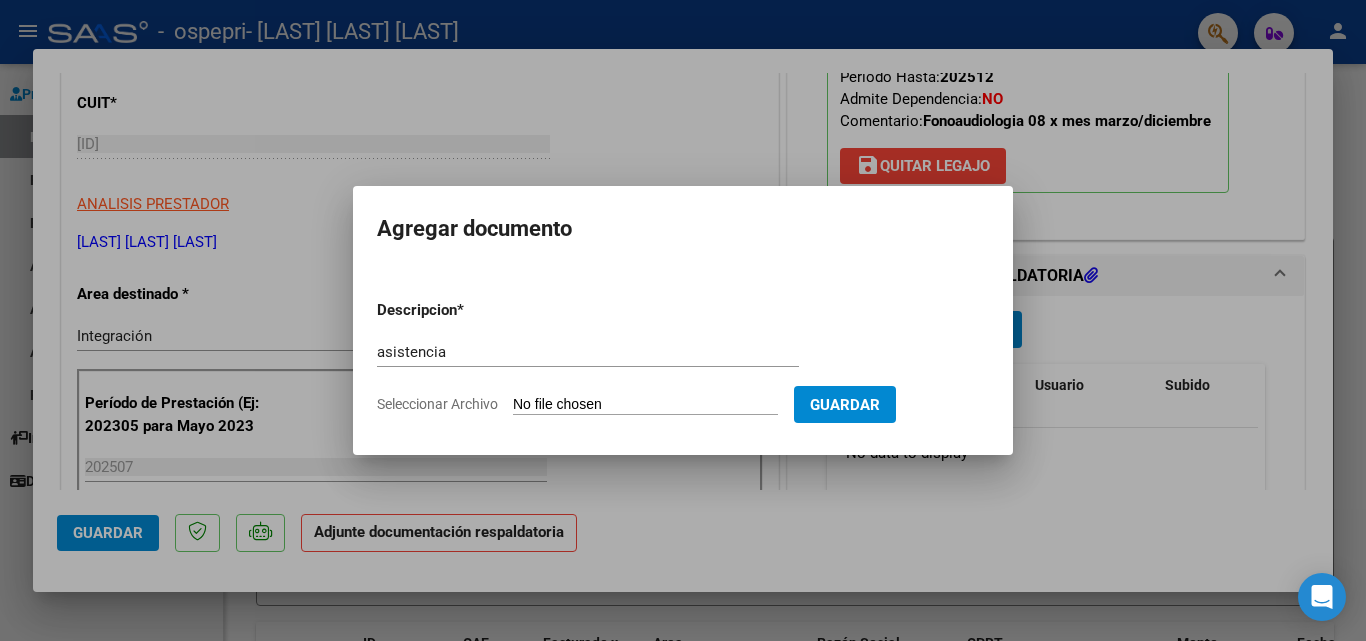 click on "Seleccionar Archivo" at bounding box center [645, 405] 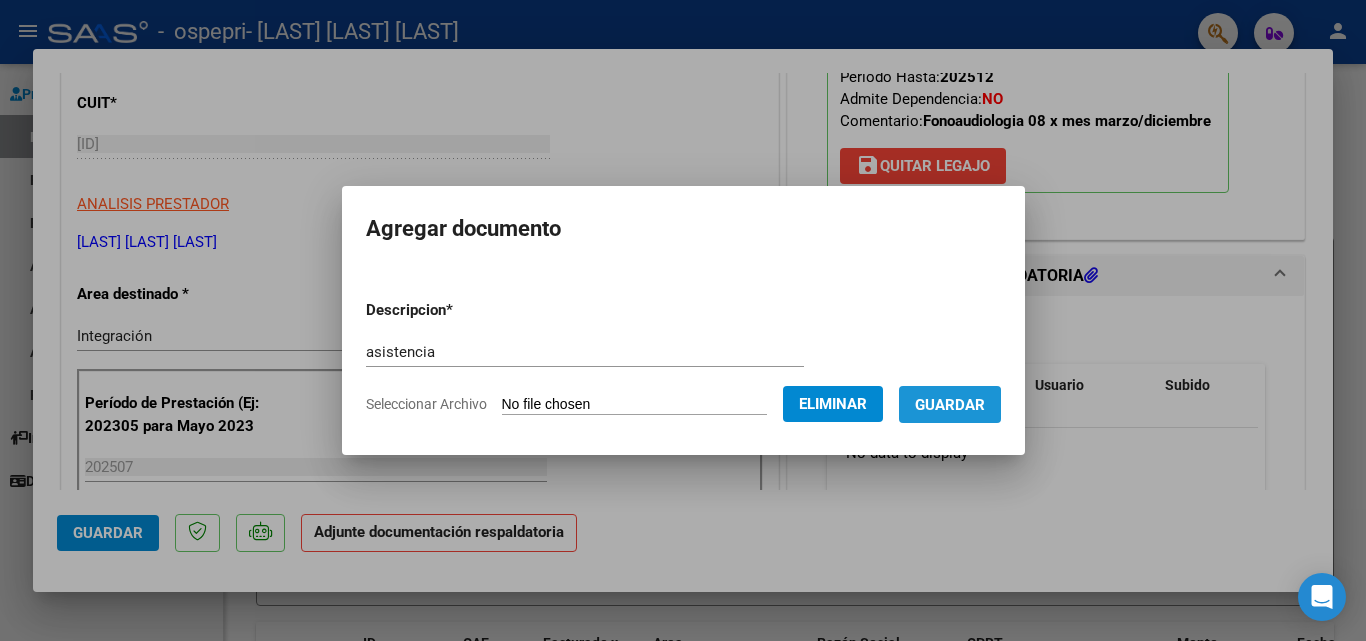 click on "Guardar" at bounding box center (950, 404) 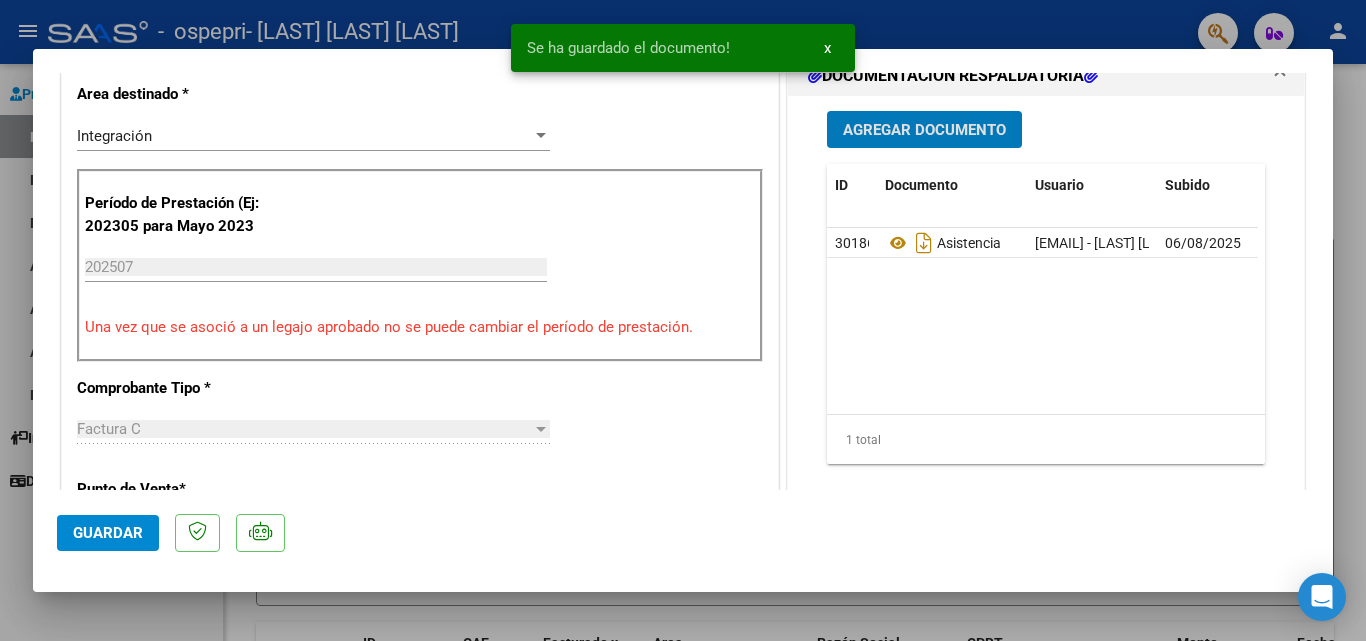 scroll, scrollTop: 700, scrollLeft: 0, axis: vertical 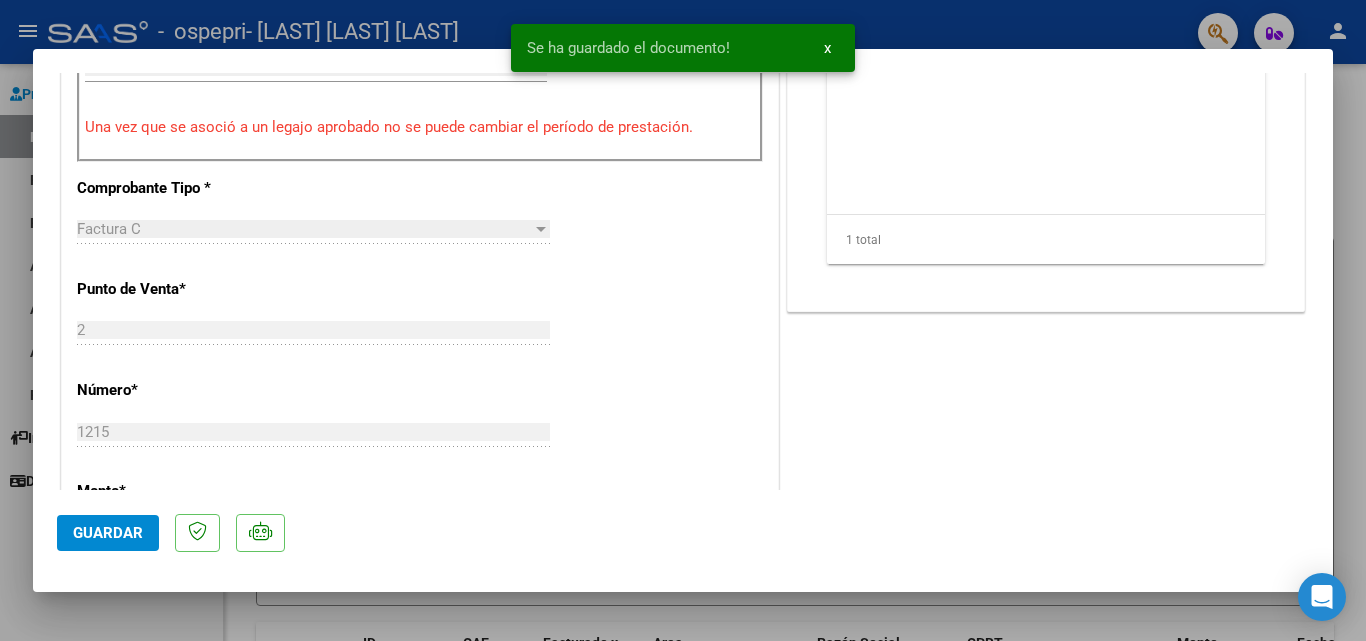 click on "Guardar" 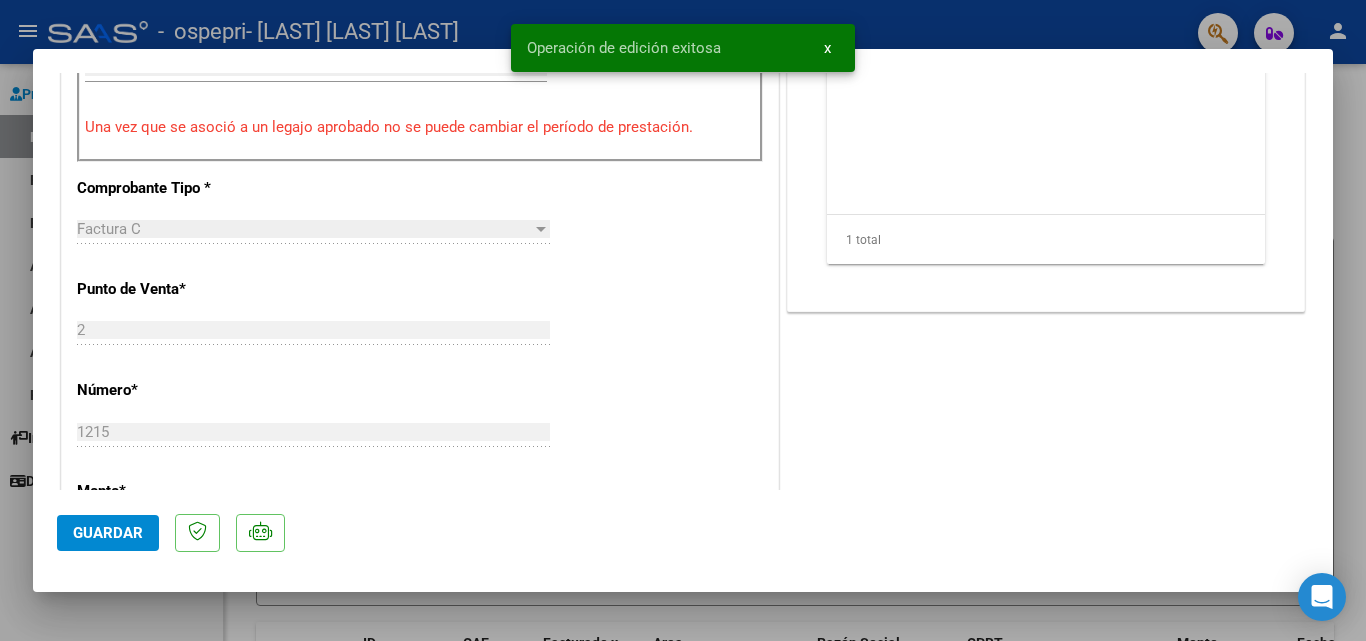 click at bounding box center (683, 320) 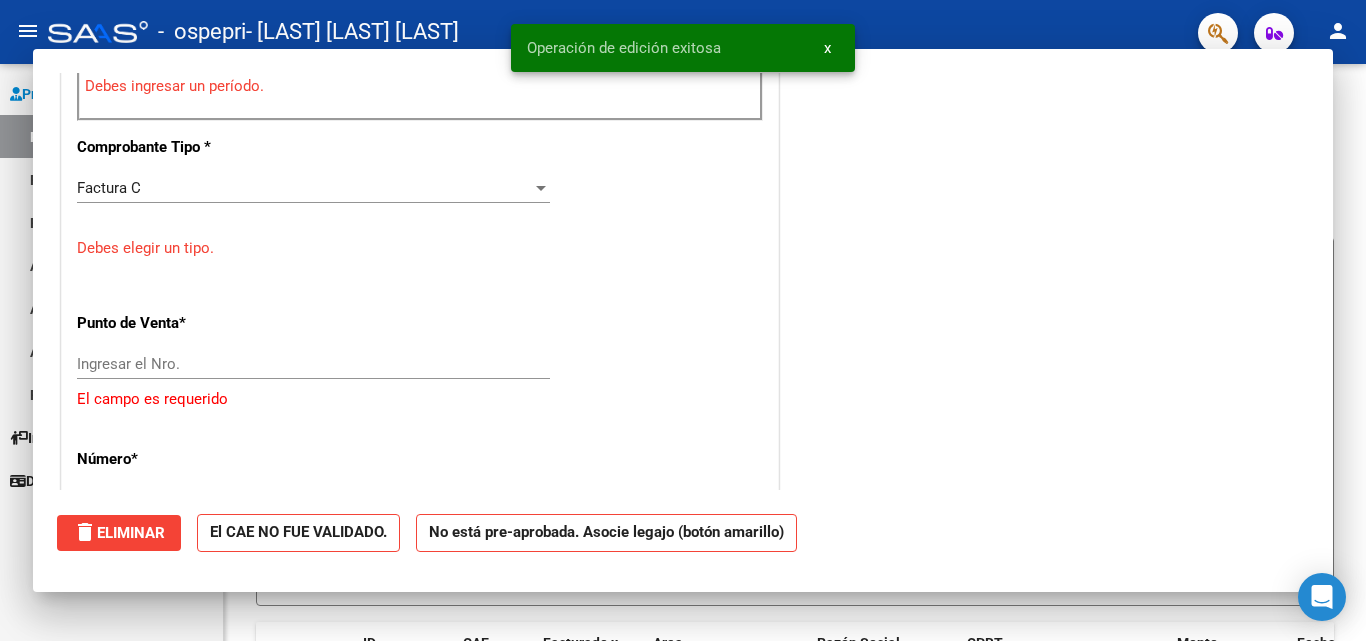 scroll, scrollTop: 0, scrollLeft: 0, axis: both 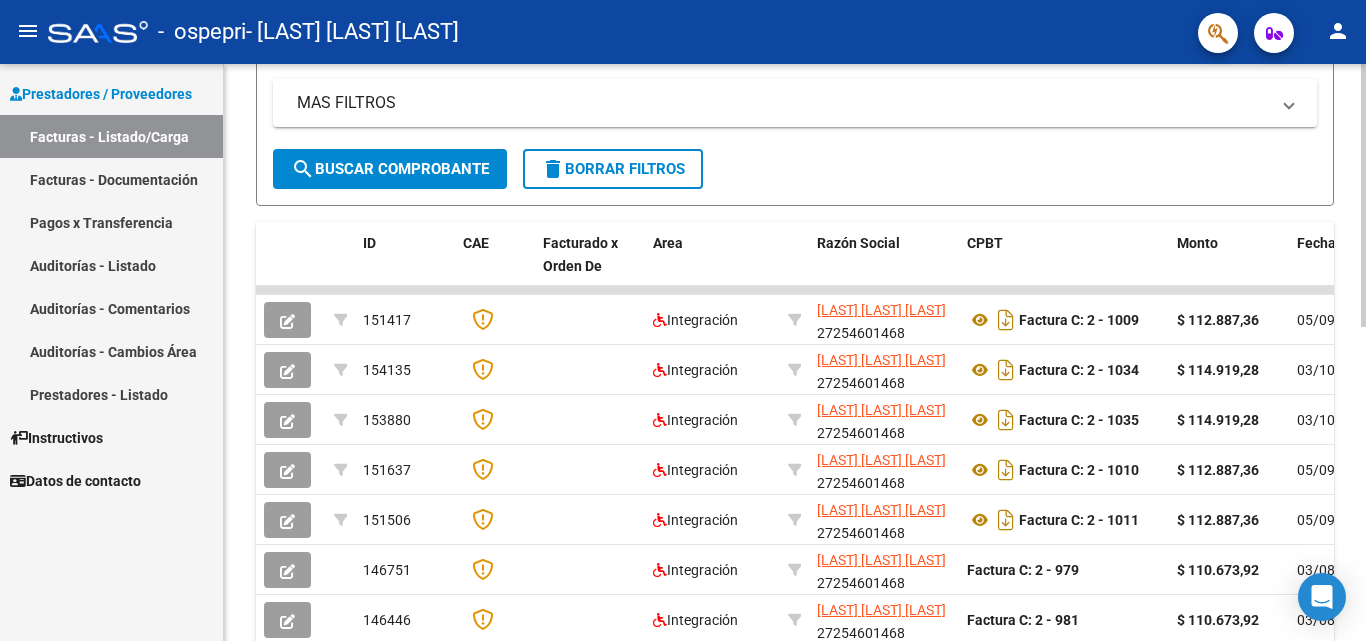 click on "Filtros Id Area Area Todos Confirmado   Mostrar totalizadores   FILTROS DEL COMPROBANTE  Comprobante Tipo Comprobante Tipo Start date – End date Fec. Comprobante Desde / Hasta Días Emisión Desde(cant. días) Días Emisión Hasta(cant. días) CUIT / Razón Social Pto. Venta Nro. Comprobante Código SSS CAE Válido CAE Válido Todos Cargado Módulo Hosp. Todos Tiene facturacion Apócrifa Hospital Refes  FILTROS DE INTEGRACION  Período De Prestación Campos del Archivo de Rendición Devuelto x SSS (dr_envio) Todos Rendido x SSS (dr_envio) Tipo de Registro Tipo de Registro Período Presentación Período Presentación Campos del Legajo Asociado (preaprobación) Afiliado Legajo (cuil/nombre) Todos Solo facturas preaprobadas  MAS FILTROS  Todos Con Doc. Respaldatoria Todos Con Trazabilidad Todos Asociado a Expediente Sur Auditoría Auditoría Auditoría Id Start date – End date Auditoría Confirmada Desde / Hasta Start date – End date Fec. Rec. Desde / Hasta Start date – End date Start date – End date" 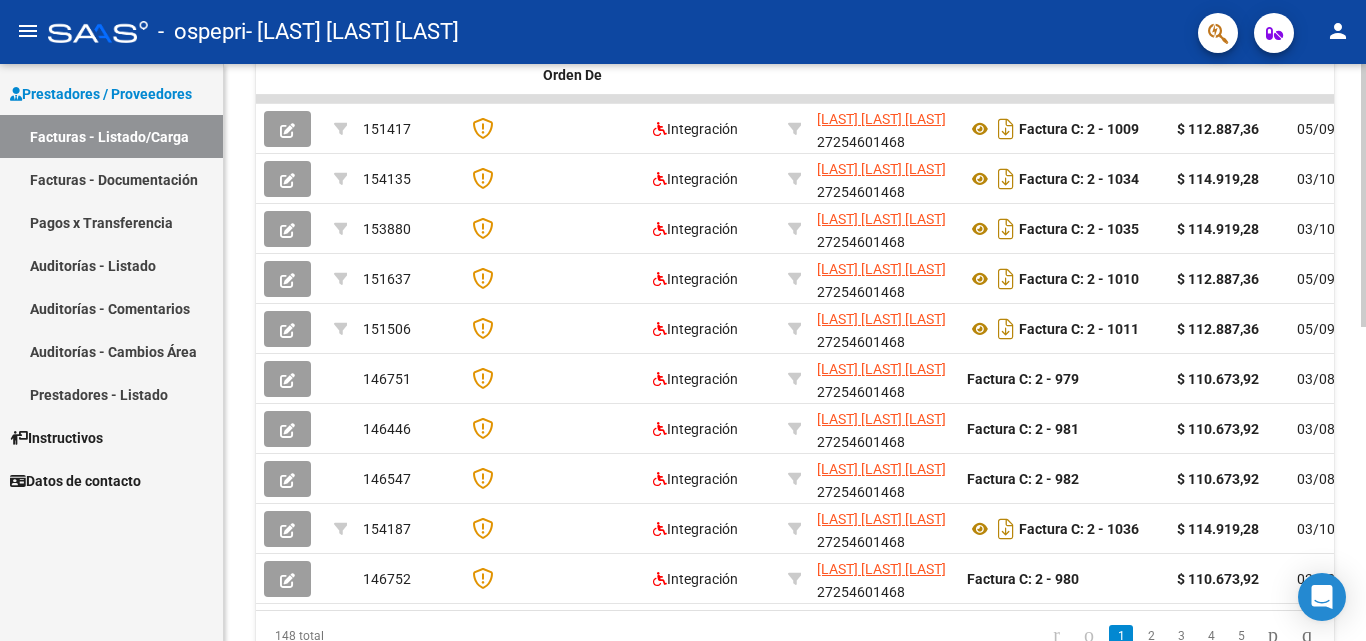 scroll, scrollTop: 691, scrollLeft: 0, axis: vertical 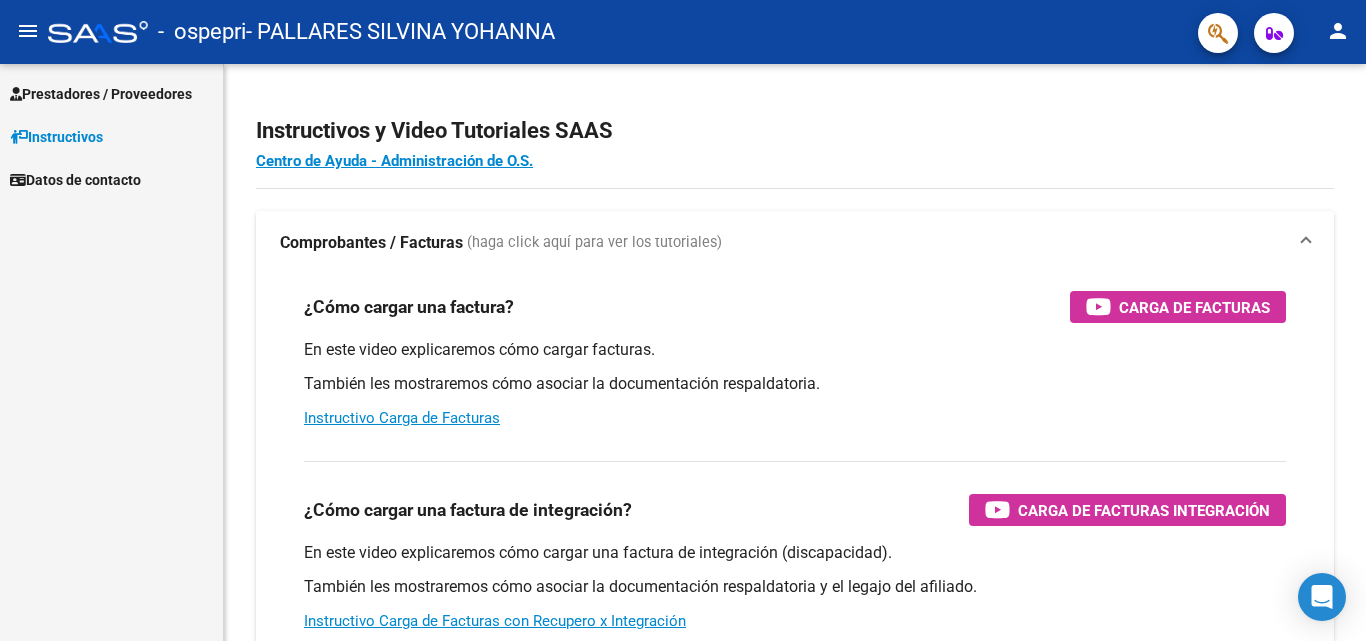 click on "Prestadores / Proveedores" at bounding box center (101, 94) 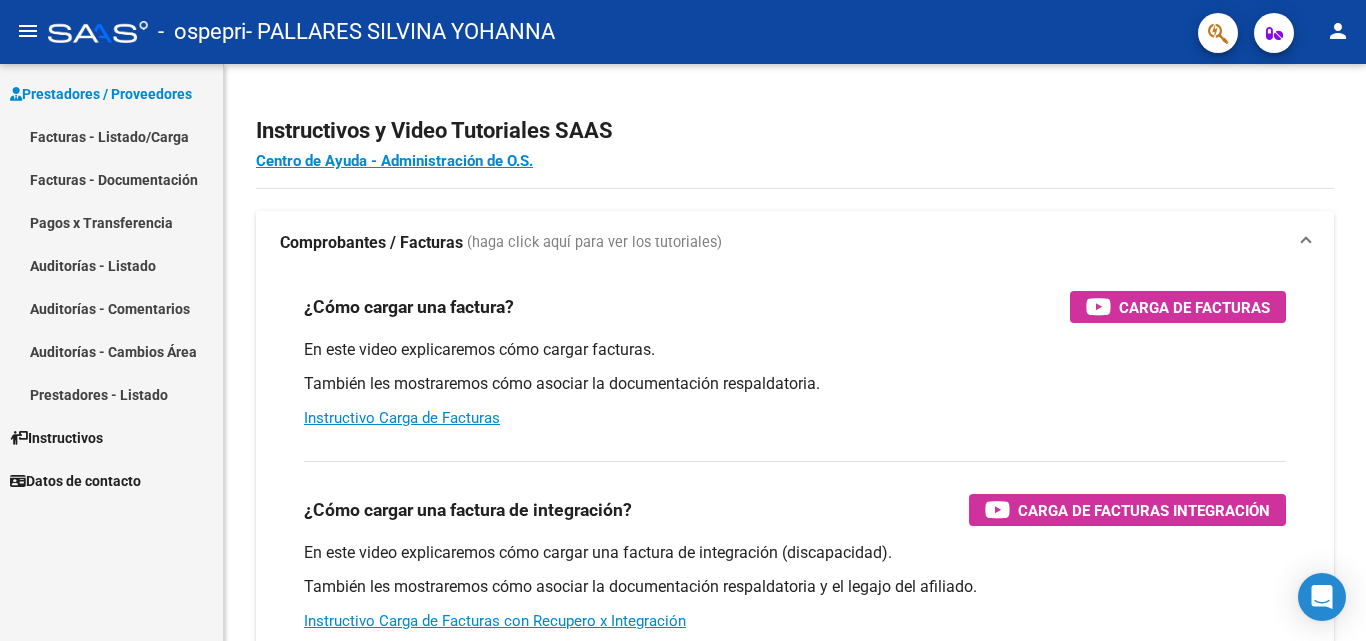 click on "Facturas - Listado/Carga" at bounding box center (111, 136) 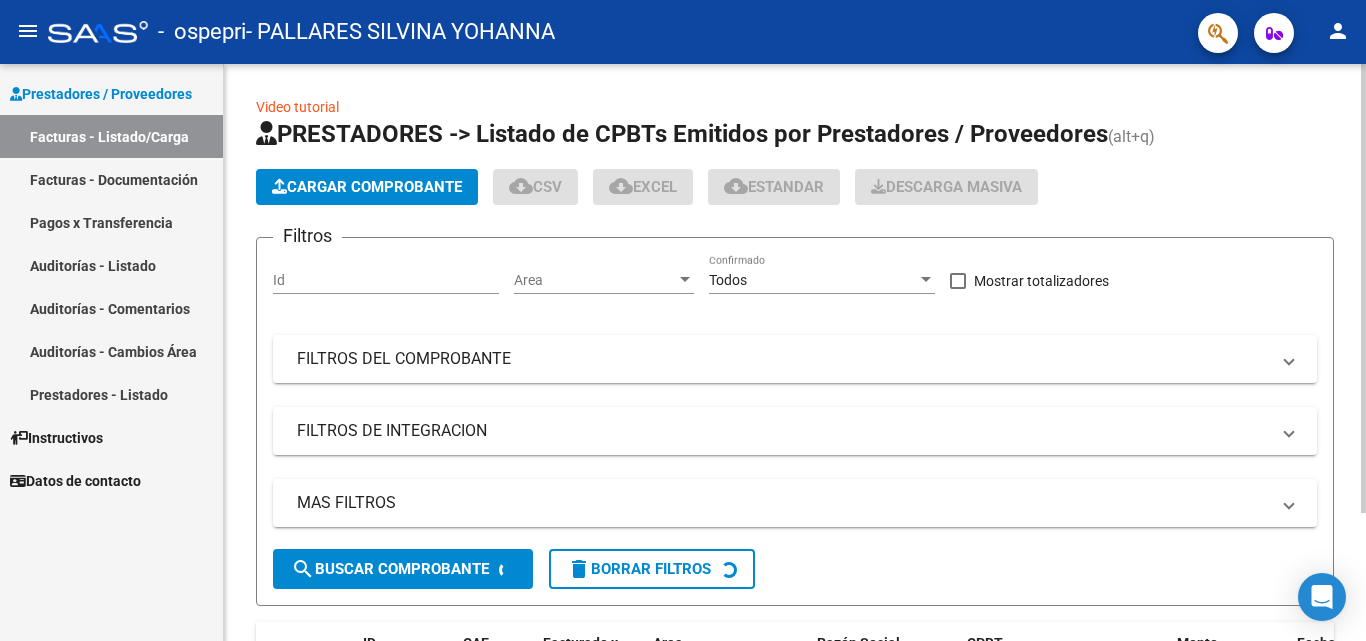 click on "Cargar Comprobante" 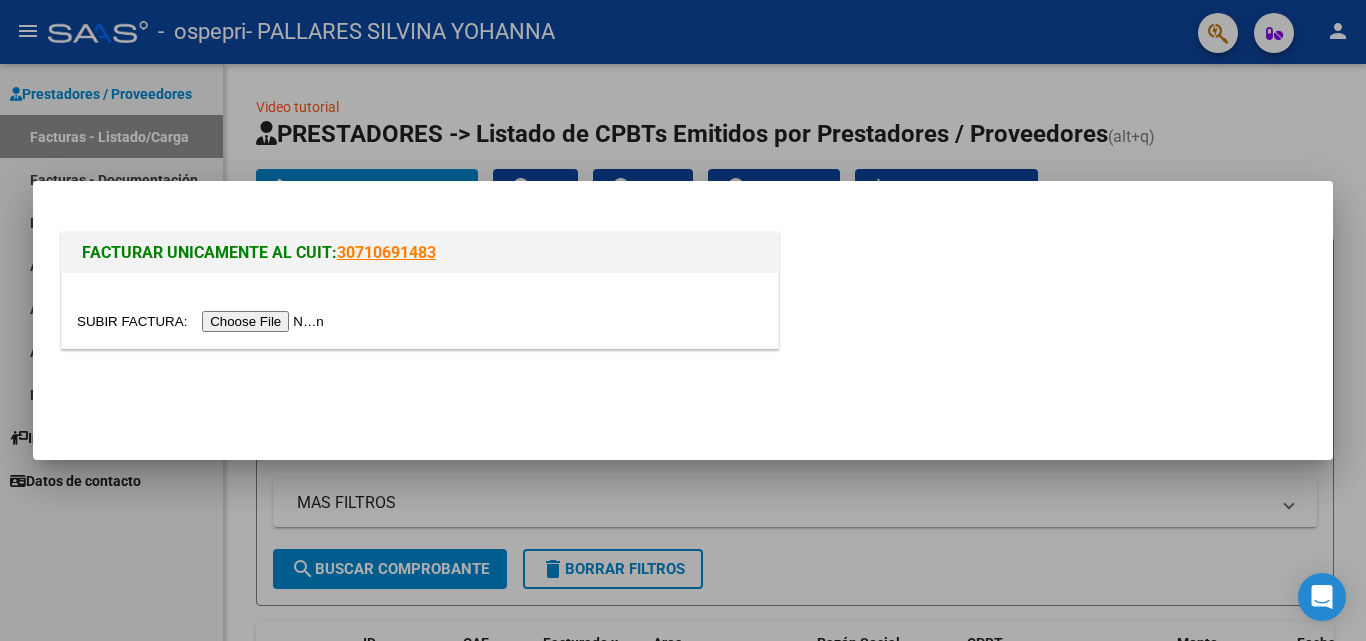 click at bounding box center (203, 321) 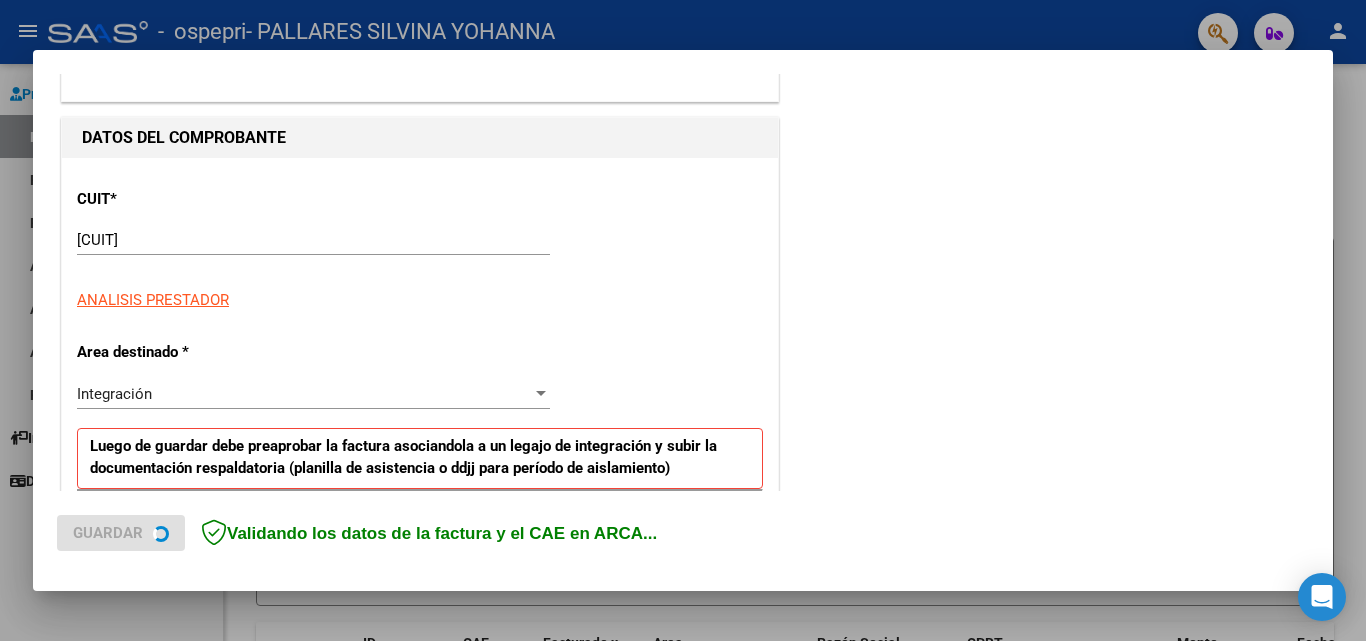 scroll, scrollTop: 300, scrollLeft: 0, axis: vertical 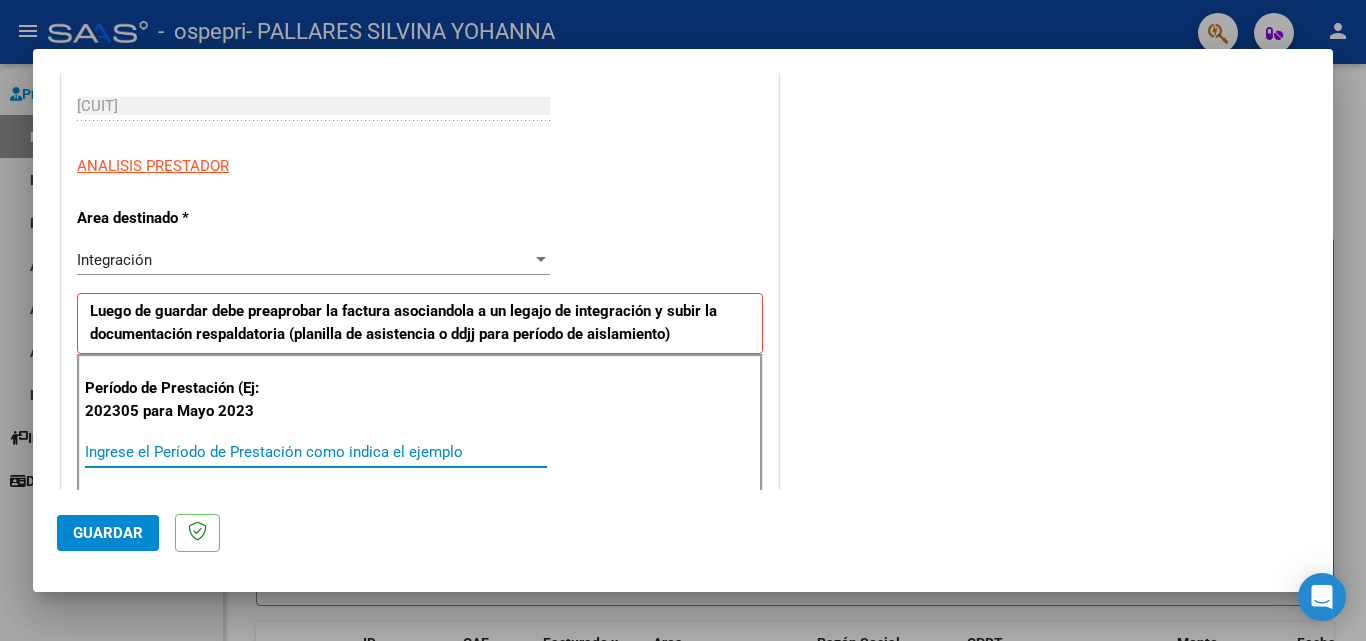 click on "Ingrese el Período de Prestación como indica el ejemplo" at bounding box center [316, 452] 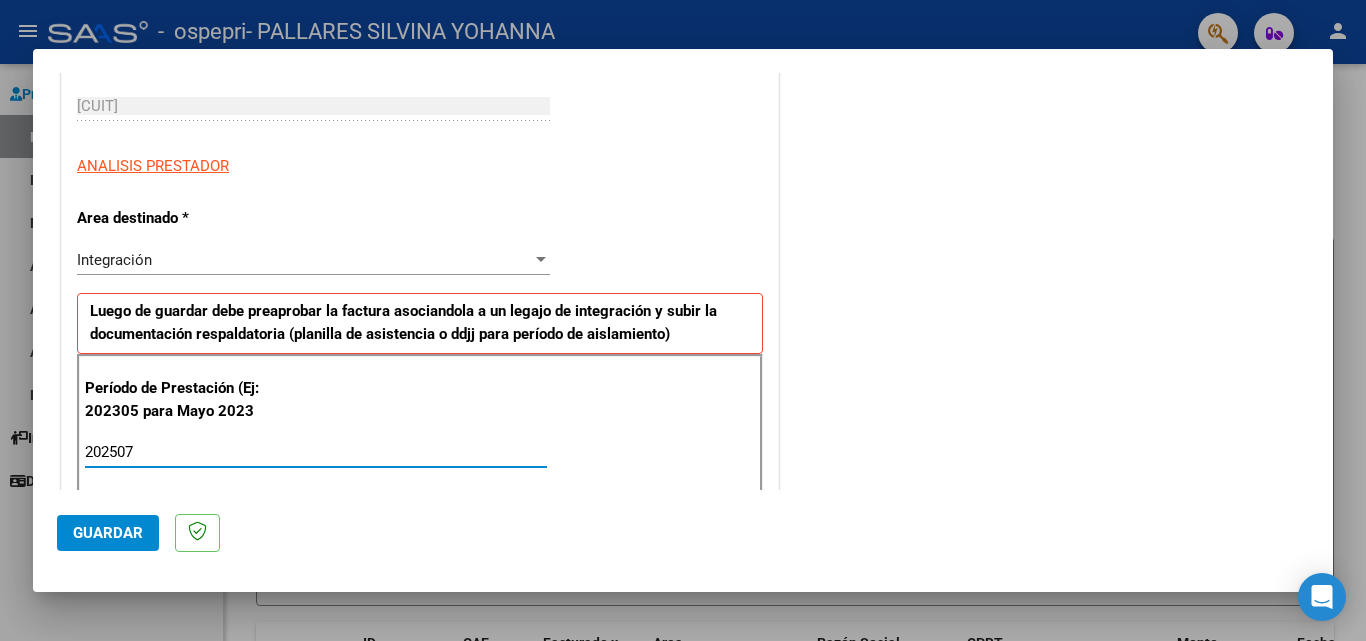 type on "202507" 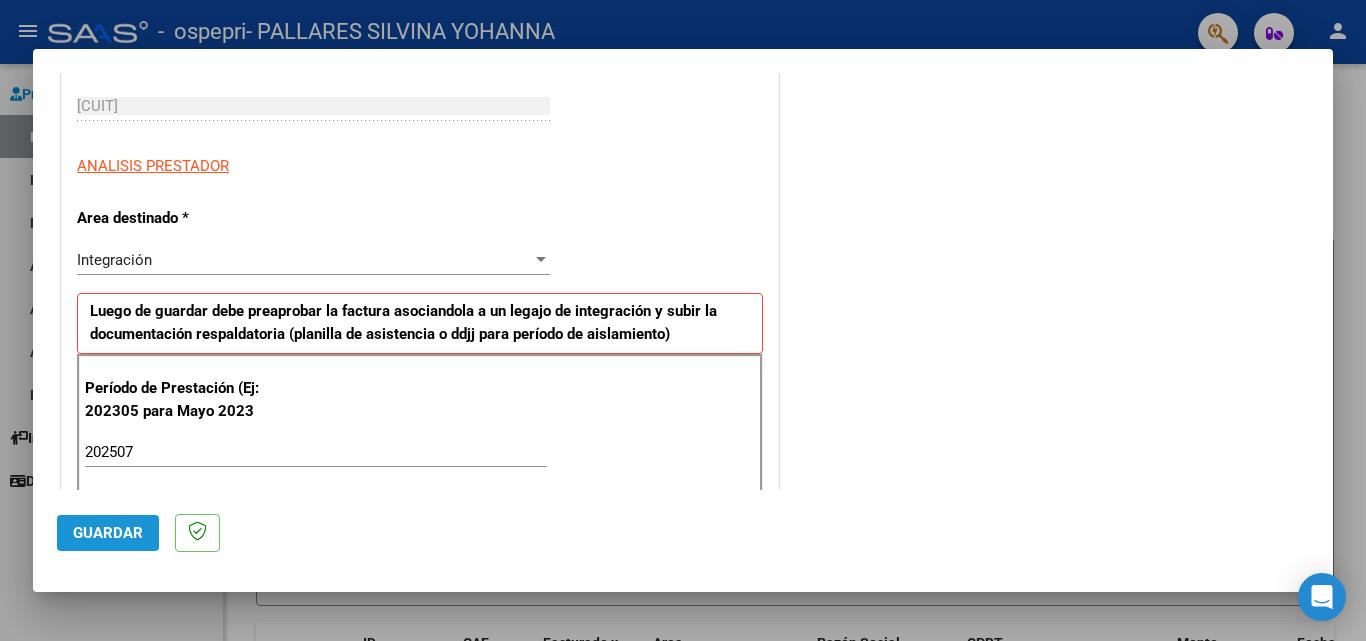 click on "Guardar" 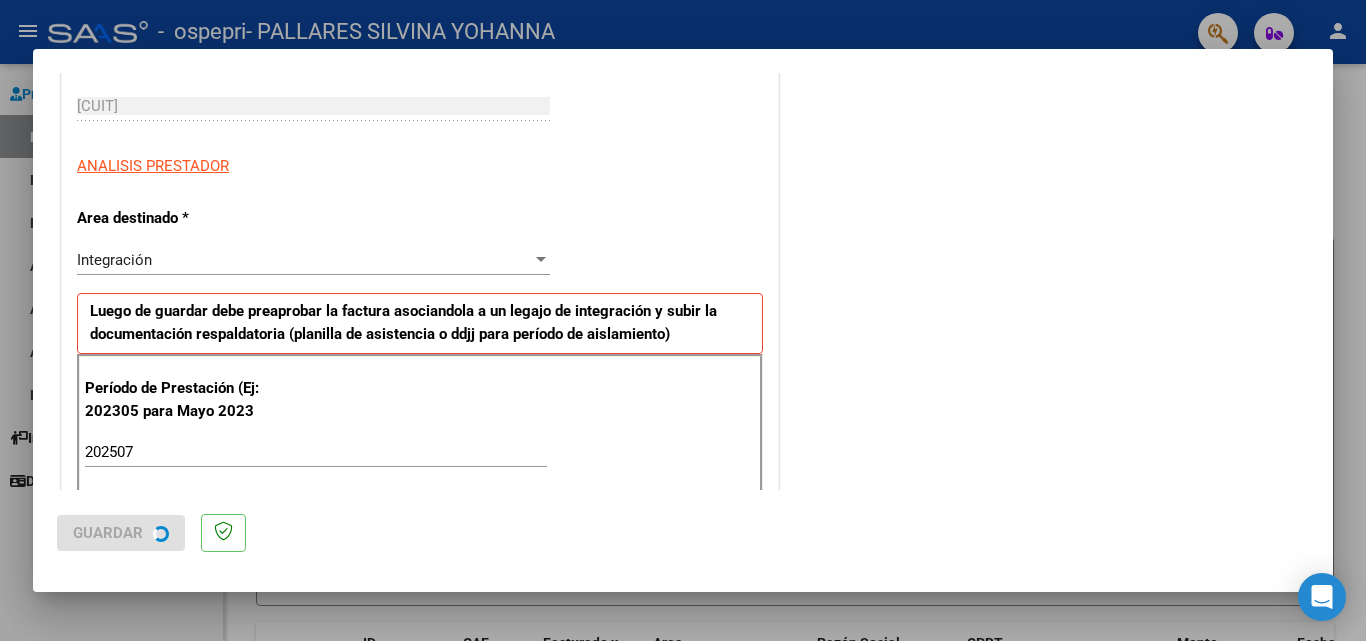 scroll, scrollTop: 0, scrollLeft: 0, axis: both 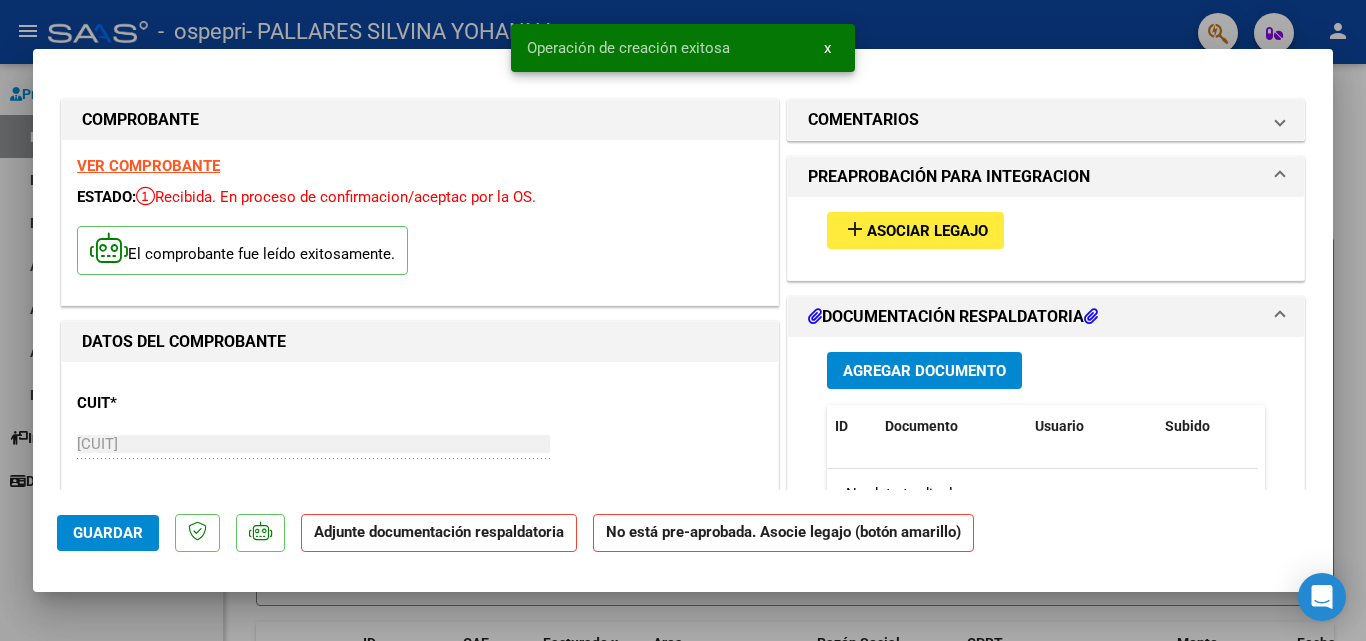click on "add Asociar Legajo" at bounding box center (1046, 230) 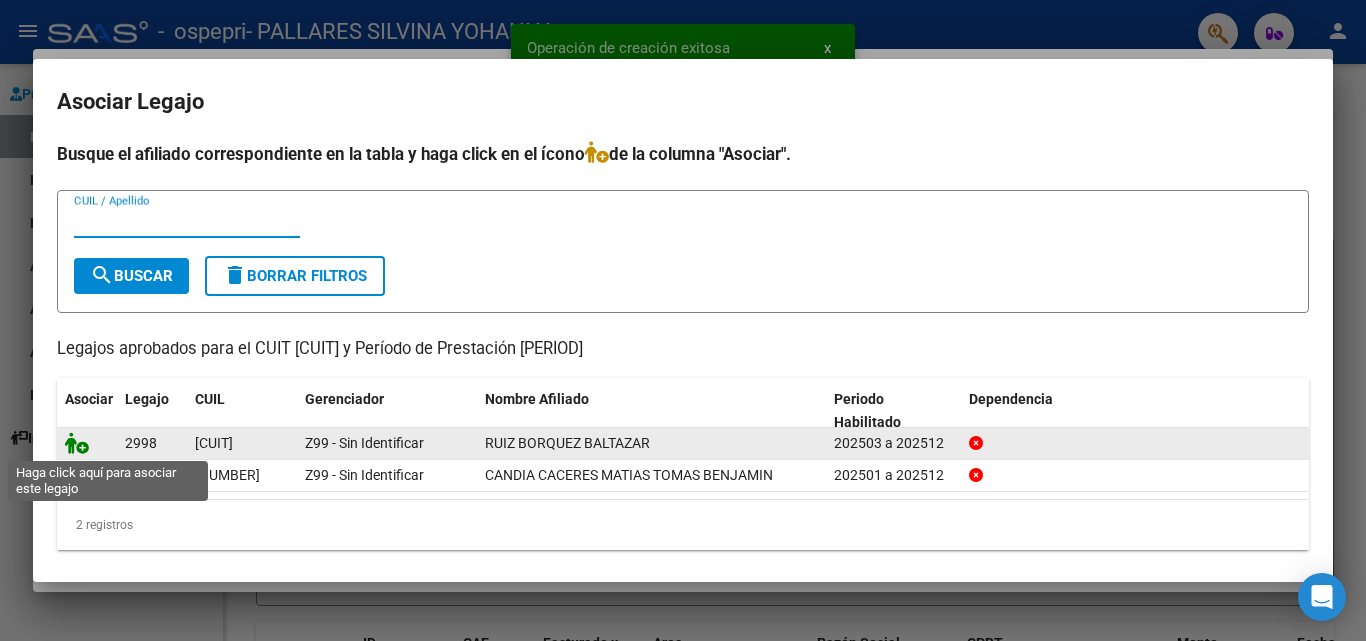 click 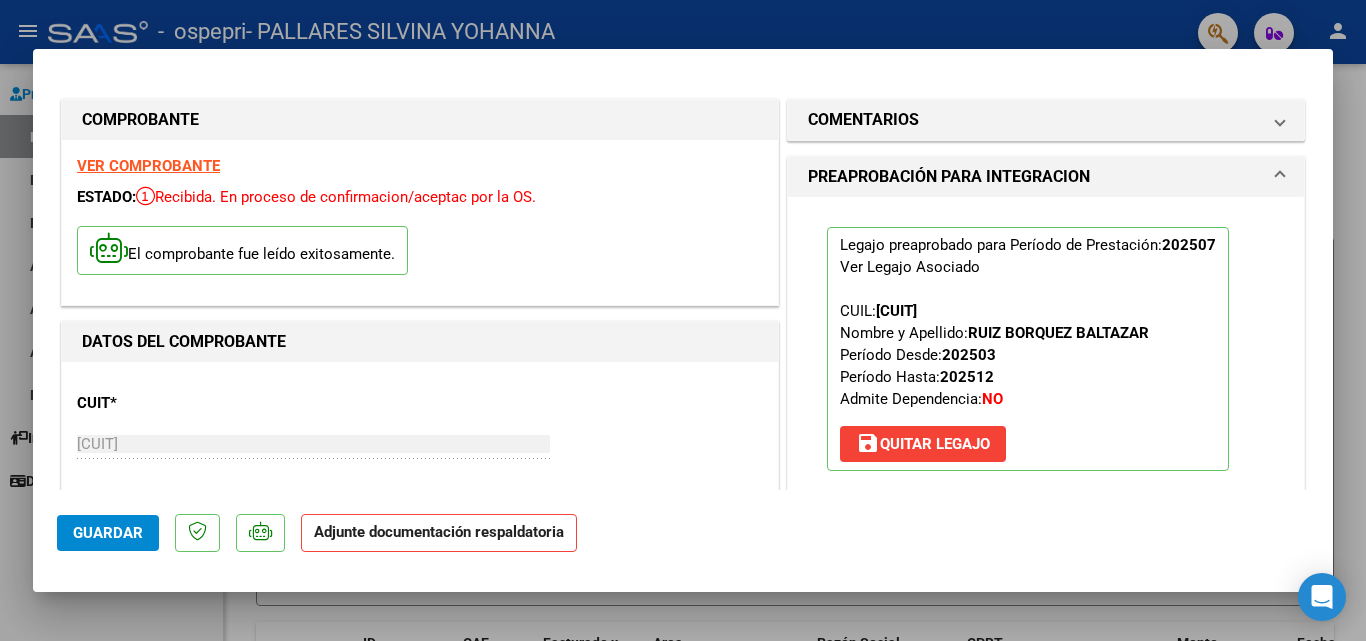 scroll, scrollTop: 200, scrollLeft: 0, axis: vertical 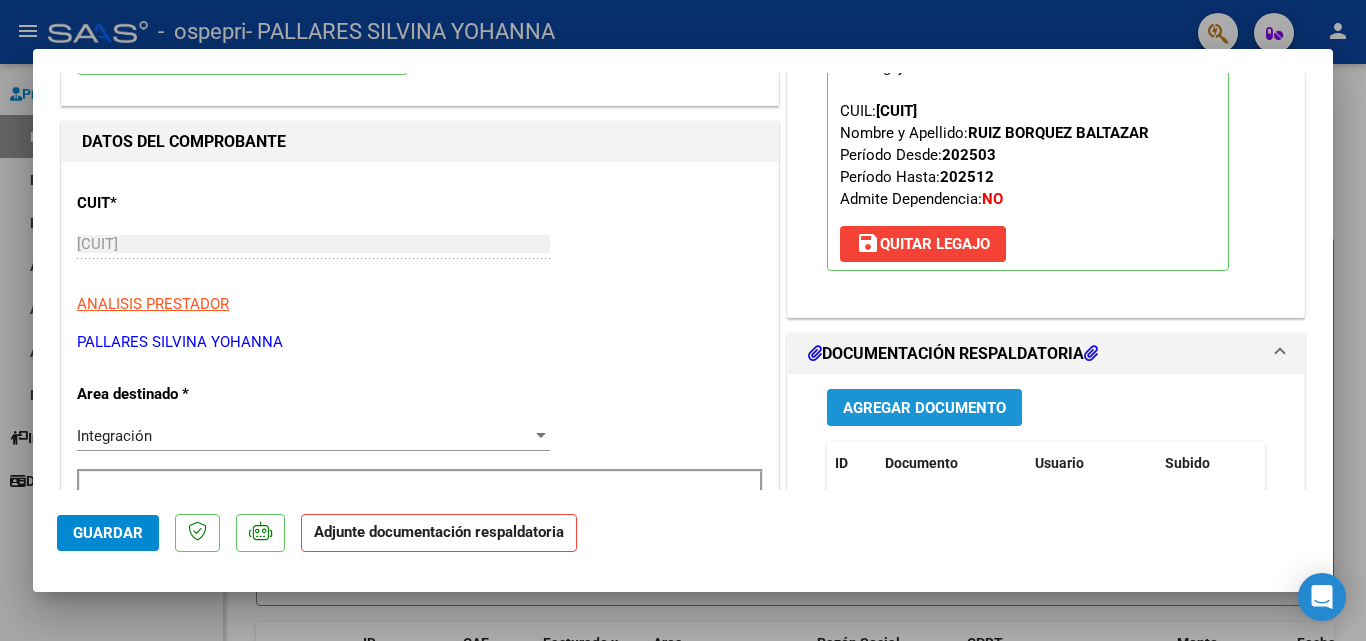 click on "Agregar Documento" at bounding box center (924, 408) 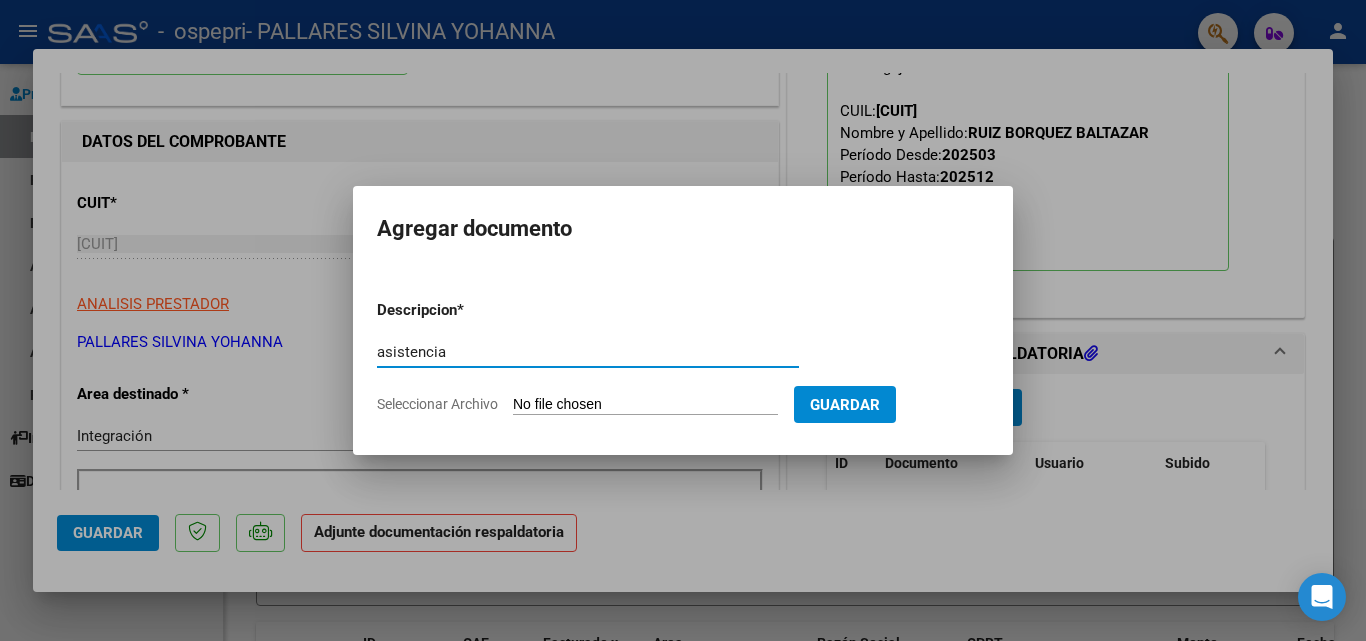 type on "asistencia" 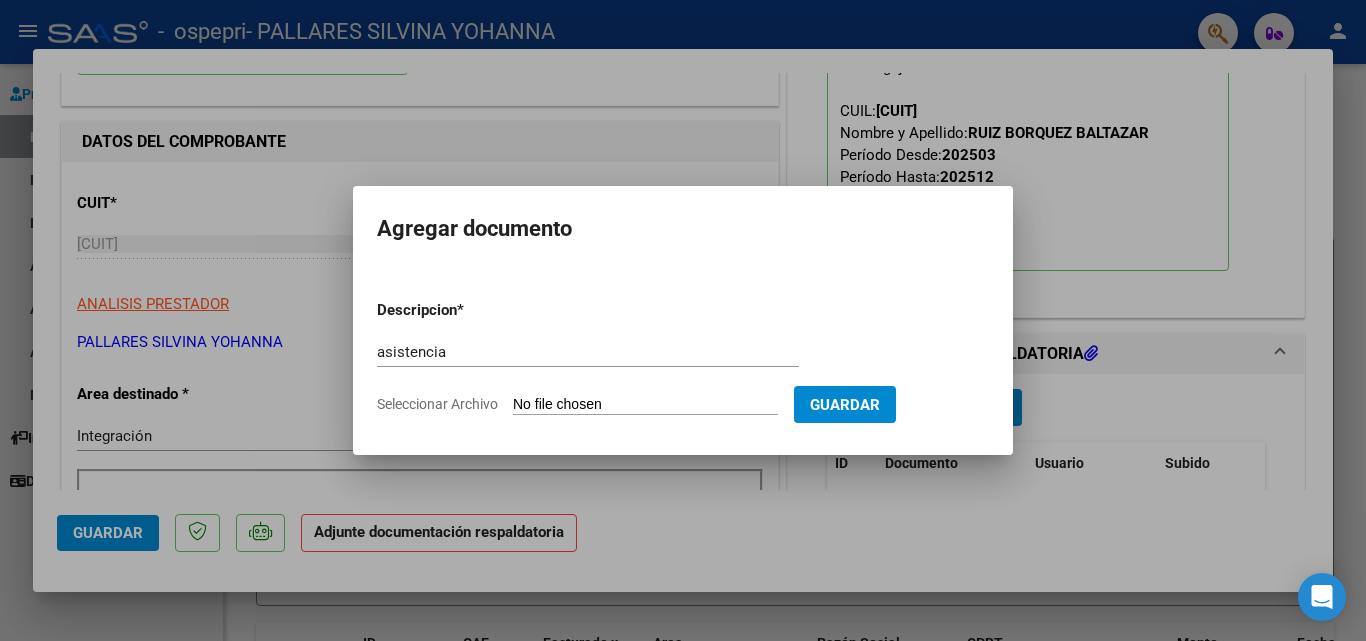 type on "C:\fakepath\Ruiz B fono julio.pdf" 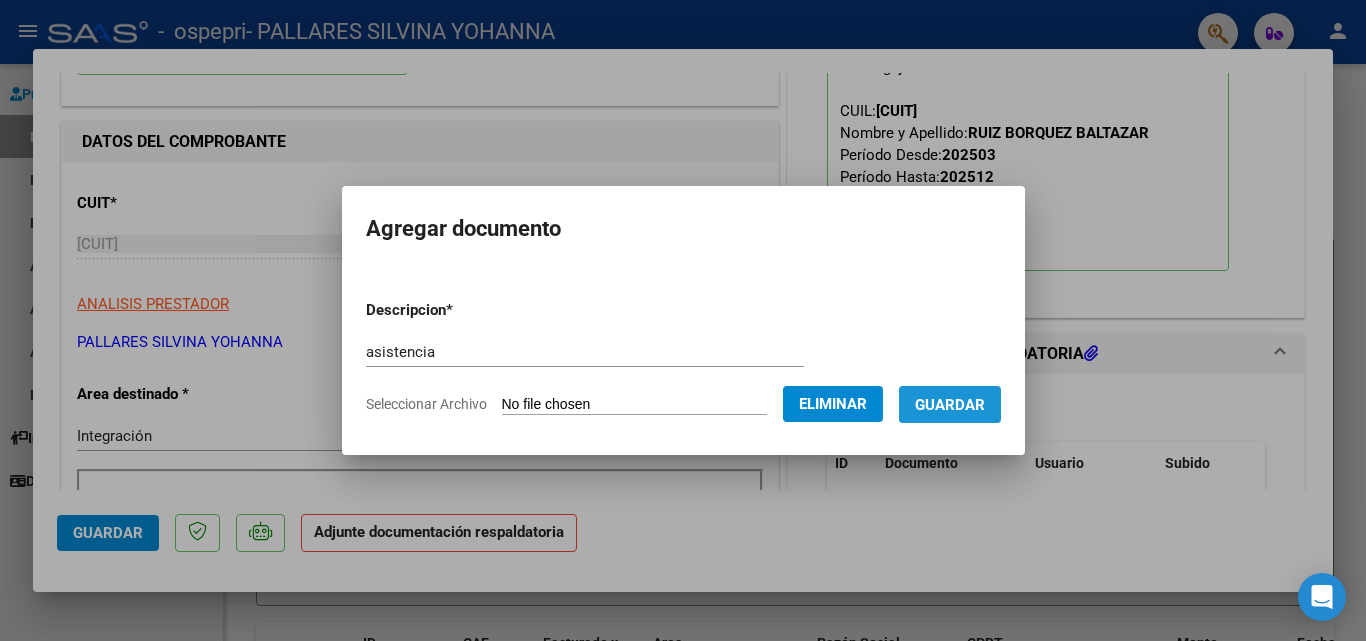 click on "Guardar" at bounding box center (950, 405) 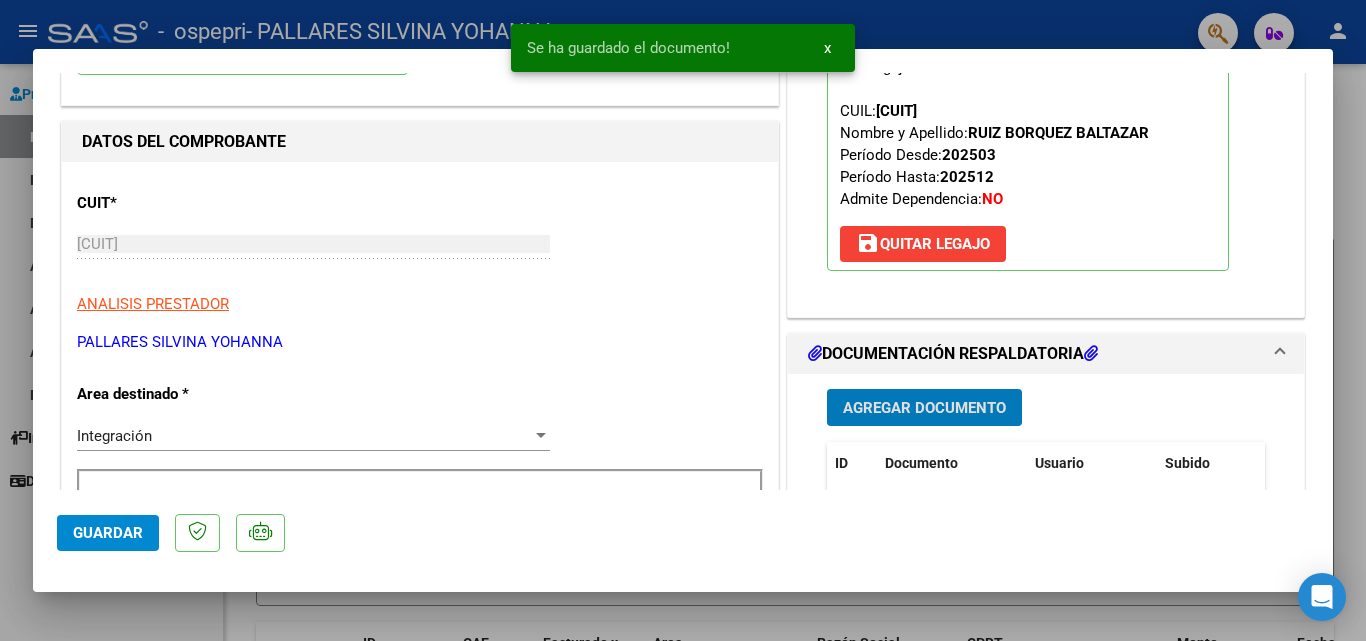 click on "Guardar" 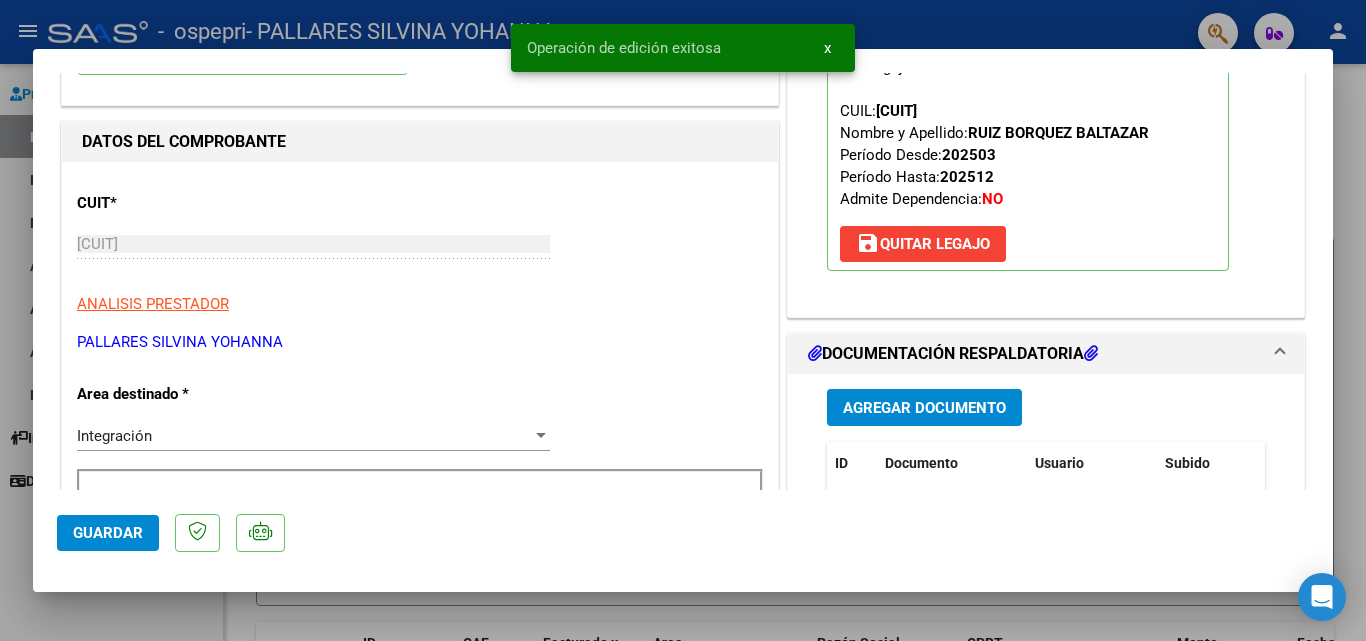 click at bounding box center [683, 320] 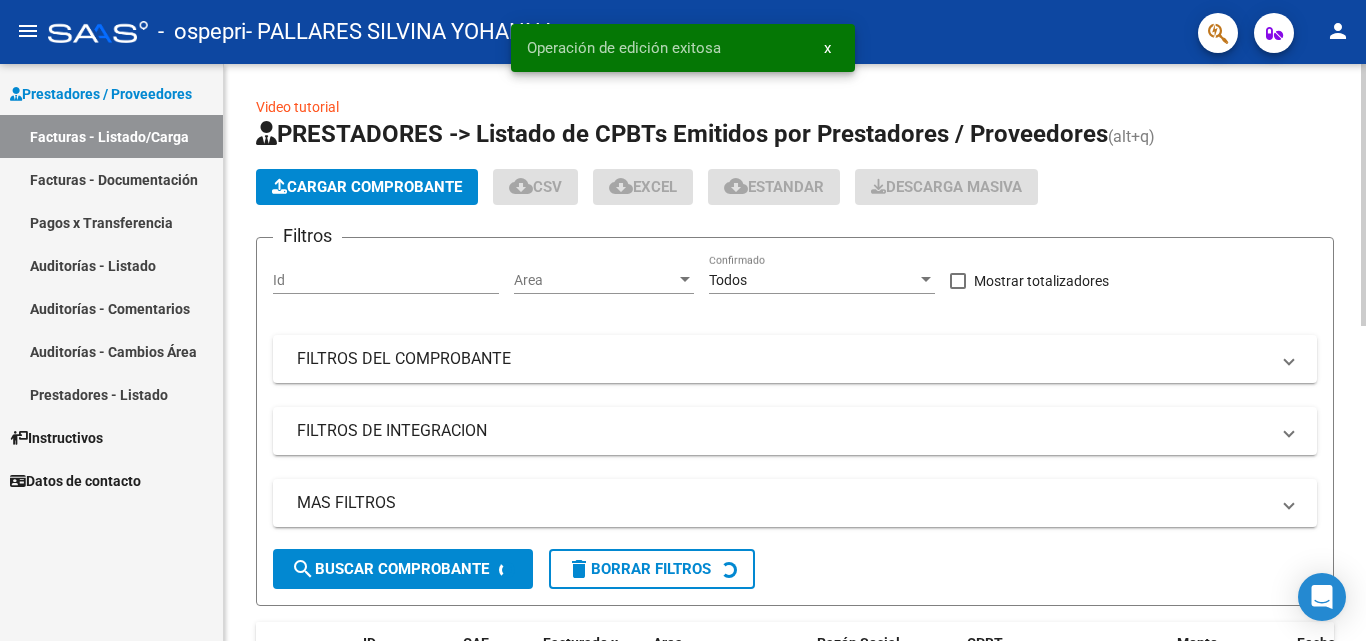 click on "Cargar Comprobante" 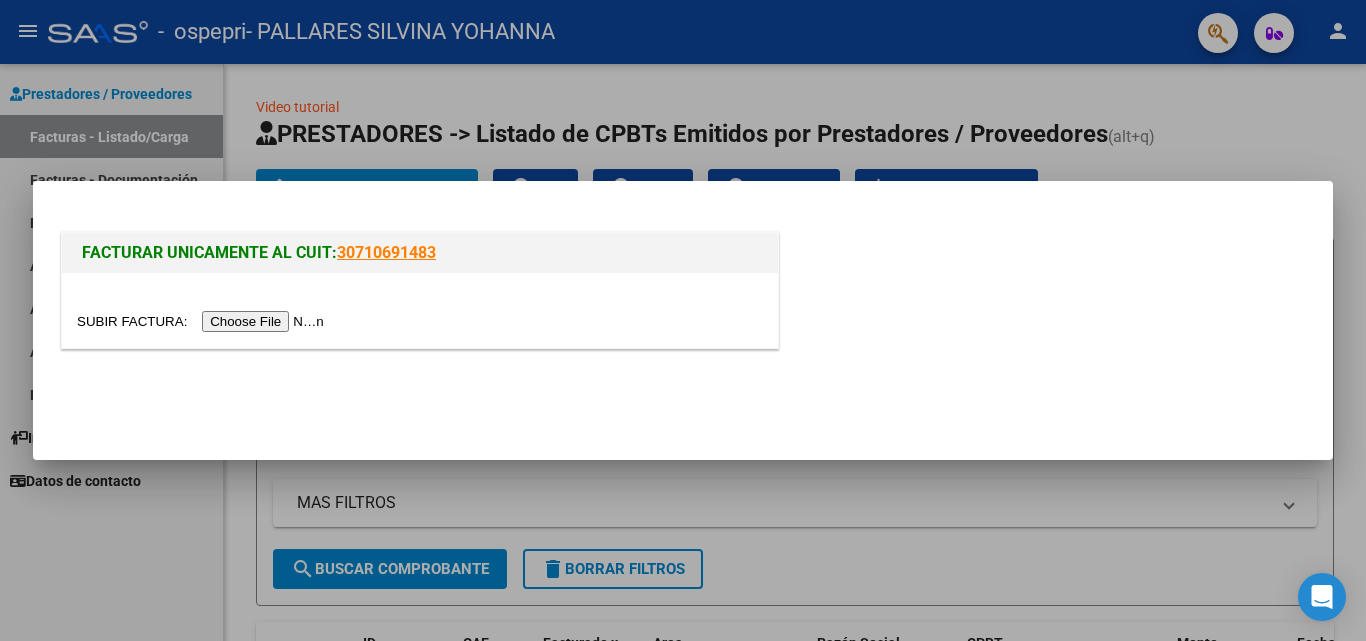 click at bounding box center [420, 310] 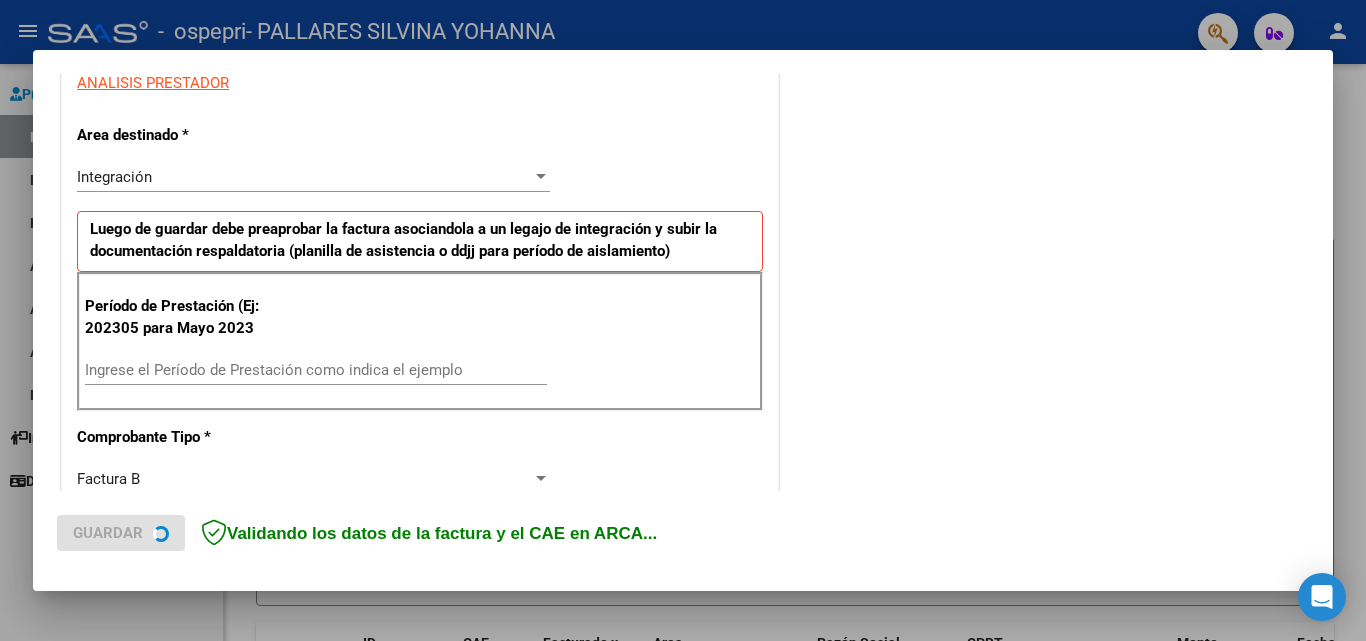 scroll, scrollTop: 400, scrollLeft: 0, axis: vertical 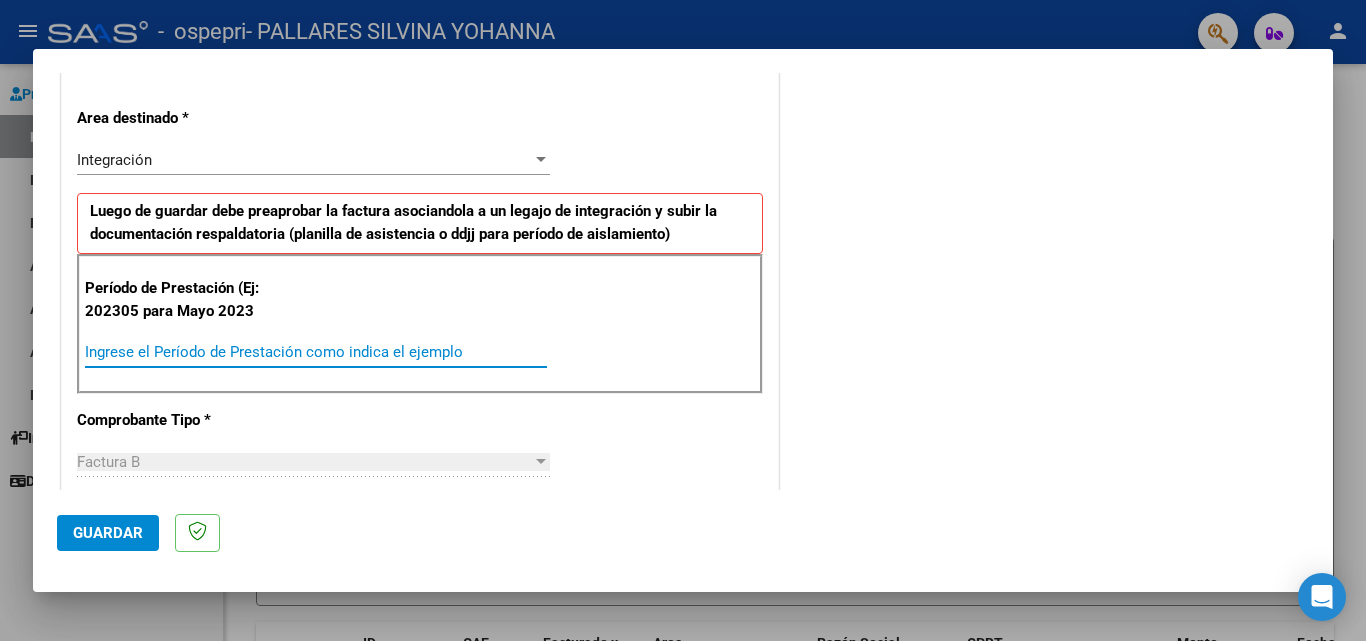click on "Ingrese el Período de Prestación como indica el ejemplo" at bounding box center (316, 352) 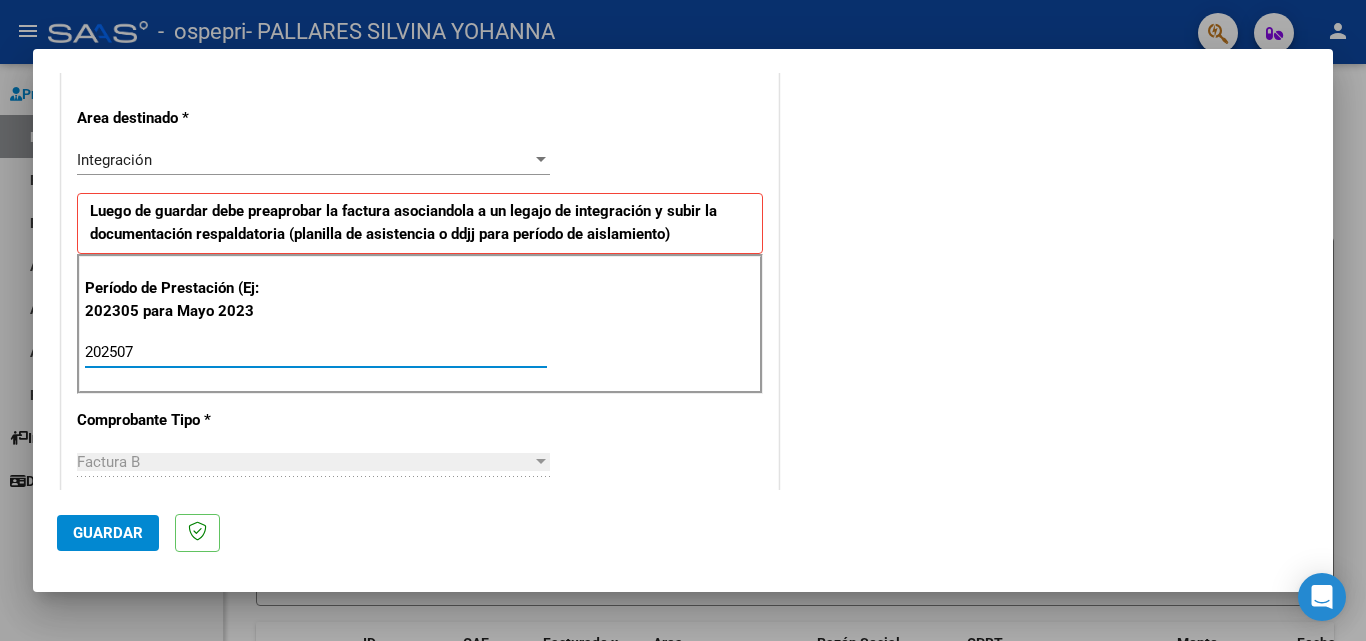 type on "202507" 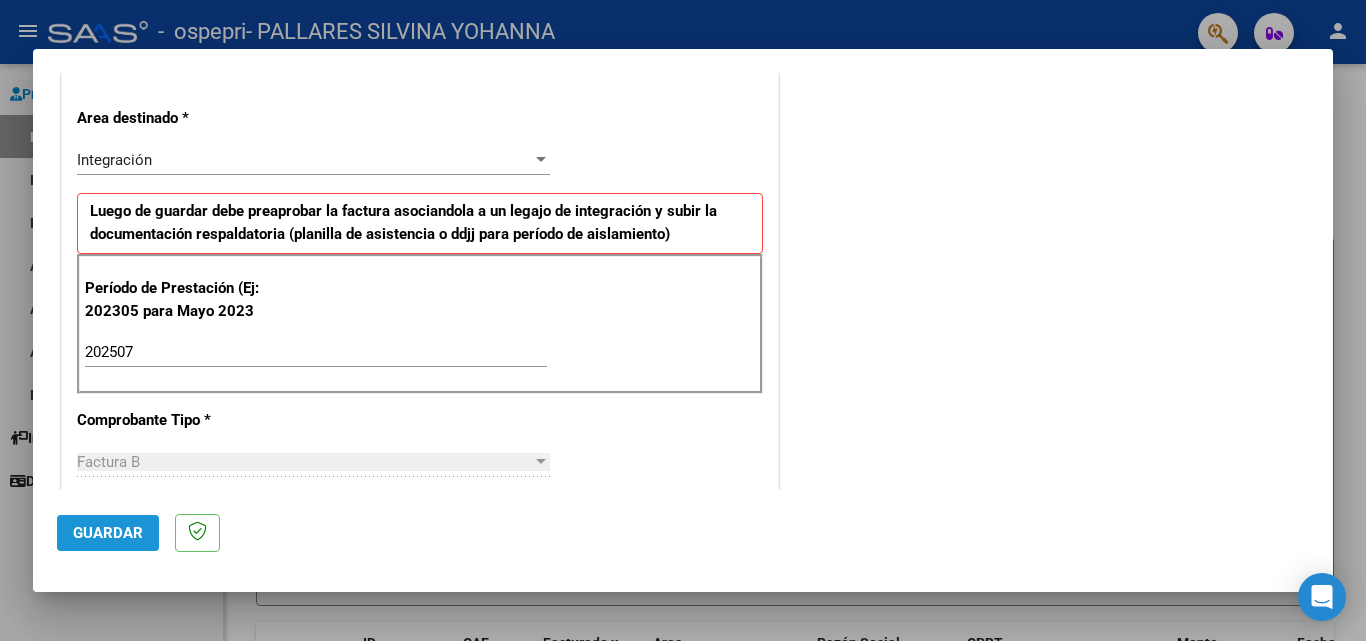 click on "Guardar" 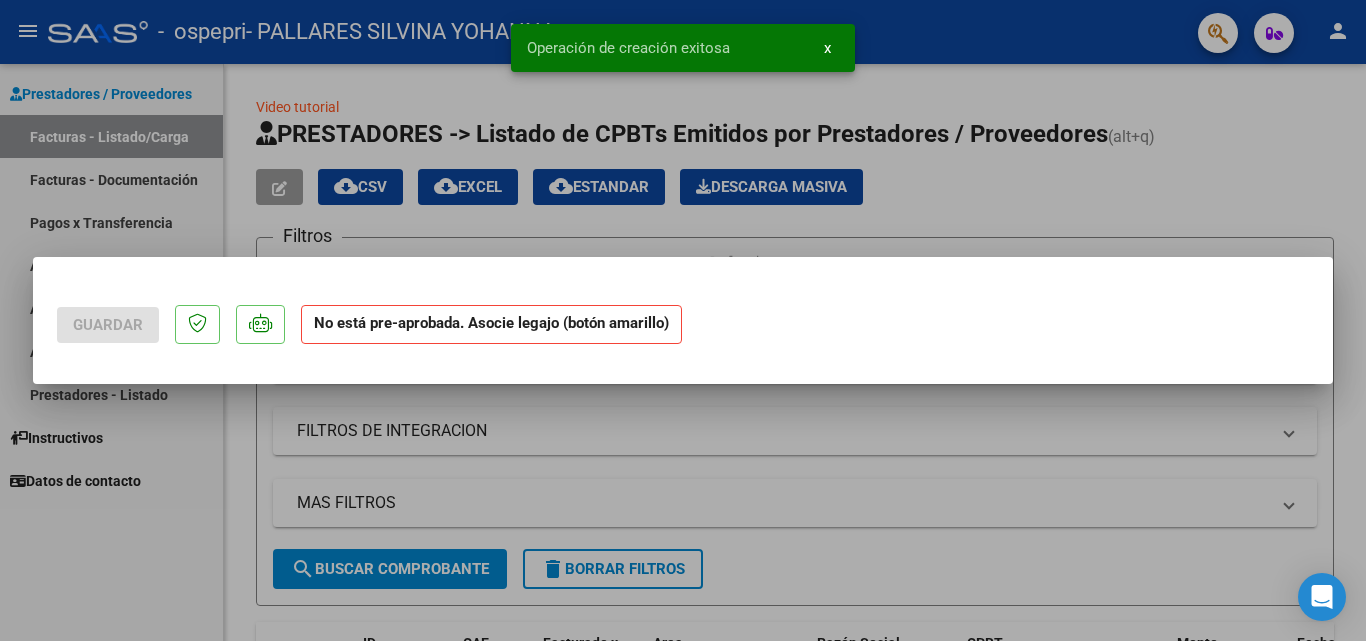scroll, scrollTop: 0, scrollLeft: 0, axis: both 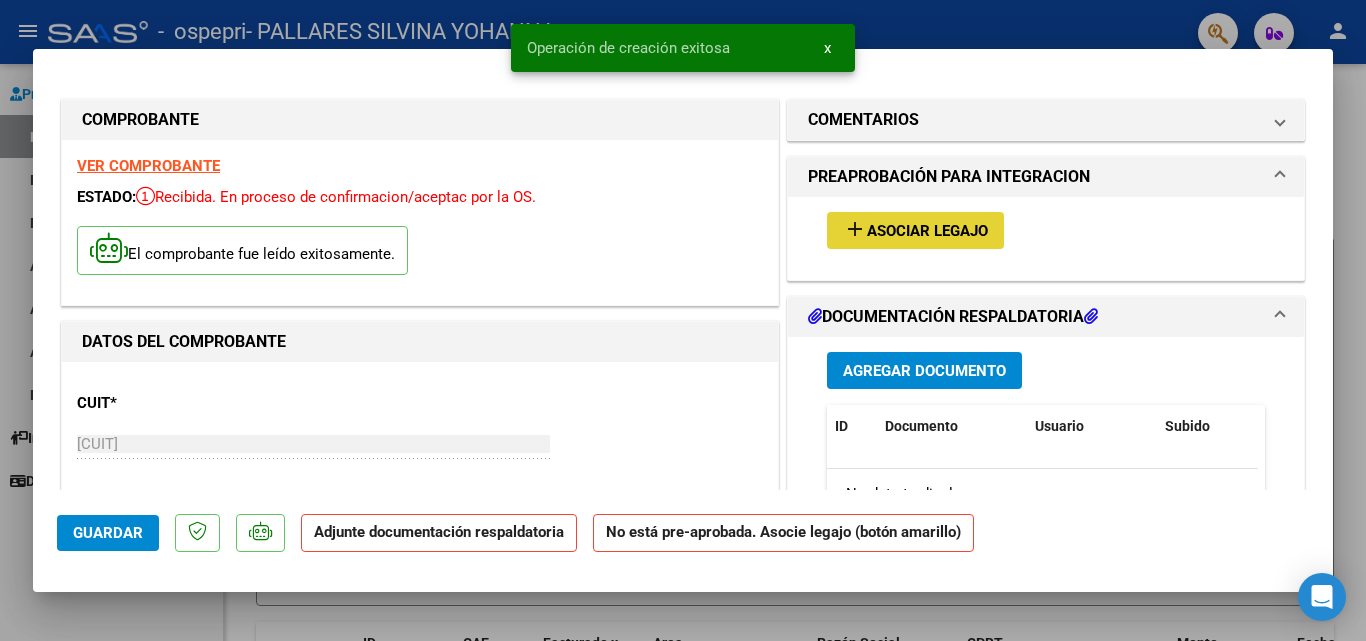 click on "Asociar Legajo" at bounding box center [927, 231] 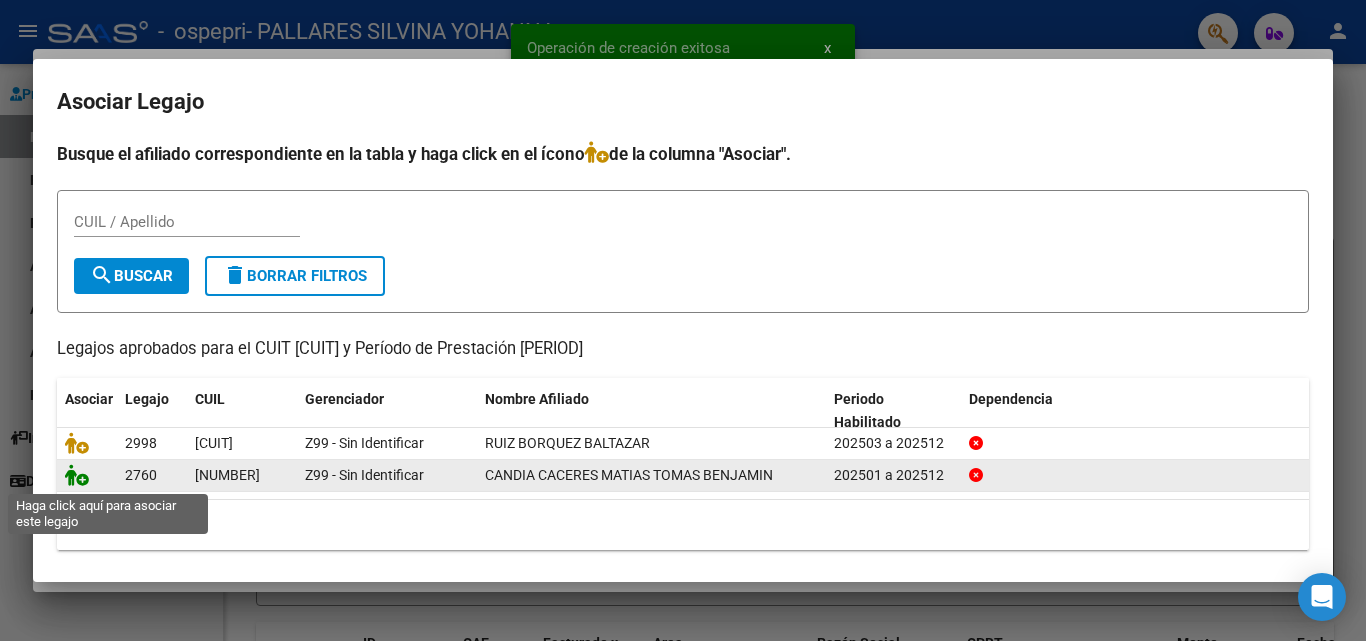 click 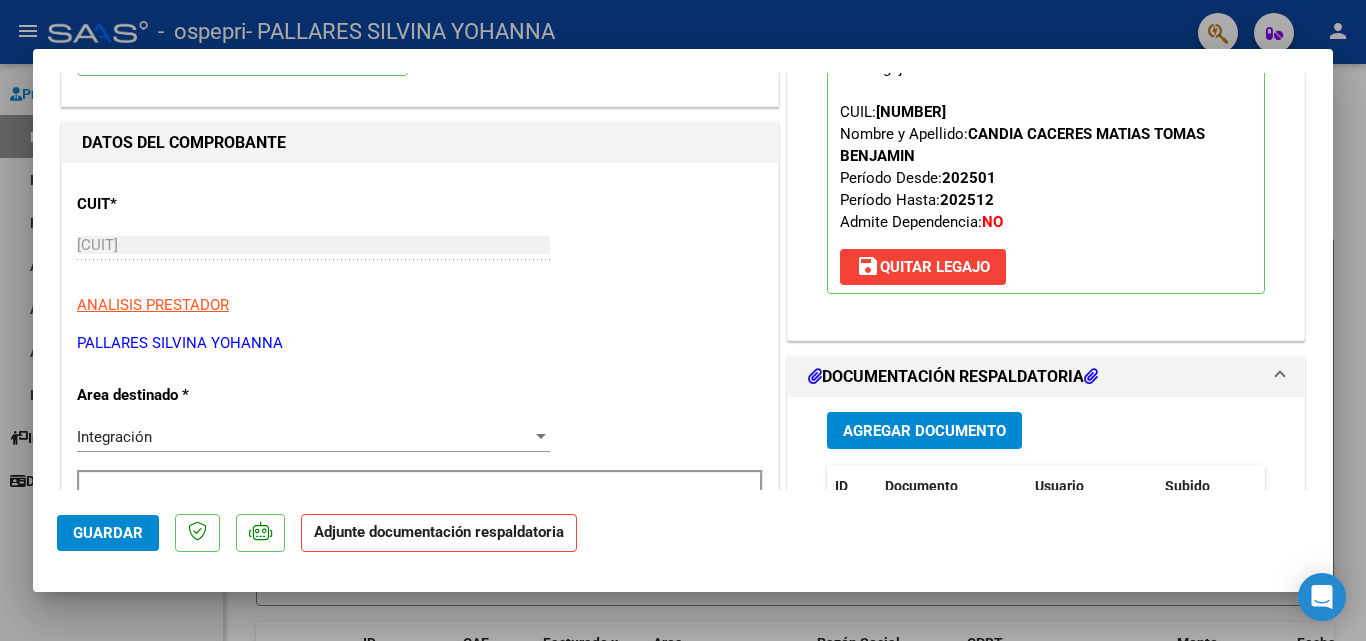 scroll, scrollTop: 200, scrollLeft: 0, axis: vertical 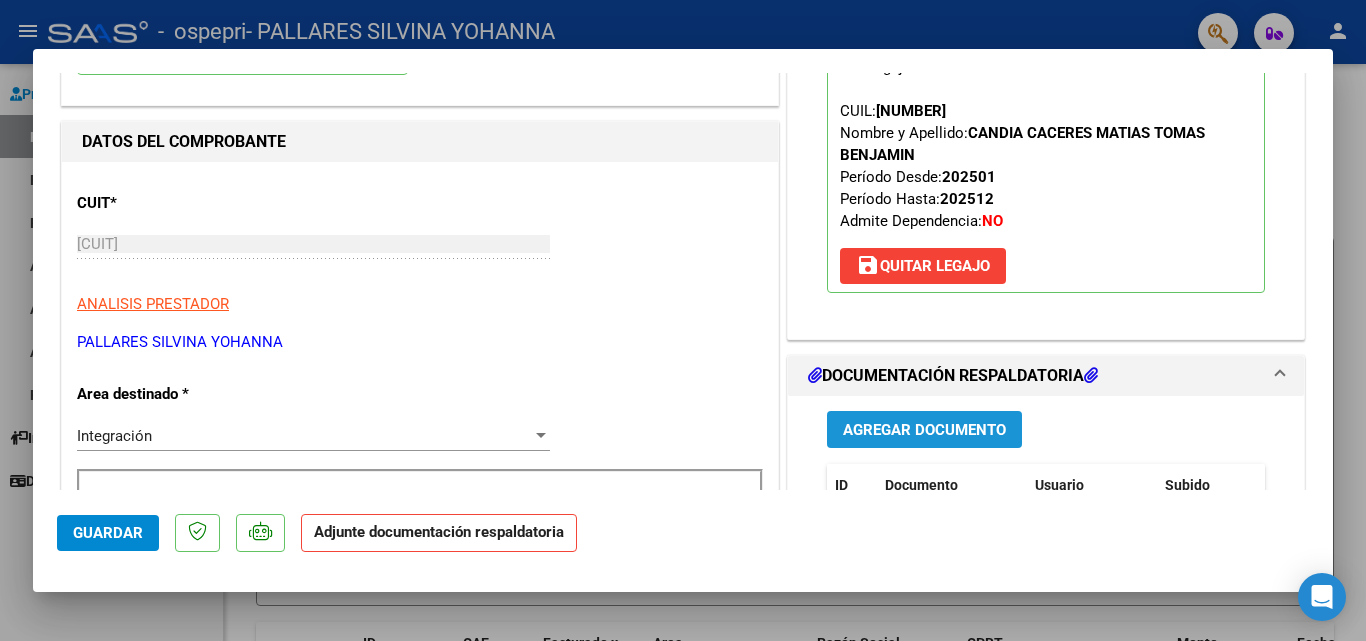 click on "Agregar Documento" at bounding box center (924, 429) 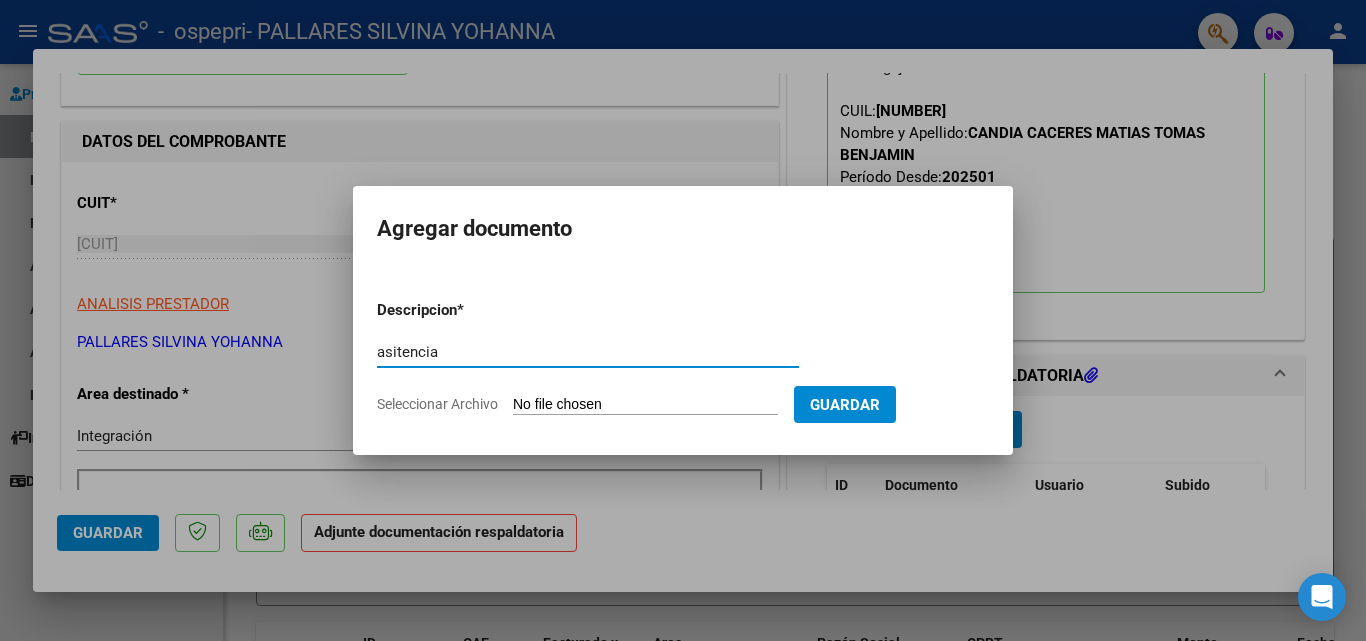 click on "asitencia" at bounding box center (588, 352) 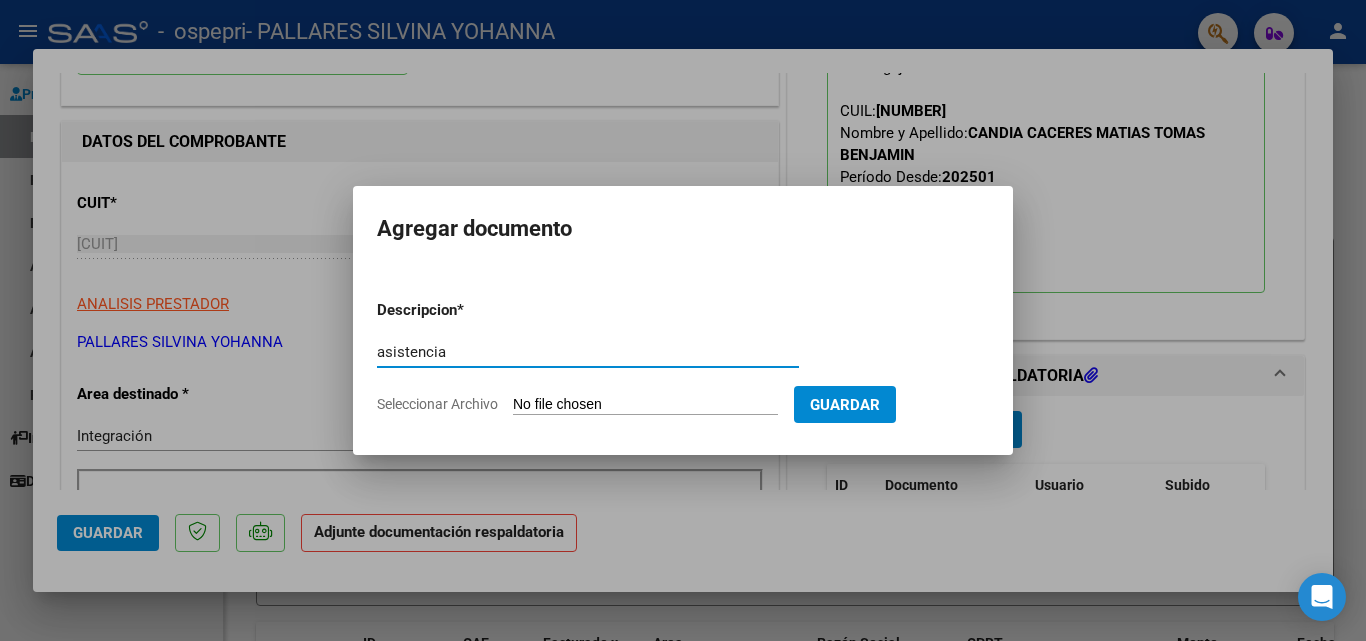 type on "asistencia" 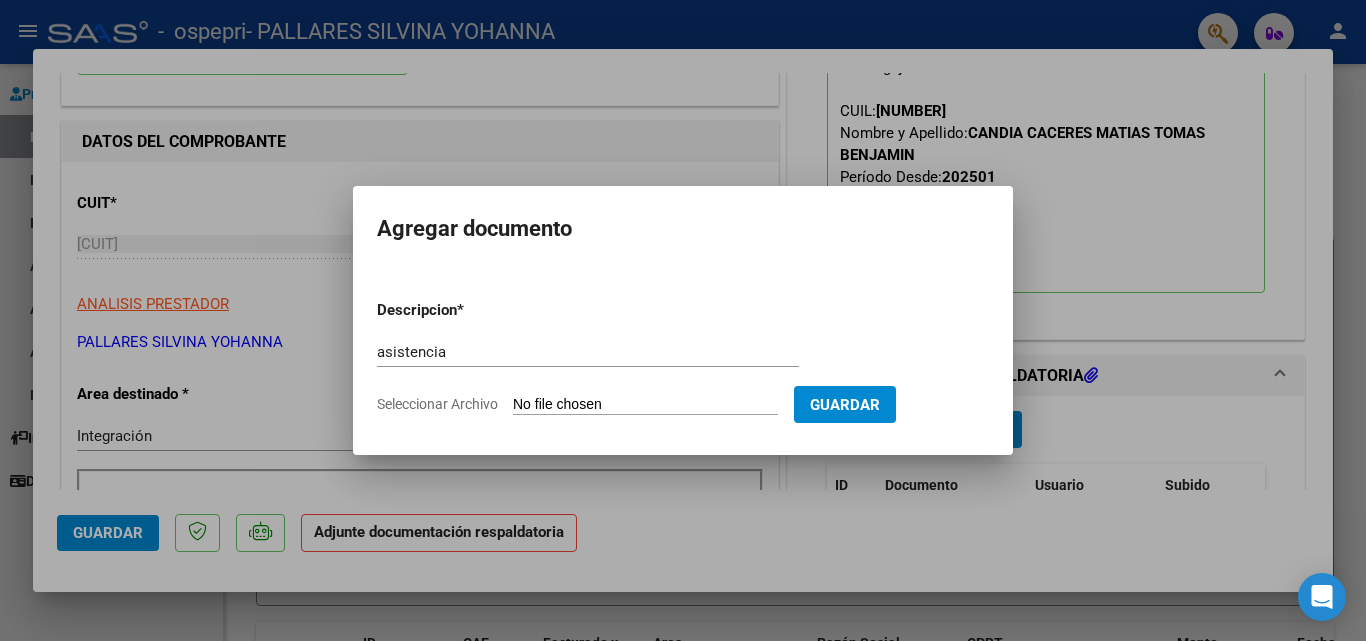 click on "Seleccionar Archivo" at bounding box center [645, 405] 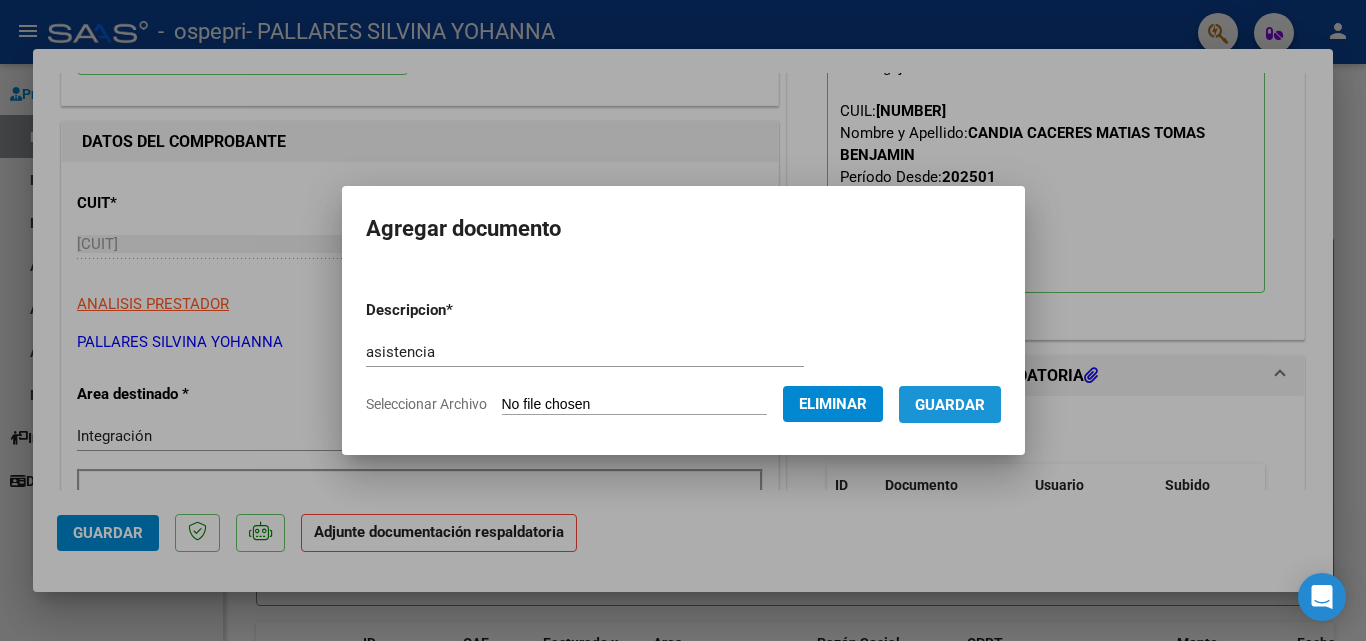 click on "Guardar" at bounding box center [950, 405] 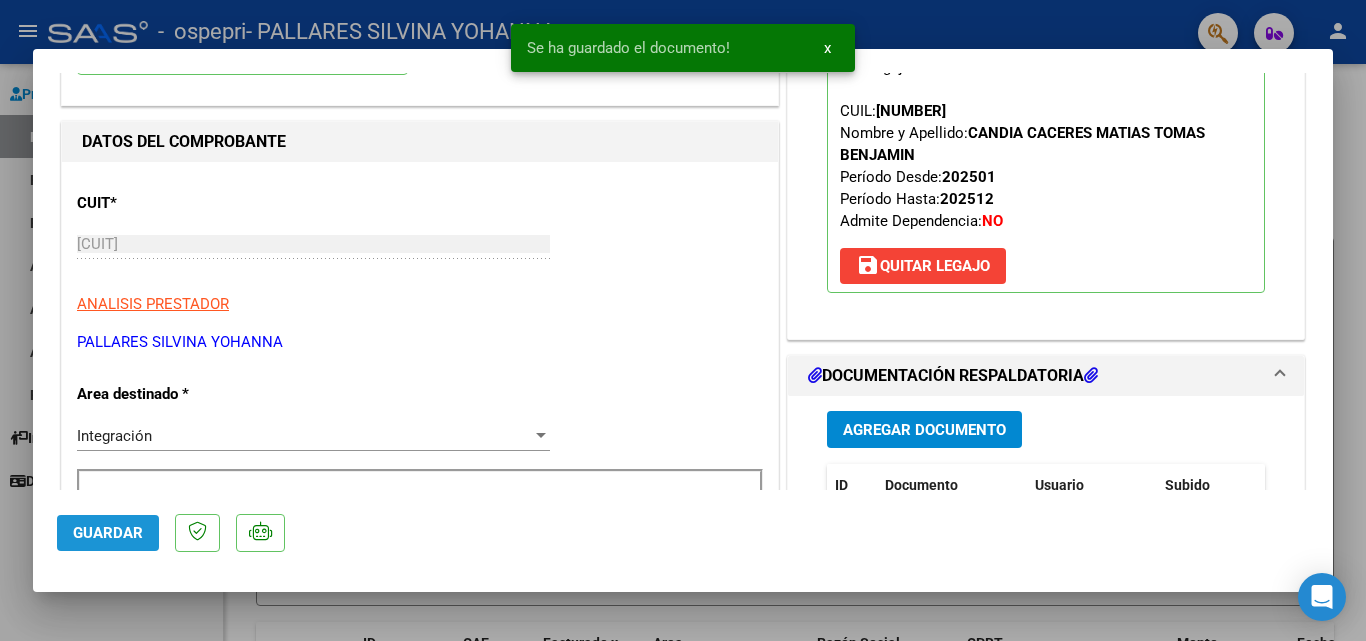 click on "Guardar" 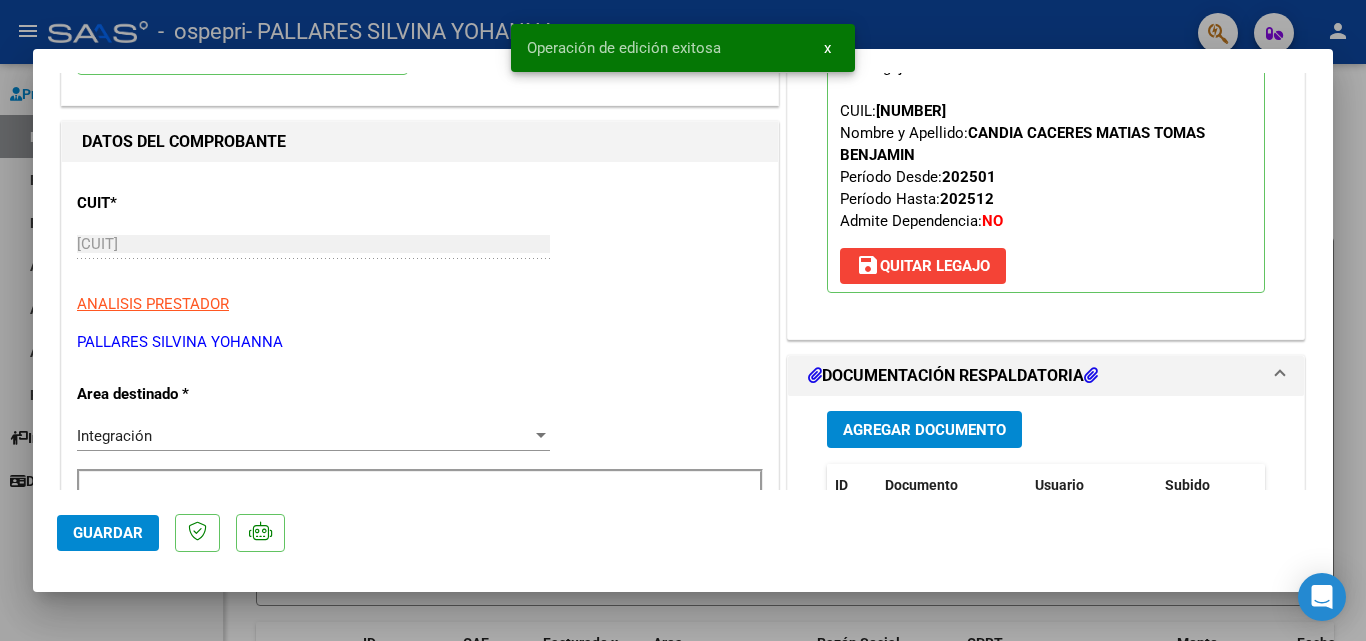 click at bounding box center [683, 320] 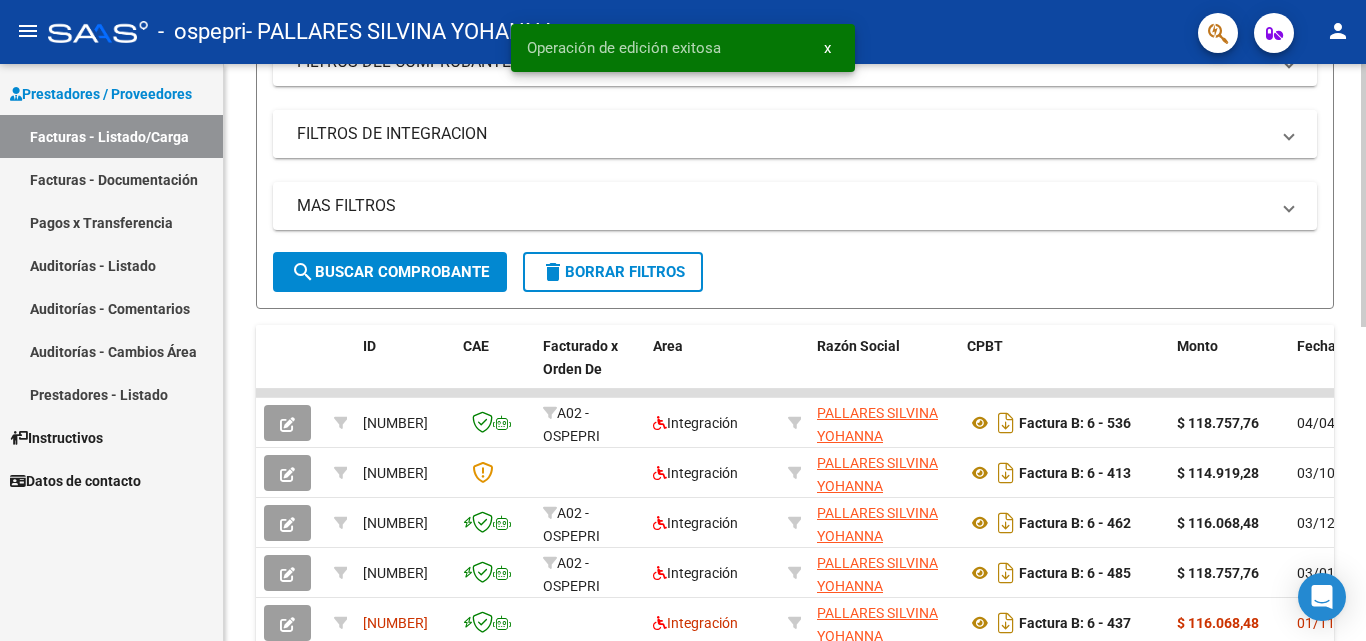 scroll, scrollTop: 300, scrollLeft: 0, axis: vertical 